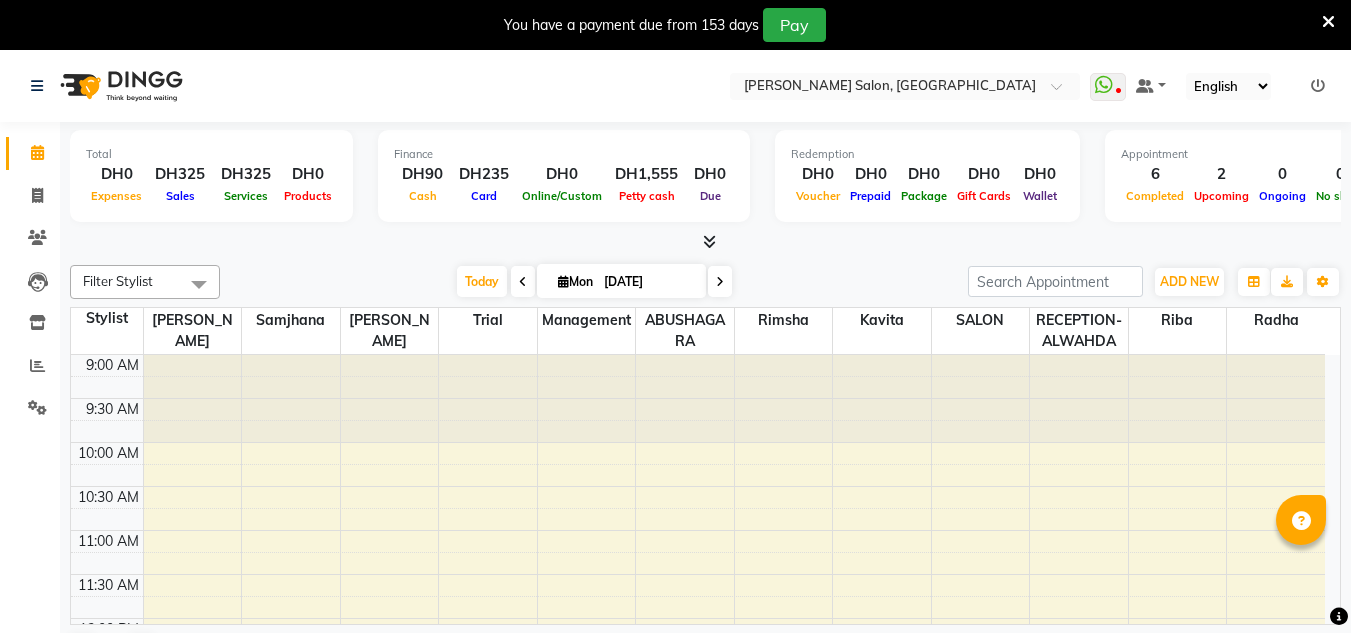 scroll, scrollTop: 0, scrollLeft: 0, axis: both 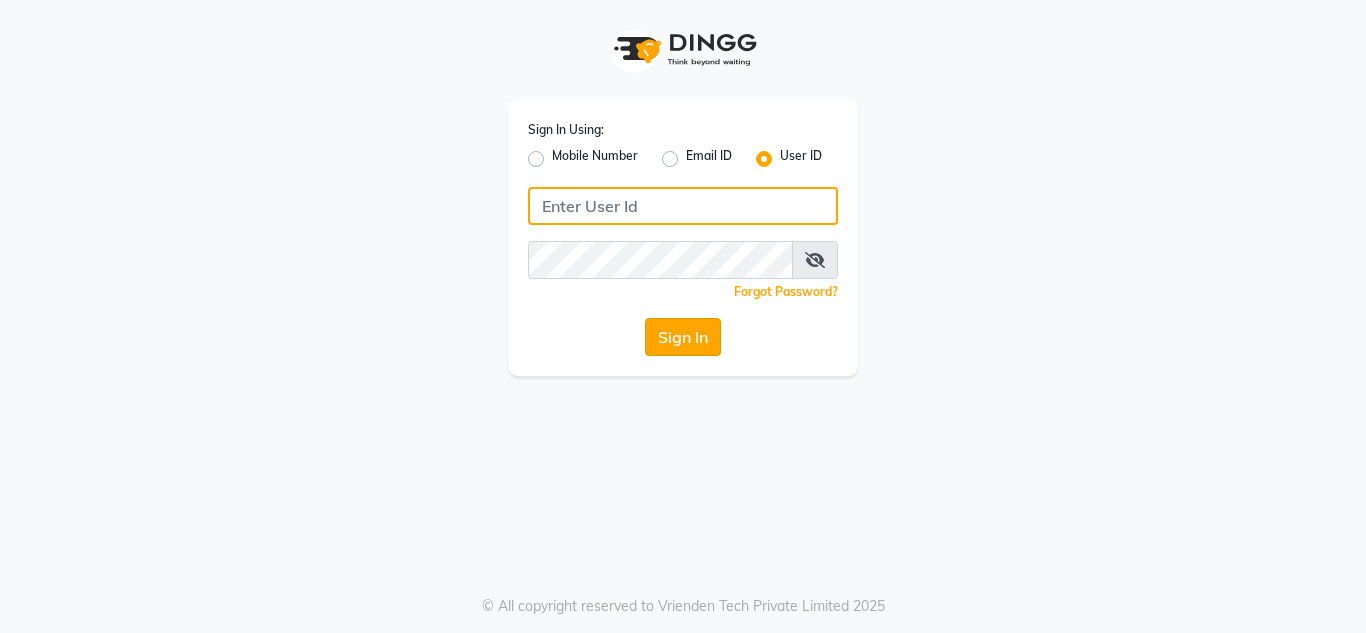 type on "e1790-33" 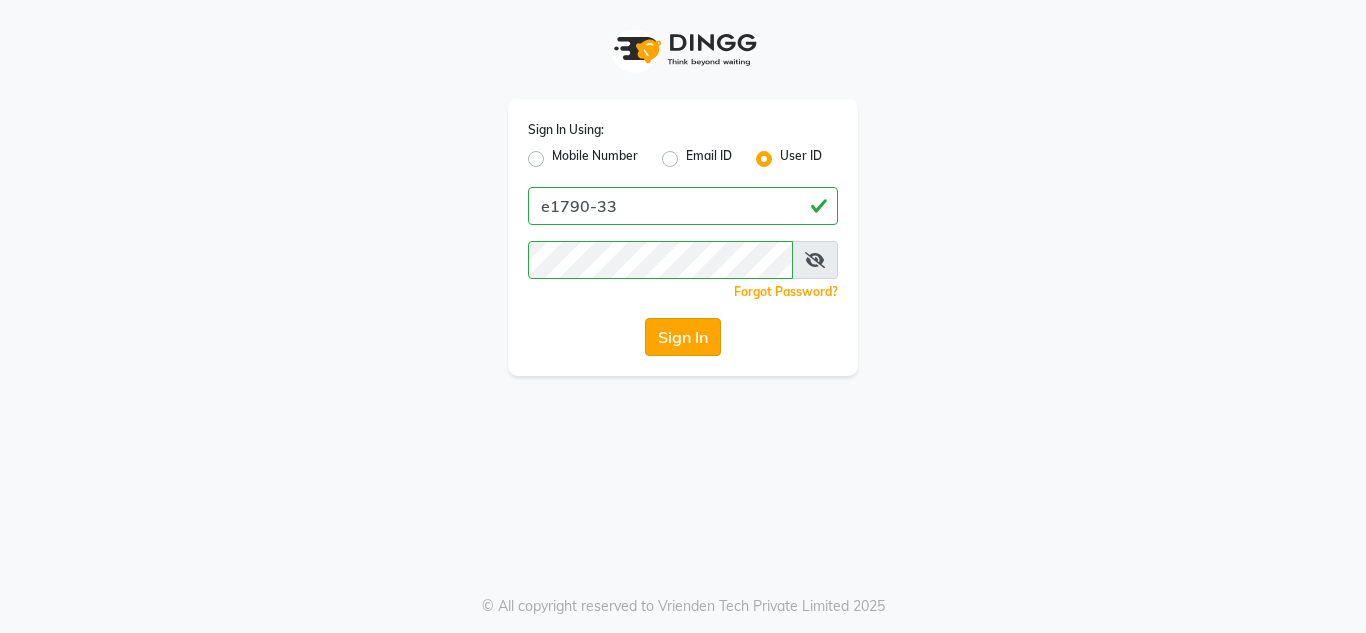 click on "Sign In" 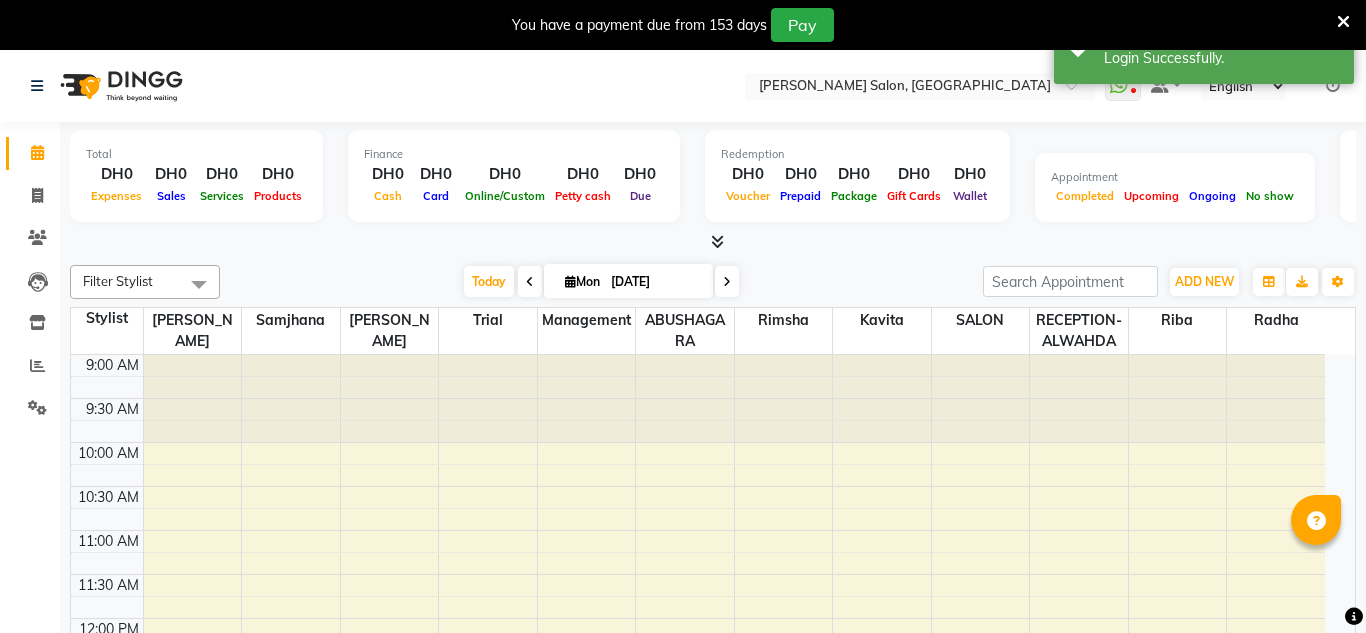 select on "en" 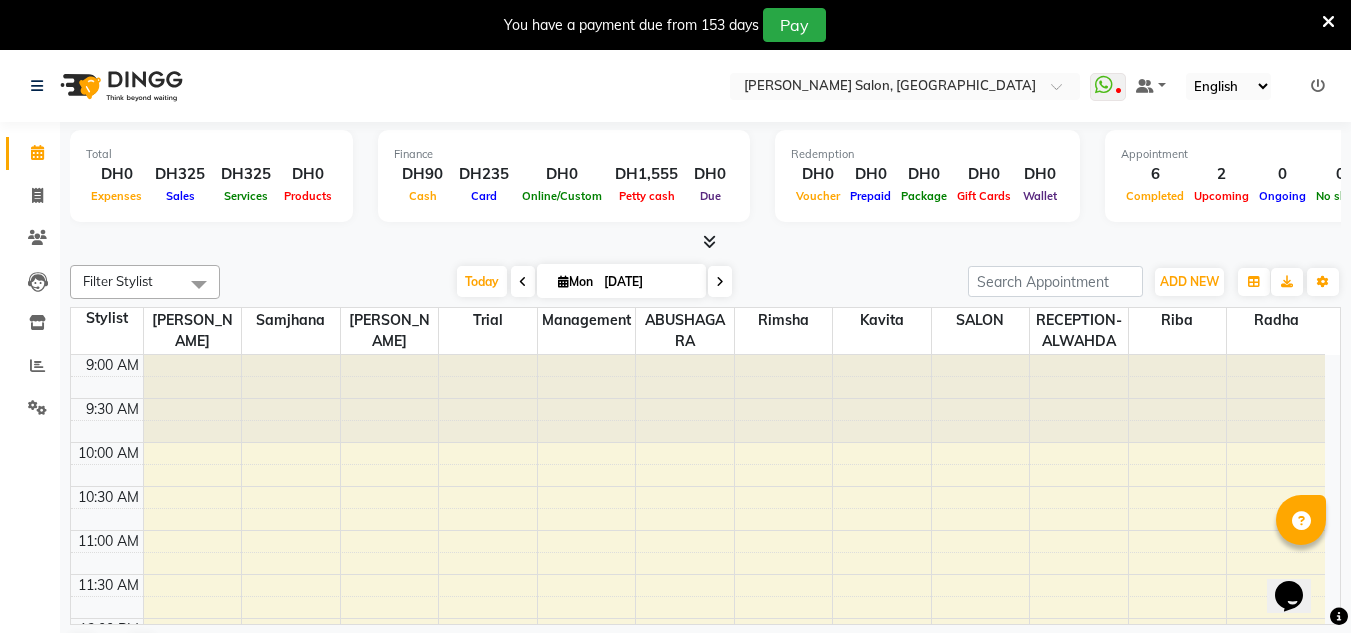 scroll, scrollTop: 0, scrollLeft: 0, axis: both 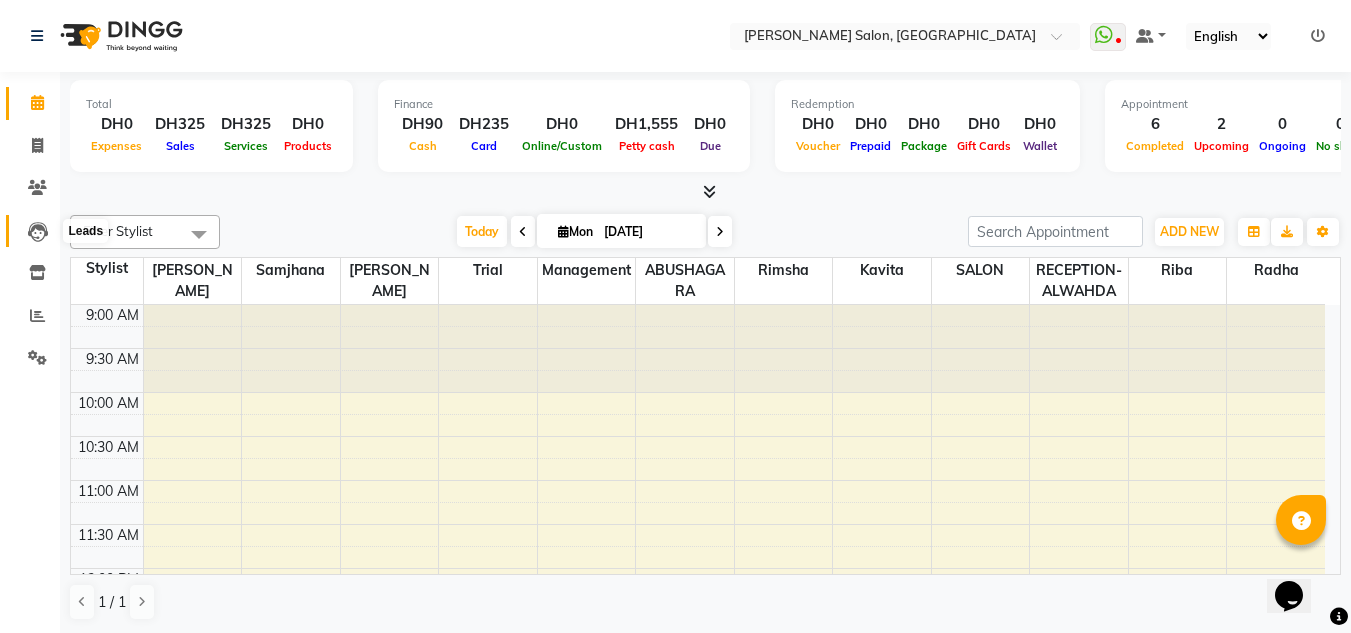 click 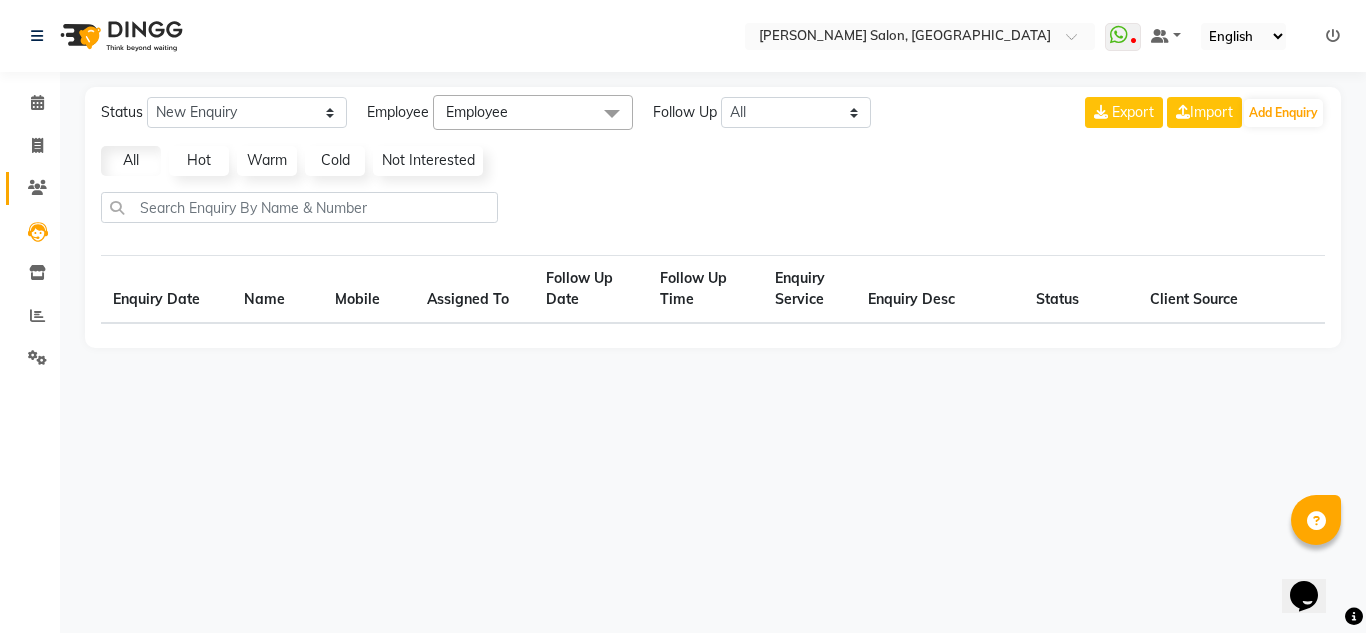 click 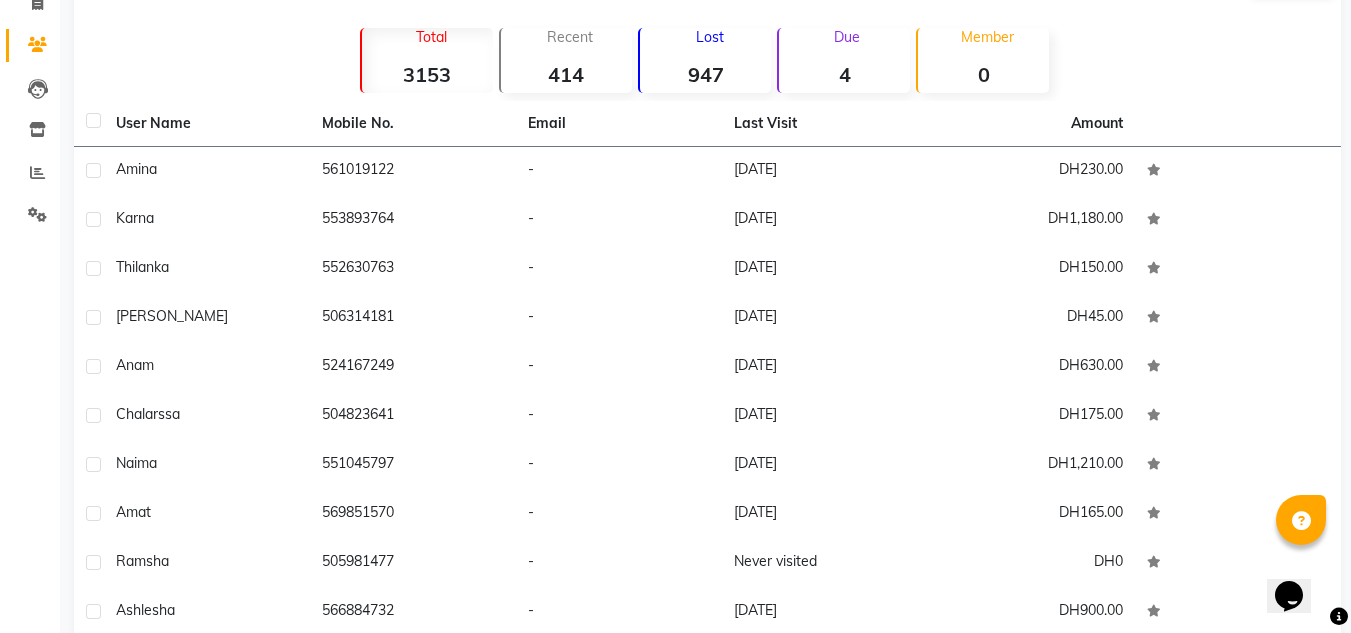 scroll, scrollTop: 233, scrollLeft: 0, axis: vertical 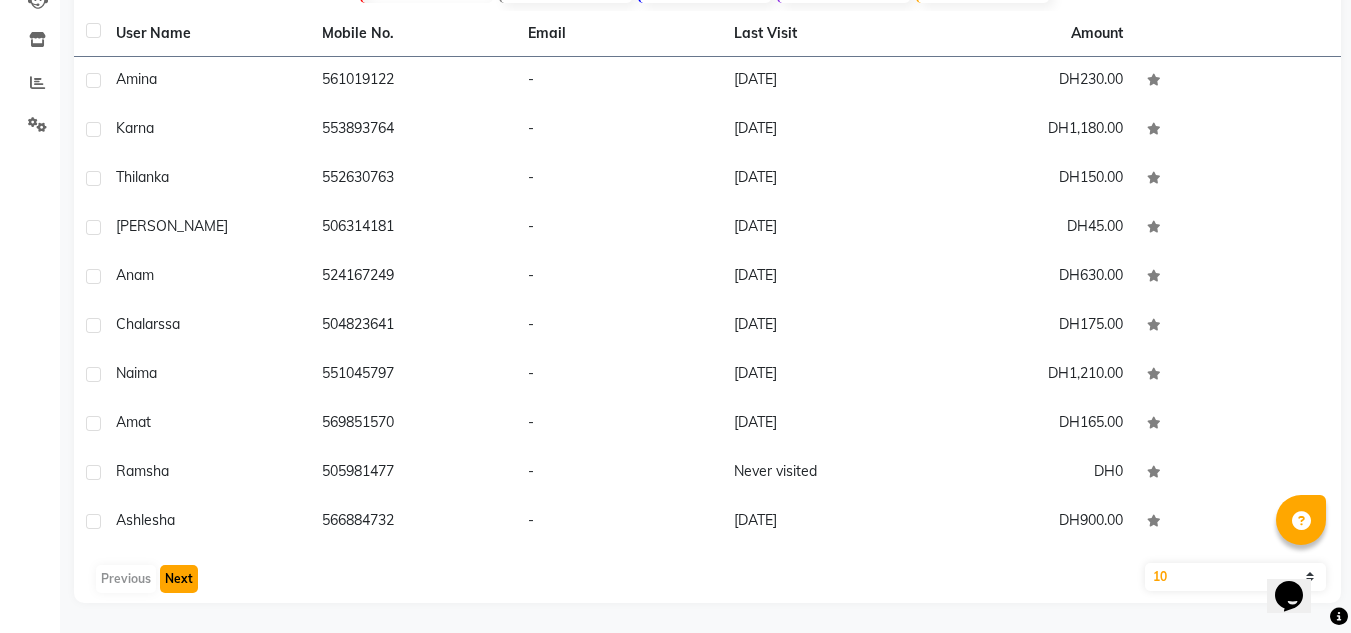 click on "Next" 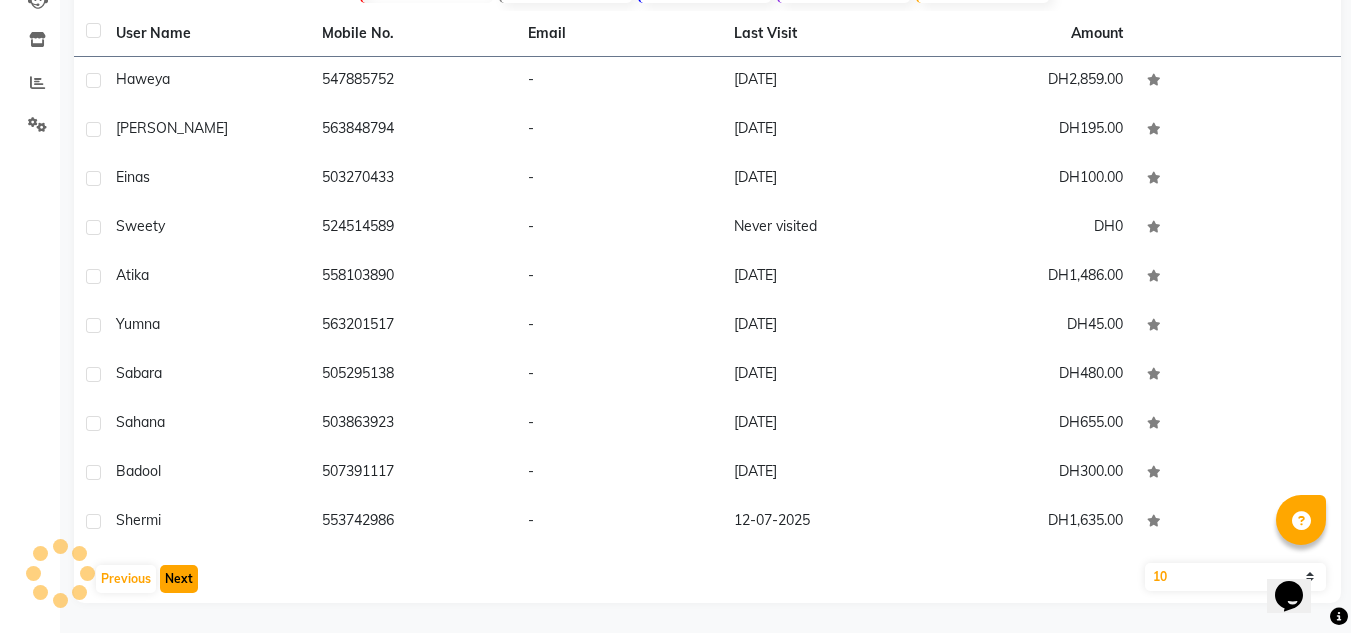 click on "Next" 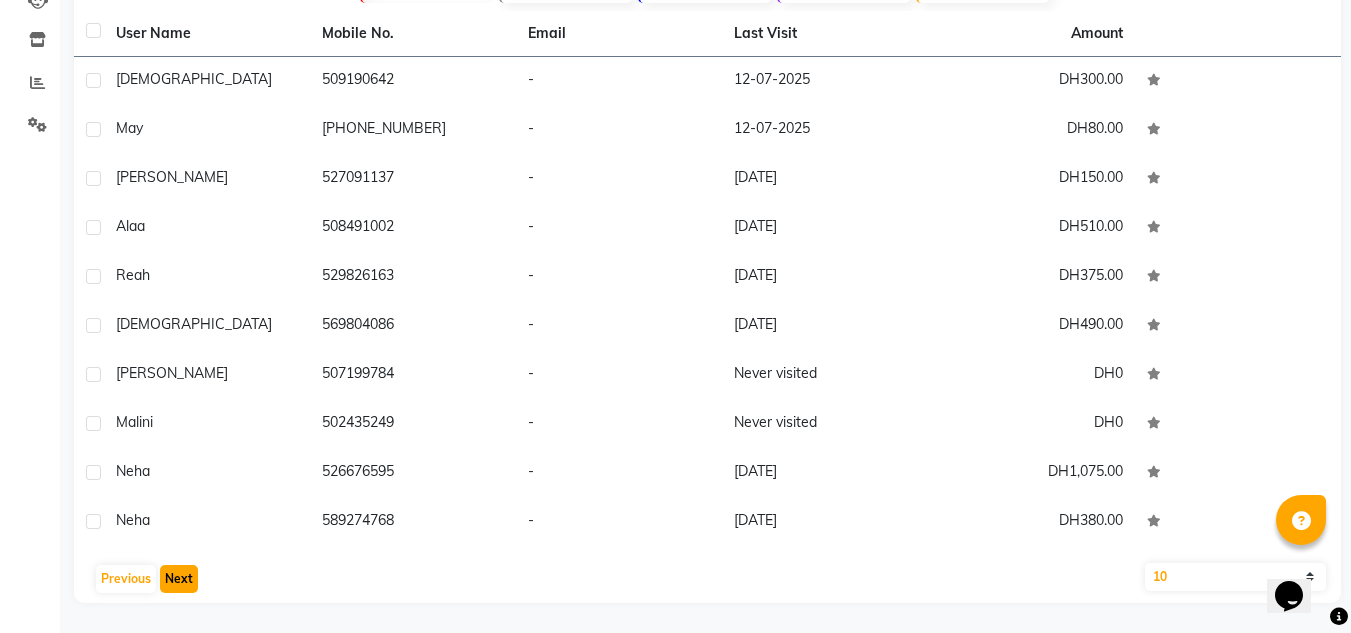 click on "Next" 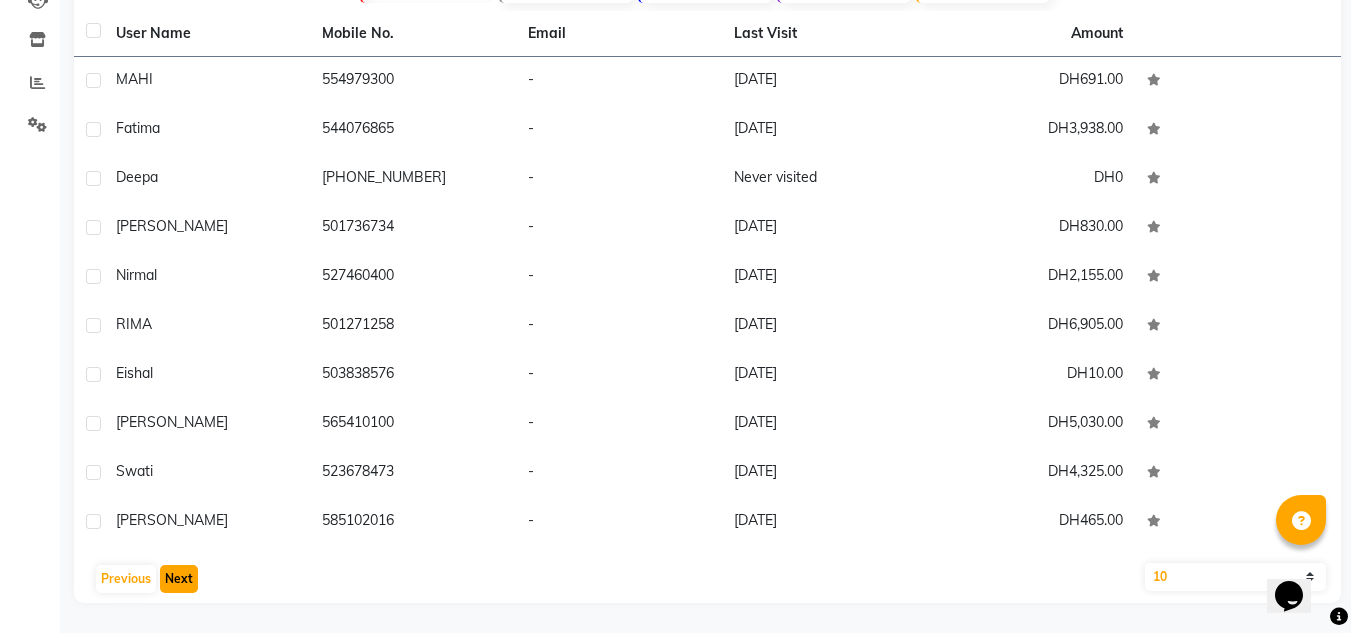 click on "Next" 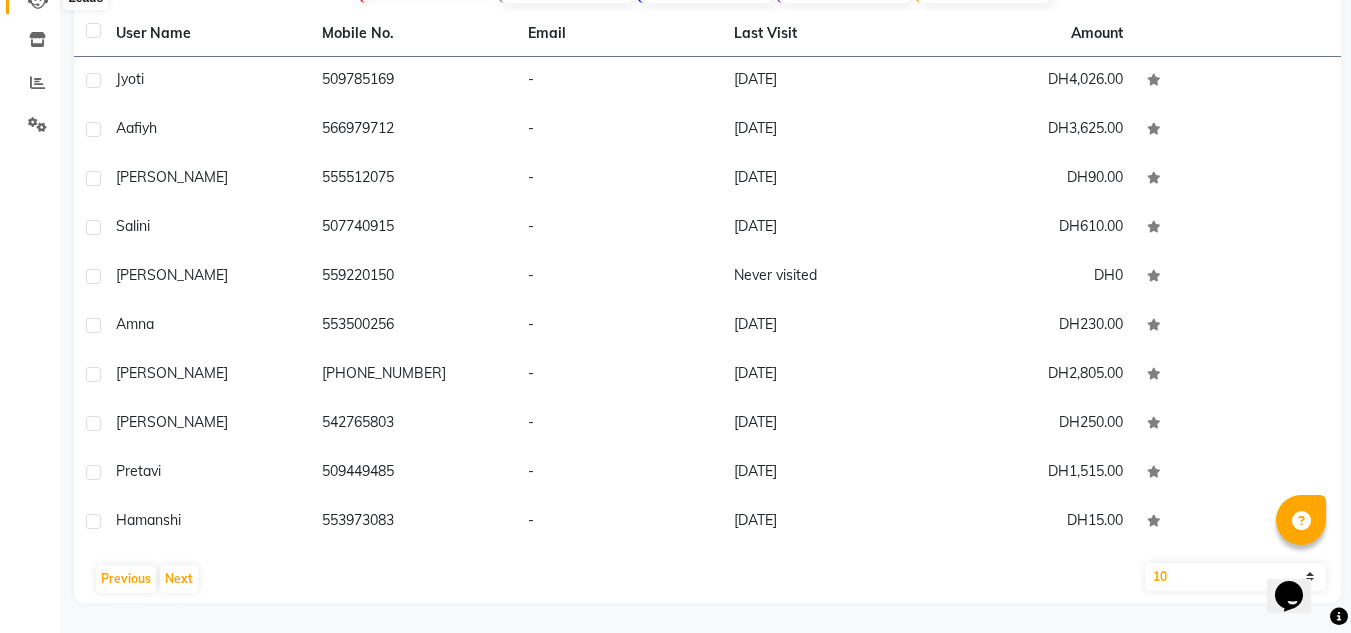 click 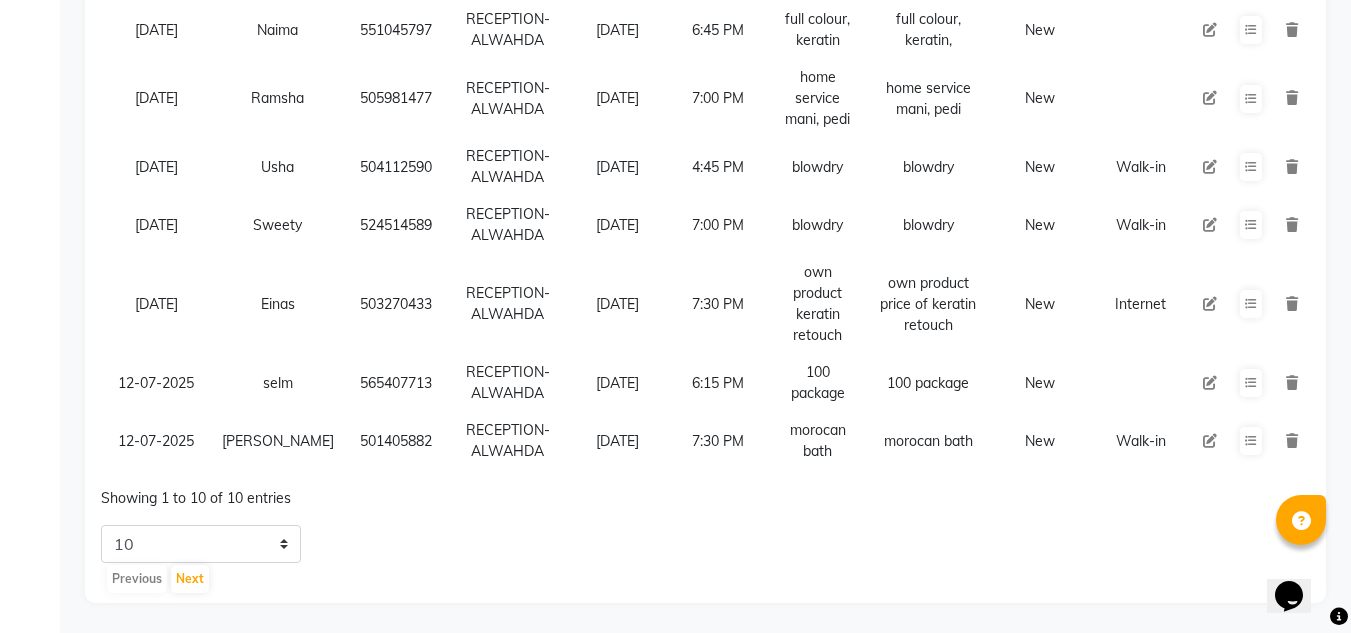 scroll, scrollTop: 534, scrollLeft: 0, axis: vertical 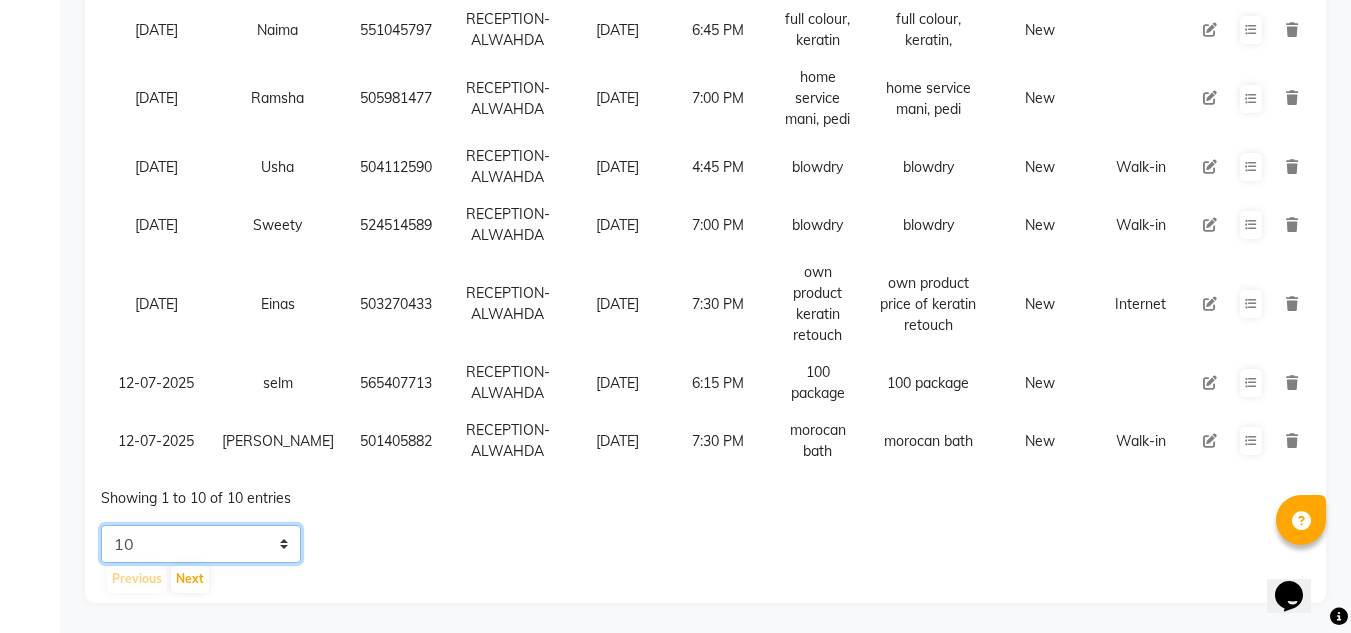 click on "5 10 20 50" 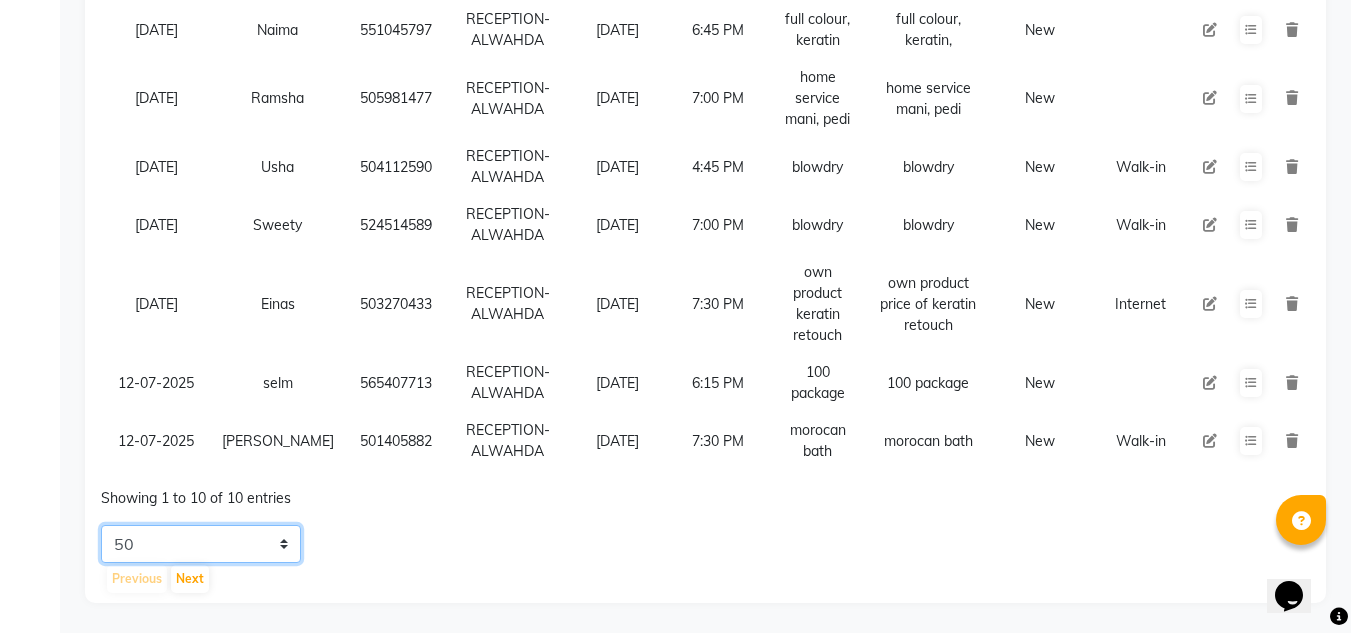 click on "5 10 20 50" 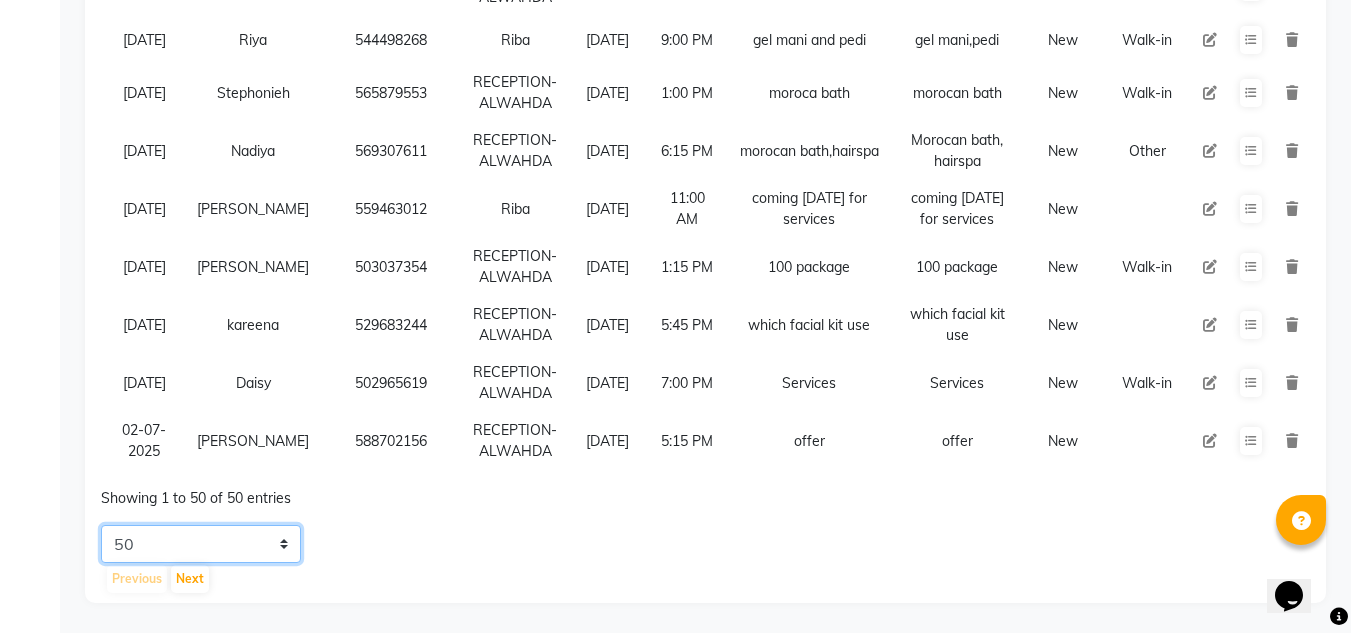 scroll, scrollTop: 2865, scrollLeft: 0, axis: vertical 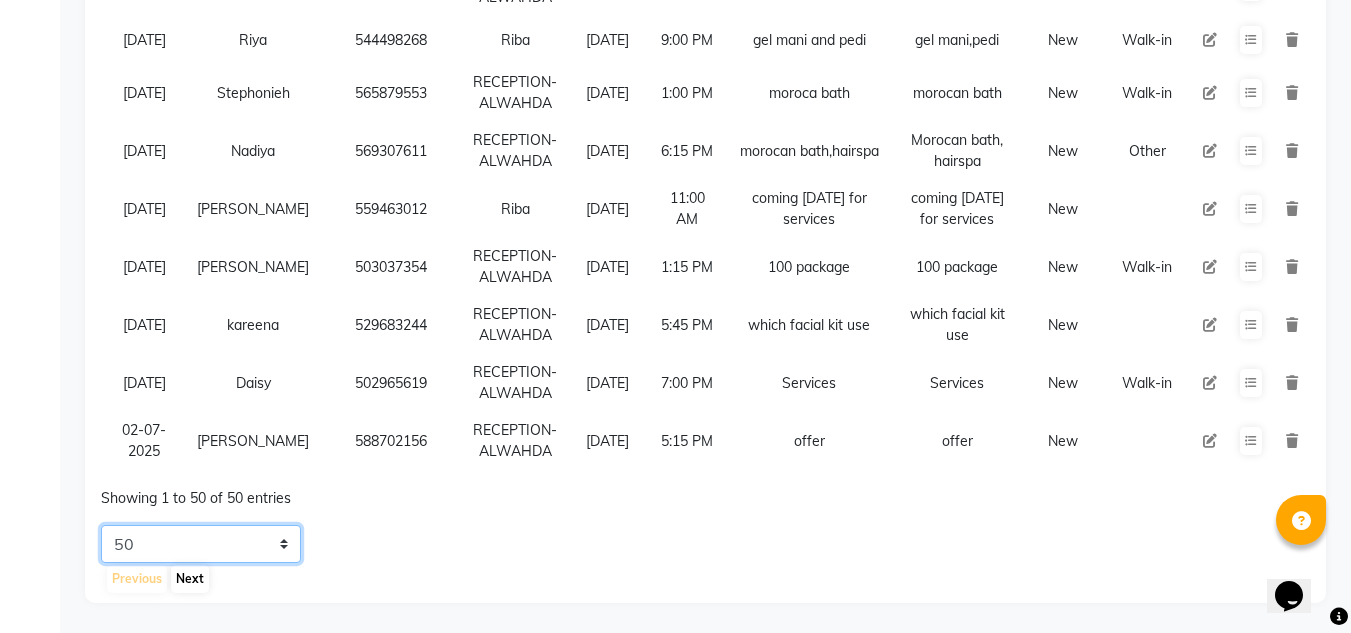 click on "5 10 20 50 Previous Next" 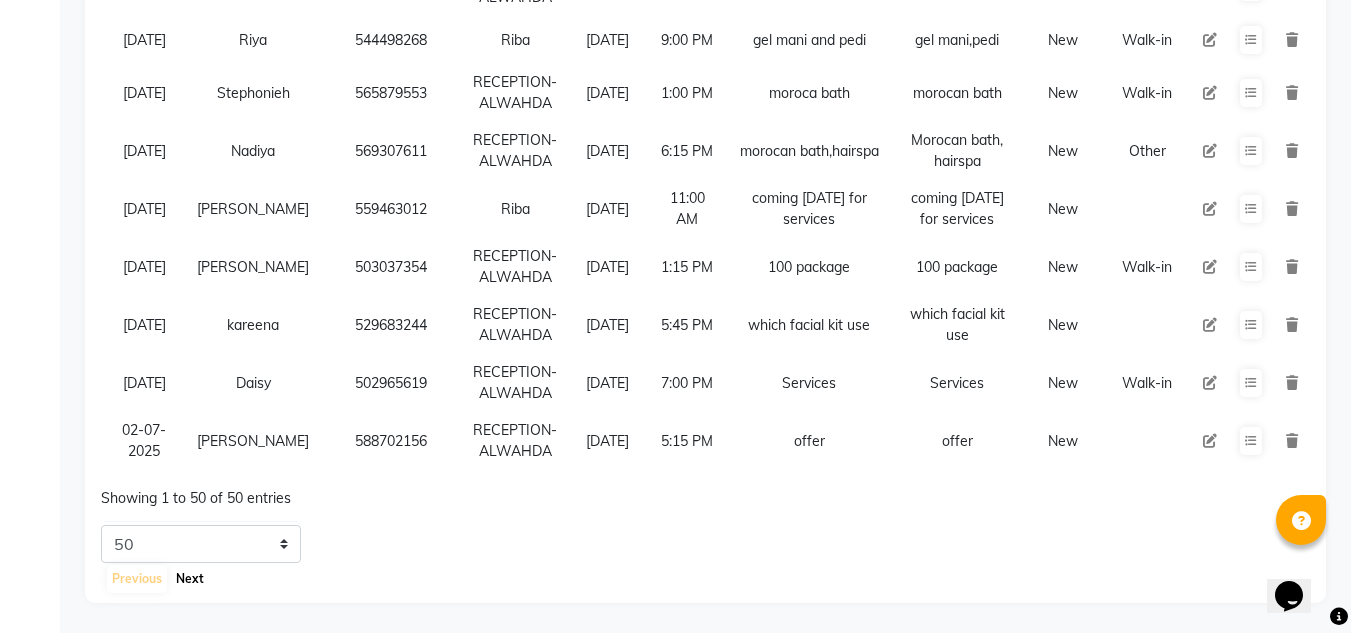 click on "Next" 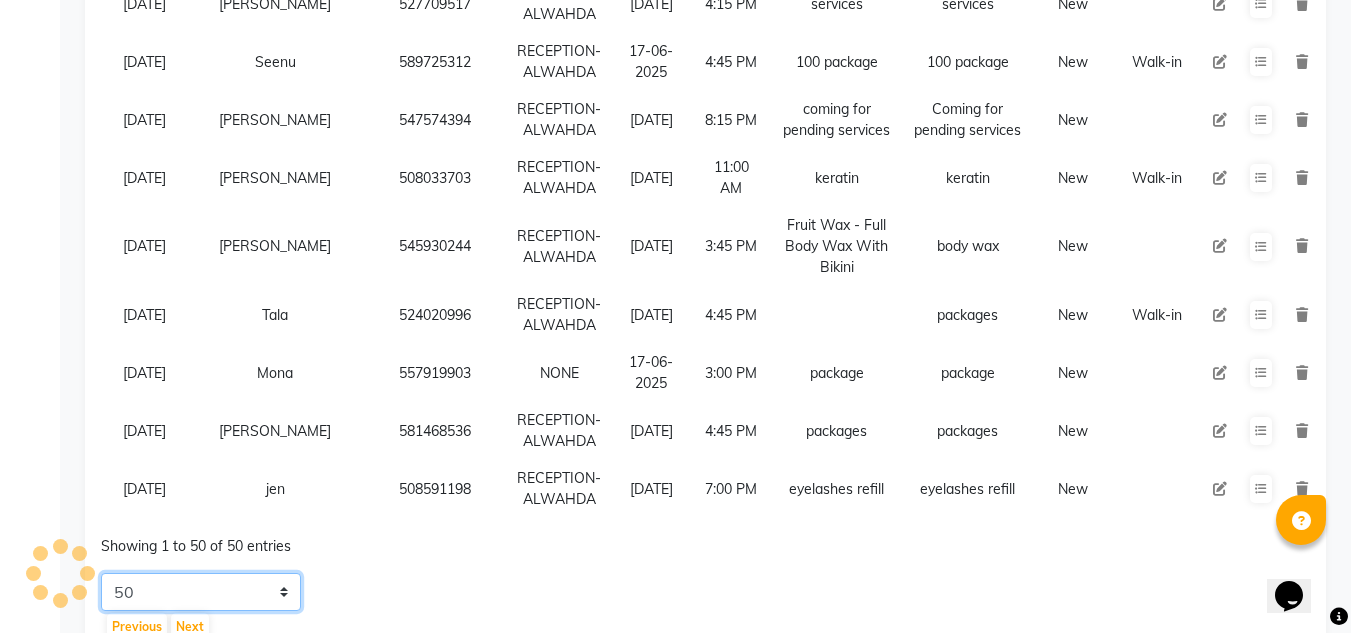 click on "5 10 20 50" 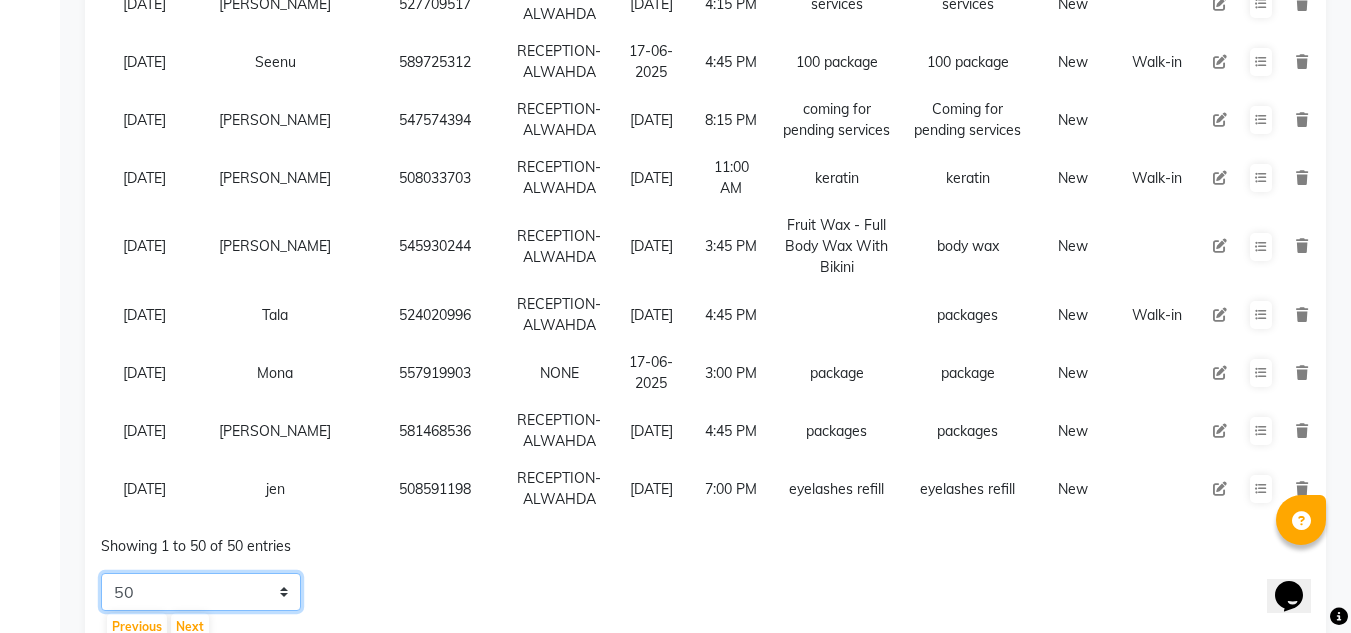 click on "5 10 20 50" 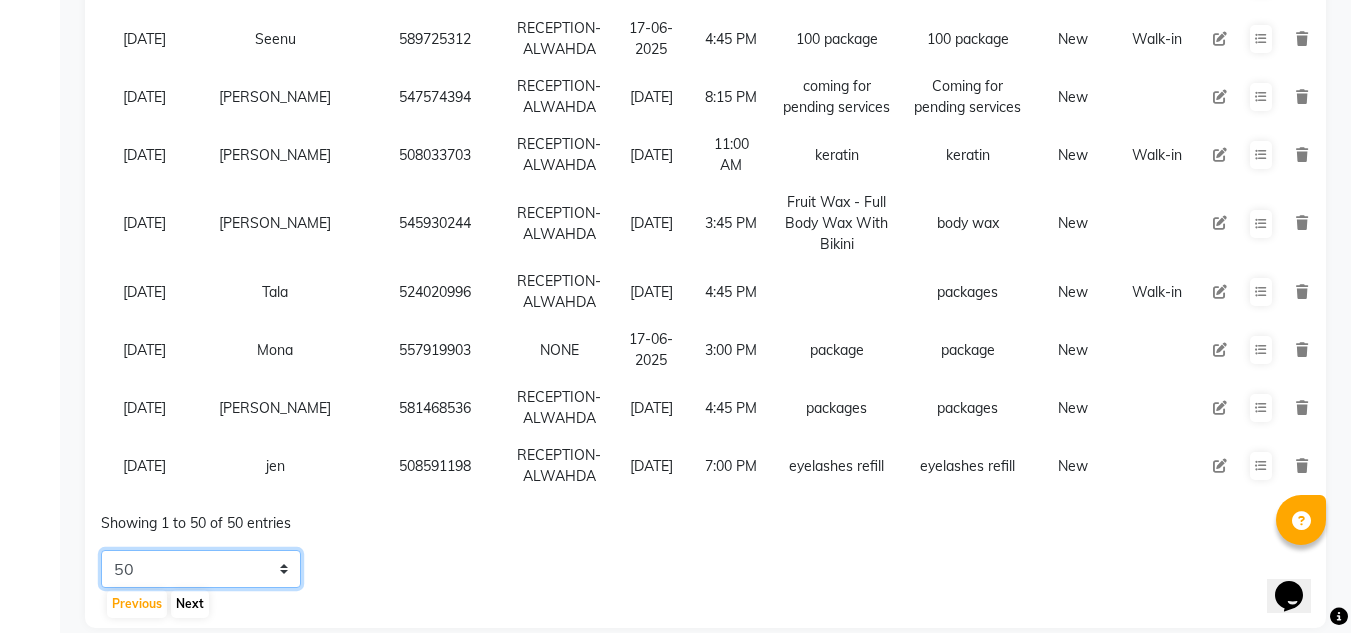 scroll, scrollTop: 2907, scrollLeft: 0, axis: vertical 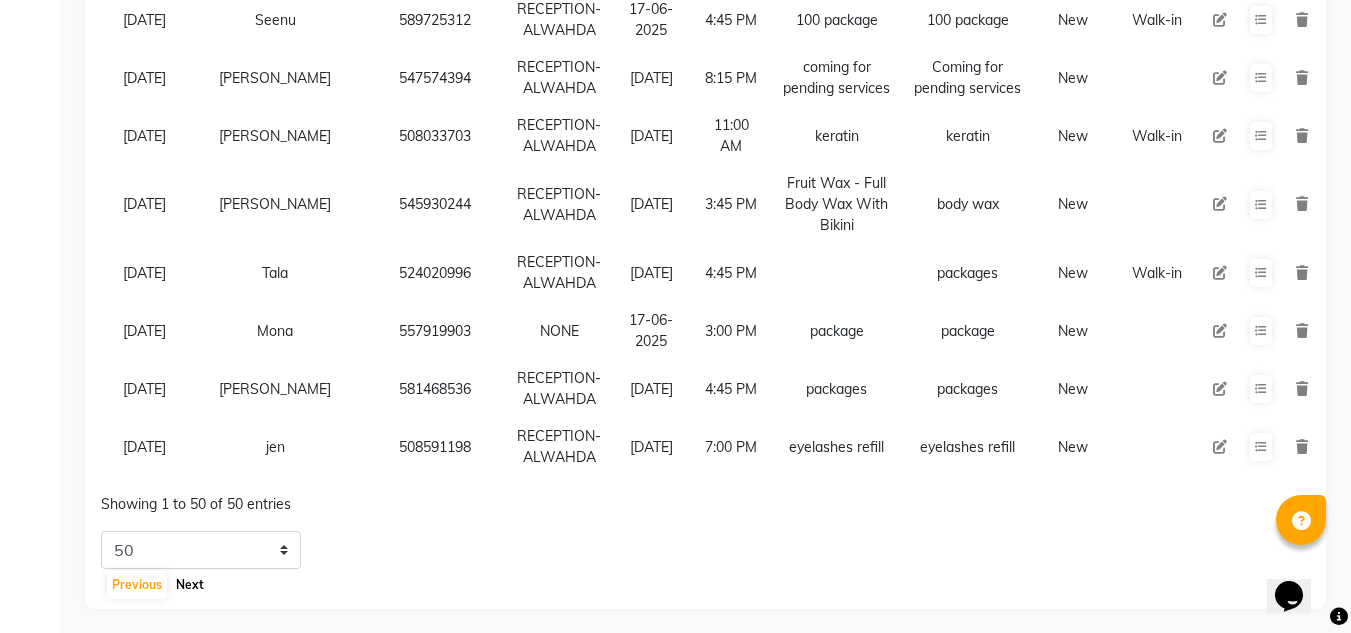 click on "Next" 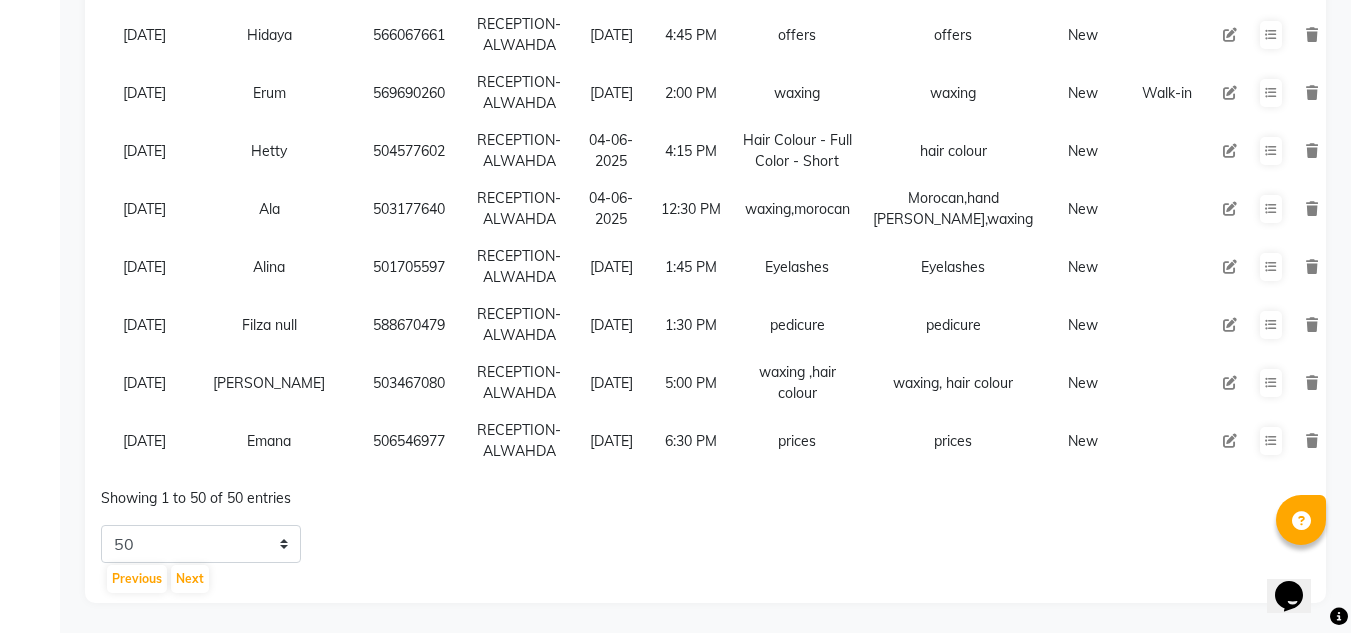 click on "Status New Enquiry Open Enquiry Converted Enquiry  All All New Open Converted Employee Employee Select All ABUSHAGARA Kavita Laxmi Management [PERSON_NAME] RECEPTION-ALWAHDA [PERSON_NAME] SALON [PERSON_NAME] trial Follow Up All [DATE] [DATE] This Week This Month Custom NONE [DATE] [DATE] MONTH Export  Import  Add Enquiry All Hot Warm Cold  Not Interested  Enquiry Date Name Mobile  Assigned To  Follow Up Date Follow Up Time  Enquiry Service  Enquiry Desc Status Client Source [DATE] Aleena    544319695  RECEPTION-ALWAHDA [DATE] 2:15 PM  7 services package  7 services package  New [DATE] [GEOGRAPHIC_DATA]    547359514  RECEPTION-ALWAHDA [DATE] 2:15 PM  facial offer  facial offer  New [DATE] [PERSON_NAME]   568193659  RECEPTION-ALWAHDA [DATE] 4:30 PM  bikini wax  bikini wax  New [DATE] Dala    501504948  RECEPTION-ALWAHDA [DATE] 2:30 PM  gel polish  gel polish  New WhatsApp  [DATE] Cherry    556069458  RECEPTION-ALWAHDA [DATE] 2:45 PM  packages  Packages  New [DATE] [PERSON_NAME] null New 5" 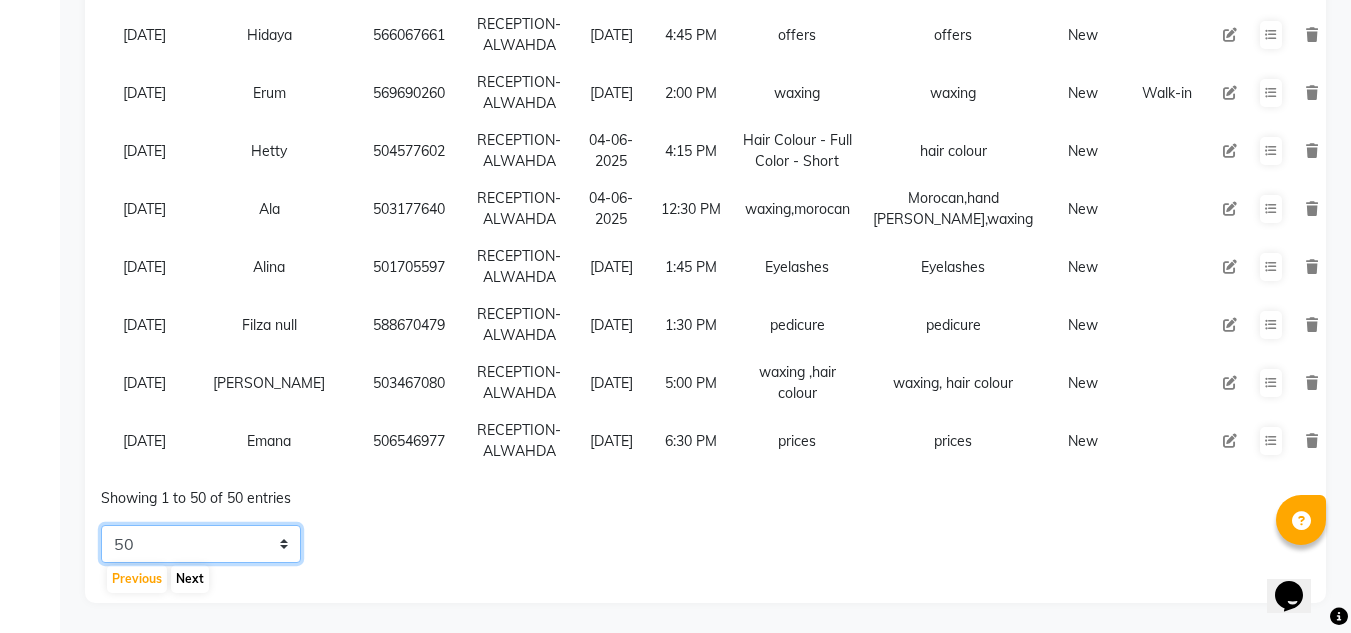 click on "5 10 20 50" 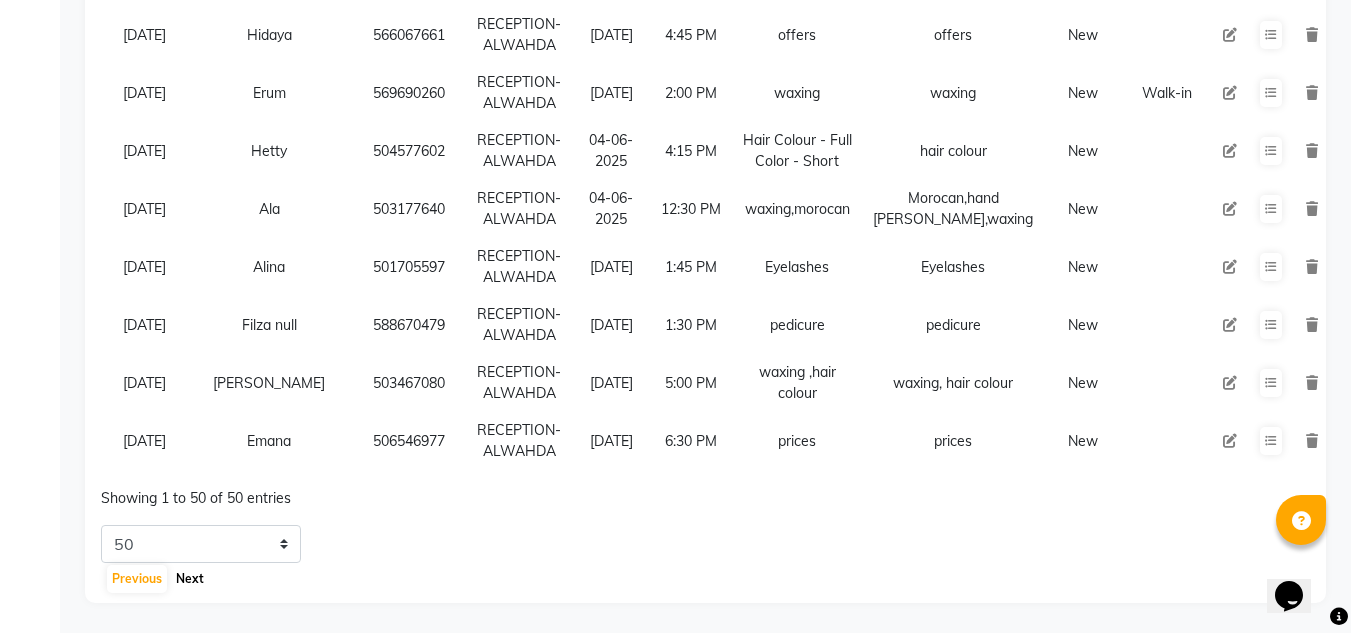 click on "Next" 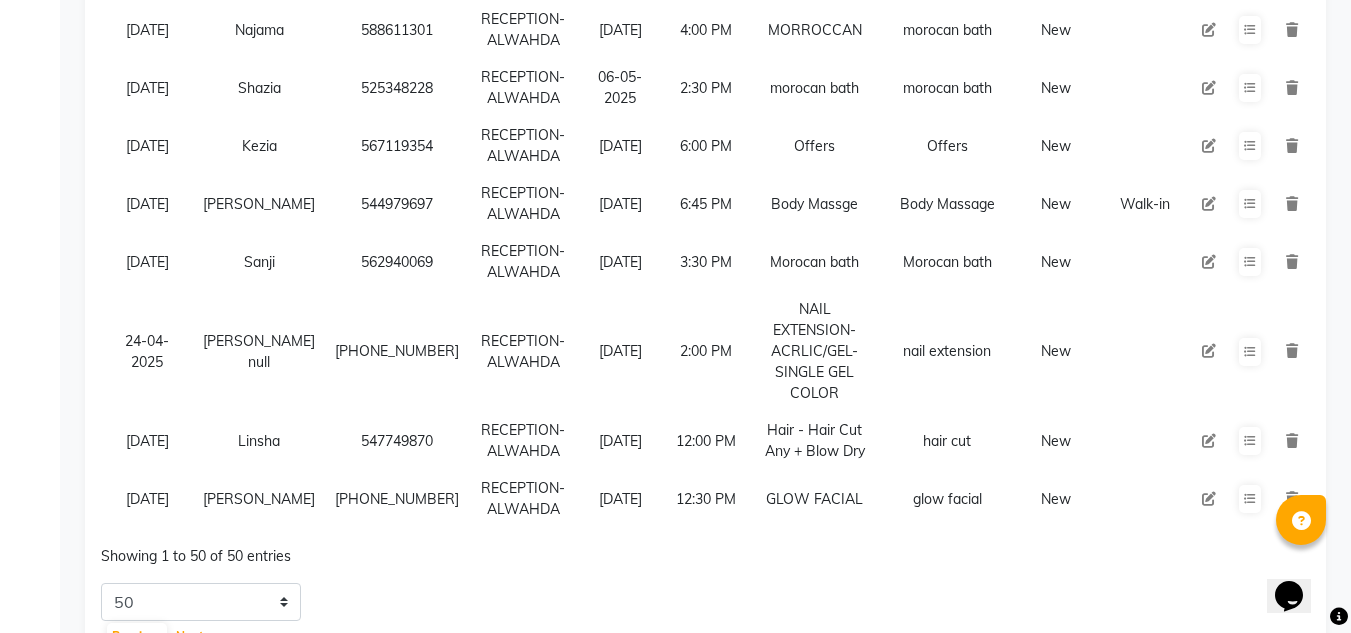 scroll, scrollTop: 2959, scrollLeft: 0, axis: vertical 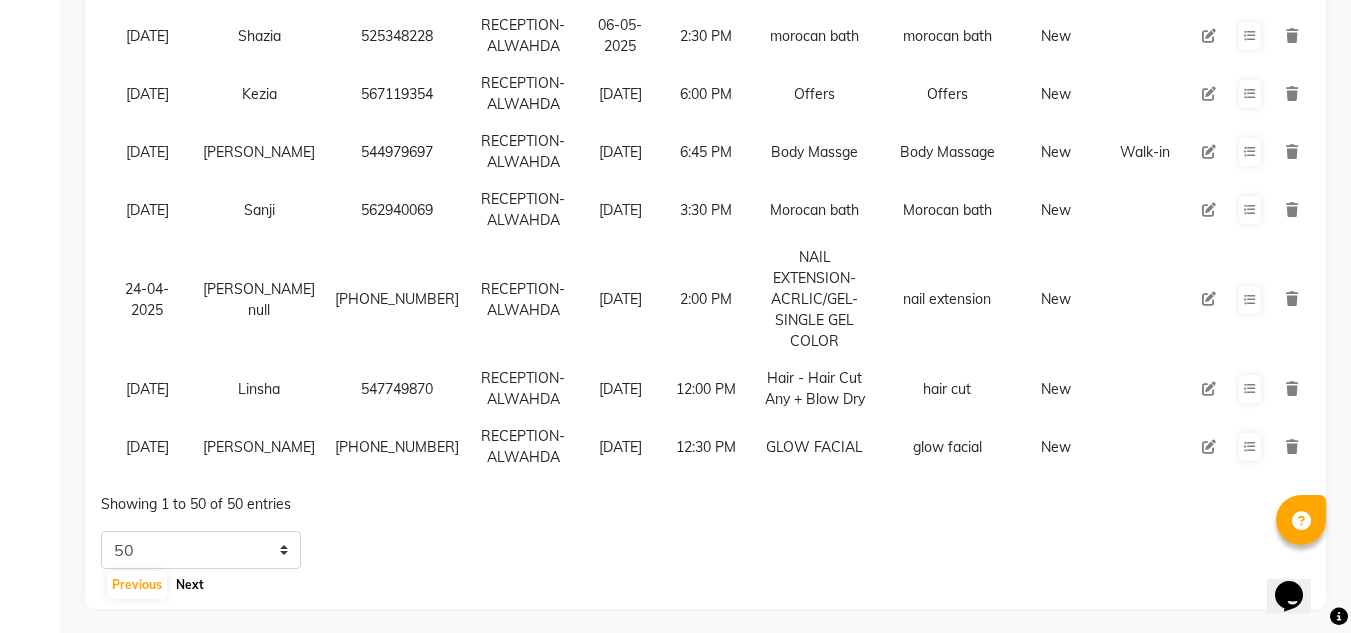 click on "Next" 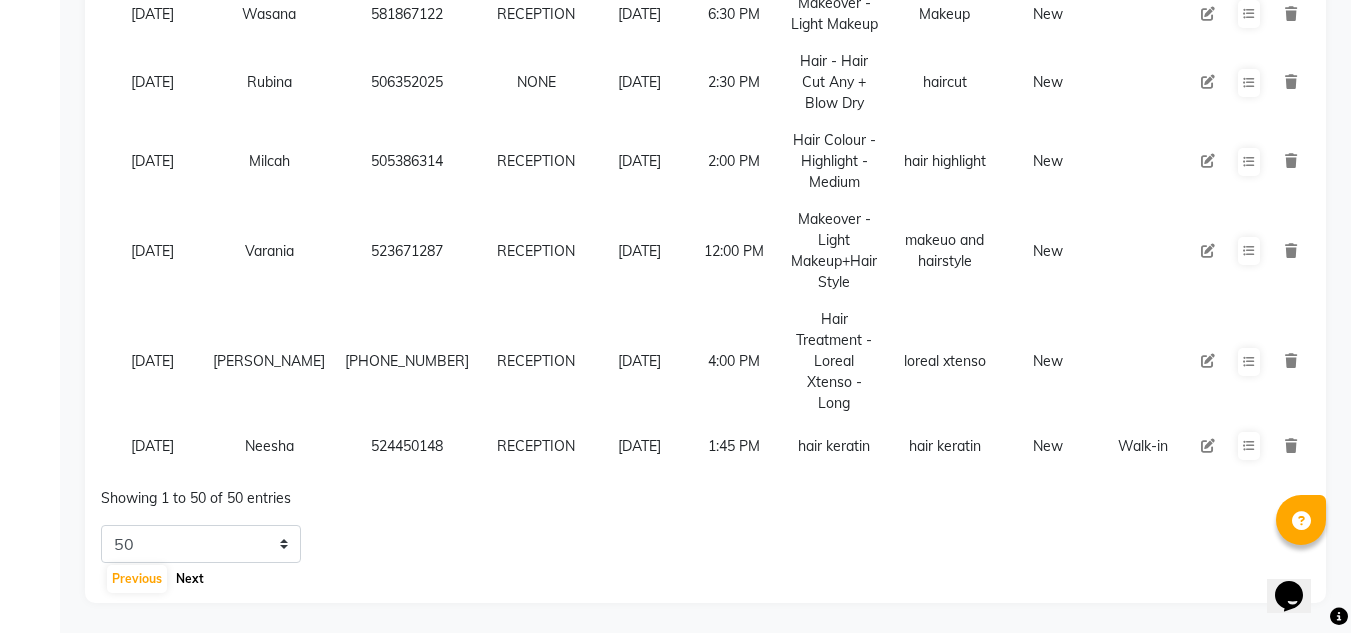 click on "Next" 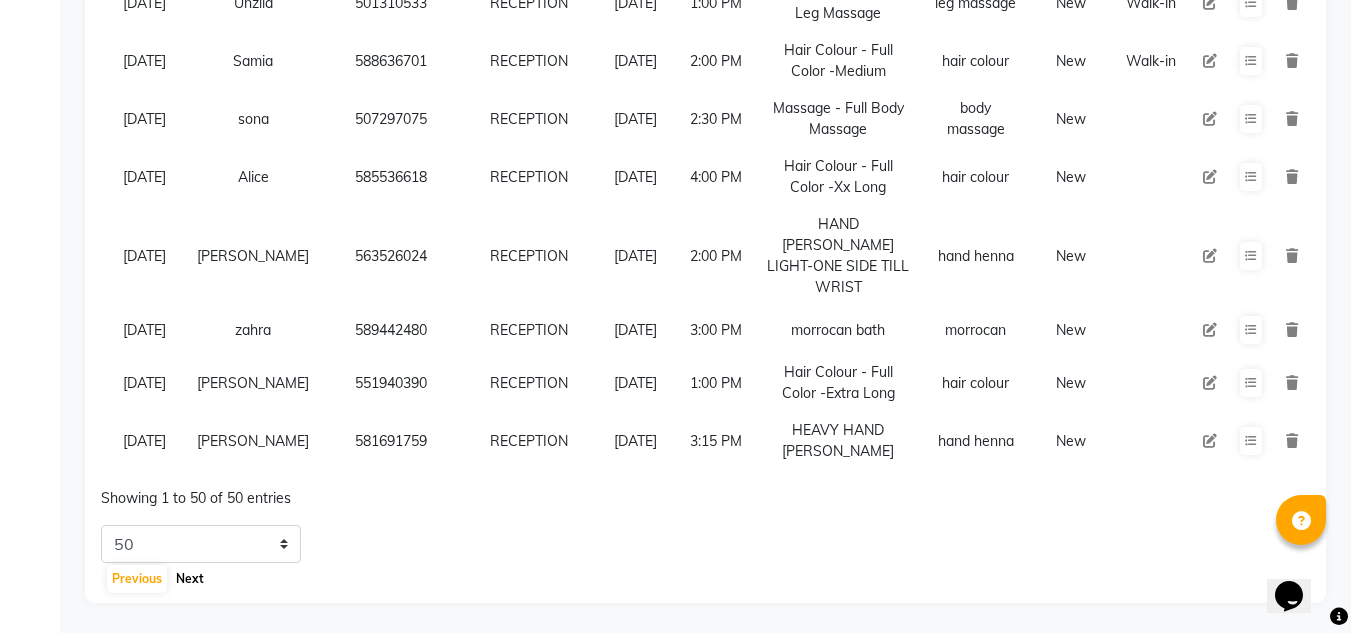 click on "Next" 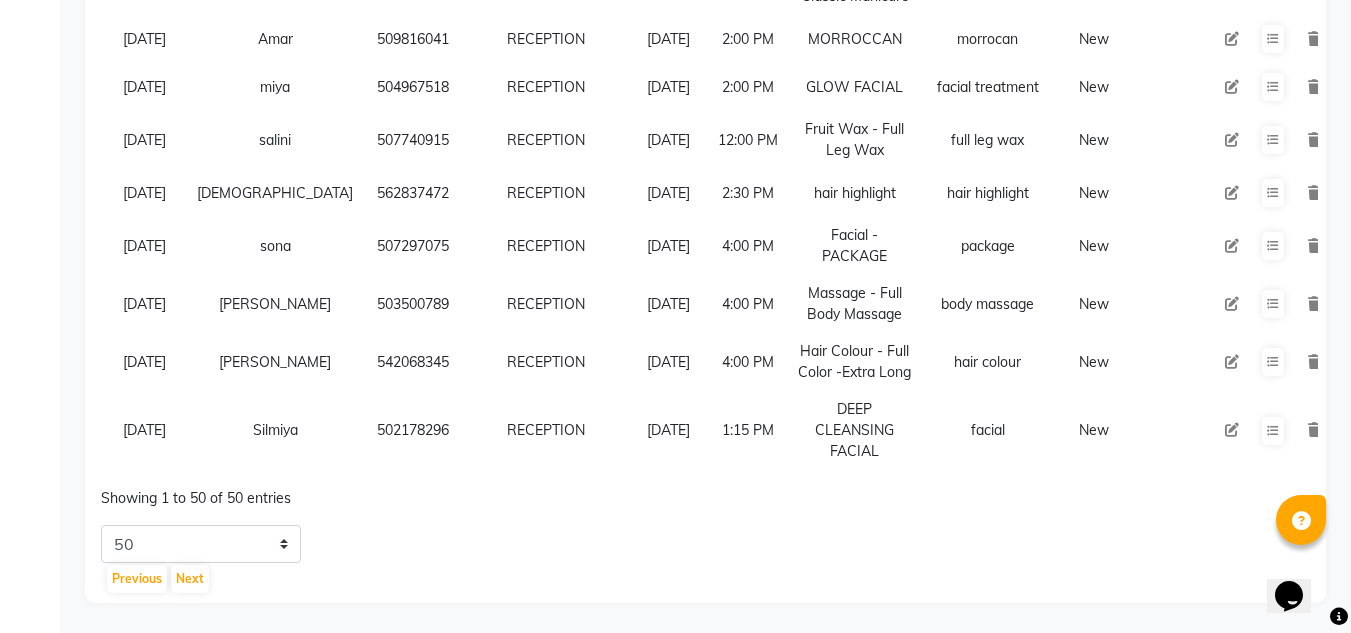 scroll, scrollTop: 3678, scrollLeft: 0, axis: vertical 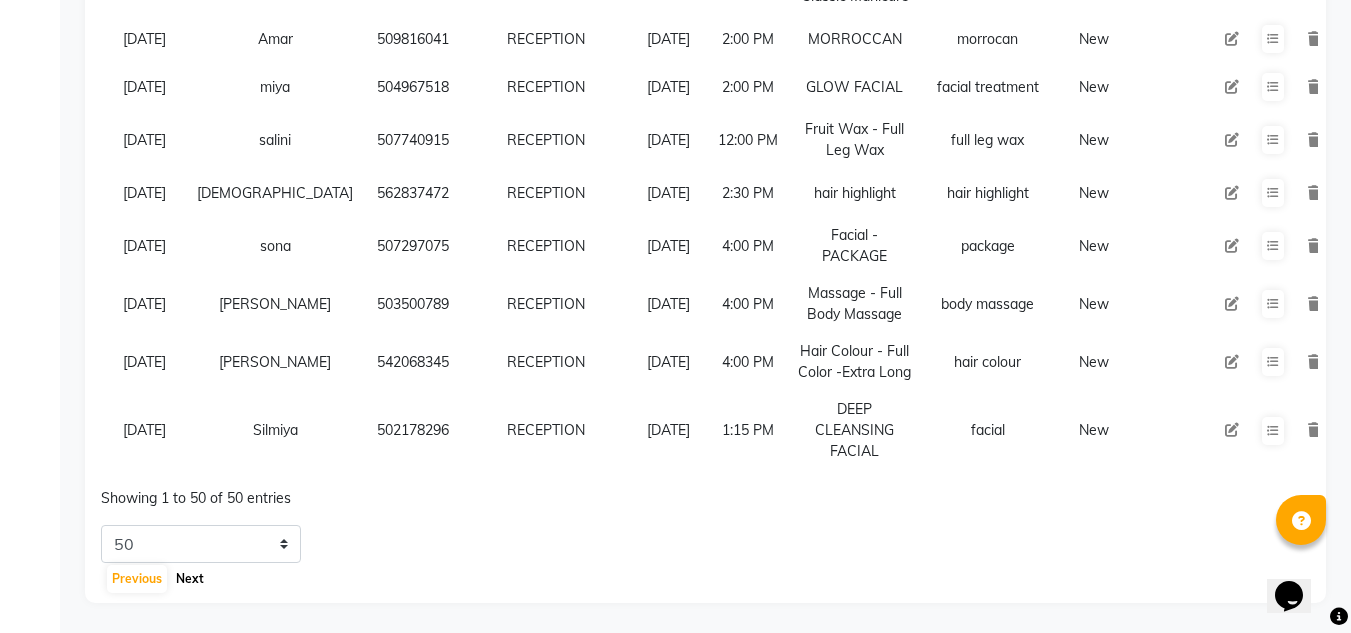 click on "Next" 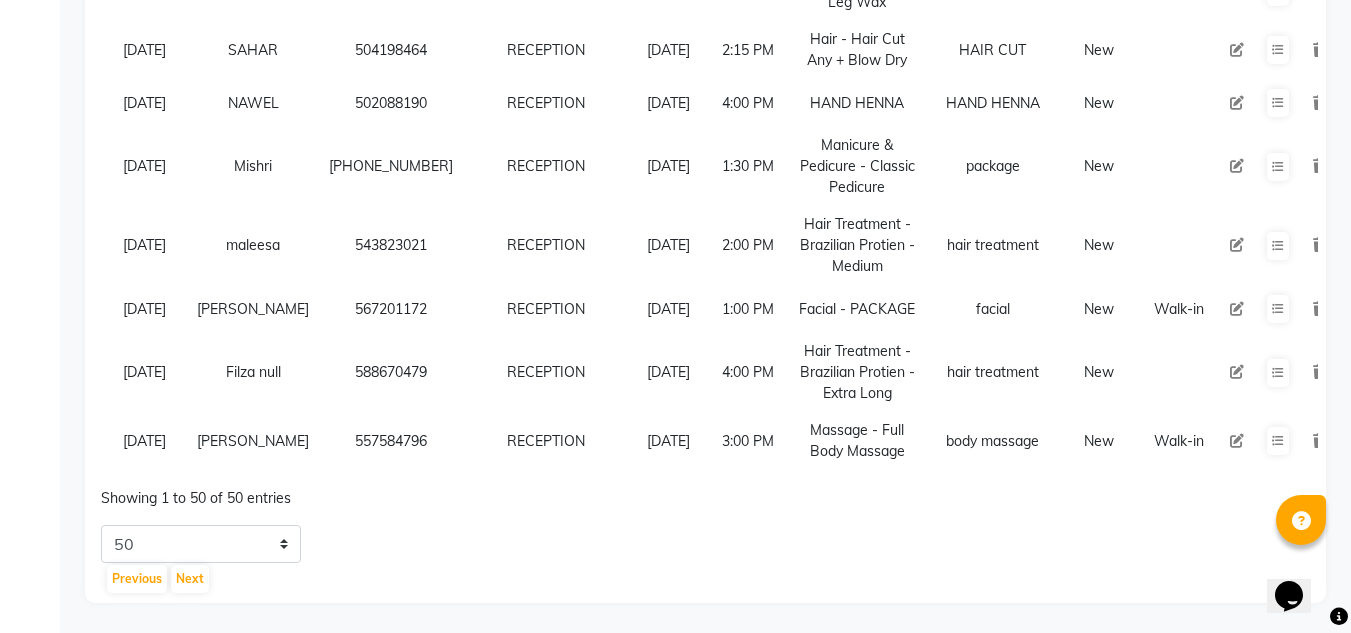 click on "[DATE]" at bounding box center [144, 372] 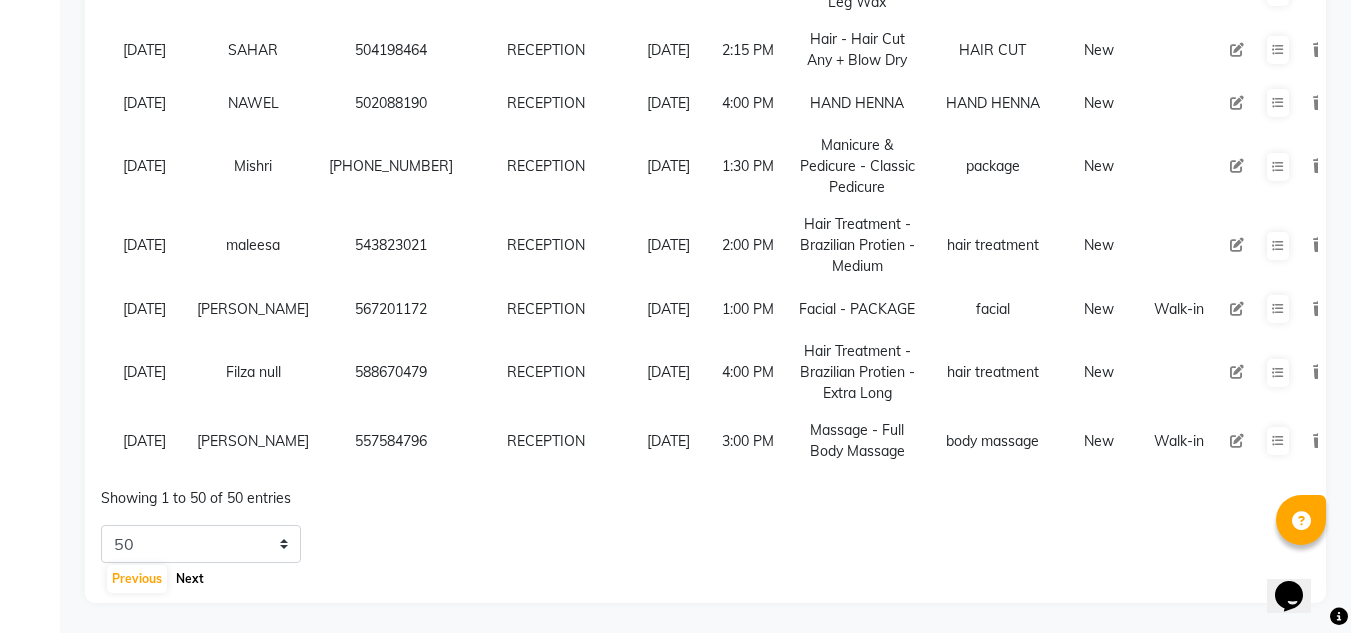 click on "Next" 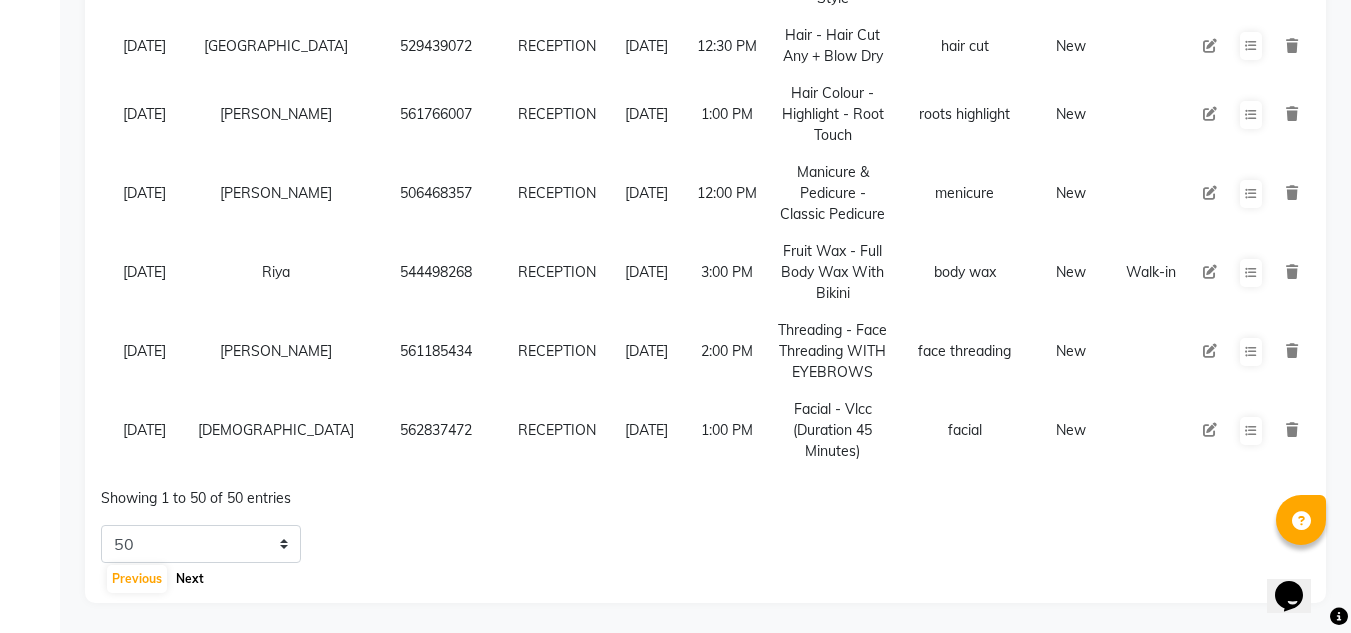 click on "Next" 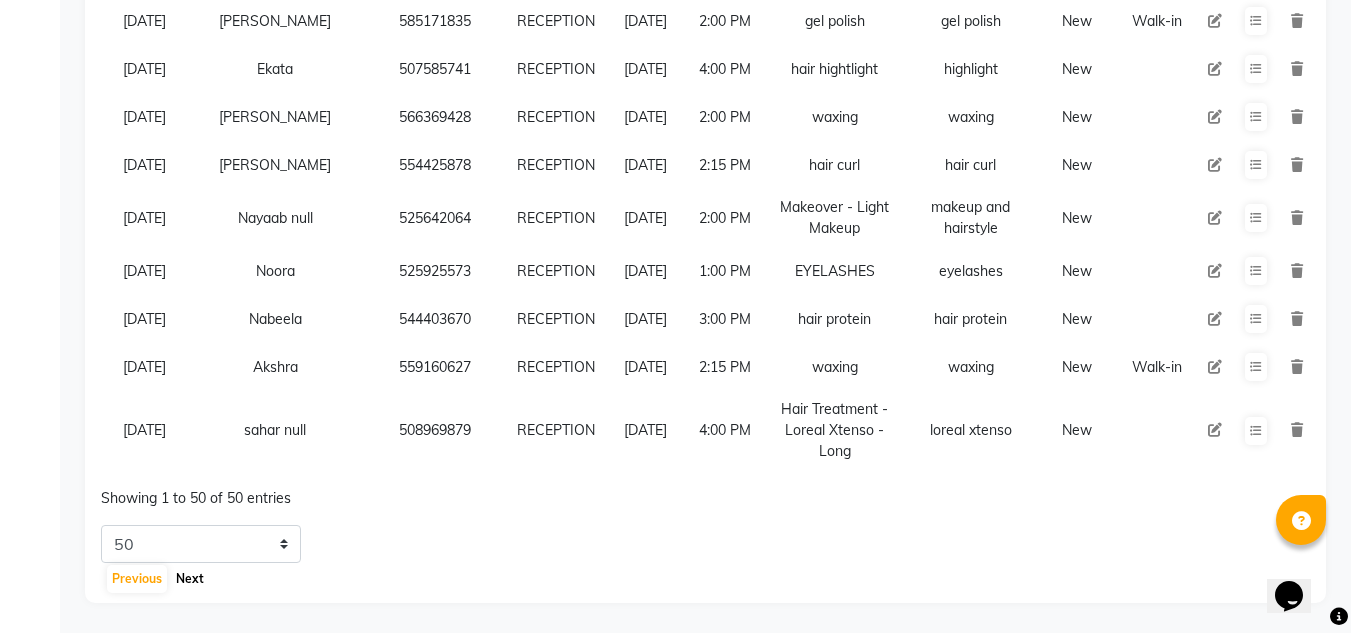 click on "Next" 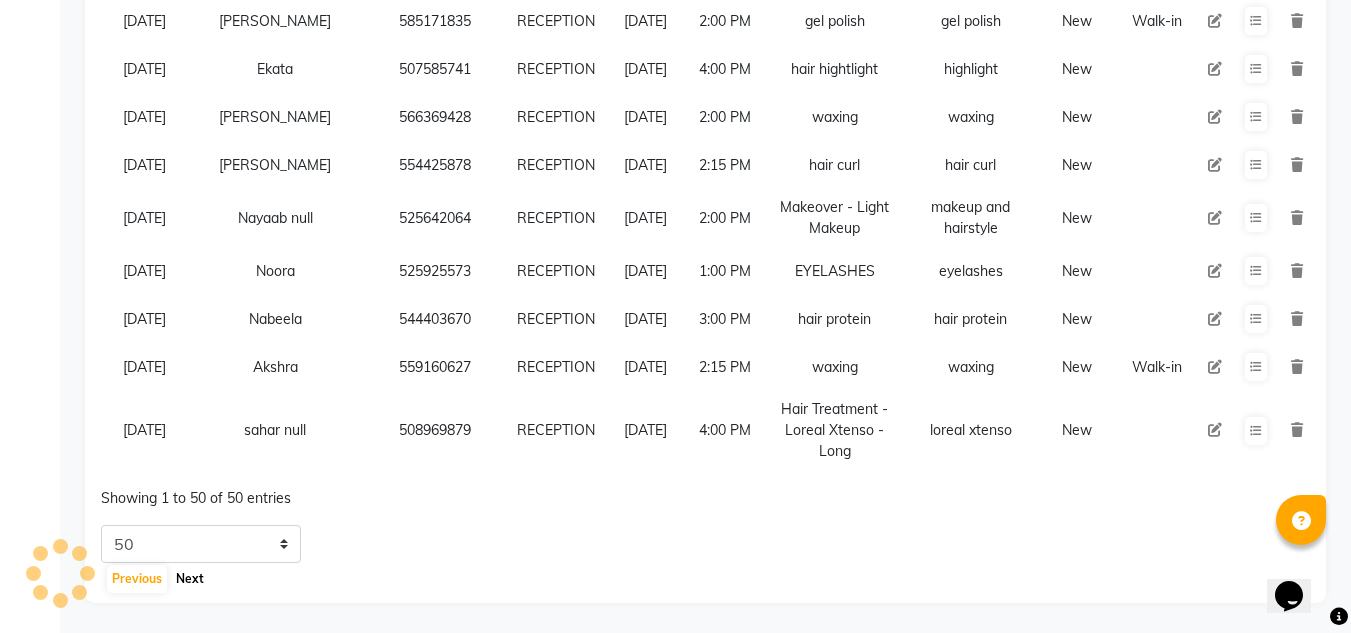 click on "Next" 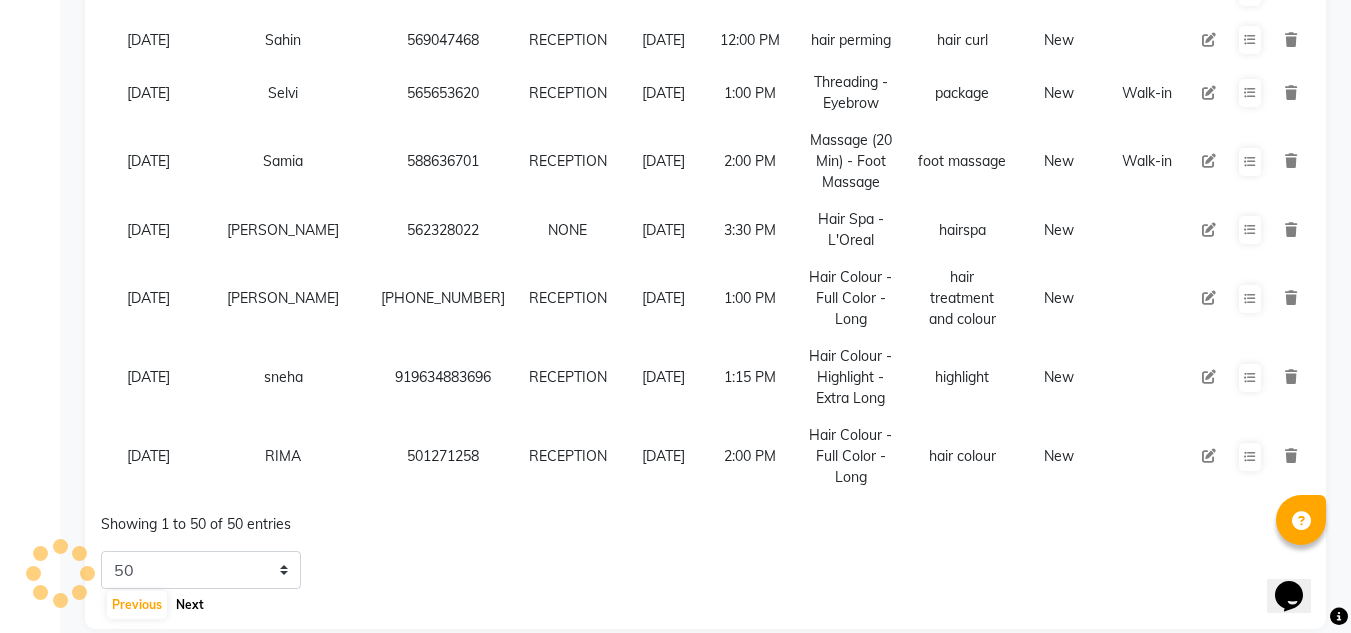click on "Next" 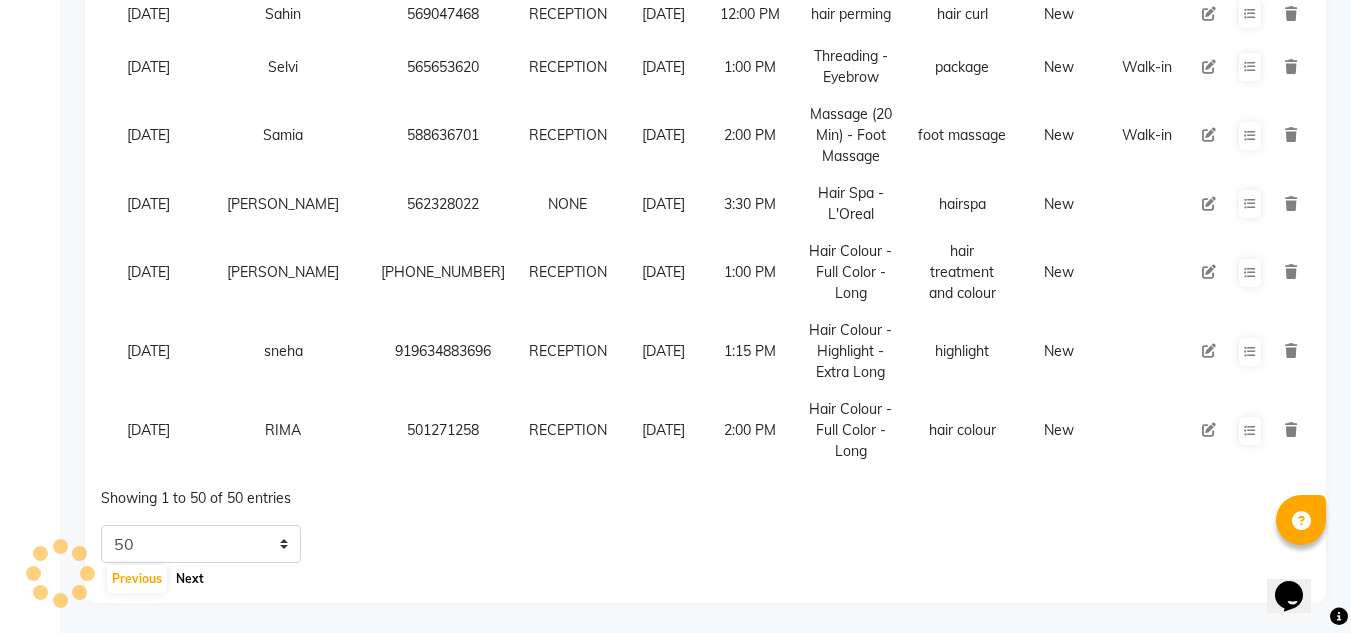 click on "Next" 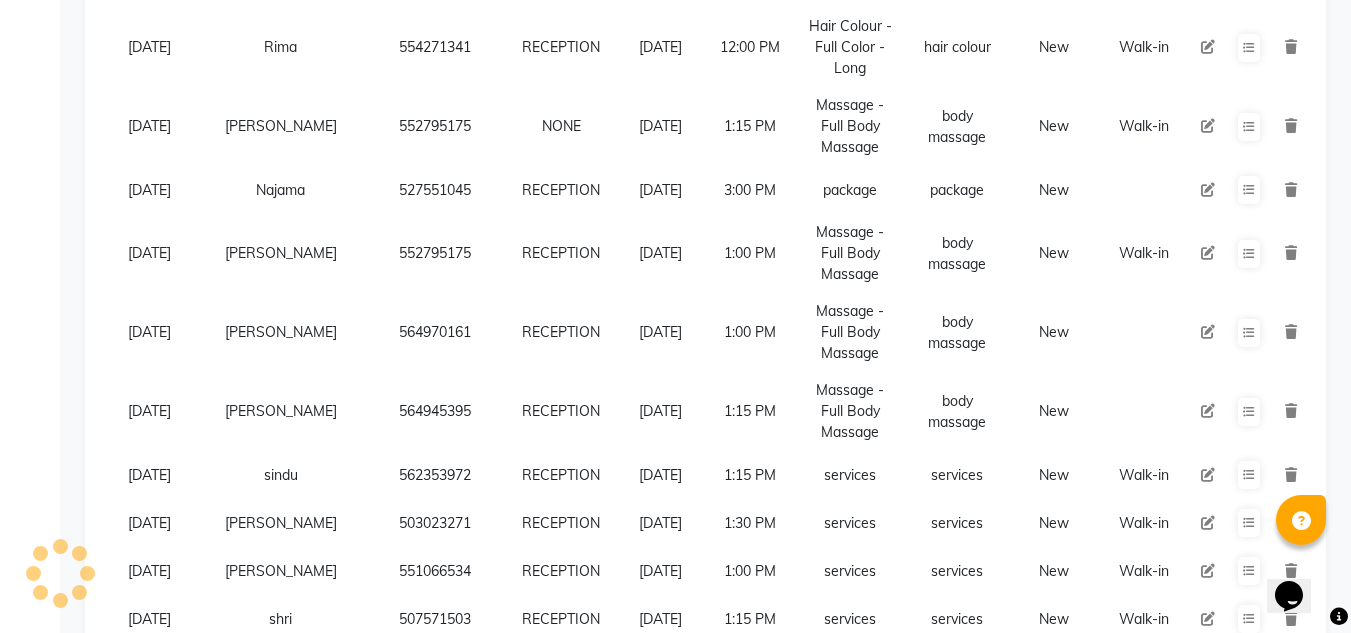 click on "Next" 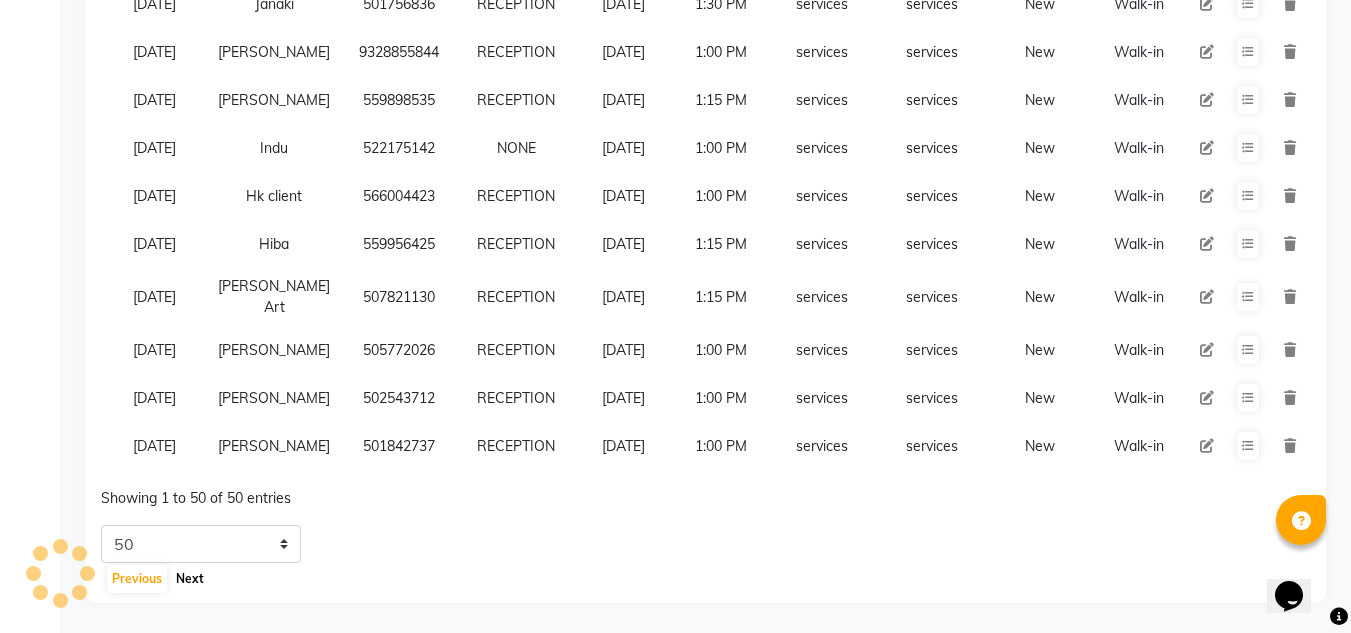 click on "Next" 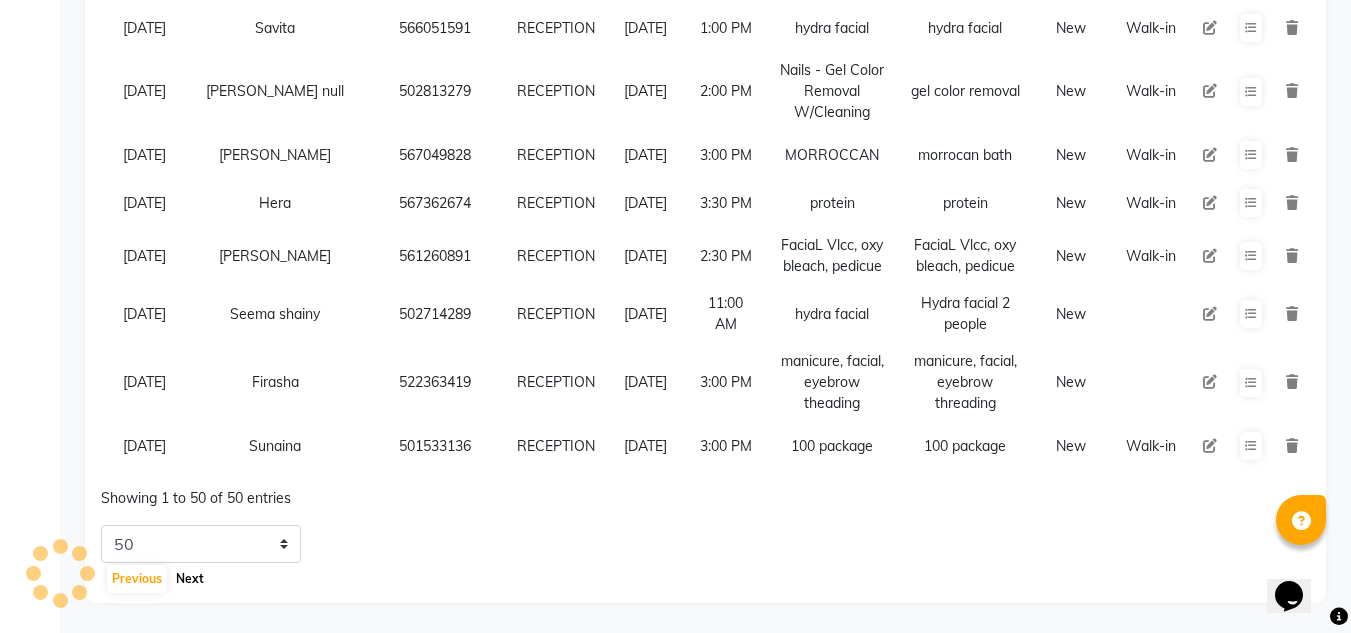 click on "Next" 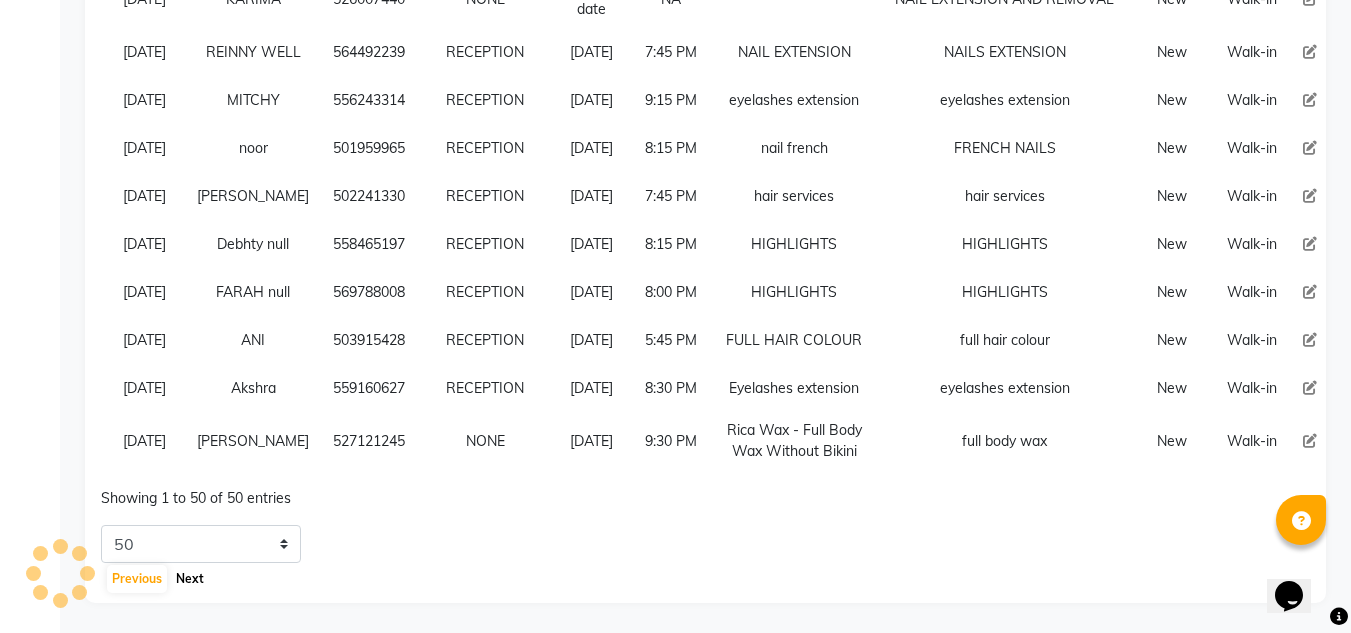 scroll, scrollTop: 2875, scrollLeft: 0, axis: vertical 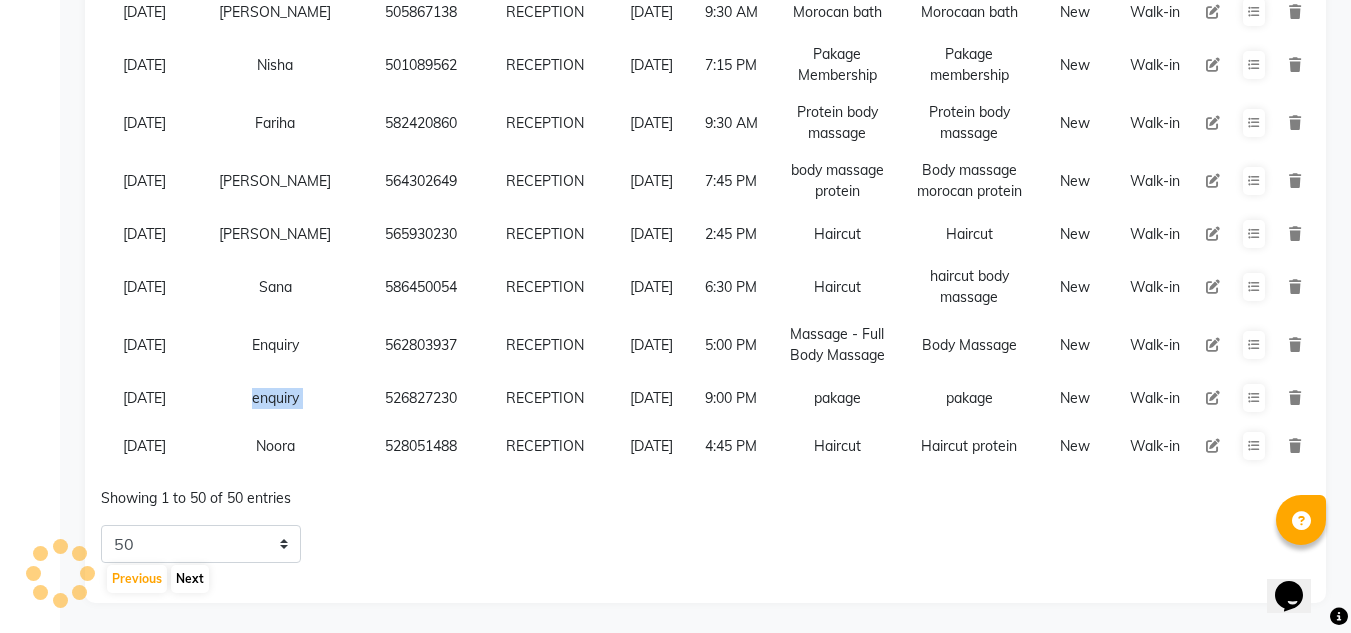 click on "enquiry" at bounding box center (275, 398) 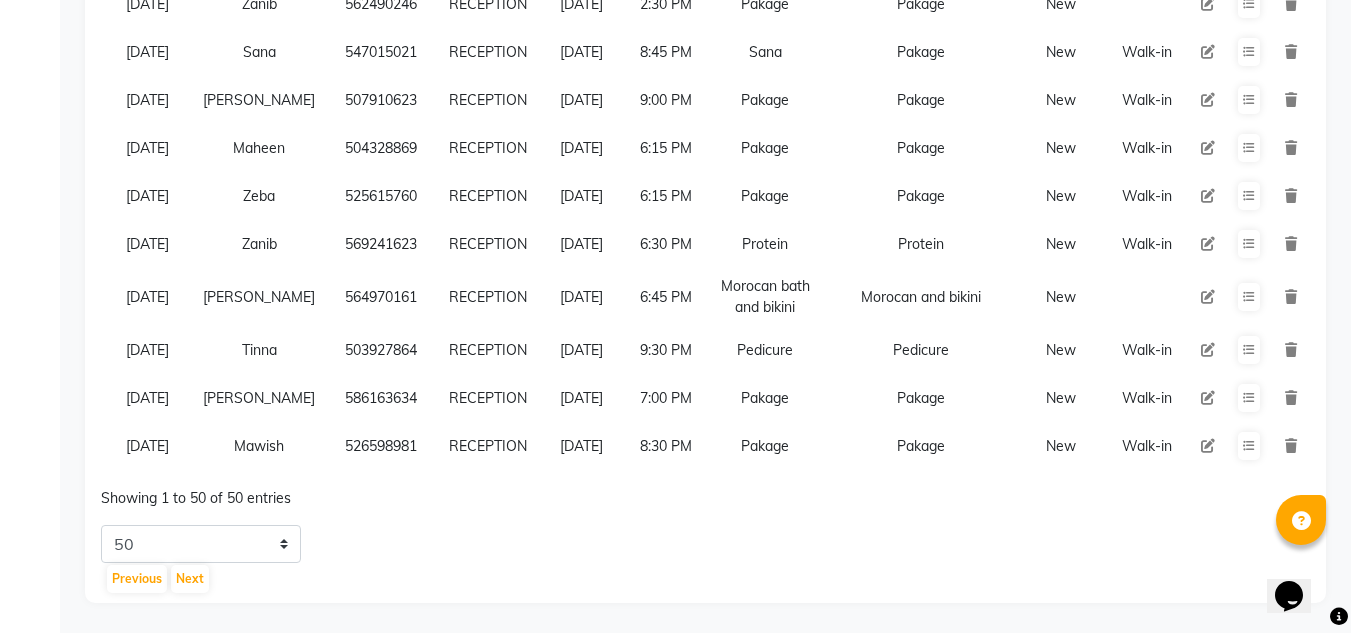 scroll, scrollTop: 2980, scrollLeft: 0, axis: vertical 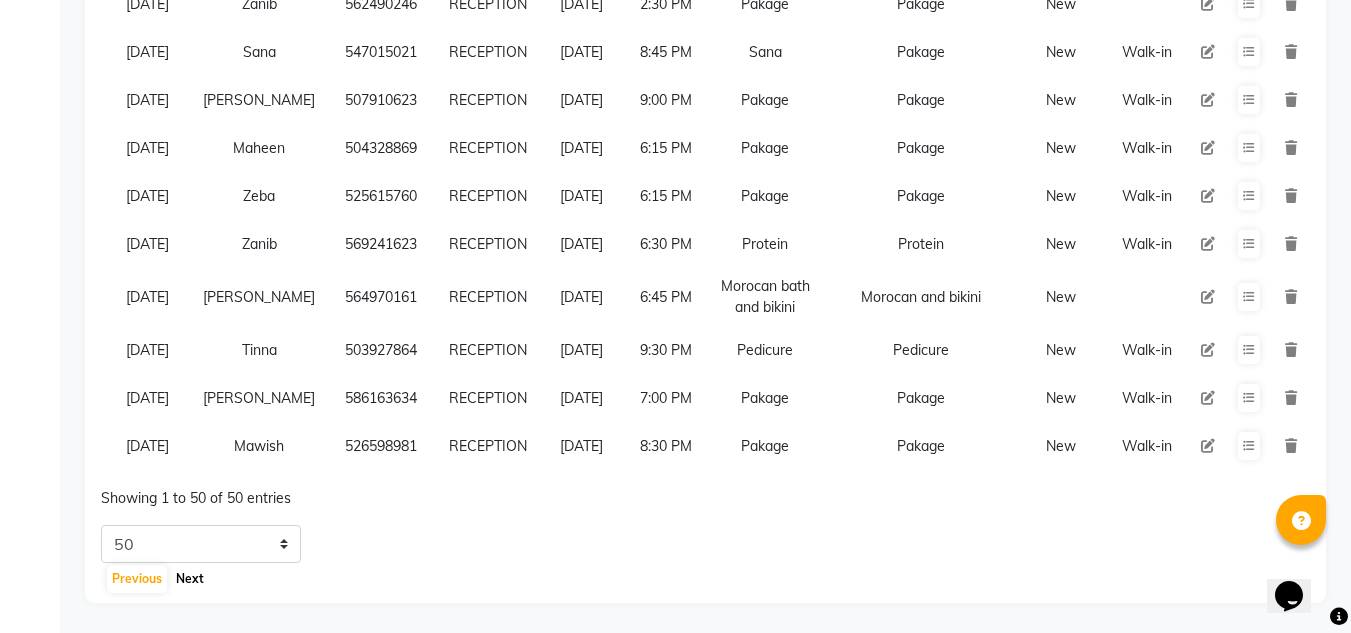 click on "Next" 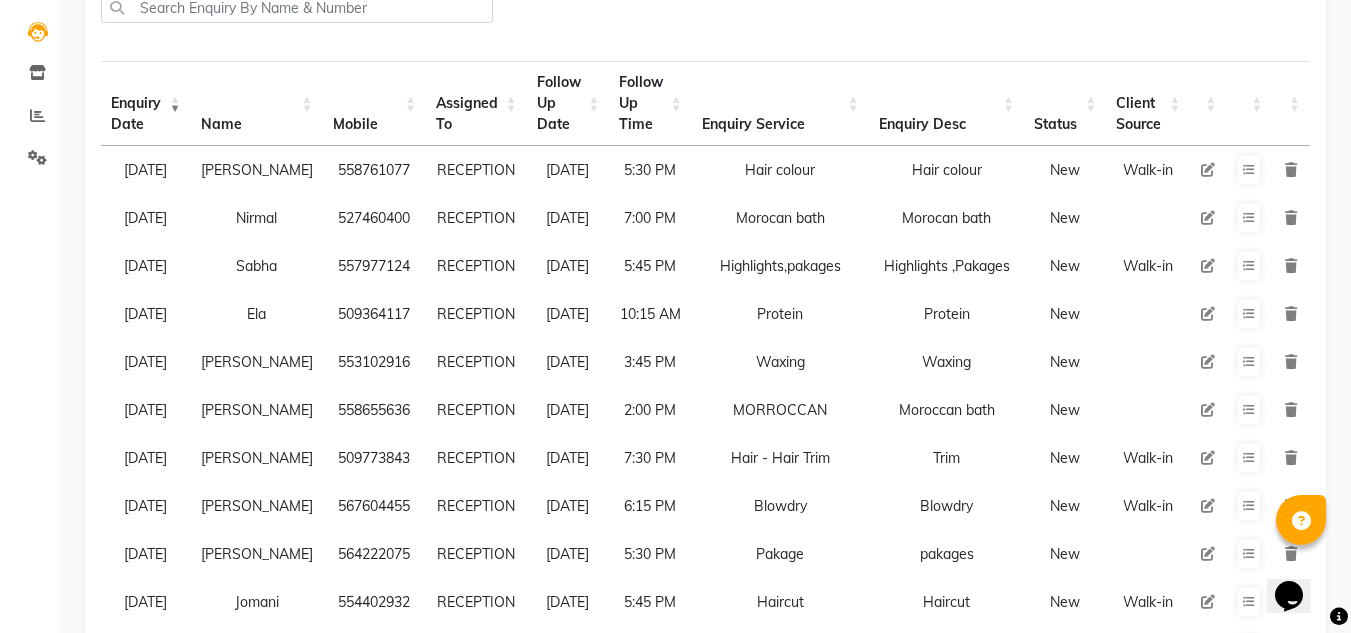 scroll, scrollTop: 300, scrollLeft: 0, axis: vertical 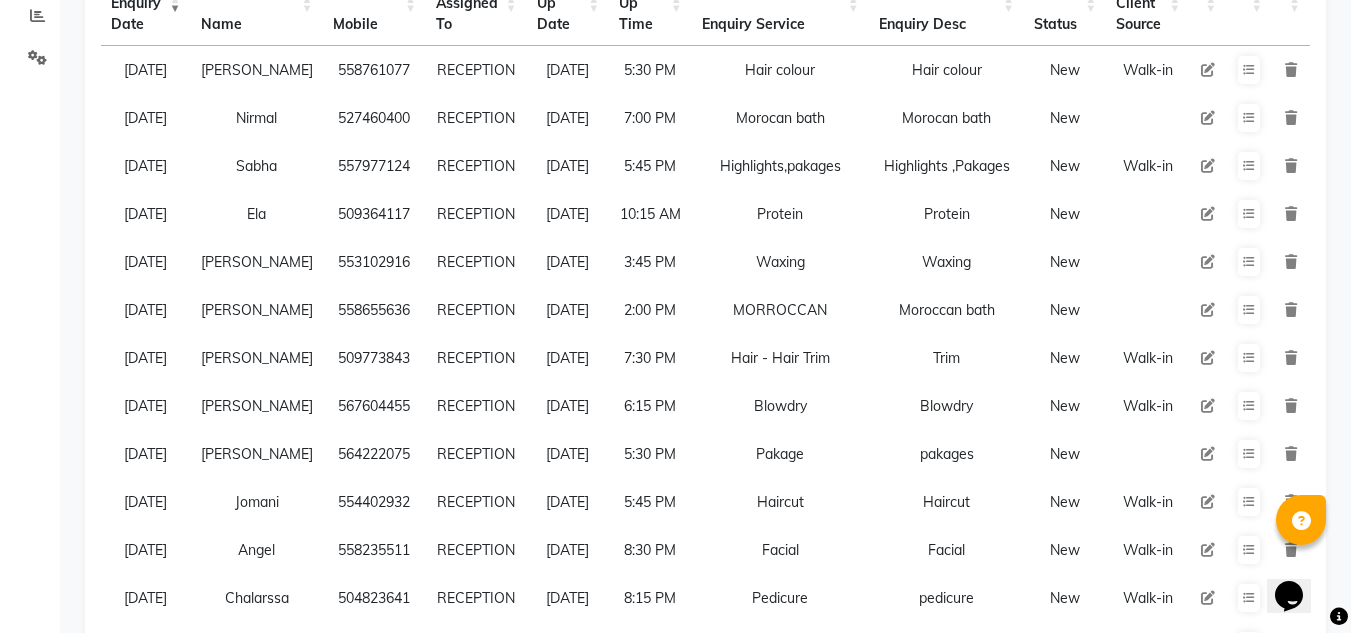 type 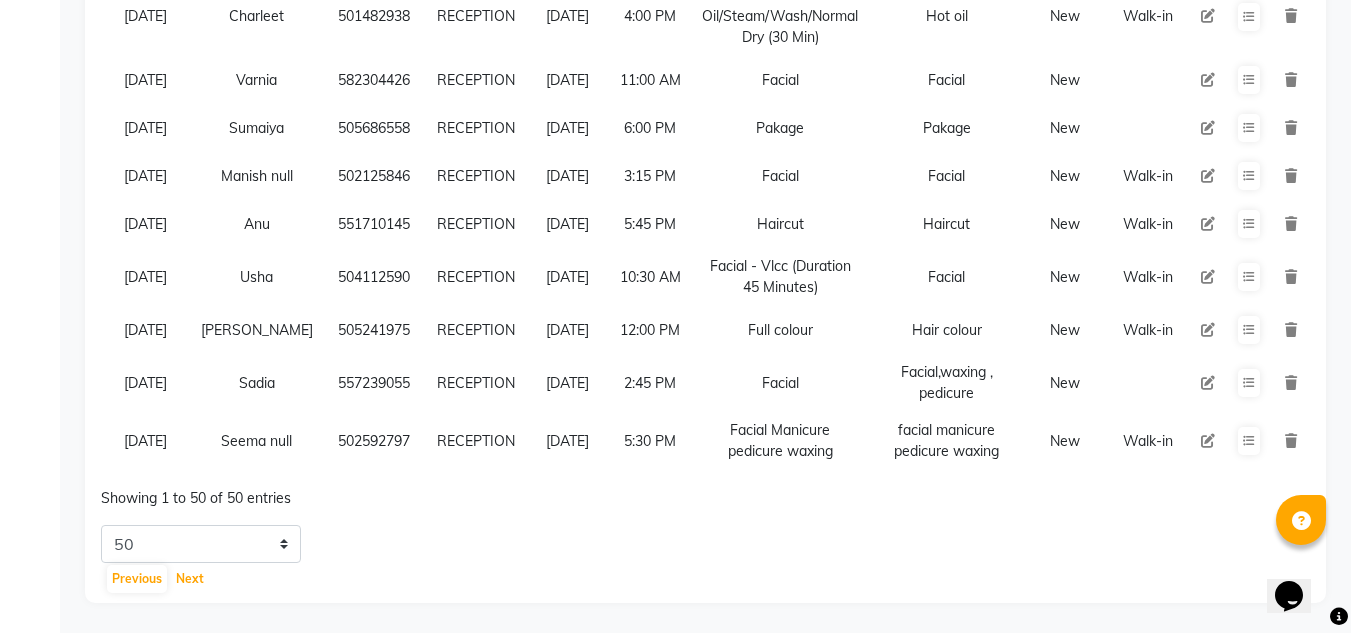 scroll, scrollTop: 2812, scrollLeft: 0, axis: vertical 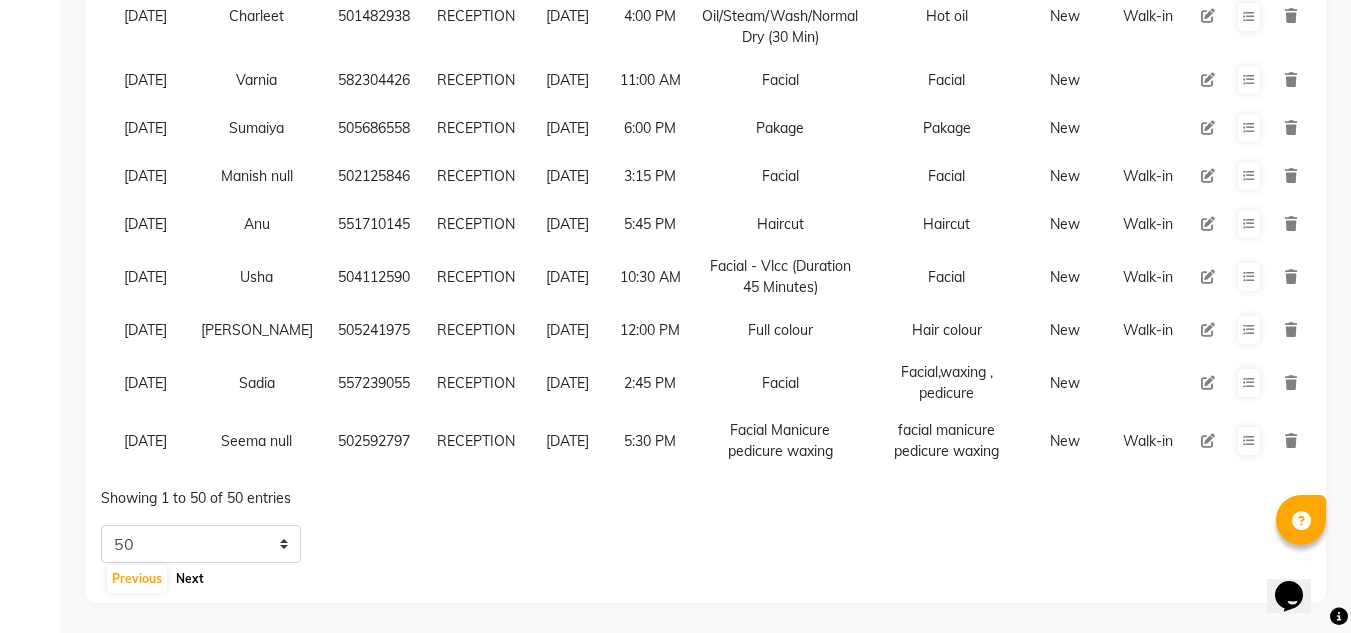 click on "Next" 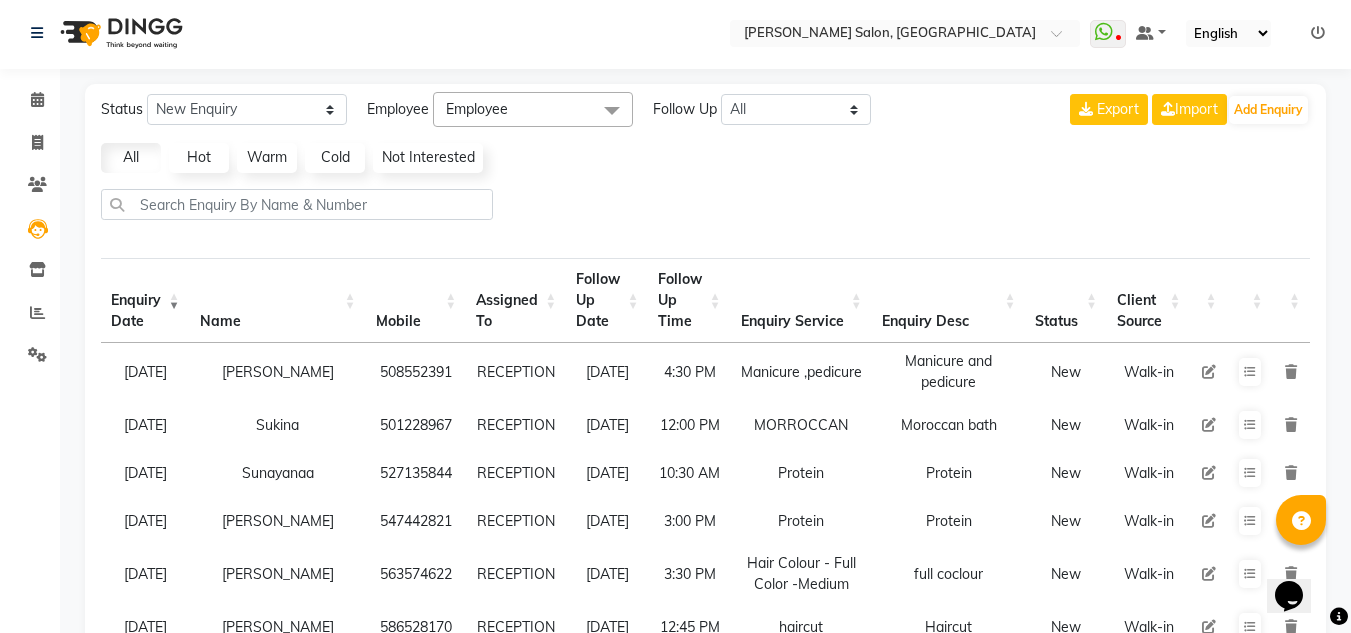 scroll, scrollTop: 0, scrollLeft: 0, axis: both 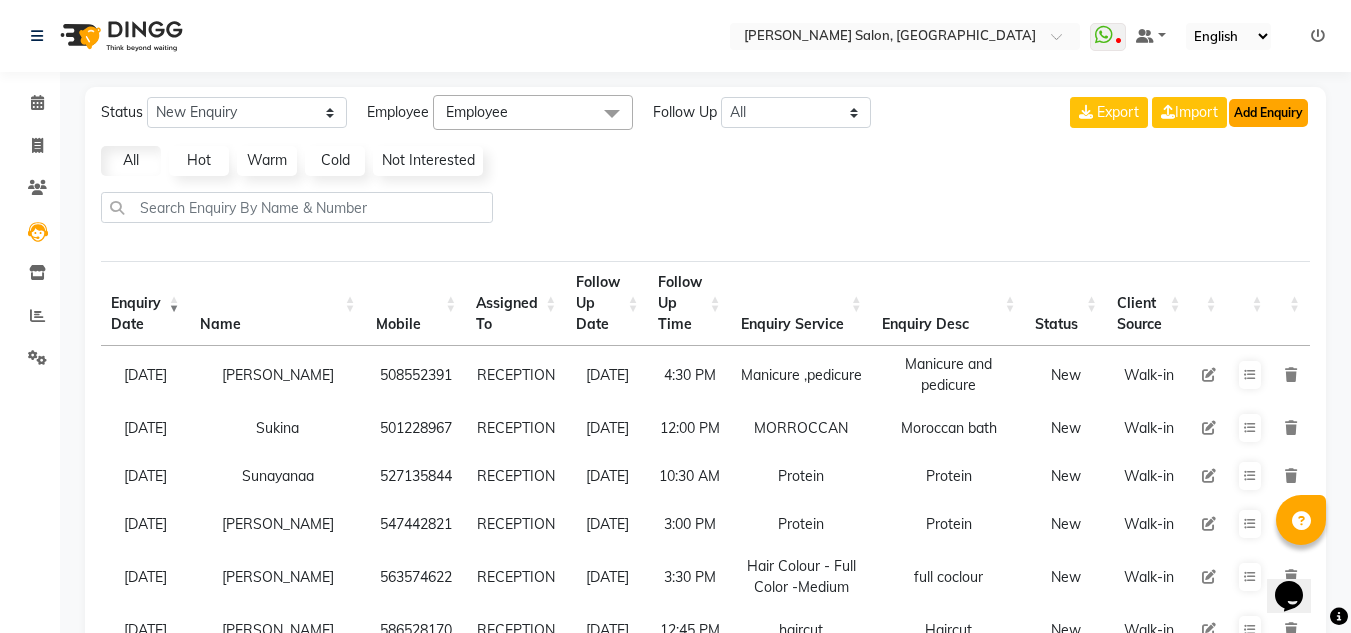 click on "Add Enquiry" 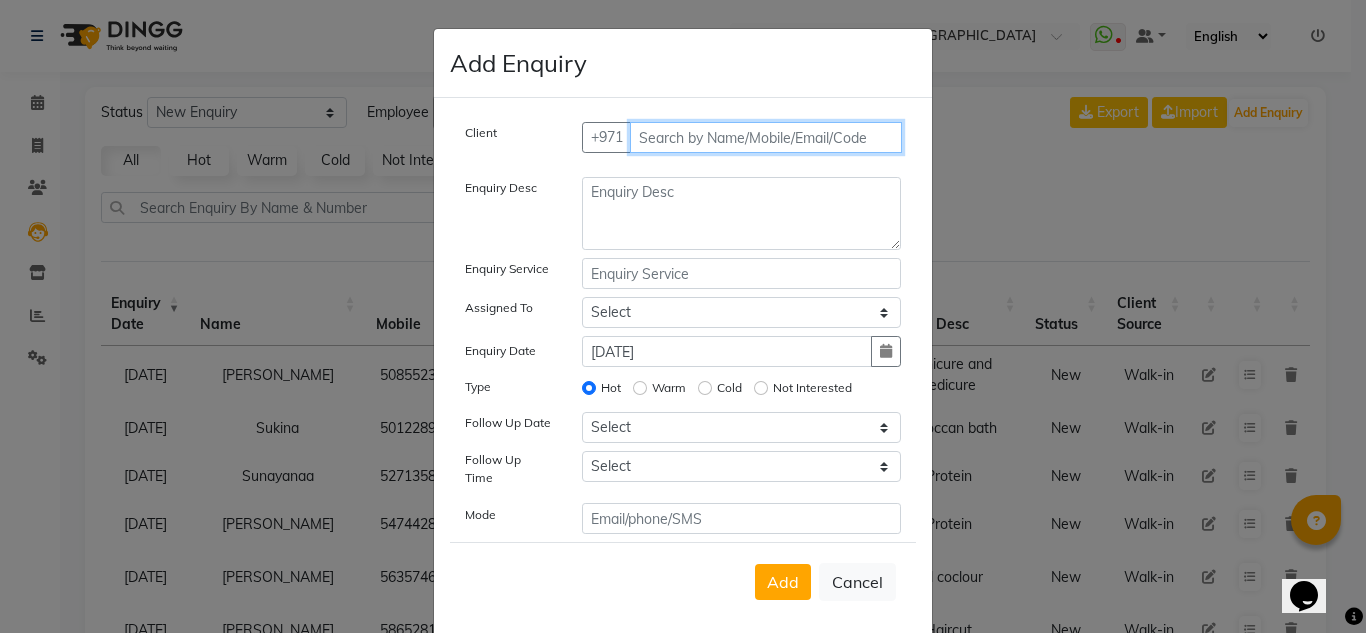 click at bounding box center (766, 137) 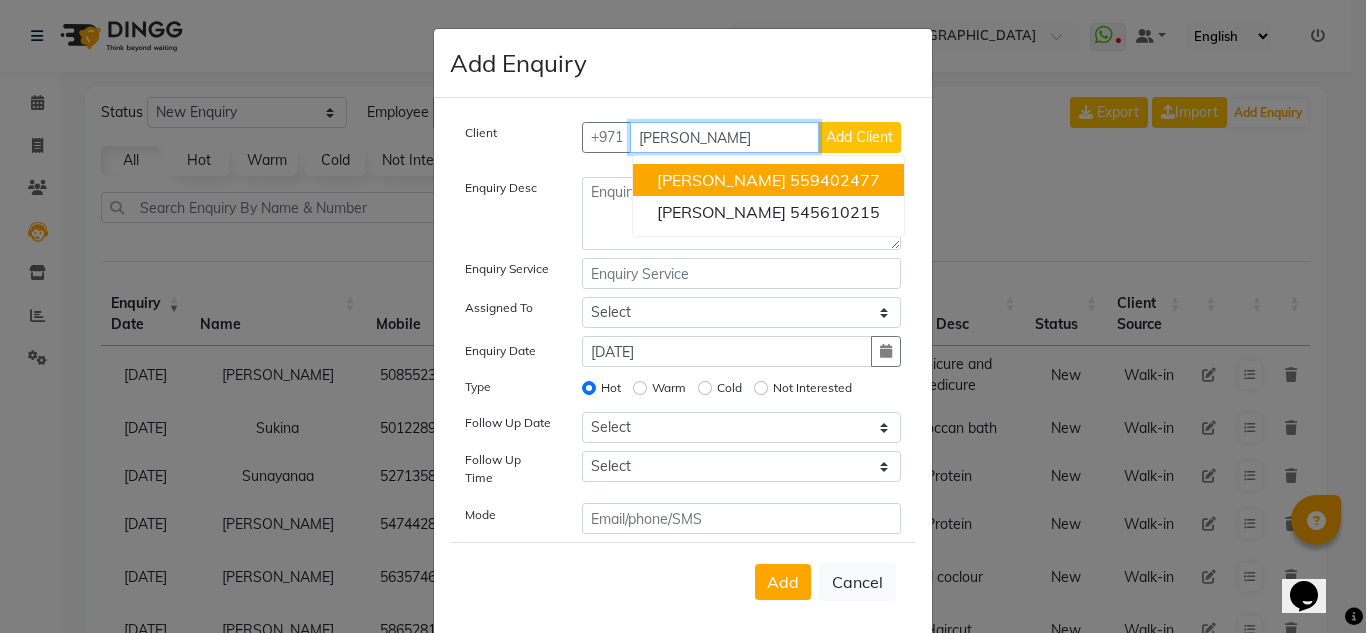 click on "559402477" at bounding box center (835, 180) 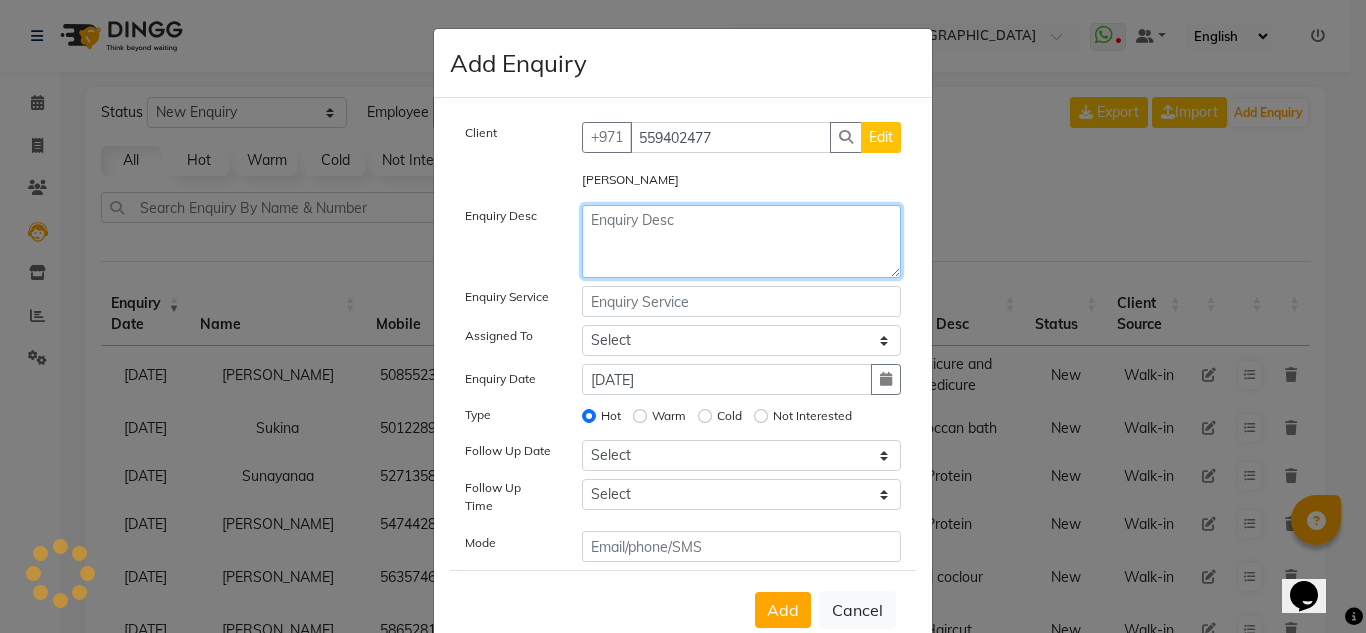 click 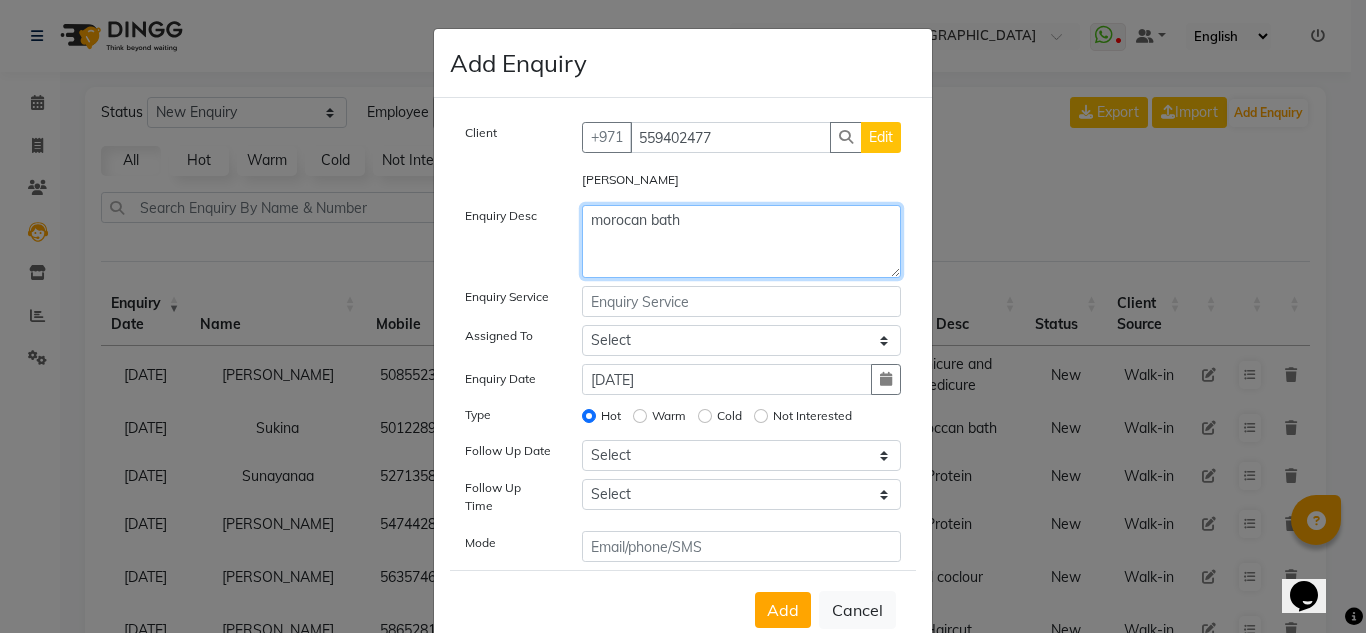 type on "morocan bath" 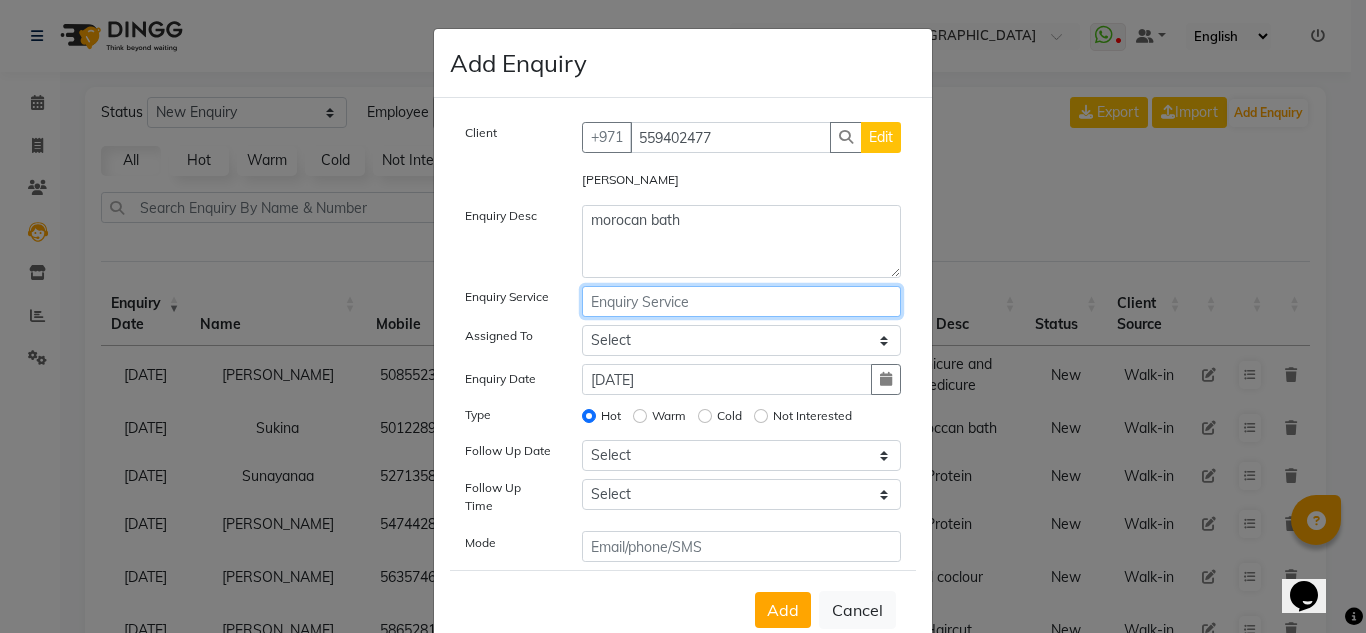 click at bounding box center (742, 301) 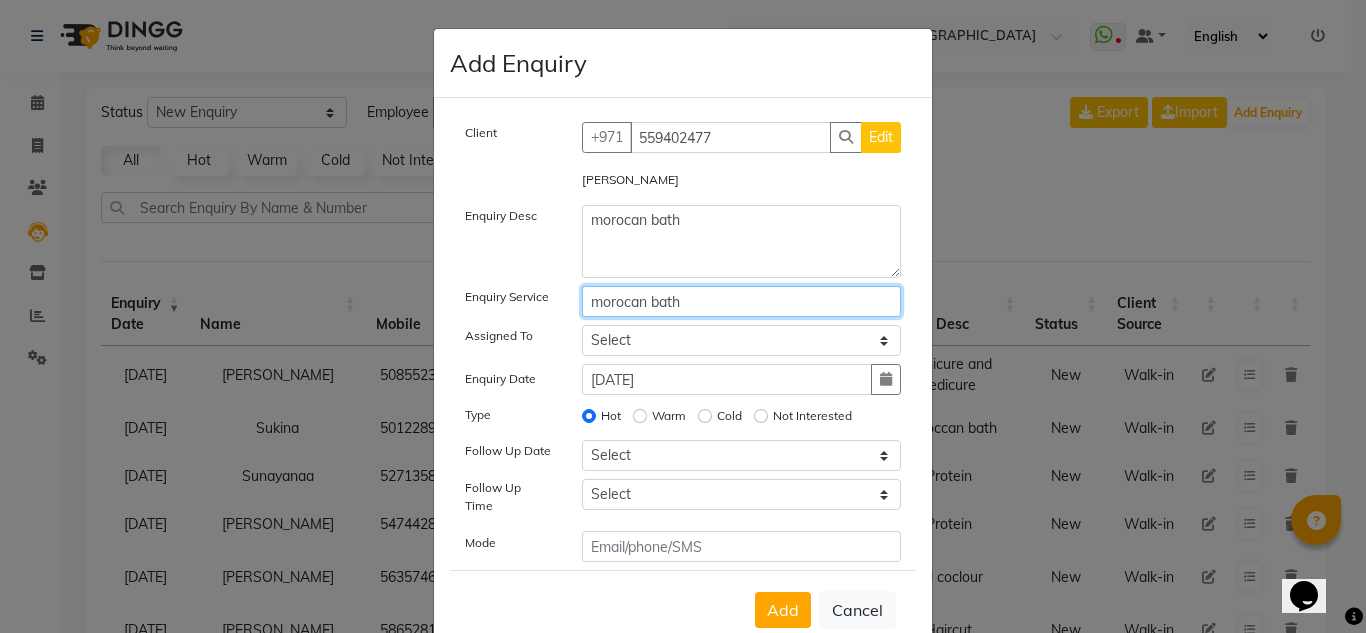 type on "morocan bath" 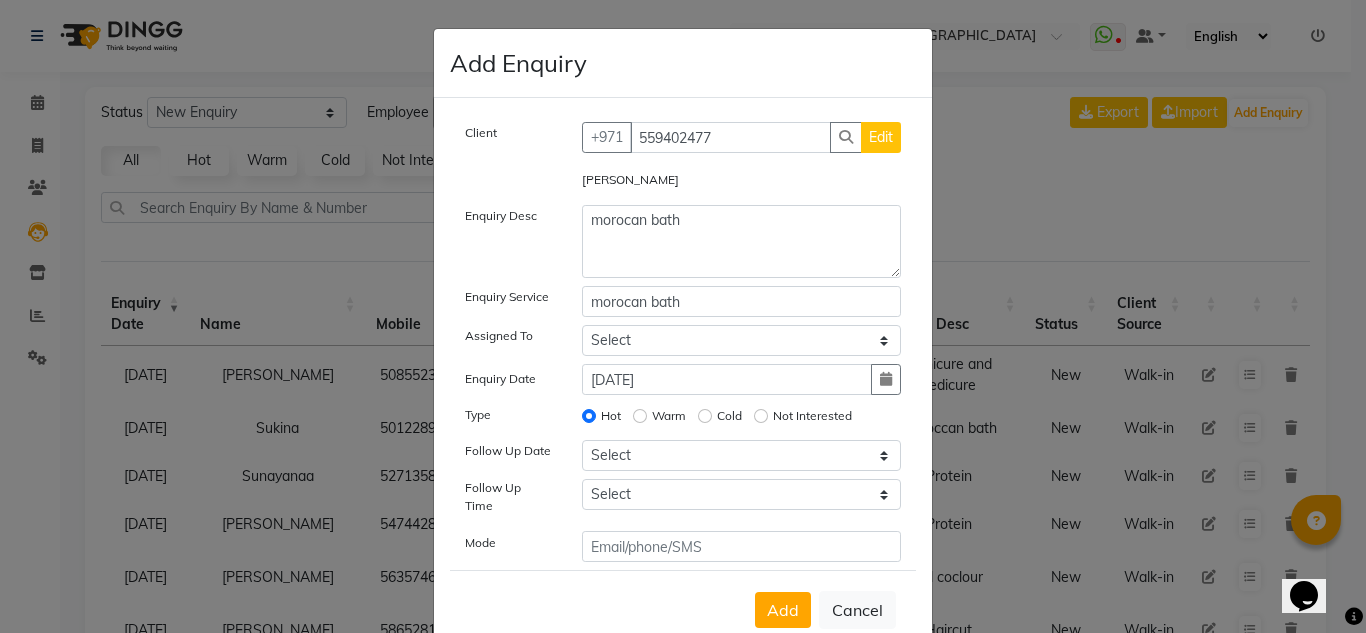 click on "Client [PHONE_NUMBER] Edit [PERSON_NAME]  Enquiry Desc morocan bath Enquiry Service morocan bath Assigned To Select ABUSHAGARA Kavita Laxmi Management [PERSON_NAME] Radha RECEPTION-[GEOGRAPHIC_DATA] [PERSON_NAME] SALON [PERSON_NAME] trial Enquiry Date [DATE] Type Hot Warm Cold Not Interested Follow Up Date Select [DATE] [DATE] [DATE] ([DATE]) [DATE] ([DATE]) [DATE] ([DATE]) [DATE] ([DATE]) [DATE] ([DATE]) [DATE] ([DATE]) [DATE] ([DATE]) [DATE] ([DATE]) [DATE] ([DATE]) [DATE] ([DATE]) Custom Date  Follow Up Time Select 07:00 AM 07:15 AM 07:30 AM 07:45 AM 08:00 AM 08:15 AM 08:30 AM 08:45 AM 09:00 AM 09:15 AM 09:30 AM 09:45 AM 10:00 AM 10:15 AM 10:30 AM 10:45 AM 11:00 AM 11:15 AM 11:30 AM 11:45 AM 12:00 PM 12:15 PM 12:30 PM 12:45 PM 01:00 PM 01:15 PM 01:30 PM 01:45 PM 02:00 PM 02:15 PM 02:30 PM 02:45 PM 03:00 PM 03:15 PM 03:30 PM 03:45 PM 04:00 PM 04:15 PM 04:30 PM 04:45 PM 05:00 PM 05:15 PM 05:30 PM 05:45 PM 06:00 PM 06:15 PM 06:30 PM 06:45 PM 07:00 PM 07:15 PM 07:30 PM 07:45 PM" 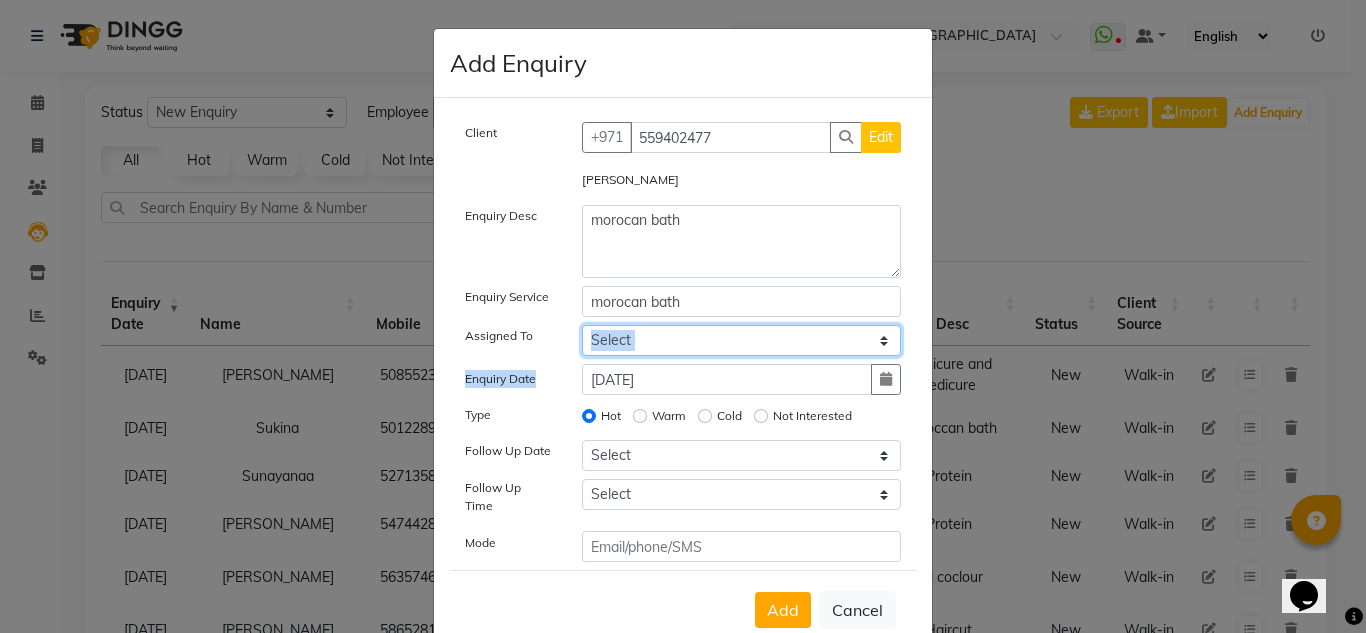 drag, startPoint x: 730, startPoint y: 335, endPoint x: 735, endPoint y: 375, distance: 40.311287 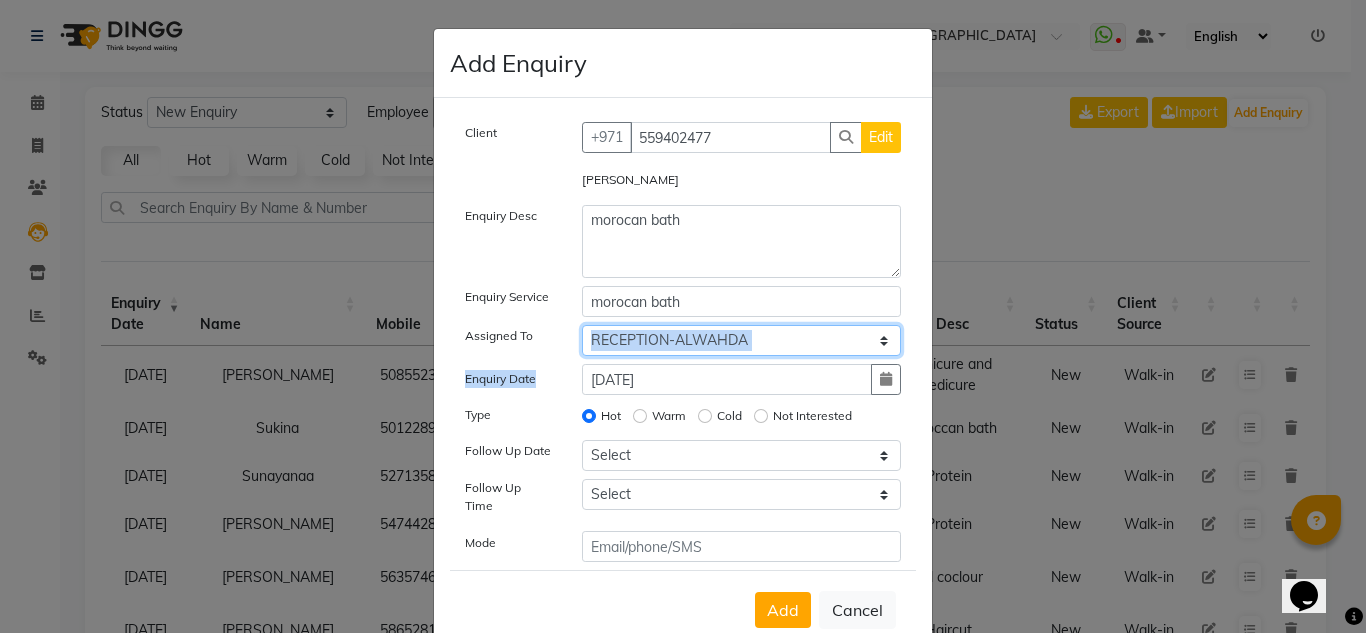 click on "Select ABUSHAGARA [PERSON_NAME] Management [PERSON_NAME] RECEPTION-ALWAHDA [PERSON_NAME] SALON [PERSON_NAME] trial" 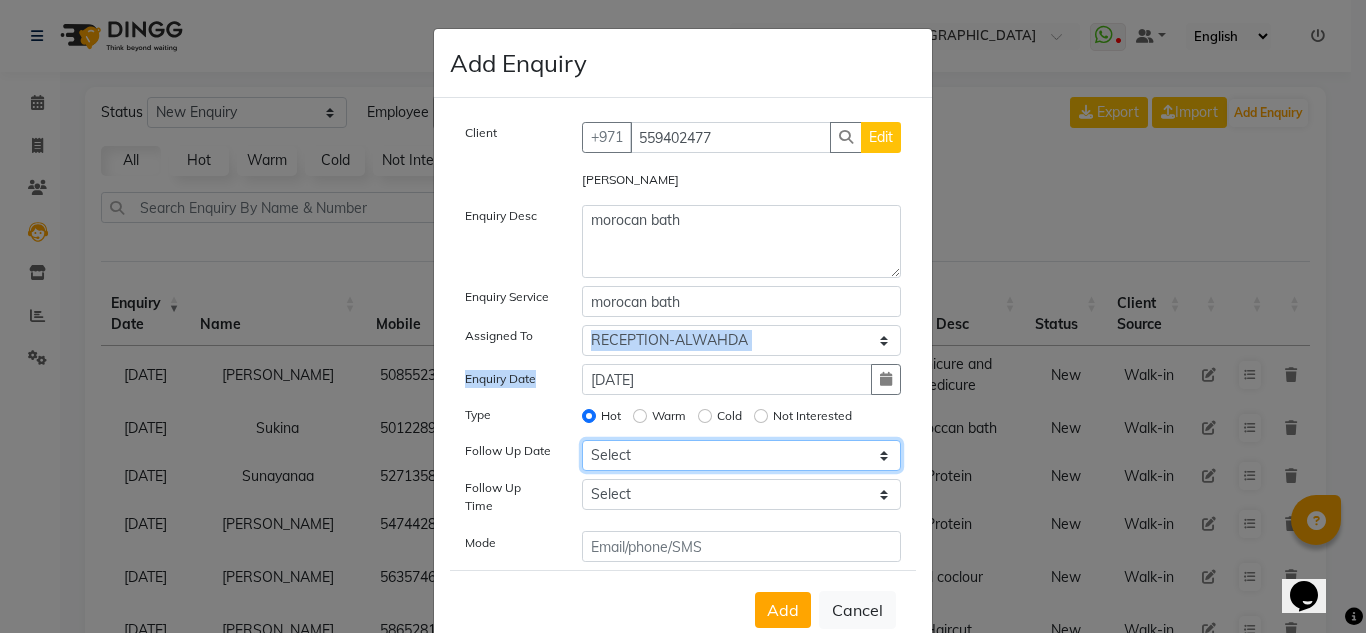 click on "Select [DATE] [DATE] [DATE] ([DATE]) [DATE] ([DATE]) [DATE] ([DATE]) [DATE] ([DATE]) [DATE] ([DATE]) [DATE] ([DATE]) [DATE] ([DATE]) [DATE] ([DATE]) [DATE] ([DATE]) [DATE] ([DATE]) Custom Date" at bounding box center [742, 455] 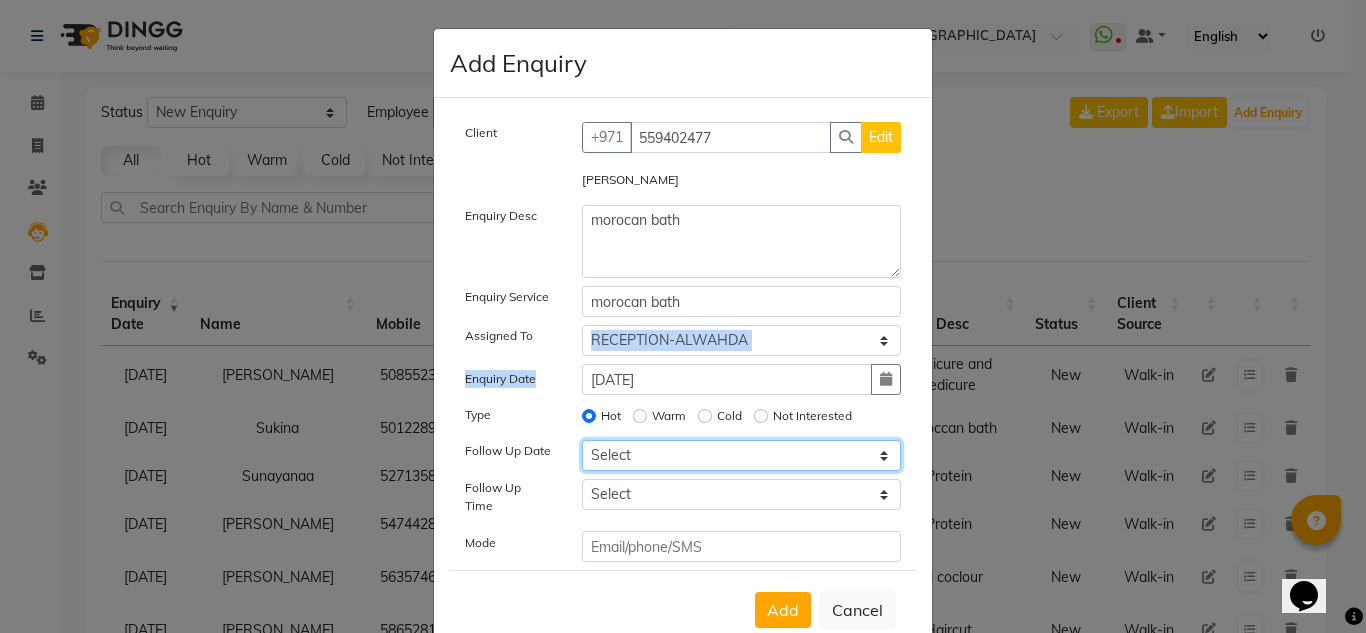 select on "[DATE]" 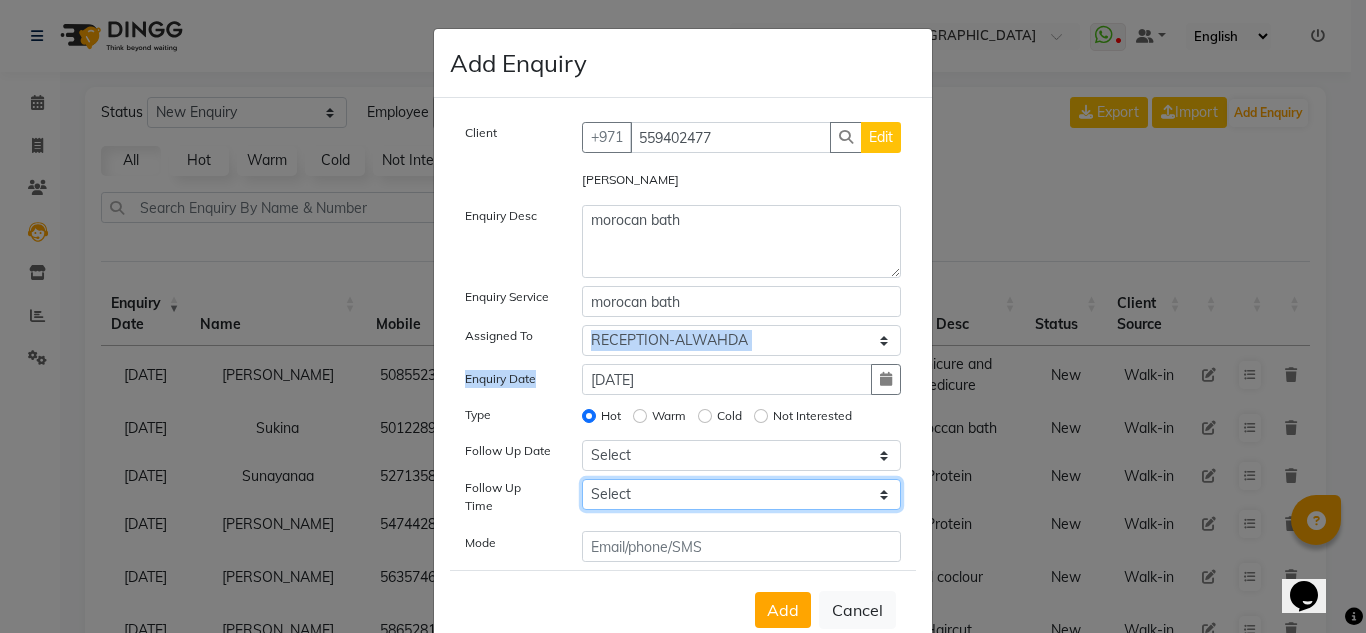 click on "Select 07:00 AM 07:15 AM 07:30 AM 07:45 AM 08:00 AM 08:15 AM 08:30 AM 08:45 AM 09:00 AM 09:15 AM 09:30 AM 09:45 AM 10:00 AM 10:15 AM 10:30 AM 10:45 AM 11:00 AM 11:15 AM 11:30 AM 11:45 AM 12:00 PM 12:15 PM 12:30 PM 12:45 PM 01:00 PM 01:15 PM 01:30 PM 01:45 PM 02:00 PM 02:15 PM 02:30 PM 02:45 PM 03:00 PM 03:15 PM 03:30 PM 03:45 PM 04:00 PM 04:15 PM 04:30 PM 04:45 PM 05:00 PM 05:15 PM 05:30 PM 05:45 PM 06:00 PM 06:15 PM 06:30 PM 06:45 PM 07:00 PM 07:15 PM 07:30 PM 07:45 PM 08:00 PM 08:15 PM 08:30 PM 08:45 PM 09:00 PM 09:15 PM 09:30 PM 09:45 PM 10:00 PM" at bounding box center (742, 494) 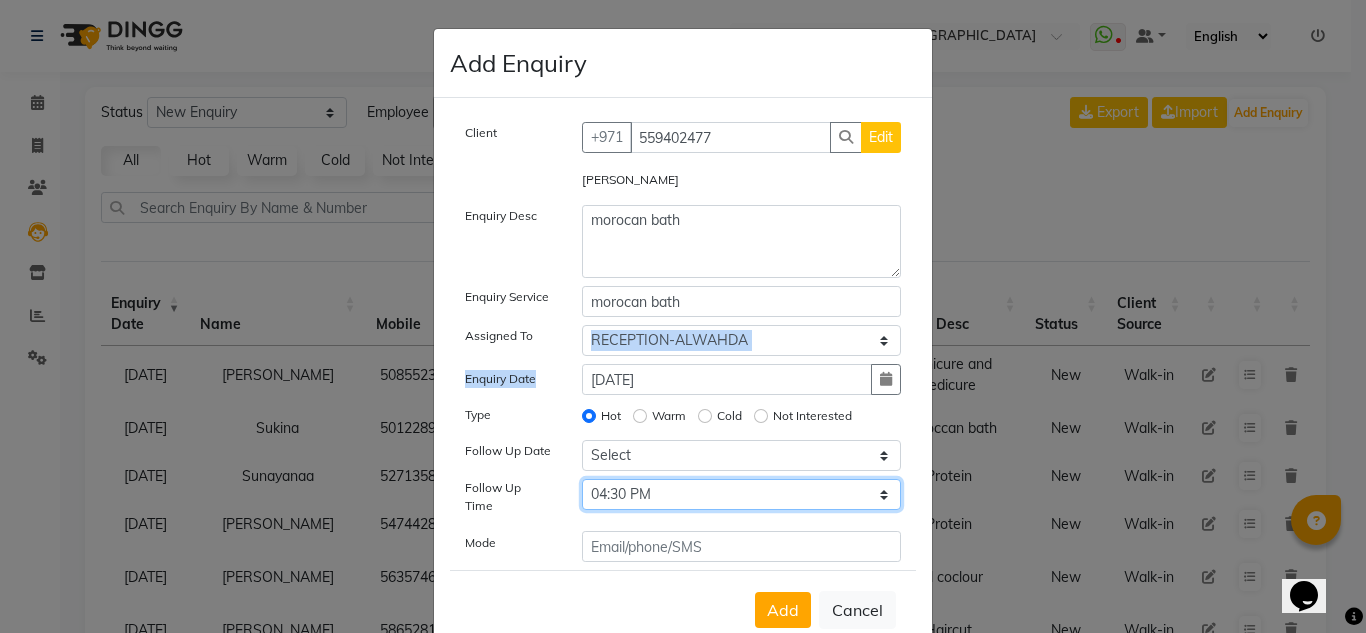 click on "Select 07:00 AM 07:15 AM 07:30 AM 07:45 AM 08:00 AM 08:15 AM 08:30 AM 08:45 AM 09:00 AM 09:15 AM 09:30 AM 09:45 AM 10:00 AM 10:15 AM 10:30 AM 10:45 AM 11:00 AM 11:15 AM 11:30 AM 11:45 AM 12:00 PM 12:15 PM 12:30 PM 12:45 PM 01:00 PM 01:15 PM 01:30 PM 01:45 PM 02:00 PM 02:15 PM 02:30 PM 02:45 PM 03:00 PM 03:15 PM 03:30 PM 03:45 PM 04:00 PM 04:15 PM 04:30 PM 04:45 PM 05:00 PM 05:15 PM 05:30 PM 05:45 PM 06:00 PM 06:15 PM 06:30 PM 06:45 PM 07:00 PM 07:15 PM 07:30 PM 07:45 PM 08:00 PM 08:15 PM 08:30 PM 08:45 PM 09:00 PM 09:15 PM 09:30 PM 09:45 PM 10:00 PM" at bounding box center (742, 494) 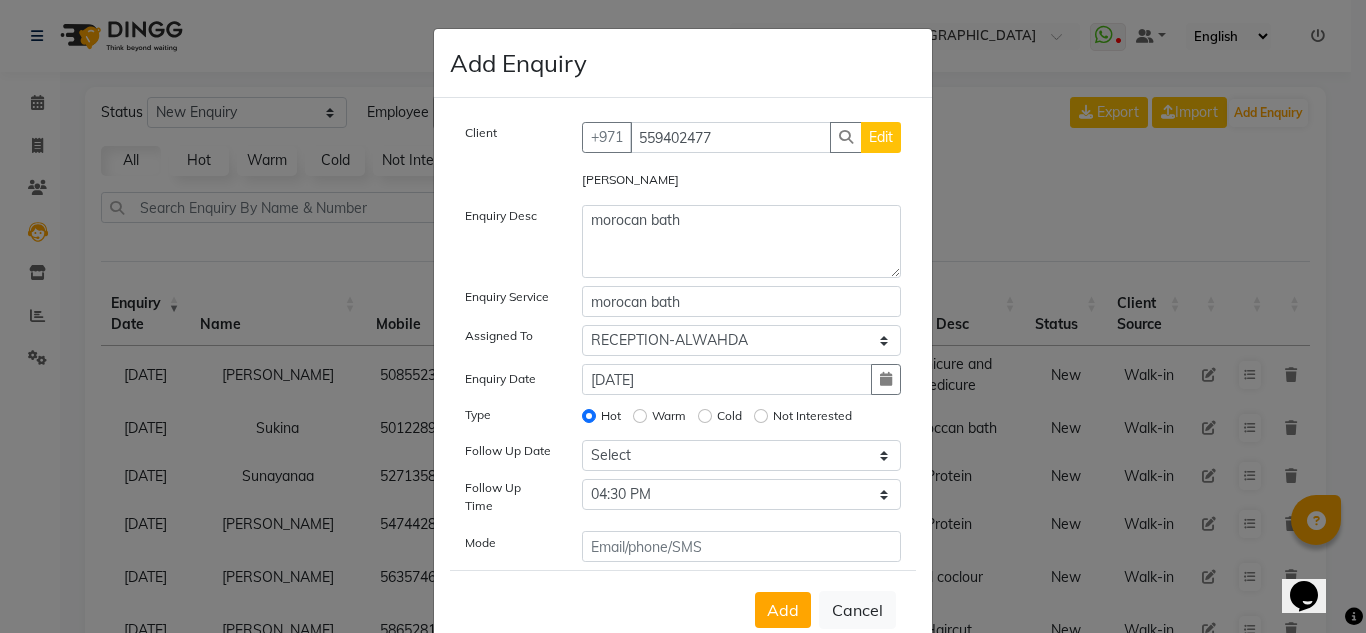 click on "Client [PHONE_NUMBER] Edit [PERSON_NAME]  Enquiry Desc morocan bath Enquiry Service morocan bath Assigned To Select ABUSHAGARA Kavita Laxmi Management [PERSON_NAME] Radha RECEPTION-[GEOGRAPHIC_DATA] [PERSON_NAME] SALON [PERSON_NAME] trial Enquiry Date [DATE] Type Hot Warm Cold Not Interested Follow Up Date Select [DATE] [DATE] [DATE] ([DATE]) [DATE] ([DATE]) [DATE] ([DATE]) [DATE] ([DATE]) [DATE] ([DATE]) [DATE] ([DATE]) [DATE] ([DATE]) [DATE] ([DATE]) [DATE] ([DATE]) [DATE] ([DATE]) Custom Date  Follow Up Time Select 07:00 AM 07:15 AM 07:30 AM 07:45 AM 08:00 AM 08:15 AM 08:30 AM 08:45 AM 09:00 AM 09:15 AM 09:30 AM 09:45 AM 10:00 AM 10:15 AM 10:30 AM 10:45 AM 11:00 AM 11:15 AM 11:30 AM 11:45 AM 12:00 PM 12:15 PM 12:30 PM 12:45 PM 01:00 PM 01:15 PM 01:30 PM 01:45 PM 02:00 PM 02:15 PM 02:30 PM 02:45 PM 03:00 PM 03:15 PM 03:30 PM 03:45 PM 04:00 PM 04:15 PM 04:30 PM 04:45 PM 05:00 PM 05:15 PM 05:30 PM 05:45 PM 06:00 PM 06:15 PM 06:30 PM 06:45 PM 07:00 PM 07:15 PM 07:30 PM 07:45 PM" 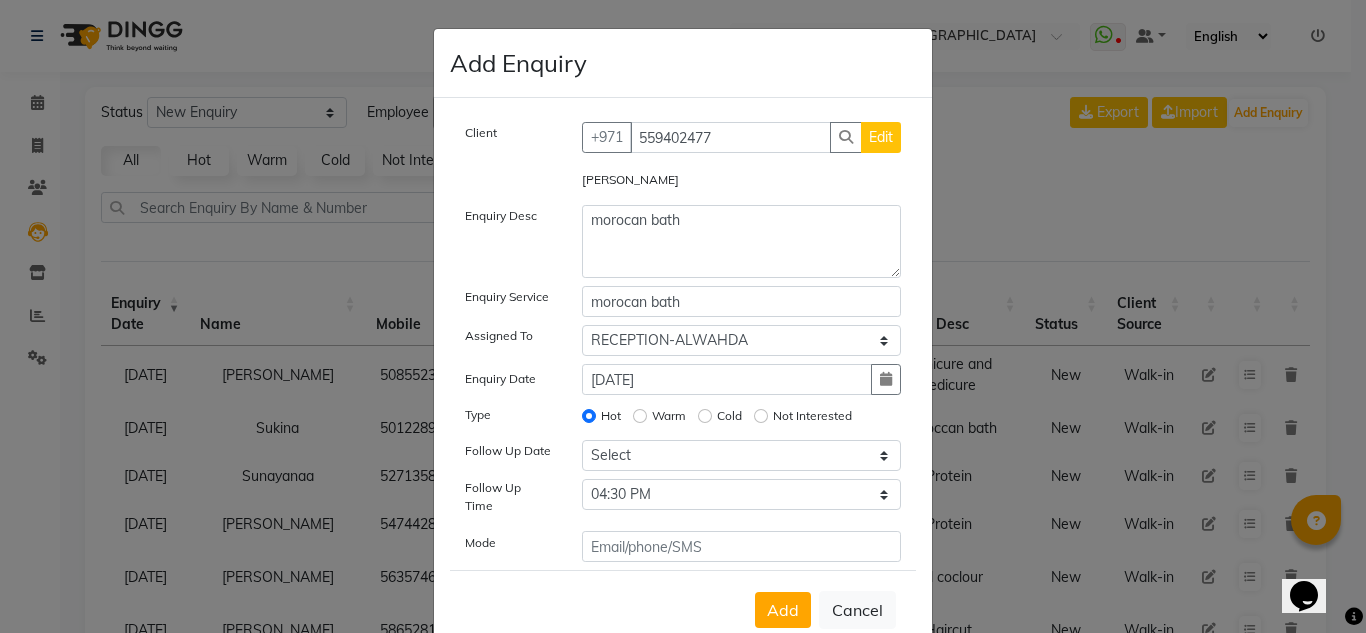 drag, startPoint x: 557, startPoint y: 512, endPoint x: 600, endPoint y: 528, distance: 45.88028 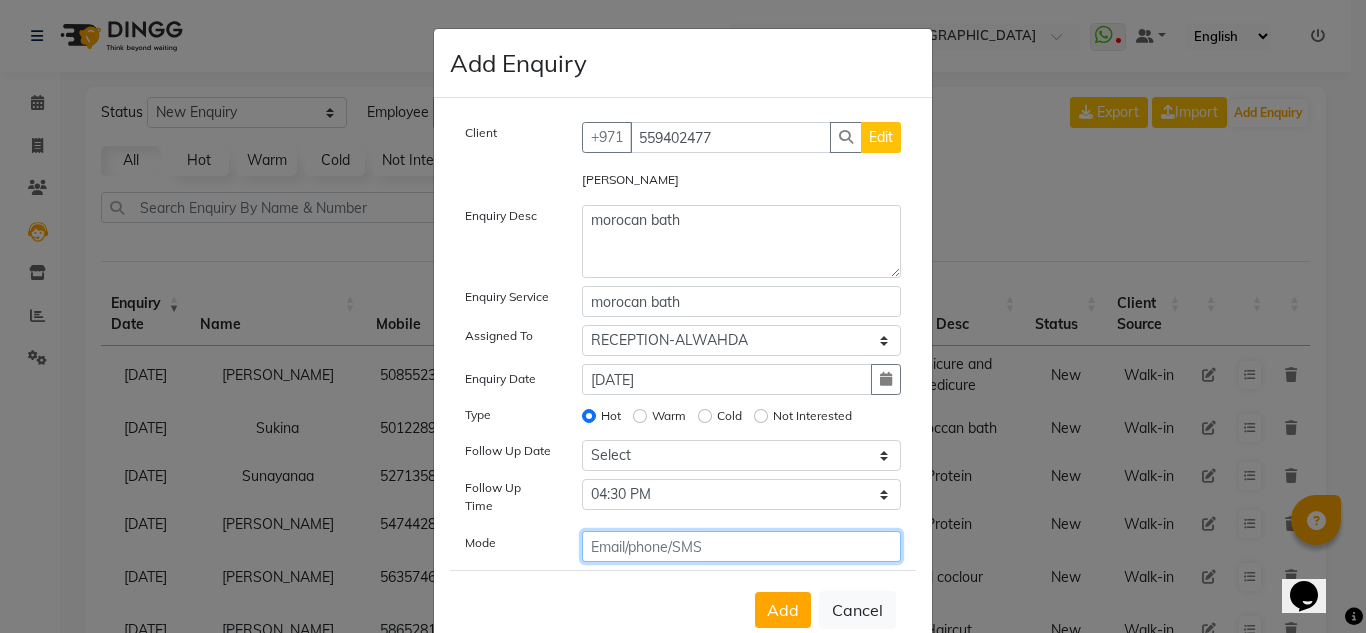 click 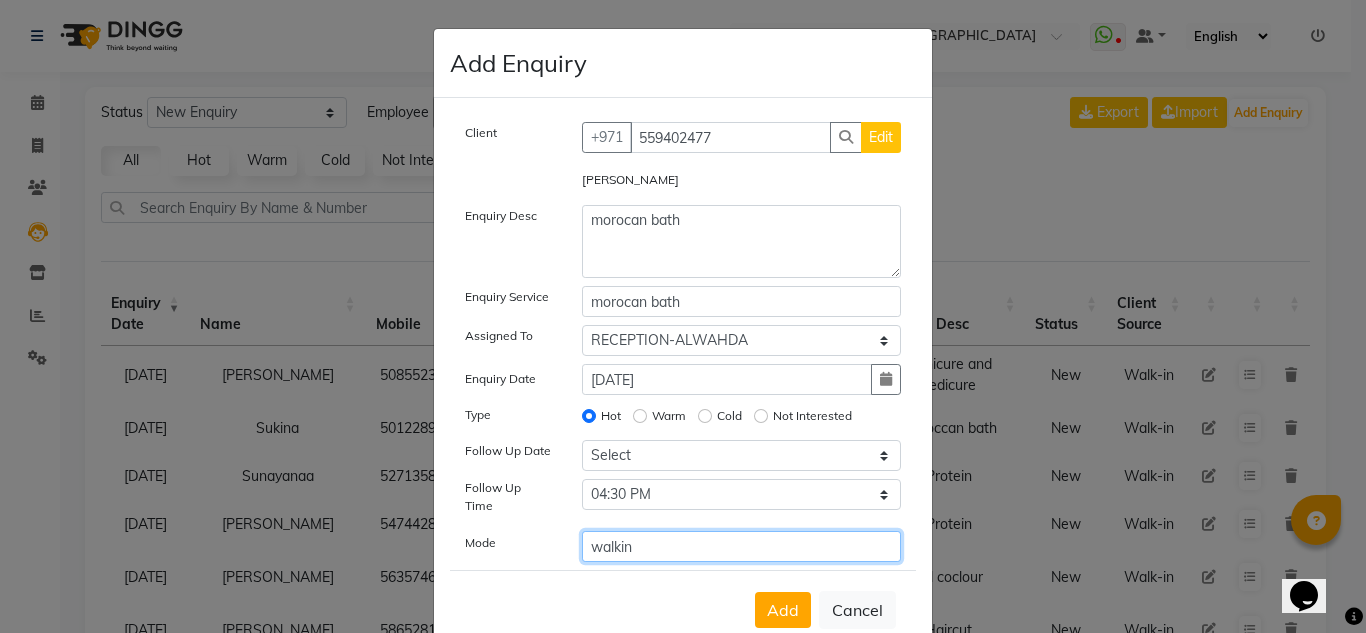 type on "walkin" 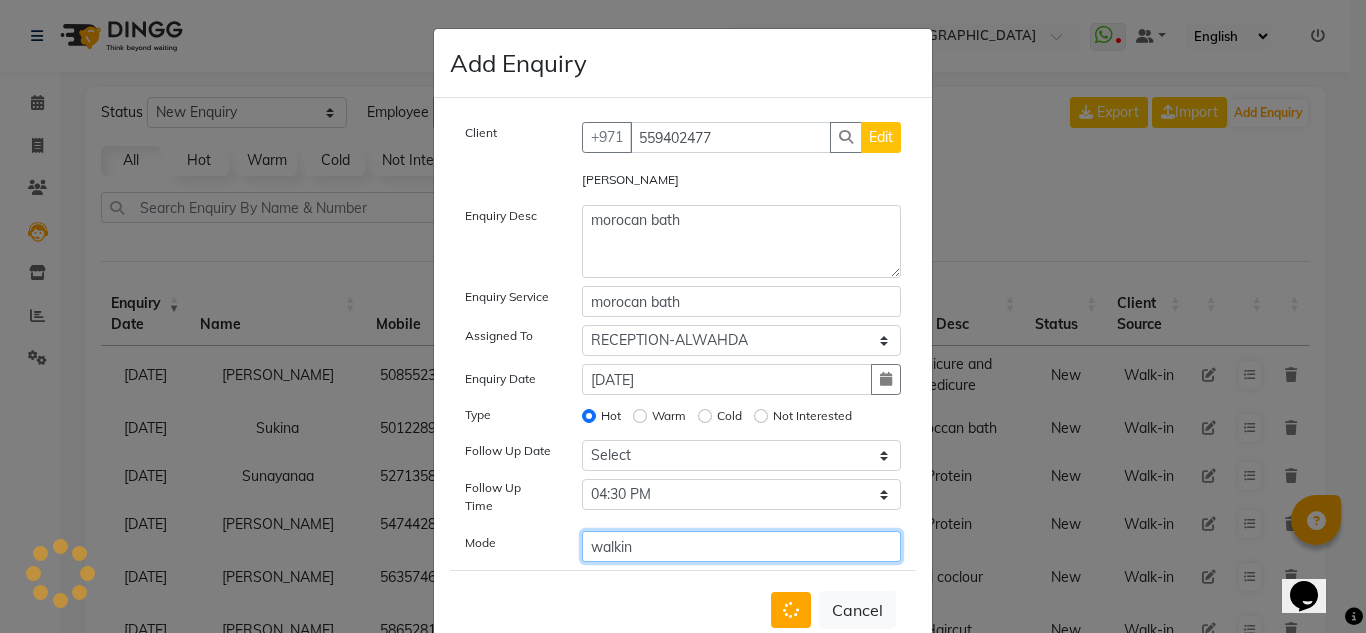 type 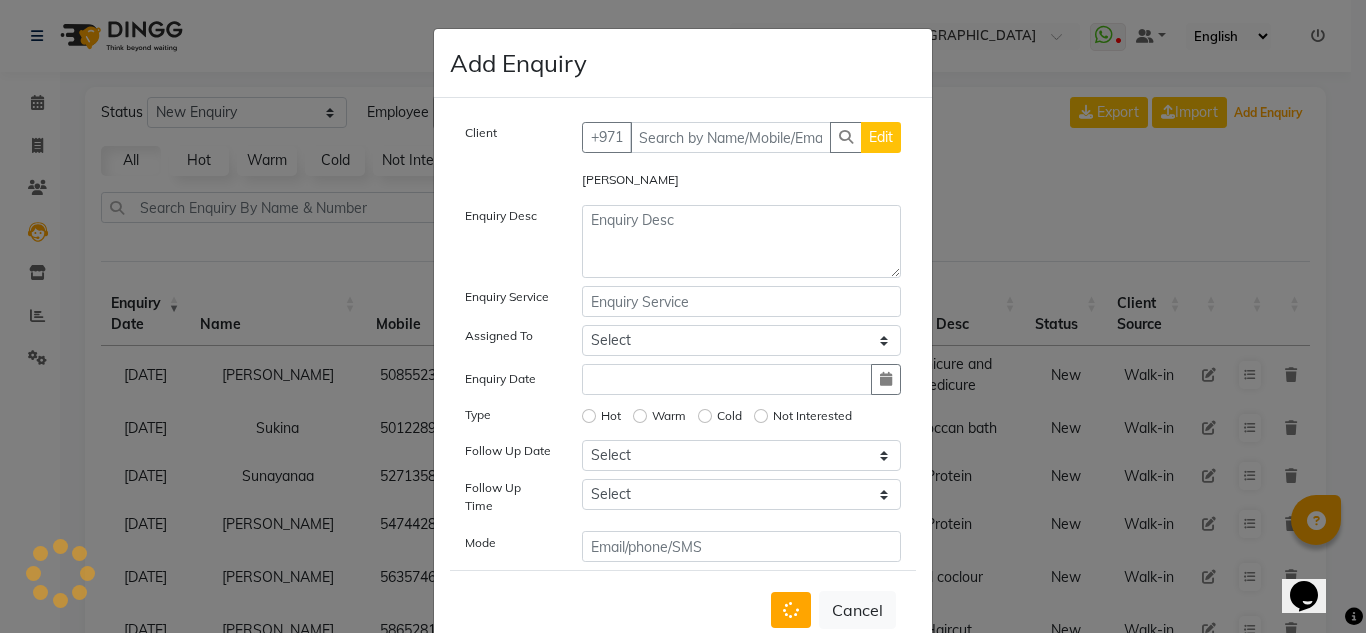 type 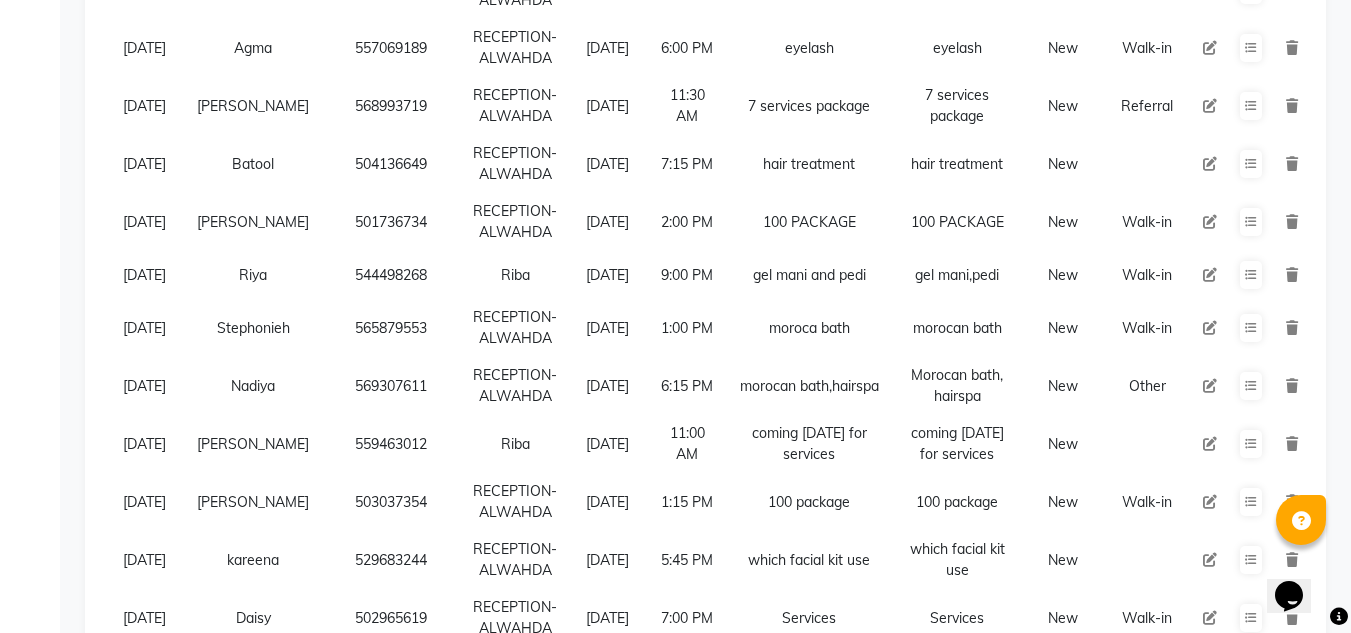 scroll, scrollTop: 2791, scrollLeft: 0, axis: vertical 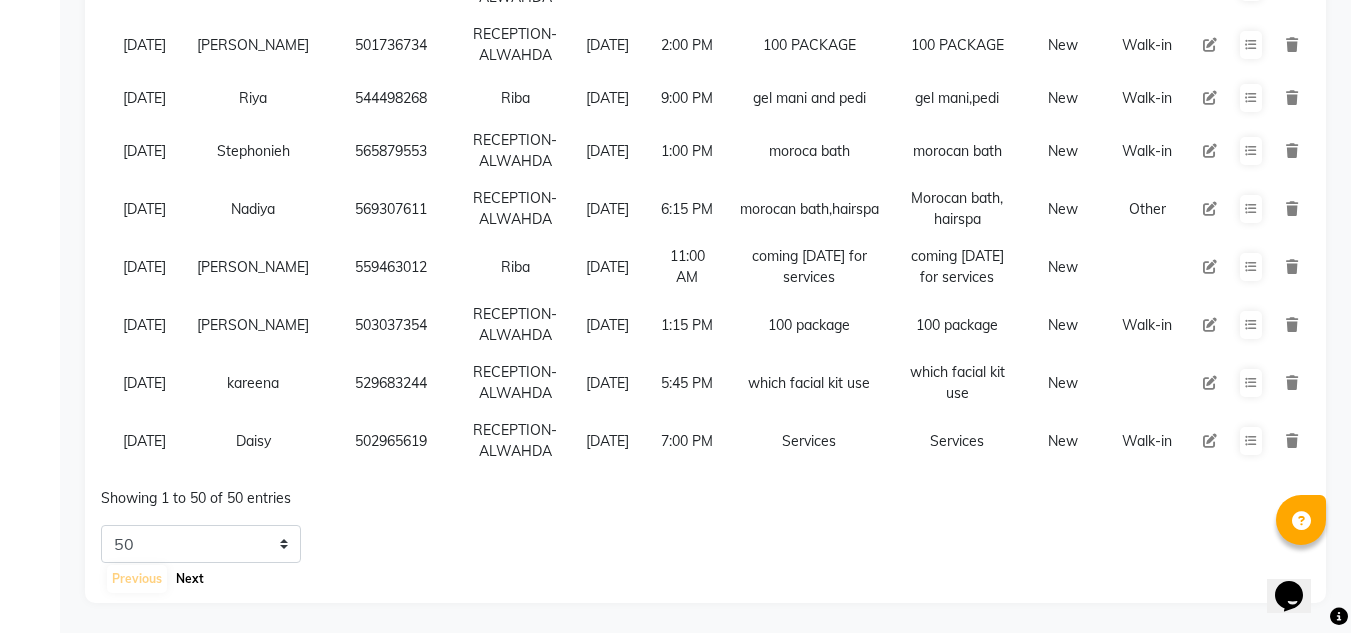 click on "Next" 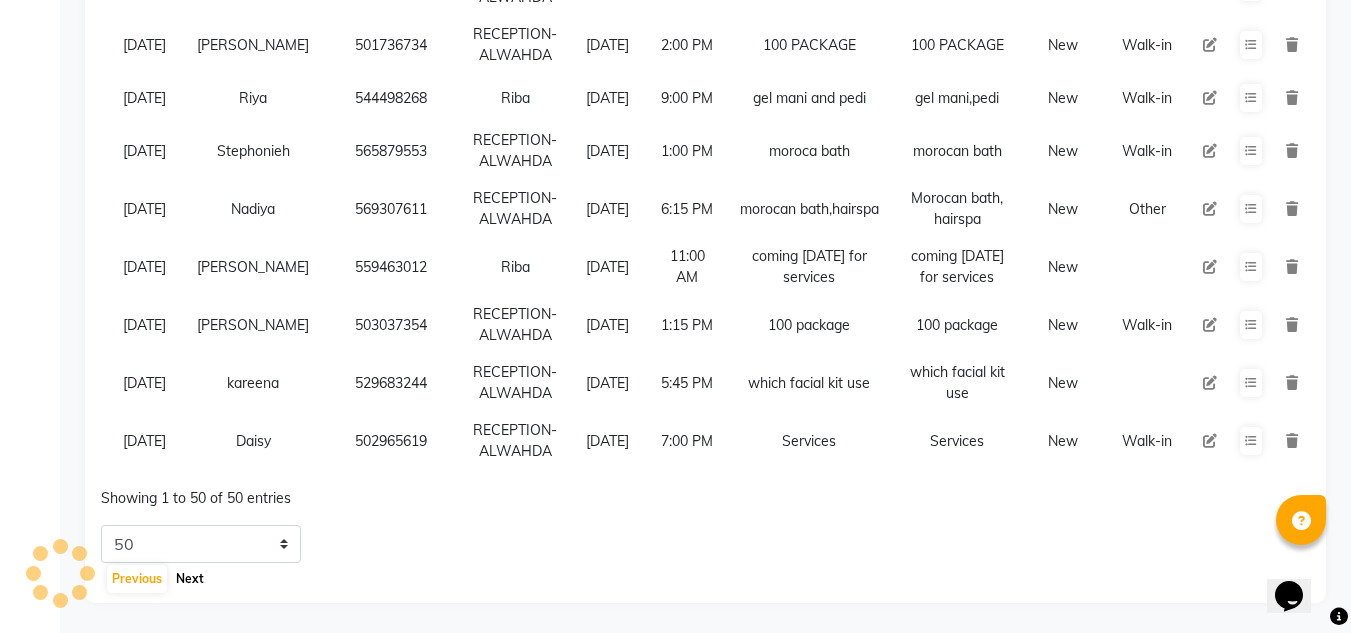 click on "Next" 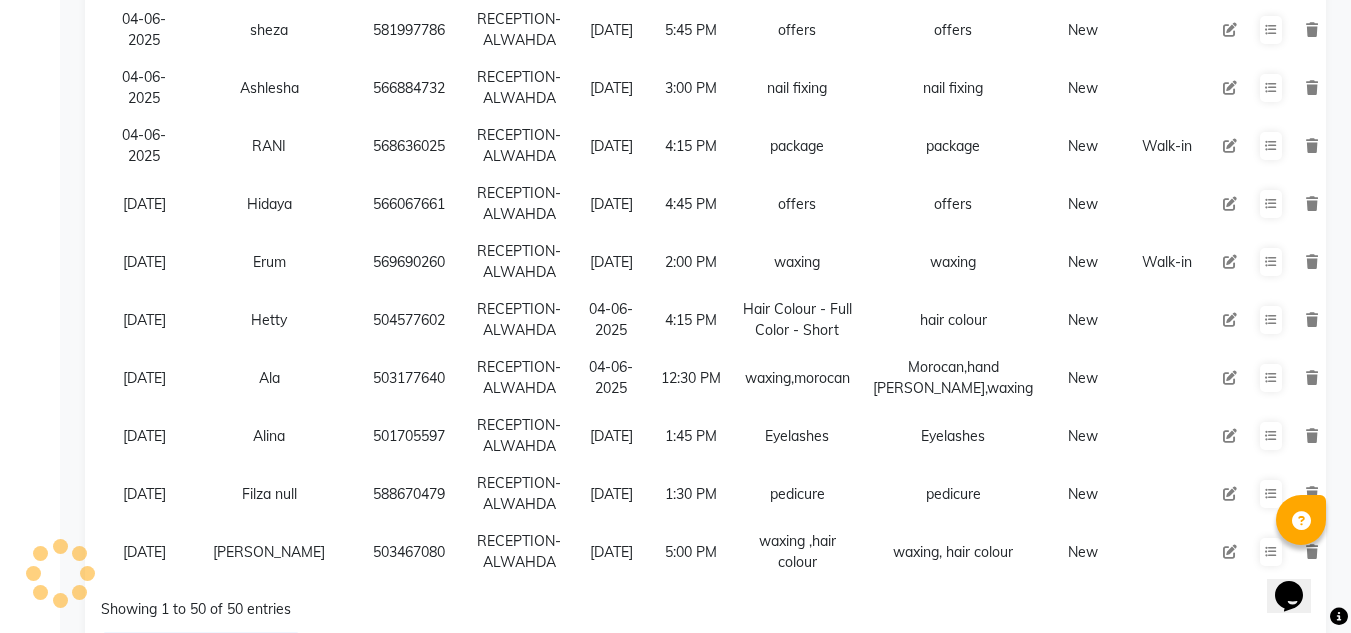 click on "5 10 20 50" 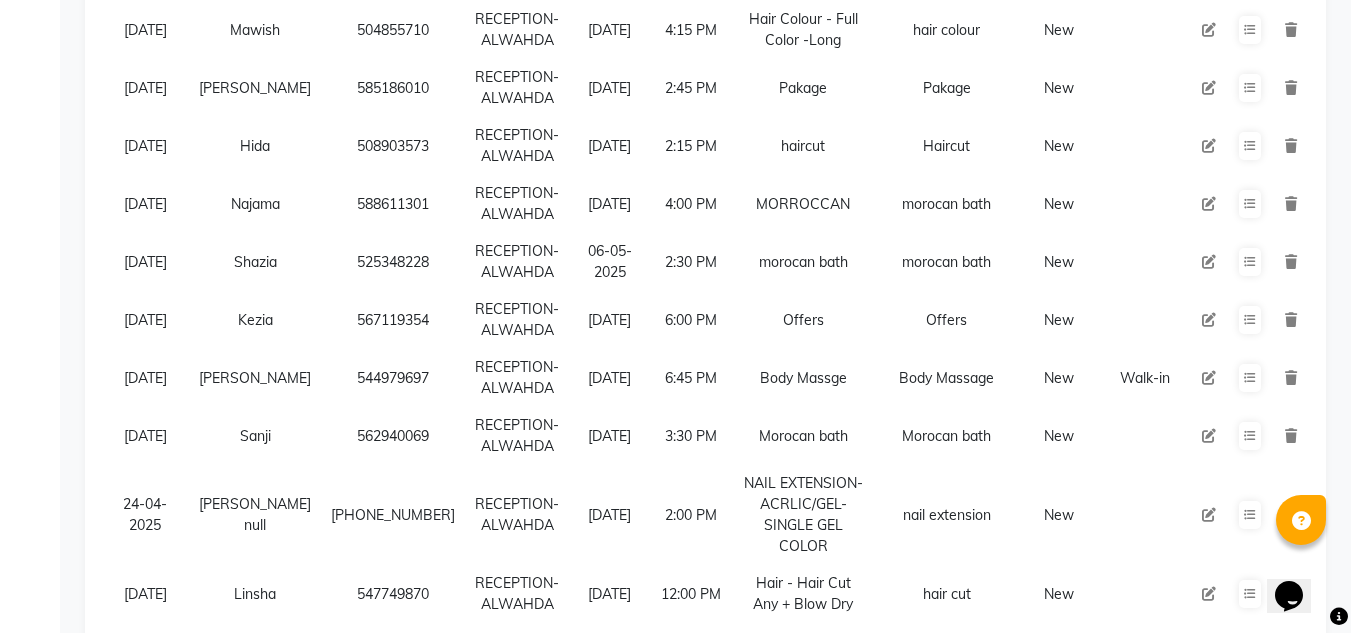 click on "5 10 20 50" 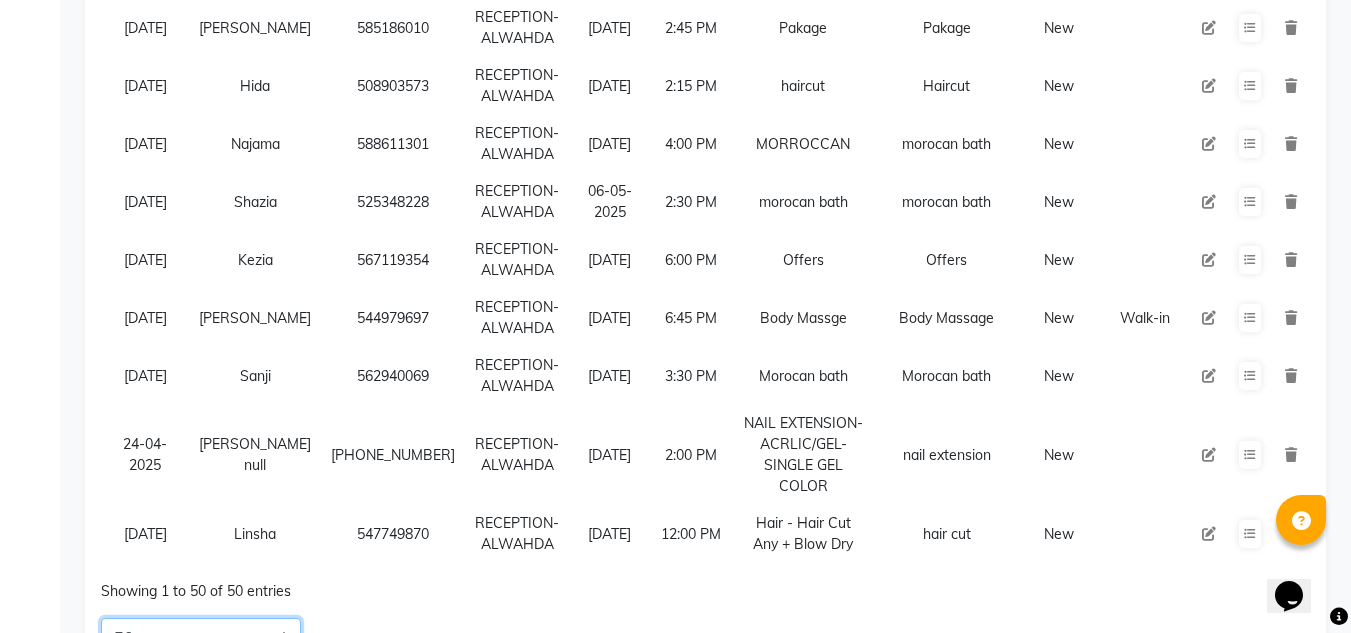 scroll, scrollTop: 2854, scrollLeft: 0, axis: vertical 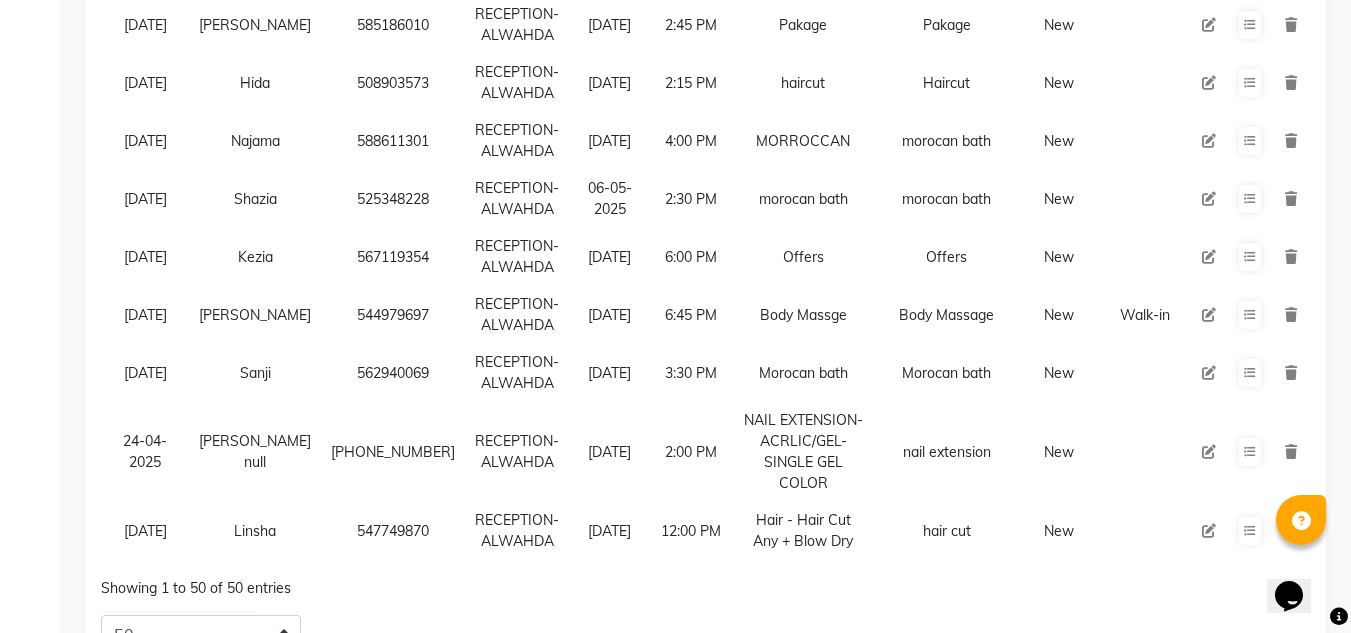click on "Next" 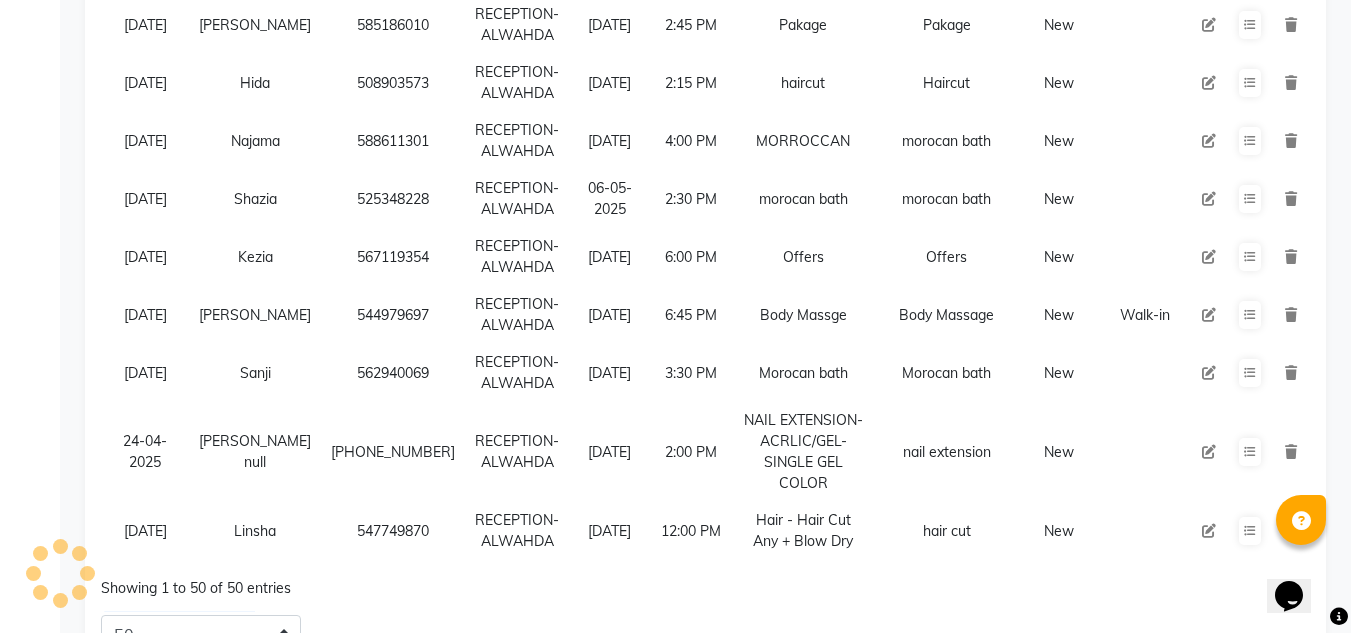 click on "Next" 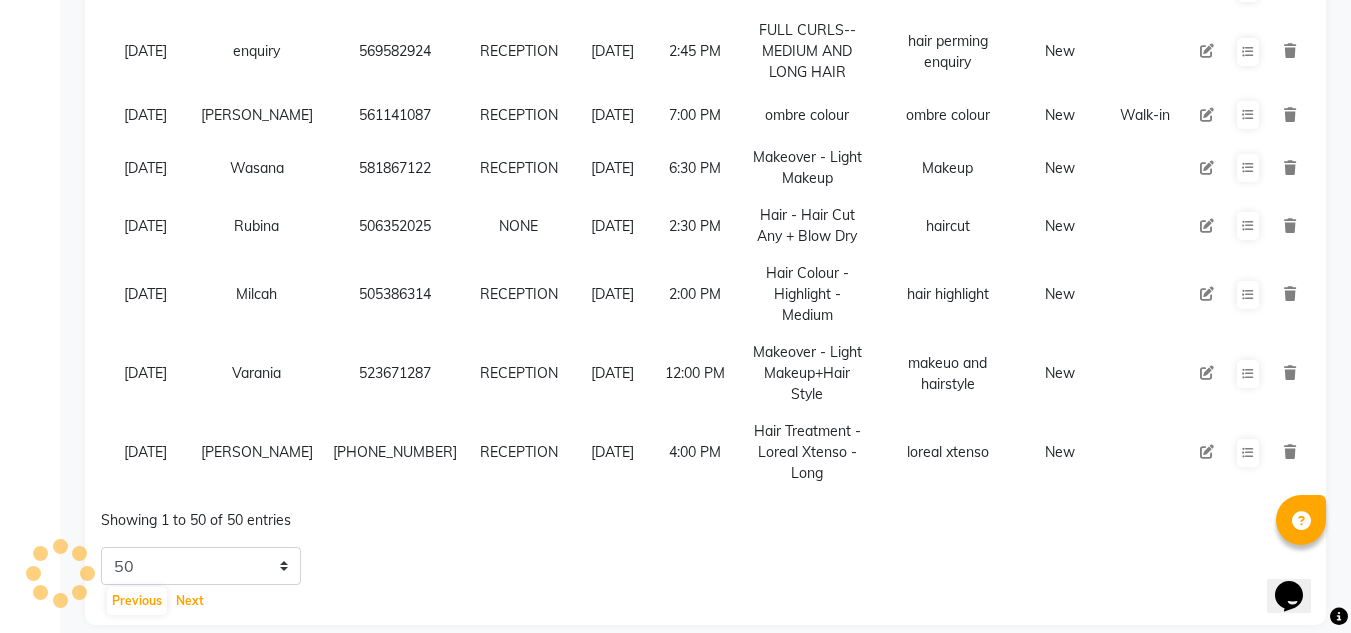 click on "5 10 20 50 Previous Next" 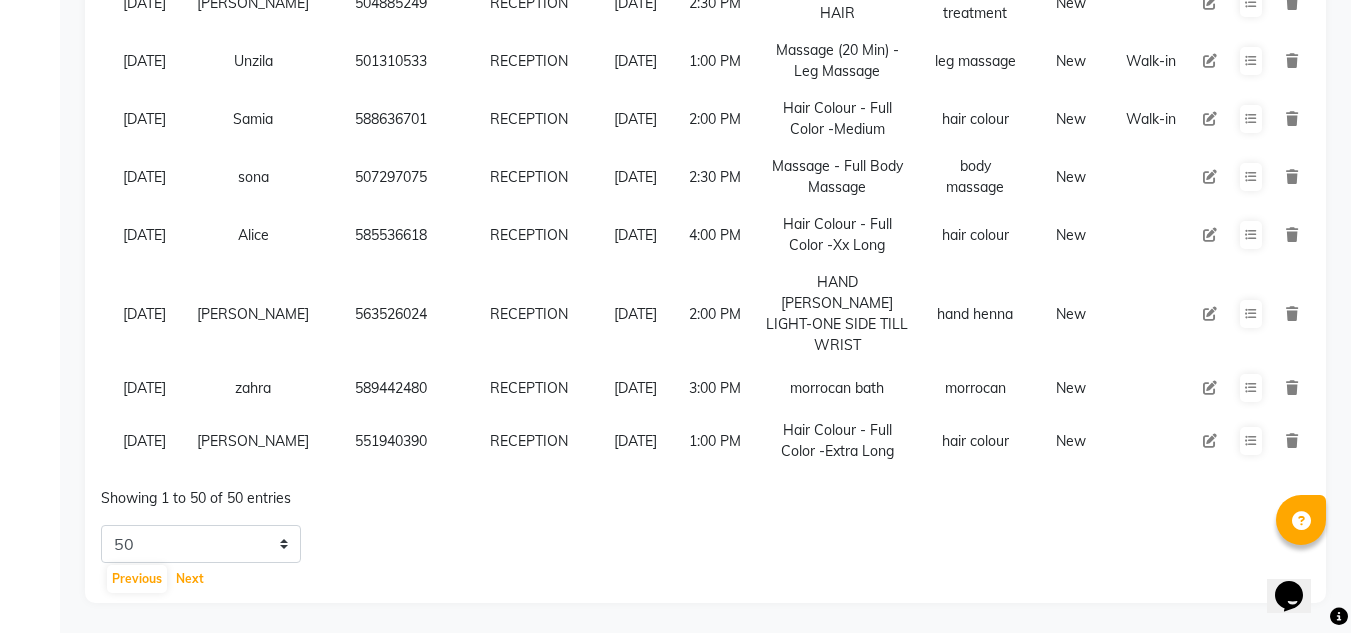 scroll, scrollTop: 2875, scrollLeft: 0, axis: vertical 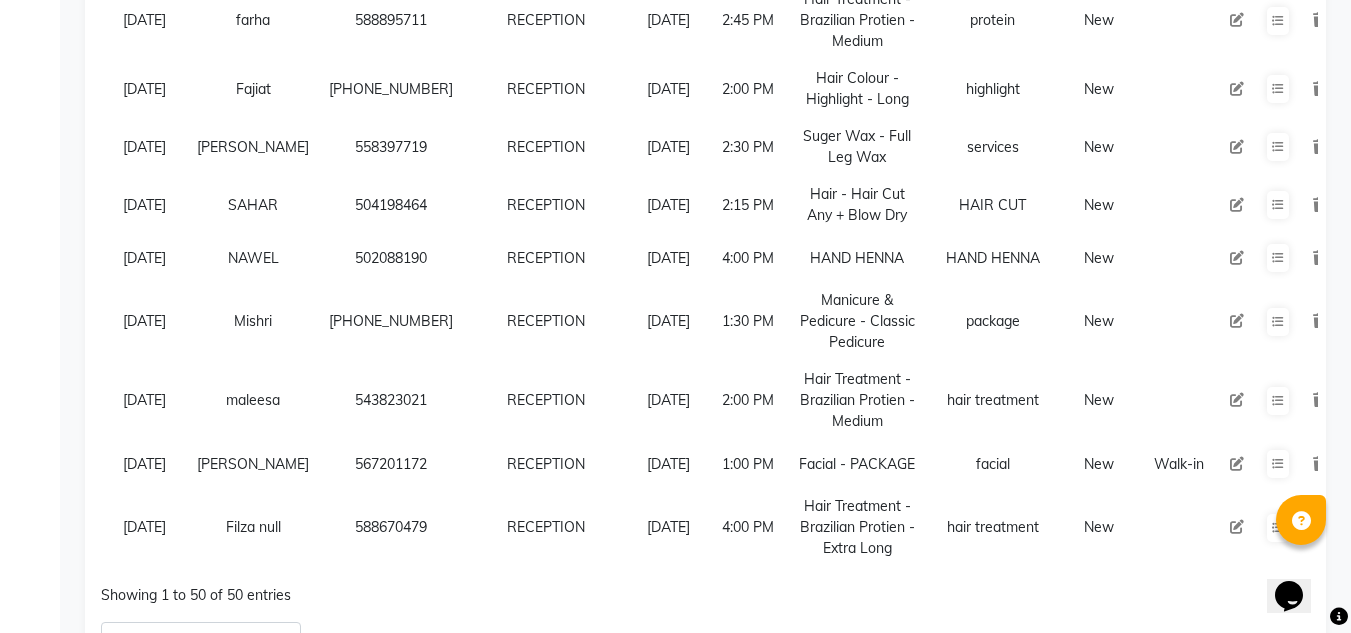 click on "Status New Enquiry Open Enquiry Converted Enquiry  All All New Open Converted Employee Employee Select All ABUSHAGARA Kavita Laxmi Management [PERSON_NAME] RECEPTION-ALWAHDA [PERSON_NAME] SALON [PERSON_NAME] trial Follow Up All [DATE] [DATE] This Week This Month Custom NONE [DATE] [DATE] MONTH Export  Import  Add Enquiry All Hot Warm Cold  Not Interested  Enquiry Date Name Mobile  Assigned To  Follow Up Date Follow Up Time  Enquiry Service  Enquiry Desc Status Client Source [DATE] icha    543748275  RECEPTION [DATE] 3:45 PM  EYELASHES  eyelashes  New [DATE] [GEOGRAPHIC_DATA]    502178296  RECEPTION [DATE] 1:15 PM  DEEP CLEANSING FACIAL  facial  New [DATE] [PERSON_NAME]    501675402  RECEPTION [DATE] 2:30 PM  HAND [PERSON_NAME]-BOTH HANDS  henna  New Walk-in [DATE] [GEOGRAPHIC_DATA]    528059085  RECEPTION [DATE] 12:00 PM  Manicure & Pedicure - Classic Manicure  manicure  New [DATE] [PERSON_NAME]    567862979  RECEPTION [DATE] 12:15 PM  MORROCCAN  morrocan  New [DATE] jaren    556026341  RECEPTION [DATE] New New" 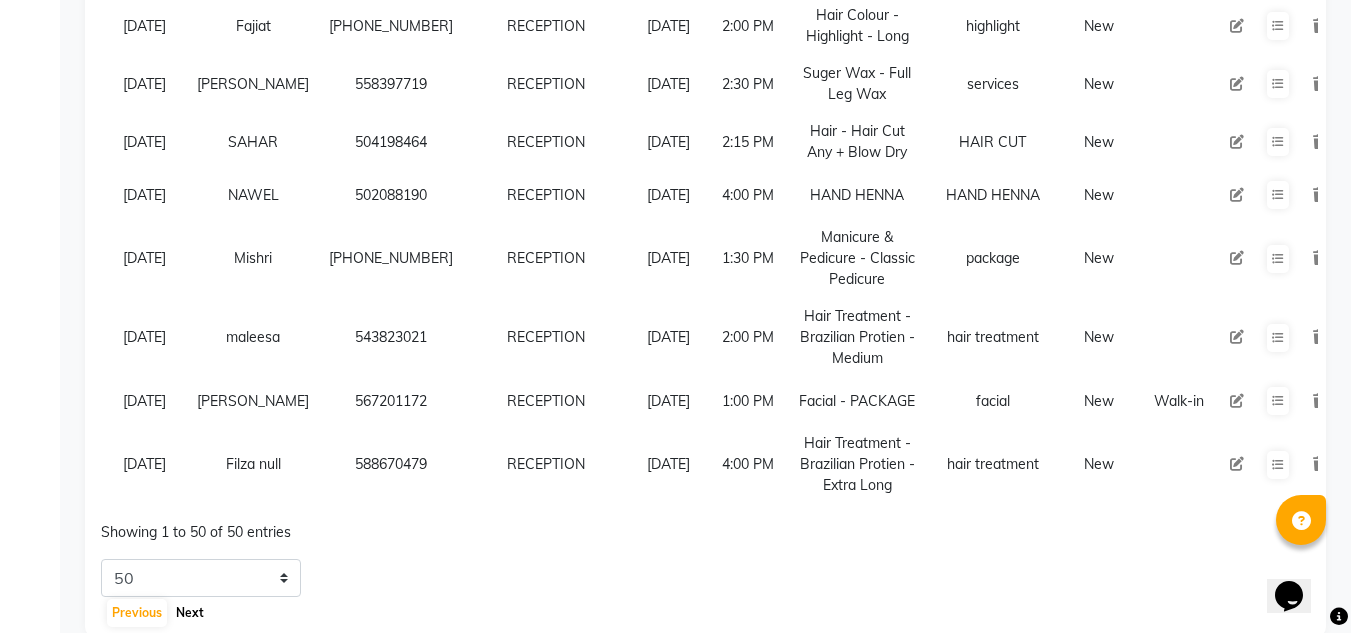 click on "Next" 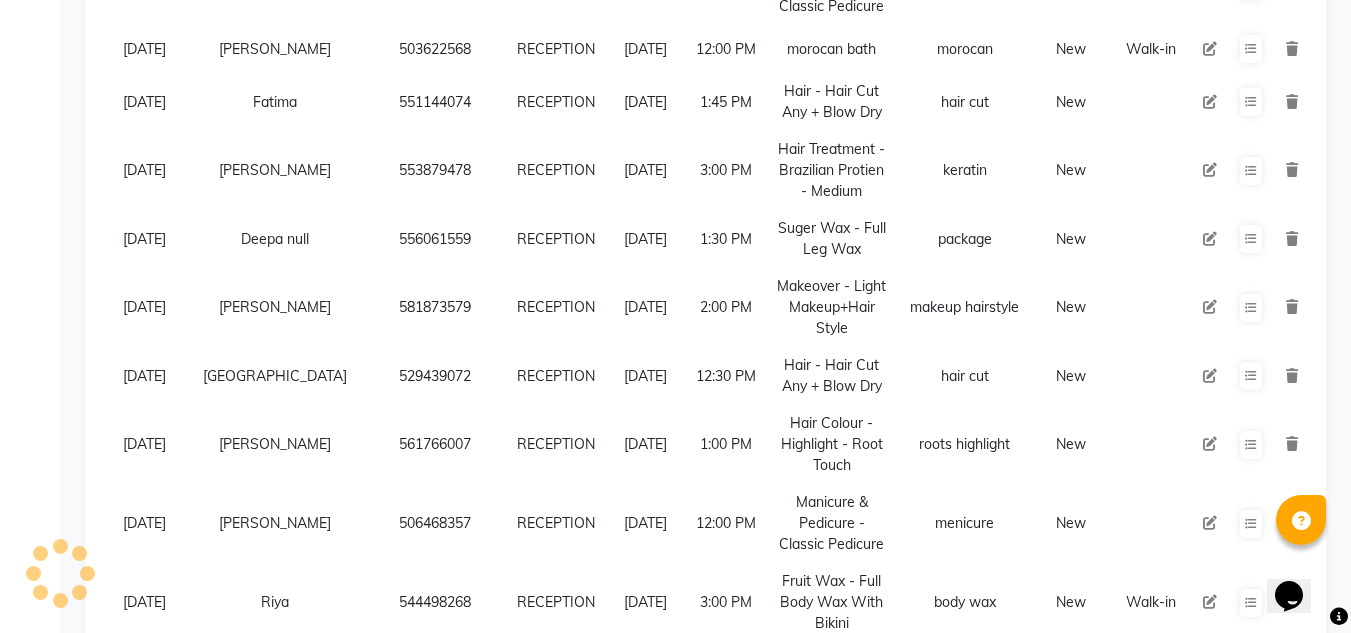 click on "Status New Enquiry Open Enquiry Converted Enquiry  All All New Open Converted Employee Employee Select All ABUSHAGARA Kavita Laxmi Management [PERSON_NAME] RECEPTION-ALWAHDA [PERSON_NAME] SALON [PERSON_NAME] trial Follow Up All [DATE] [DATE] This Week This Month Custom NONE [DATE] [DATE] MONTH Export  Import  Add Enquiry All Hot Warm Cold  Not Interested  Enquiry Date Name Mobile  Assigned To  Follow Up Date Follow Up Time  Enquiry Service  Enquiry Desc Status Client Source [DATE] Krishna    562837472  RECEPTION [DATE] 1:00 PM  Hair  - Hair Cut Any + Blow Dry  hair cut  New [DATE] [GEOGRAPHIC_DATA]    568362220  RECEPTION [DATE] 2:30 PM  Hair Colour - Full Color -Long  hair colour  New [DATE] Afreen    558645896  RECEPTION [DATE] 12:00 PM  MORROCCAN  morrocan bath  New Walk-in [DATE] [PERSON_NAME]    557584796  RECEPTION [DATE] 3:00 PM  Massage - Full Body Massage   body massage  New Walk-in [DATE] Jebesty    554355342  RECEPTION [DATE] 2:30 PM  Hair Colour - Full Color -Medium  hair colour" 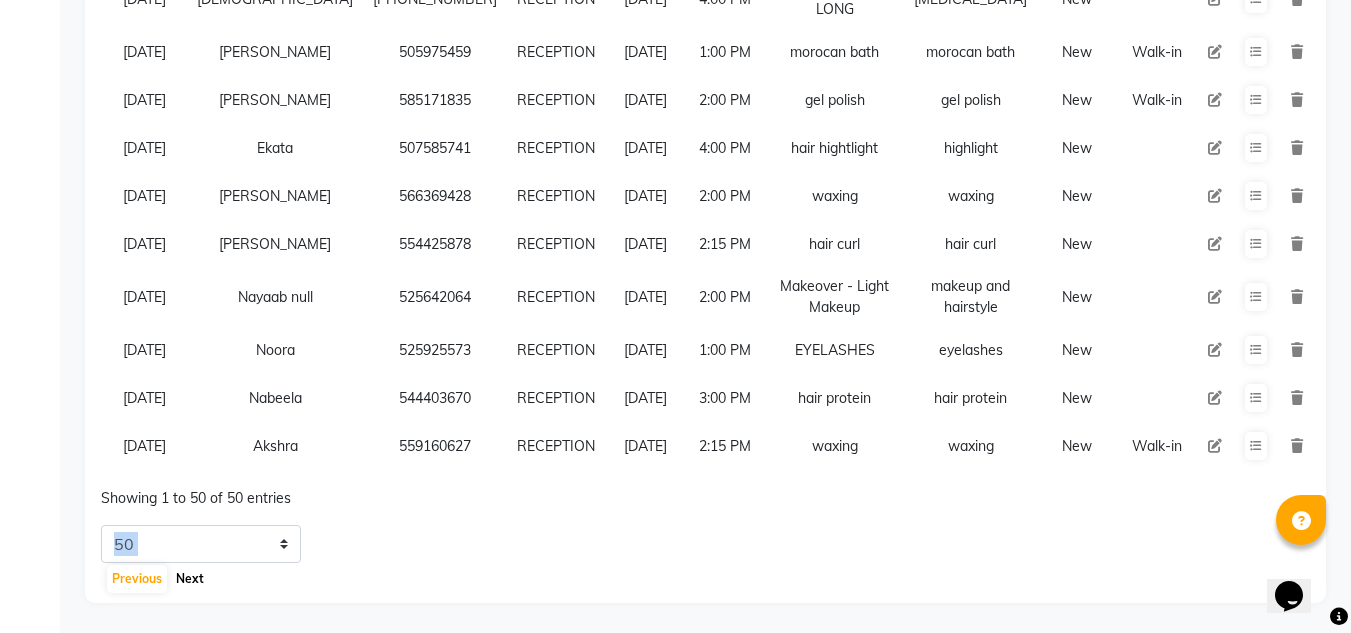 scroll, scrollTop: 2917, scrollLeft: 0, axis: vertical 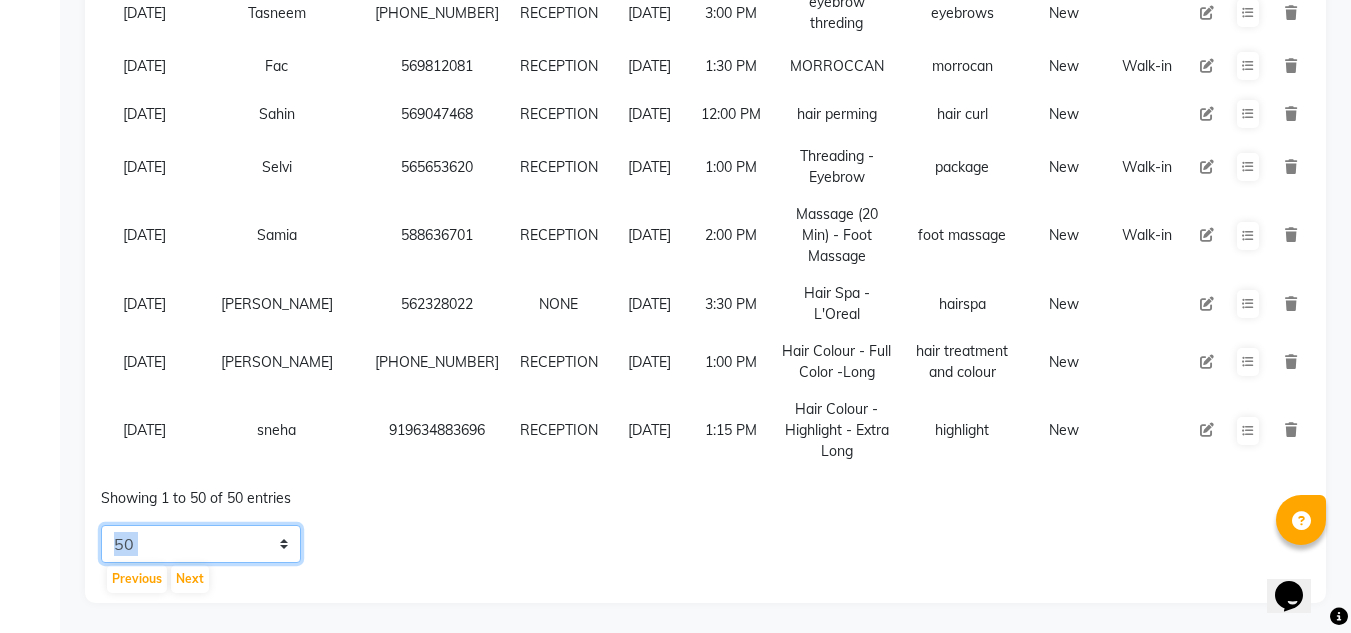 click on "5 10 20 50" 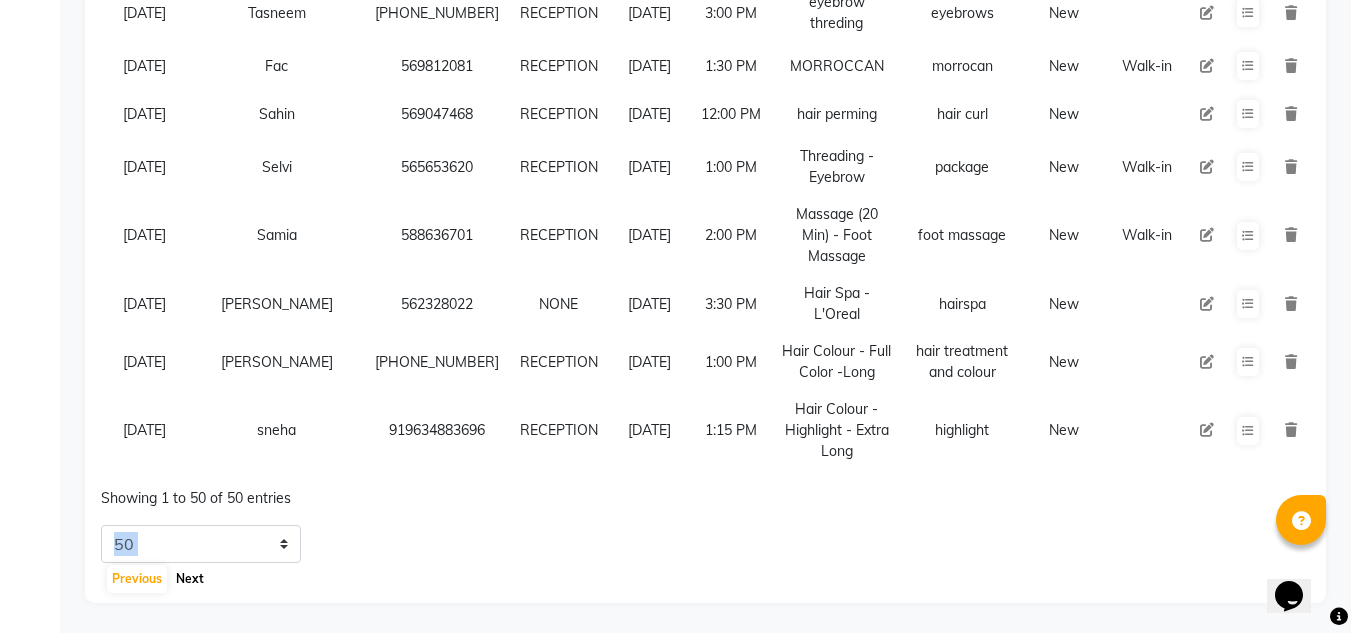 click on "Next" 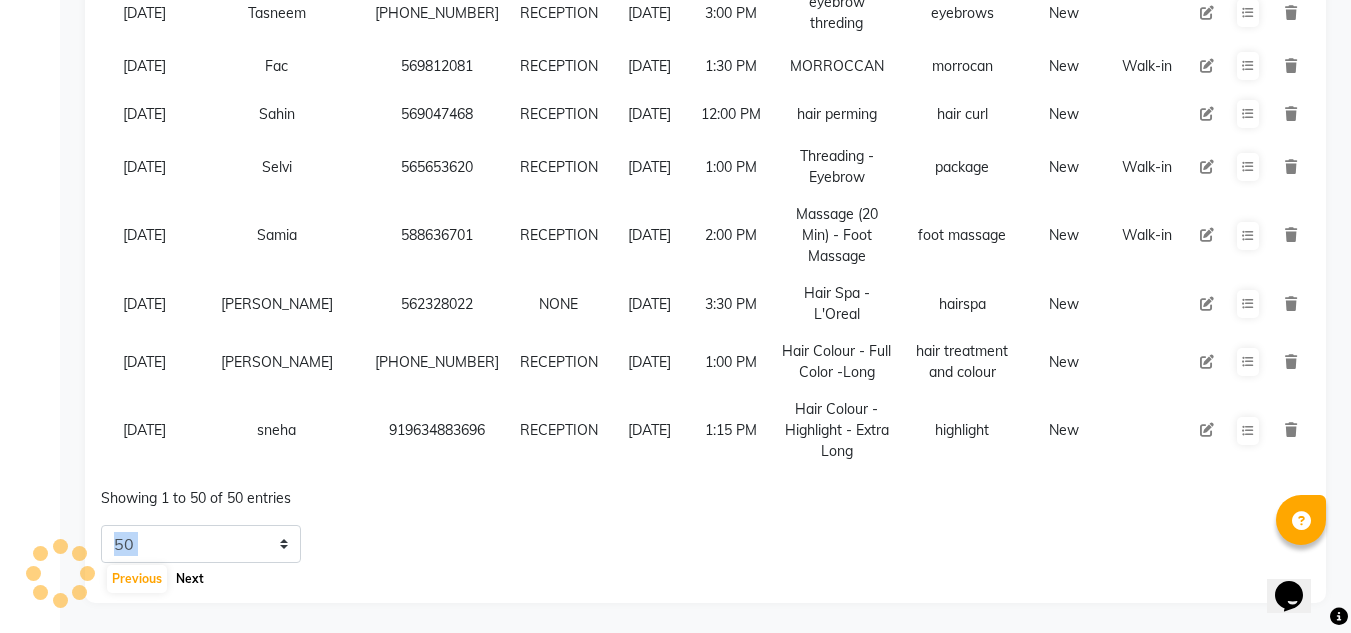 click on "Next" 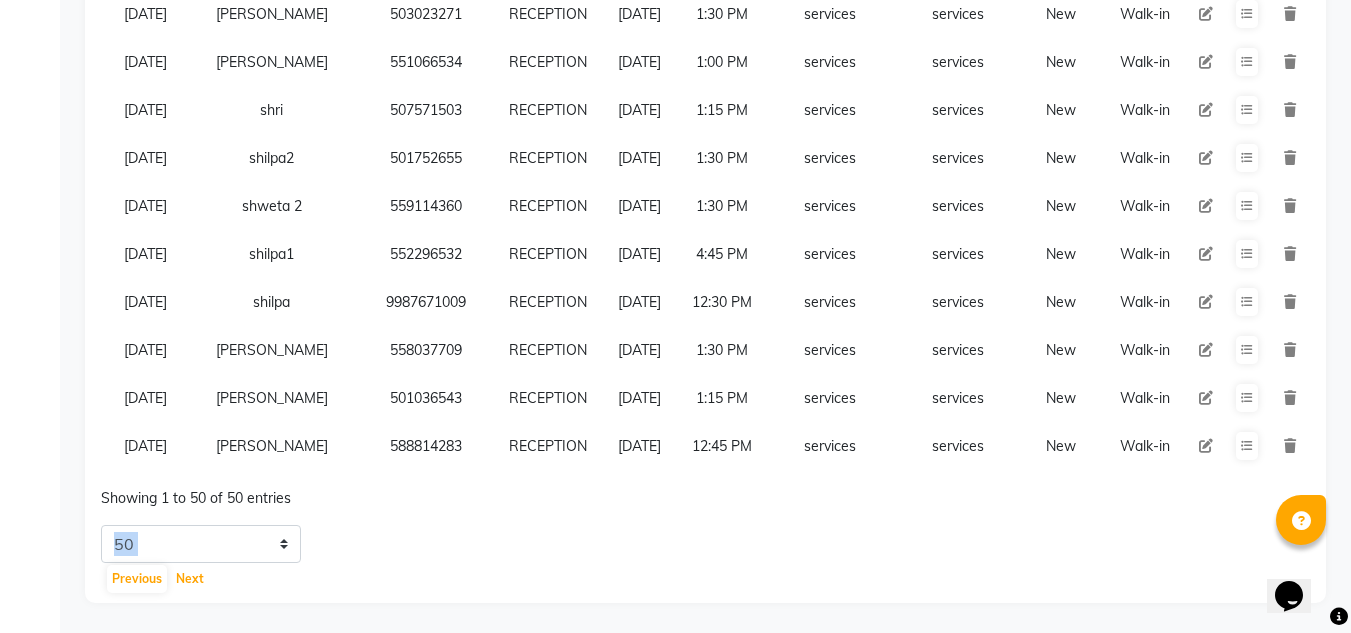 scroll, scrollTop: 2833, scrollLeft: 0, axis: vertical 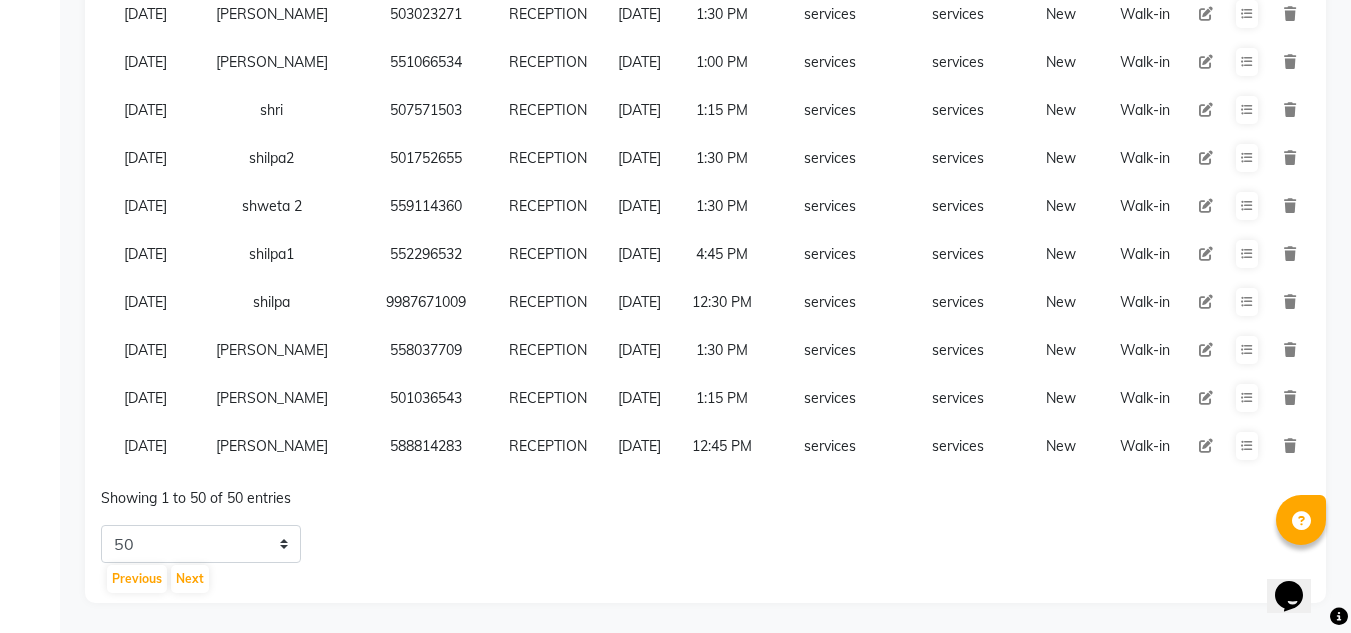 click on "Previous Next" 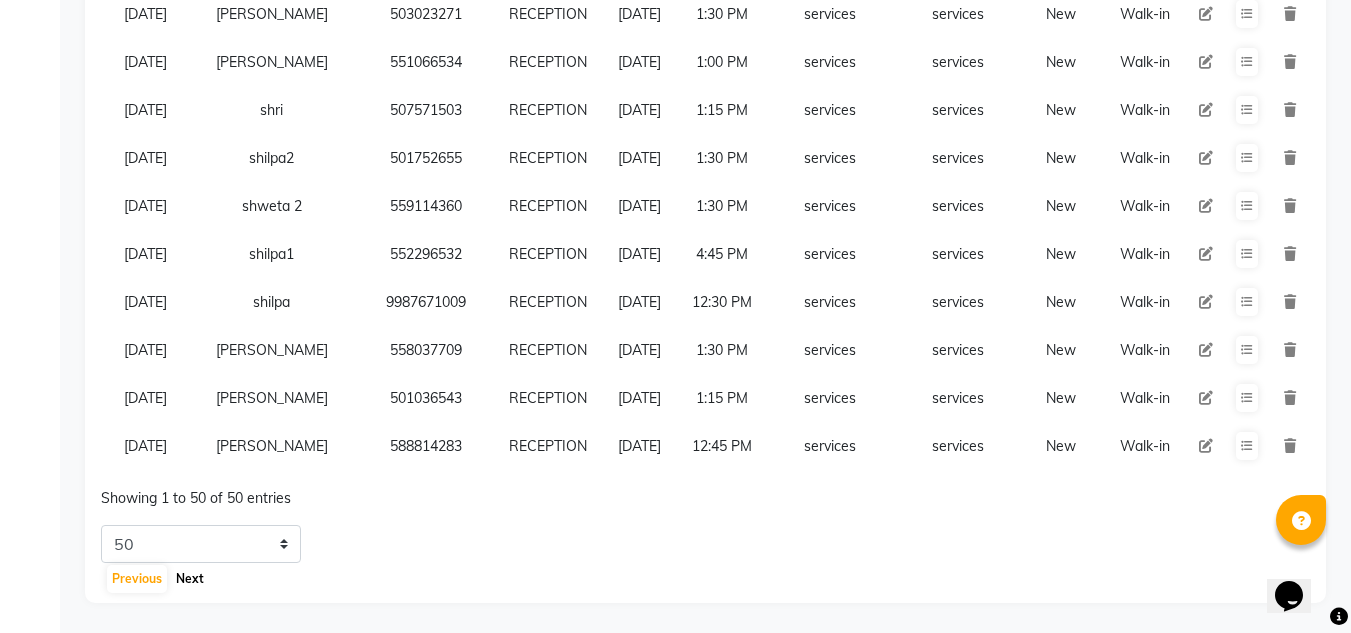click on "Next" 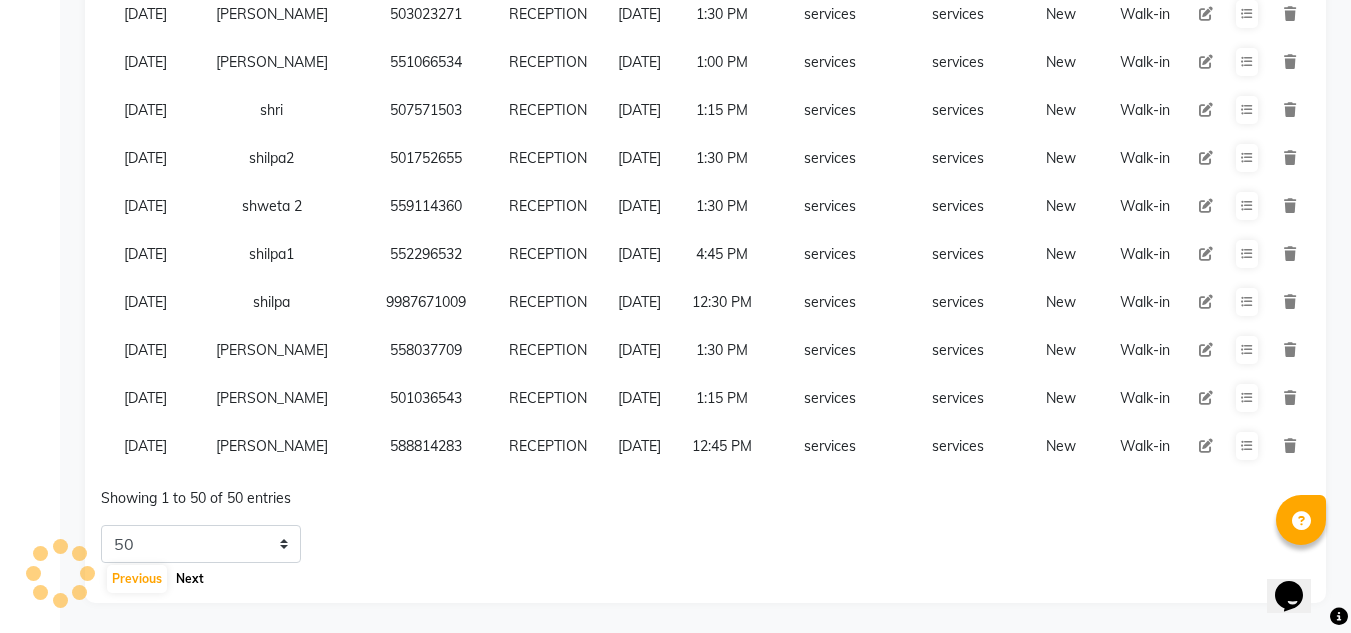 click on "Status New Enquiry Open Enquiry Converted Enquiry  All All New Open Converted Employee Employee Select All ABUSHAGARA Kavita Laxmi Management [PERSON_NAME] RECEPTION-ALWAHDA [PERSON_NAME] SALON [PERSON_NAME] trial Follow Up All [DATE] [DATE] This Week This Month Custom NONE [DATE] [DATE] MONTH Export  Import  Add Enquiry All Hot Warm Cold  Not Interested  Enquiry Date Name Mobile  Assigned To  Follow Up Date Follow Up Time  Enquiry Service  Enquiry Desc Status Client Source [DATE] Anza    566137100  RECEPTION [DATE] 1:15 PM  package  package  New [DATE] [GEOGRAPHIC_DATA]    505872899  RECEPTION [DATE] 4:00 PM  lash extension and hair colour  haircolour   New [DATE] jasmine    559768119  RECEPTION [DATE] 4:00 PM  Hair Colour - Full Color -Long  hair cut and colour  New Walk-in [DATE] Priya    509729053  RECEPTION [DATE] 1:15 PM  Massage - Full Body Massage   body massage  New Walk-in [DATE] [PERSON_NAME]    528559406  RECEPTION [DATE] 1:00 PM  nail and lashes  nail and lashes  New Walk-in New 5" 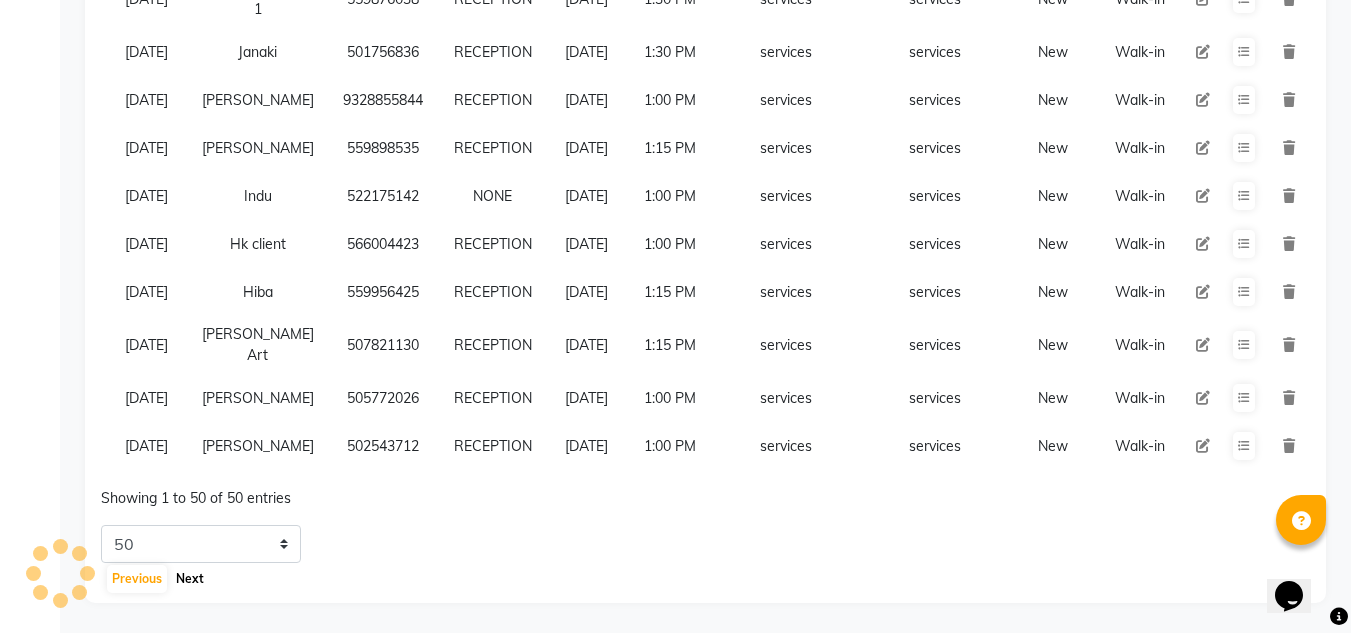 scroll, scrollTop: 2791, scrollLeft: 0, axis: vertical 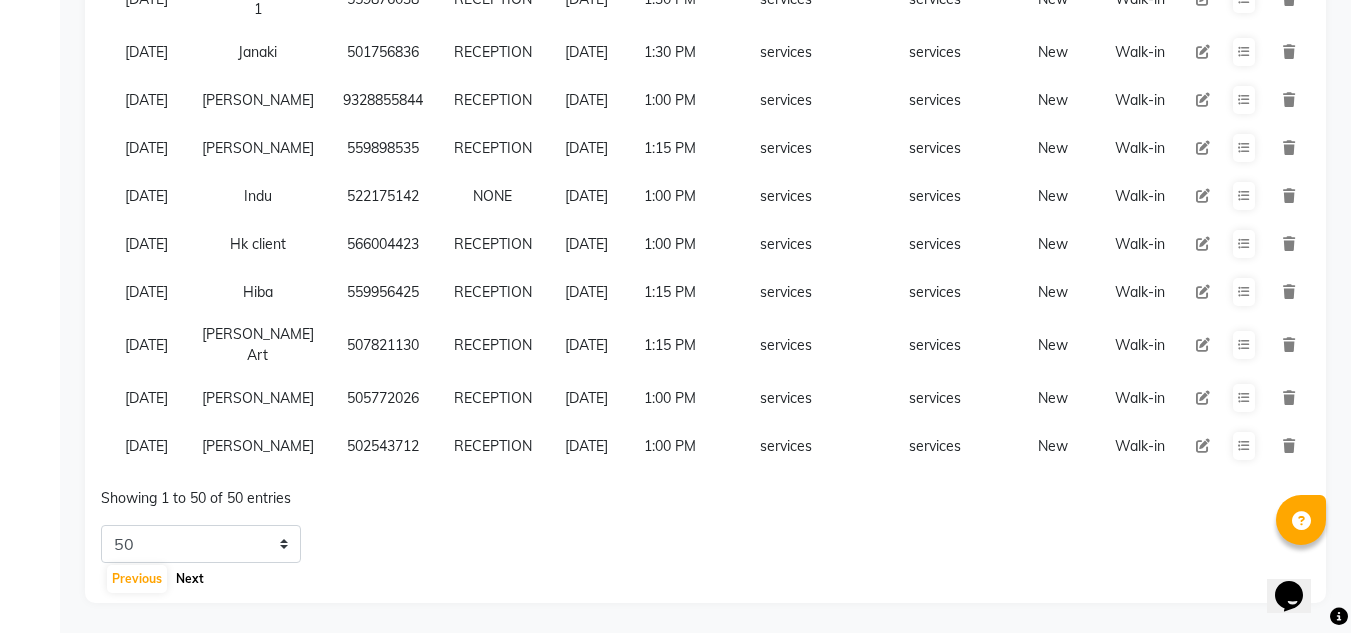 click on "Next" 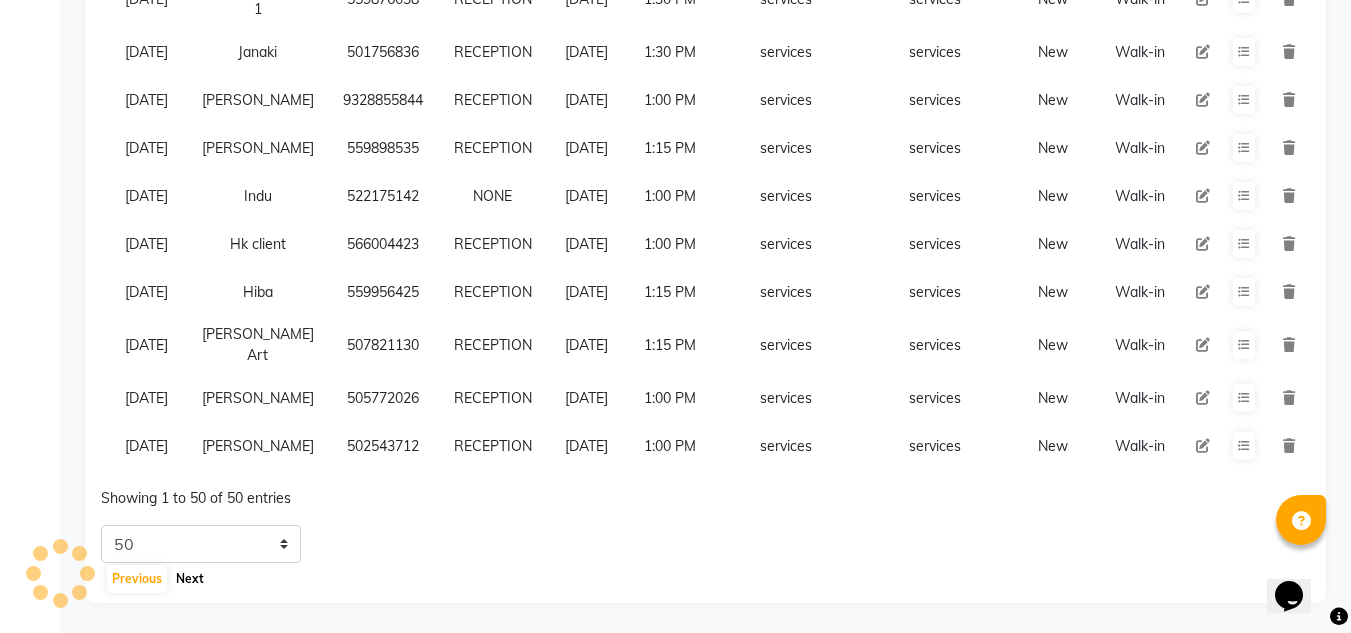 click on "Next" 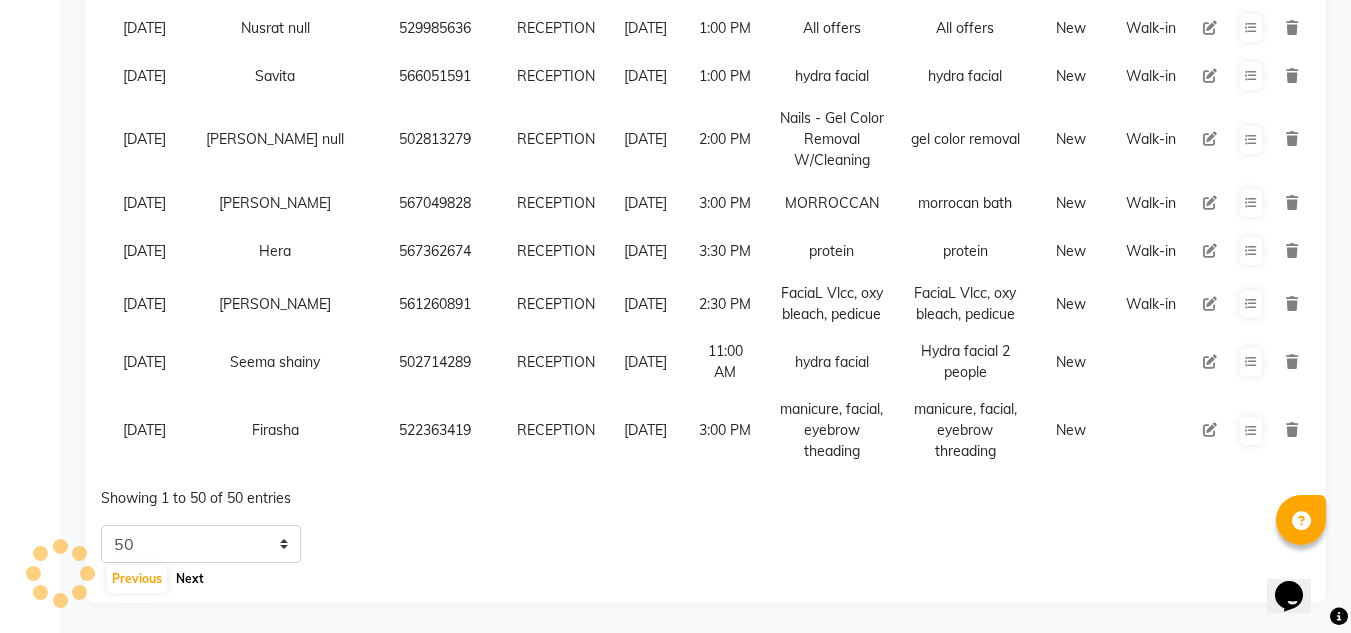 scroll, scrollTop: 2833, scrollLeft: 0, axis: vertical 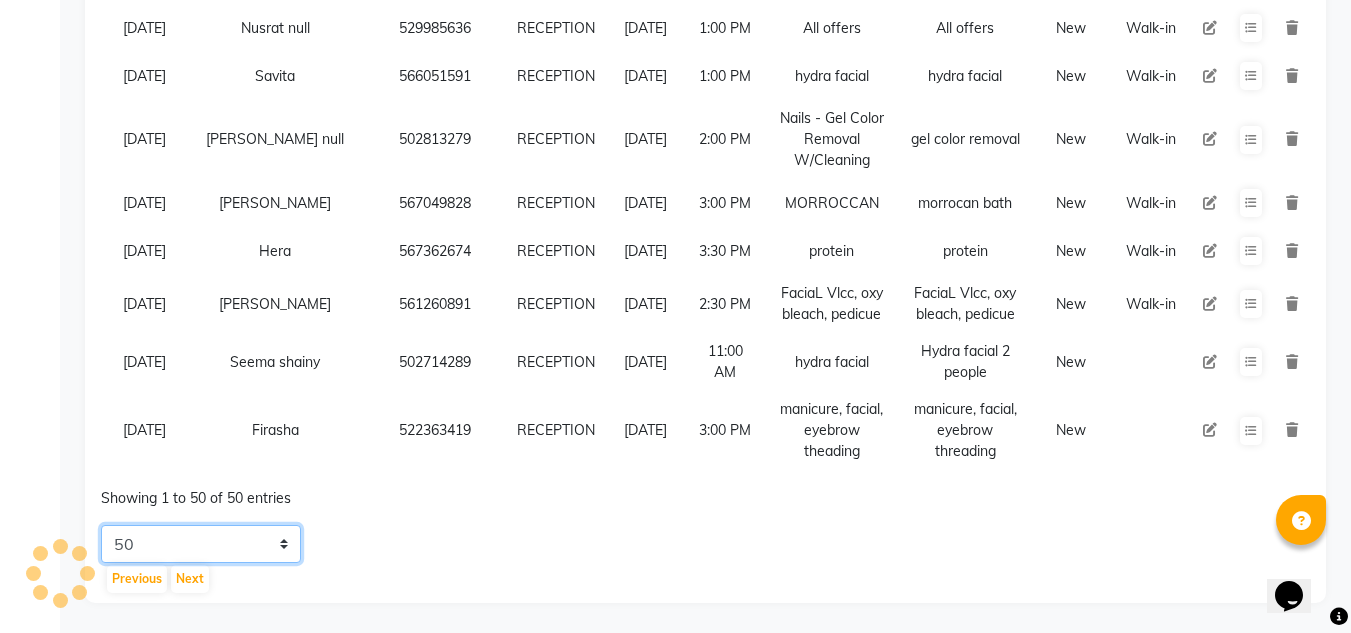 click on "5 10 20 50" 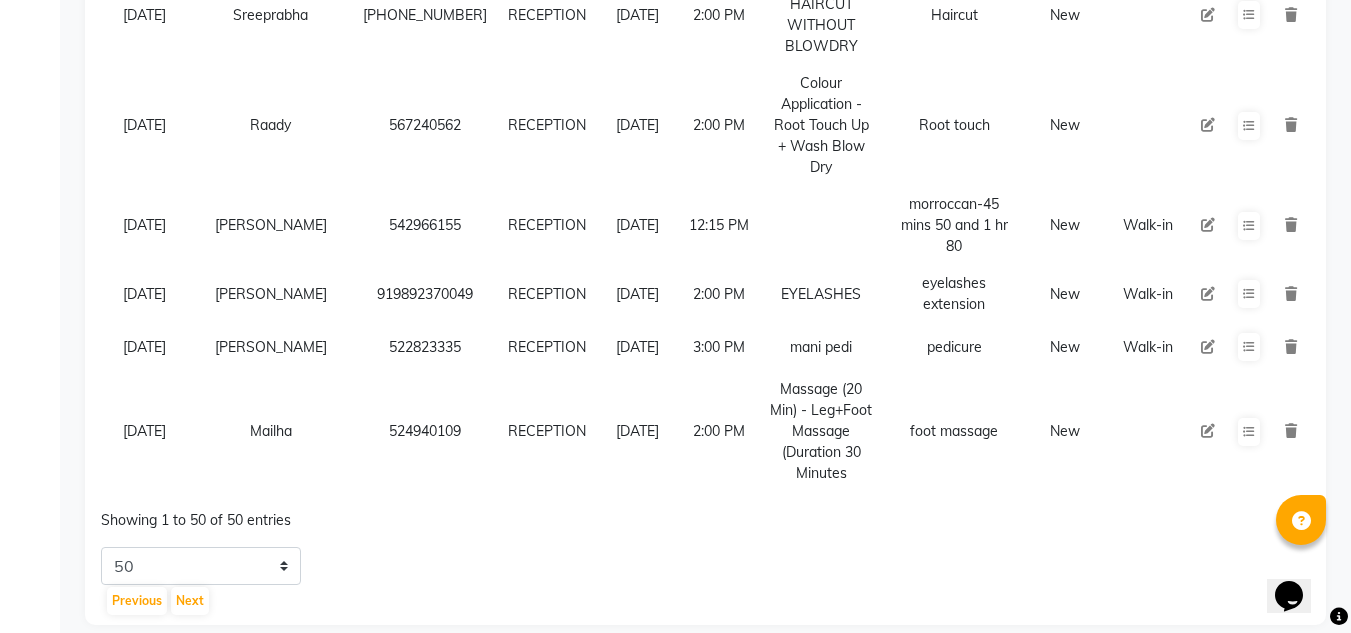 click on "Showing 1 to 50 of 50 entries" at bounding box center [344, 514] 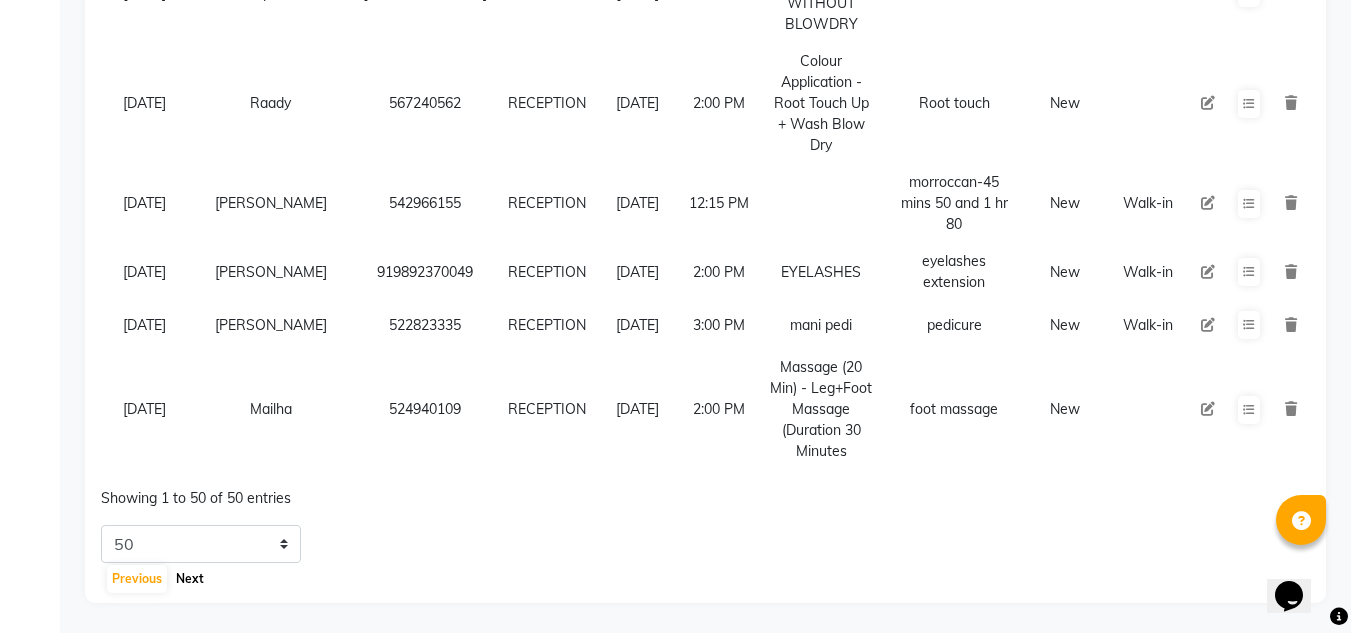 click on "Next" 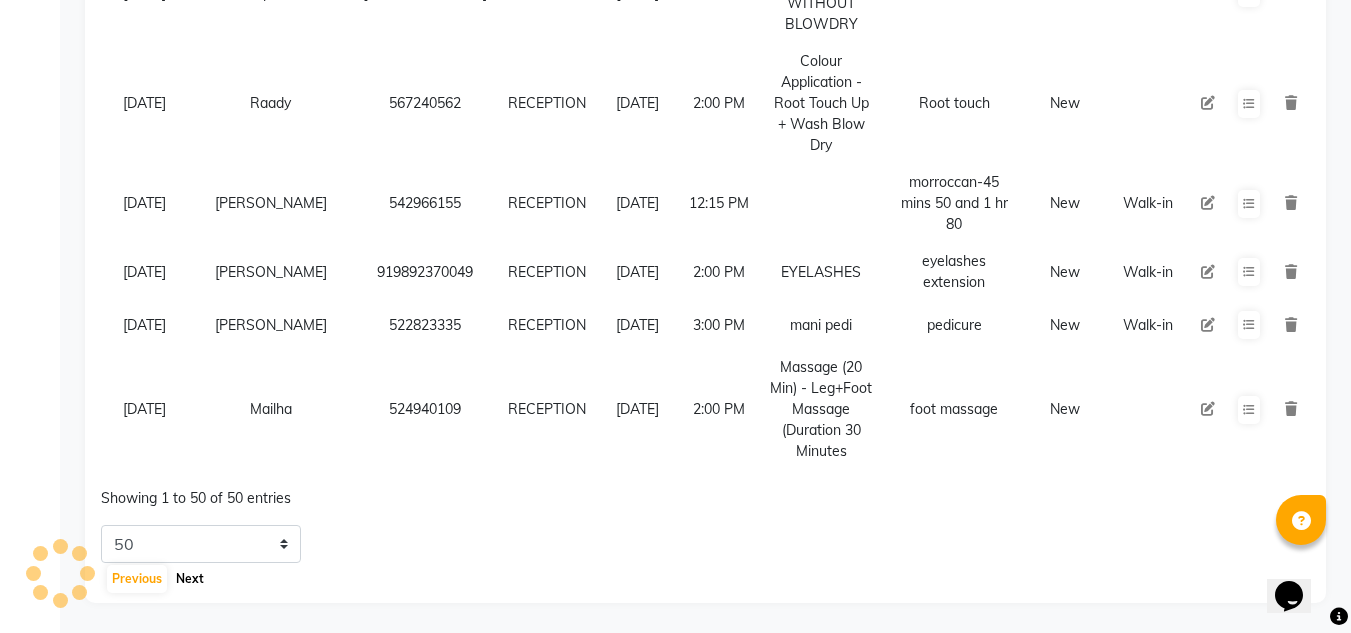 click on "Next" 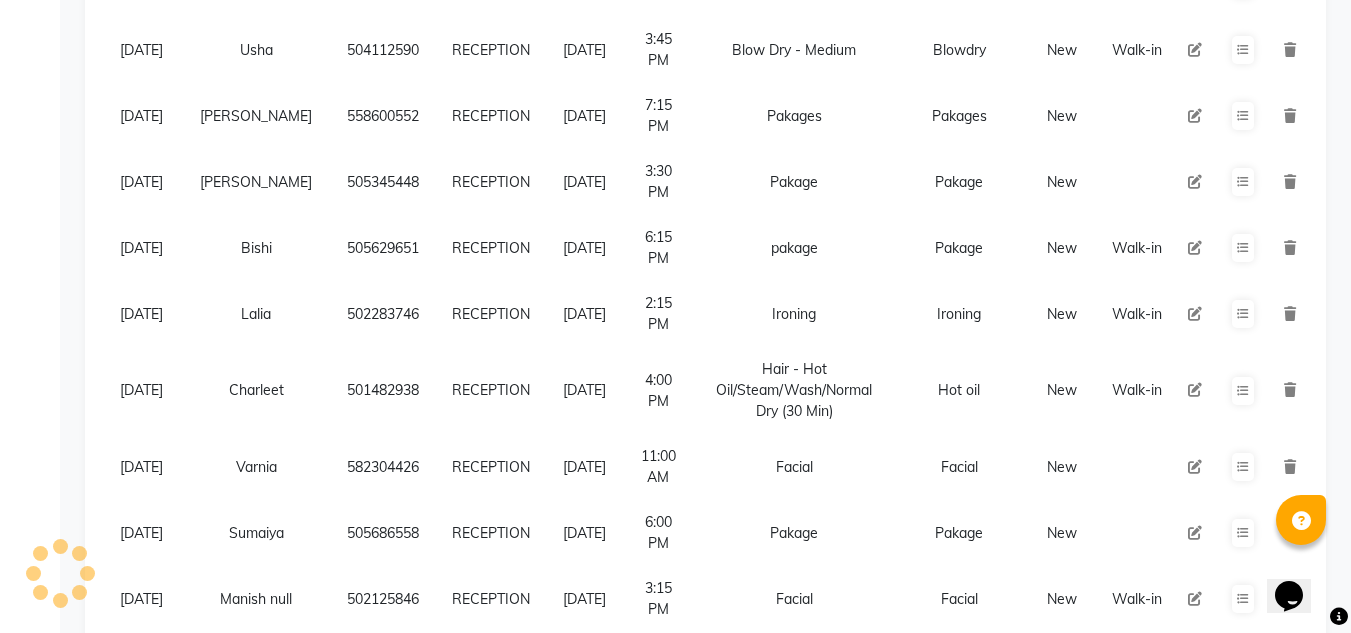 click on "Status New Enquiry Open Enquiry Converted Enquiry  All All New Open Converted Employee Employee Select All ABUSHAGARA Kavita Laxmi Management [PERSON_NAME] RECEPTION-ALWAHDA [PERSON_NAME] SALON [PERSON_NAME] trial Follow Up All [DATE] [DATE] This Week This Month Custom NONE [DATE] [DATE] MONTH Export  Import  Add Enquiry All Hot Warm Cold  Not Interested  Enquiry Date Name Mobile  Assigned To  Follow Up Date Follow Up Time  Enquiry Service  Enquiry Desc Status Client Source [DATE] Mawish    526598981  RECEPTION [DATE] 8:30 PM  [GEOGRAPHIC_DATA]-in [DATE] [PERSON_NAME]    558761077  RECEPTION [DATE] 5:30 PM  Hair colour  Hair colour  New Walk-in [DATE] Nirmal    527460400  RECEPTION [DATE] 7:00 PM  Morocan bath  Morocan bath  New [DATE] Sabha    557977124  RECEPTION [DATE] 5:45 PM  Highlights,pakages  Highlights ,Pakages  New Walk-in [DATE] Ela    509364117  RECEPTION [DATE] 10:15 AM  Protein  Protein  New [DATE] [PERSON_NAME]    553102916  RECEPTION [DATE] 3:45 PM  Waxing" 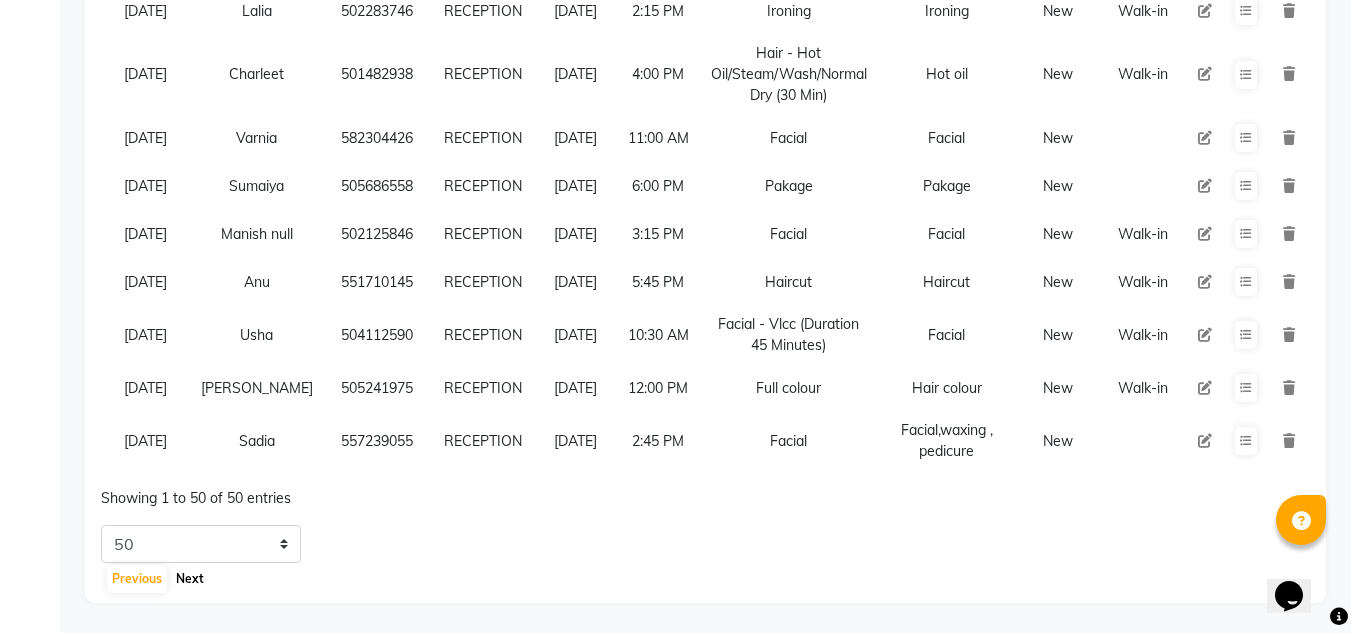 click on "Next" 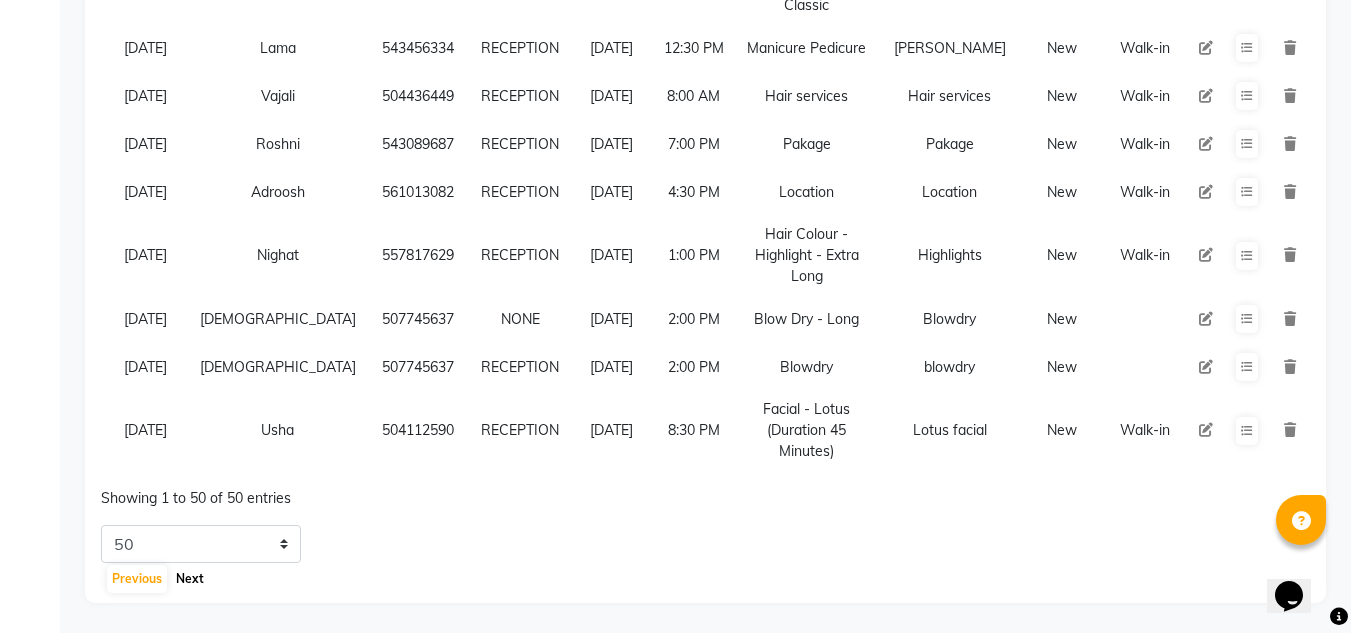 click on "Next" 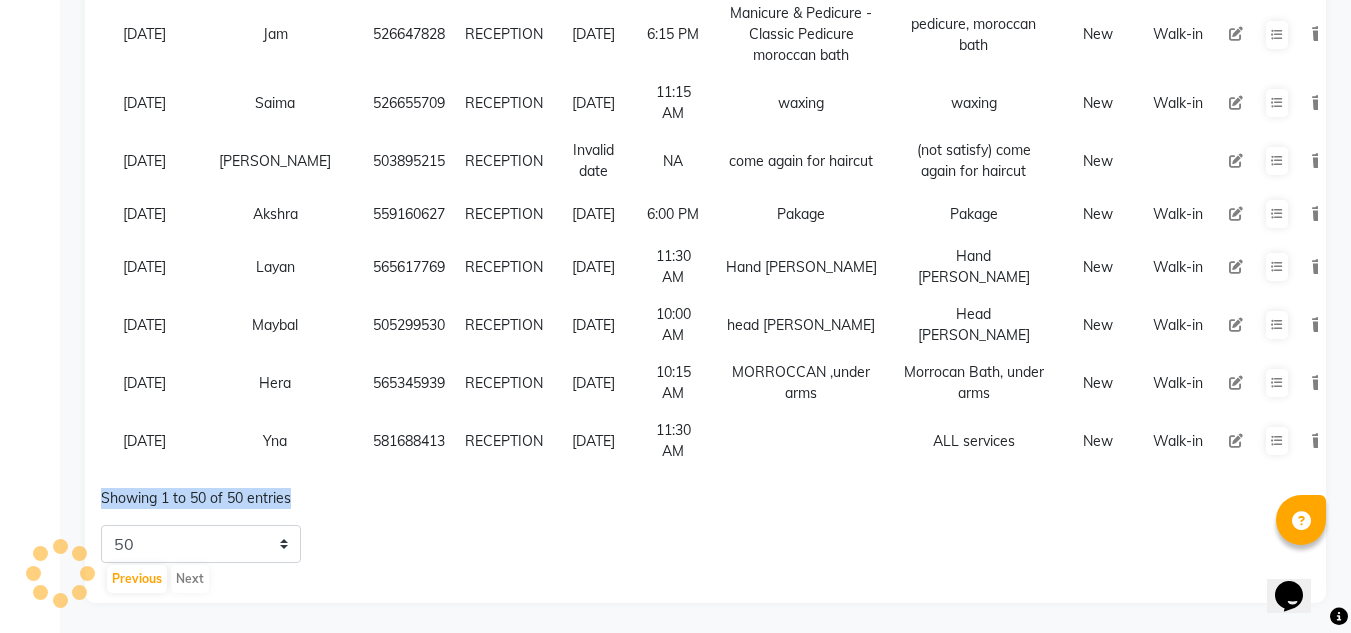 scroll, scrollTop: 1167, scrollLeft: 0, axis: vertical 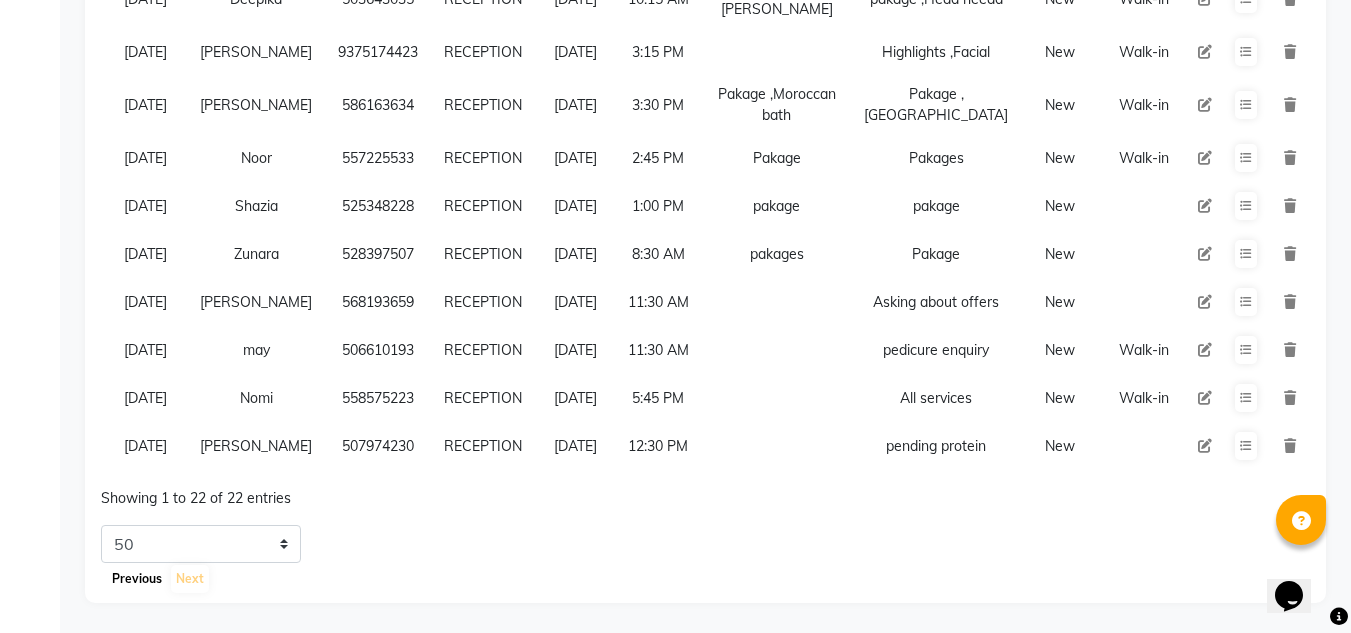 click on "Previous" 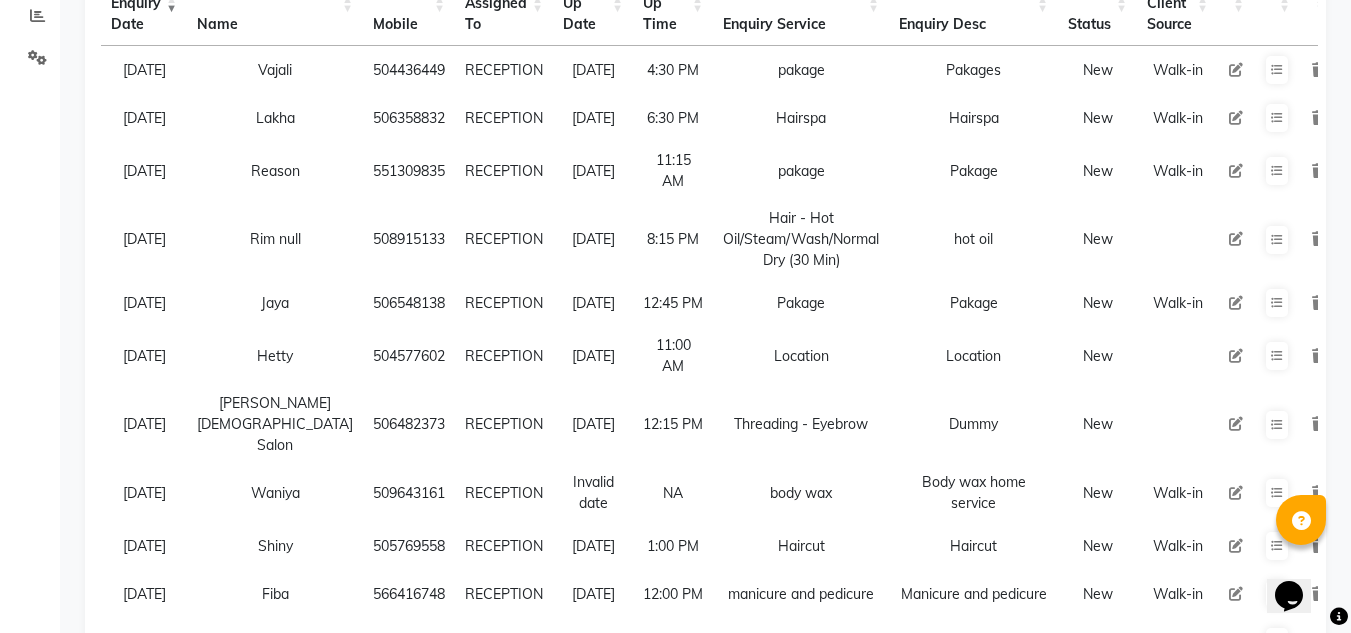 scroll, scrollTop: 200, scrollLeft: 0, axis: vertical 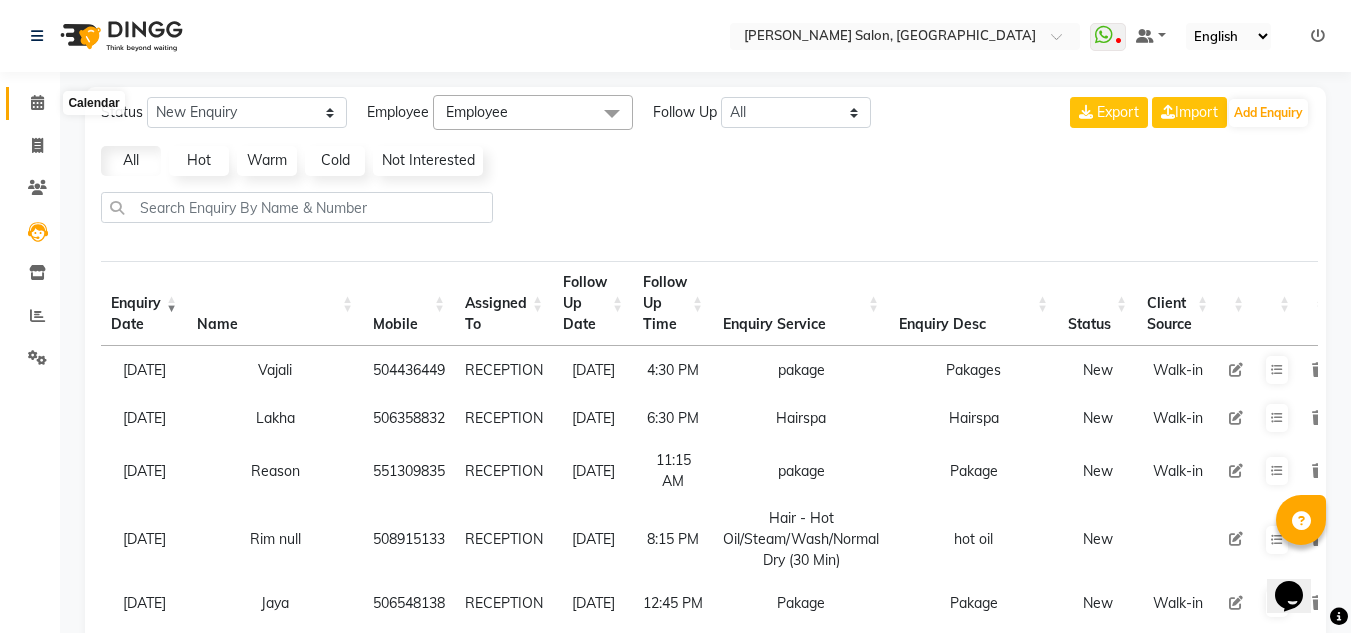 click 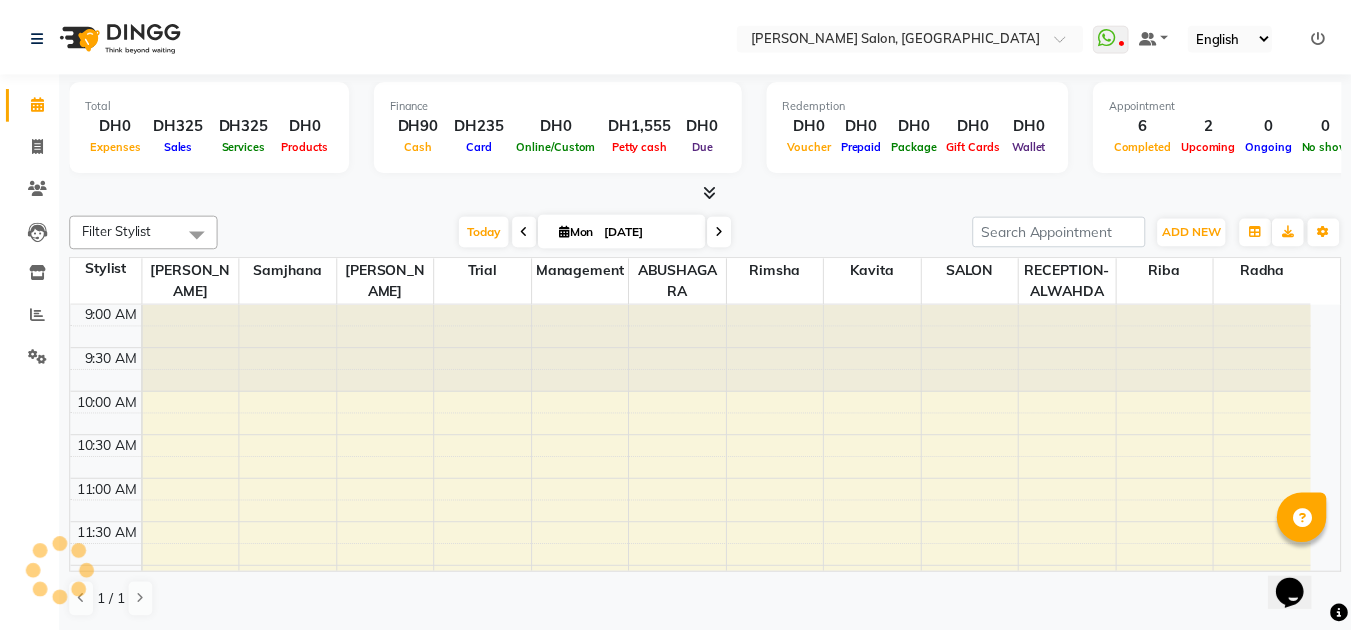 scroll, scrollTop: 0, scrollLeft: 0, axis: both 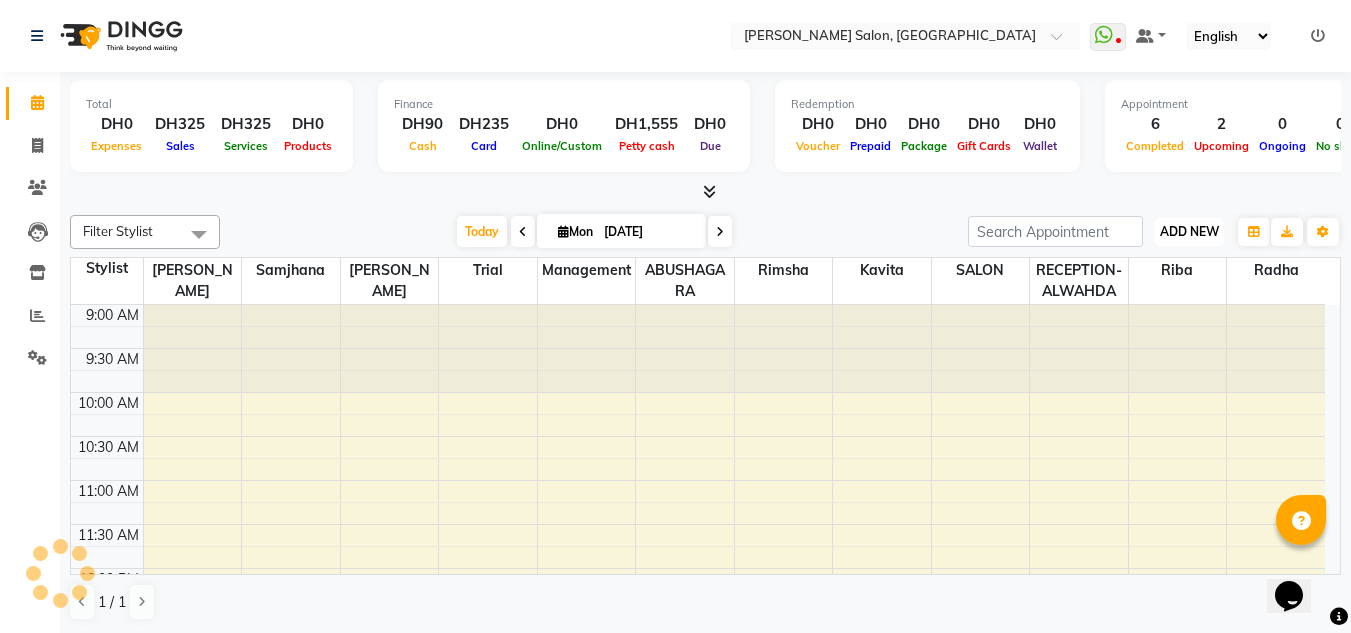 click on "ADD NEW" at bounding box center [1189, 231] 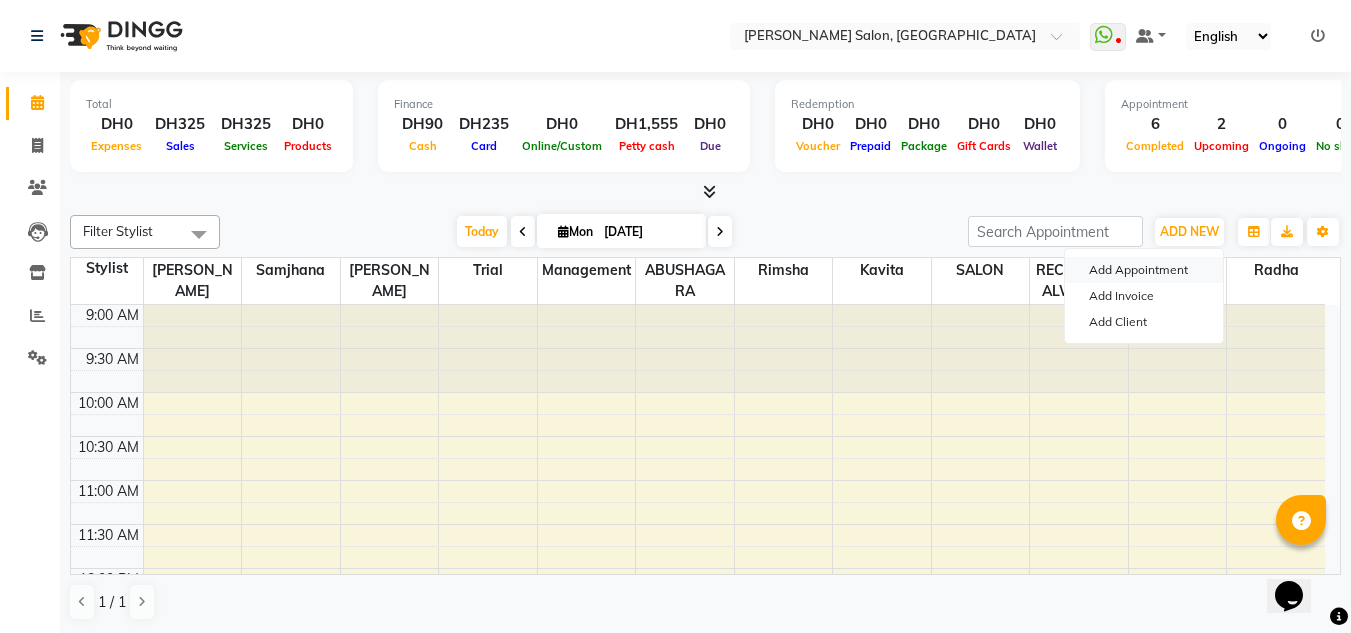 click on "Add Appointment" at bounding box center (1144, 270) 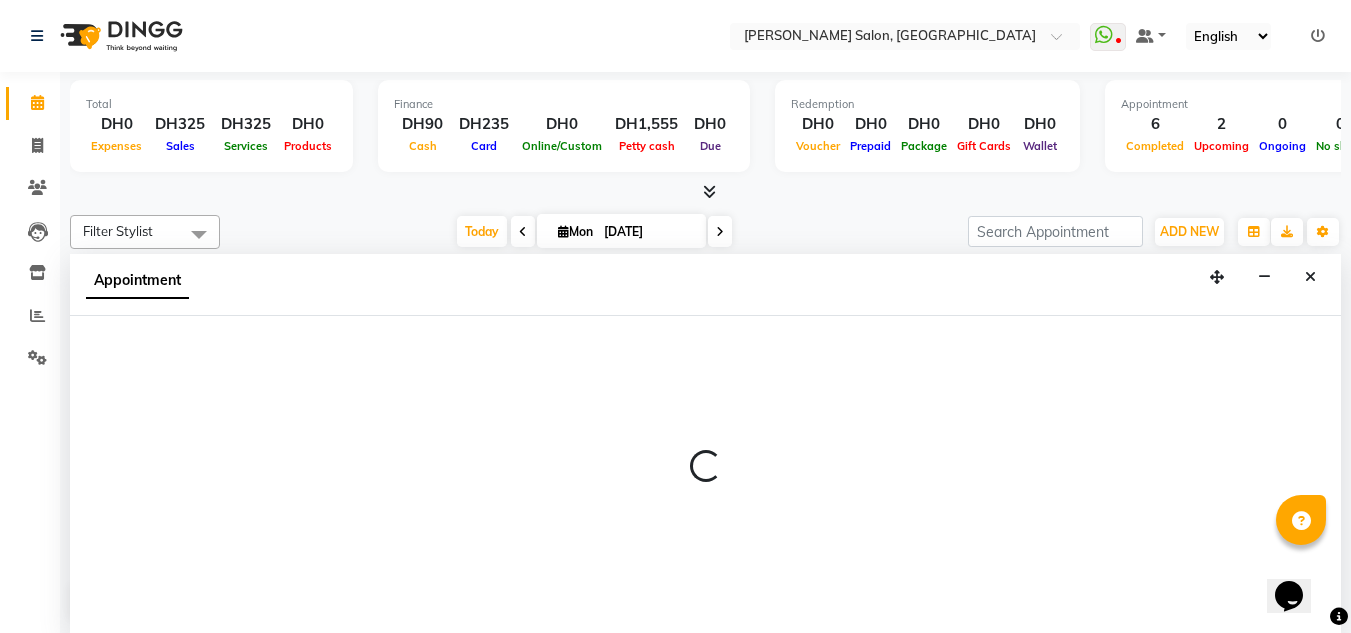 scroll, scrollTop: 1, scrollLeft: 0, axis: vertical 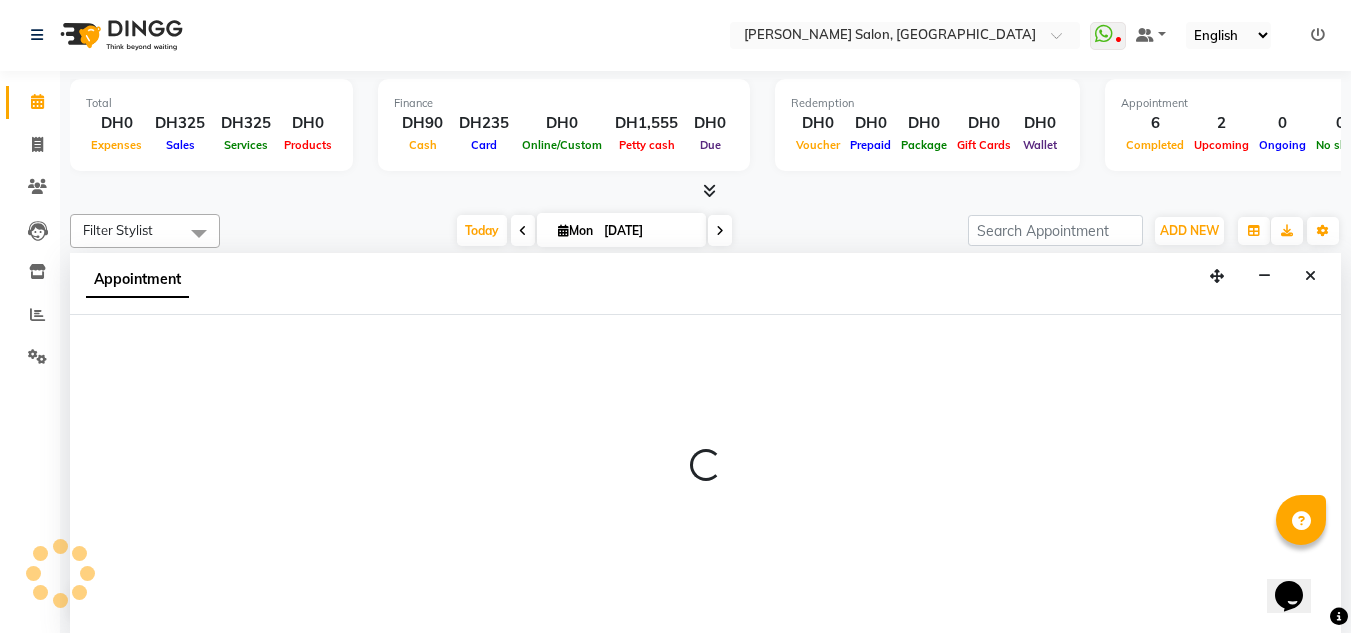 select on "600" 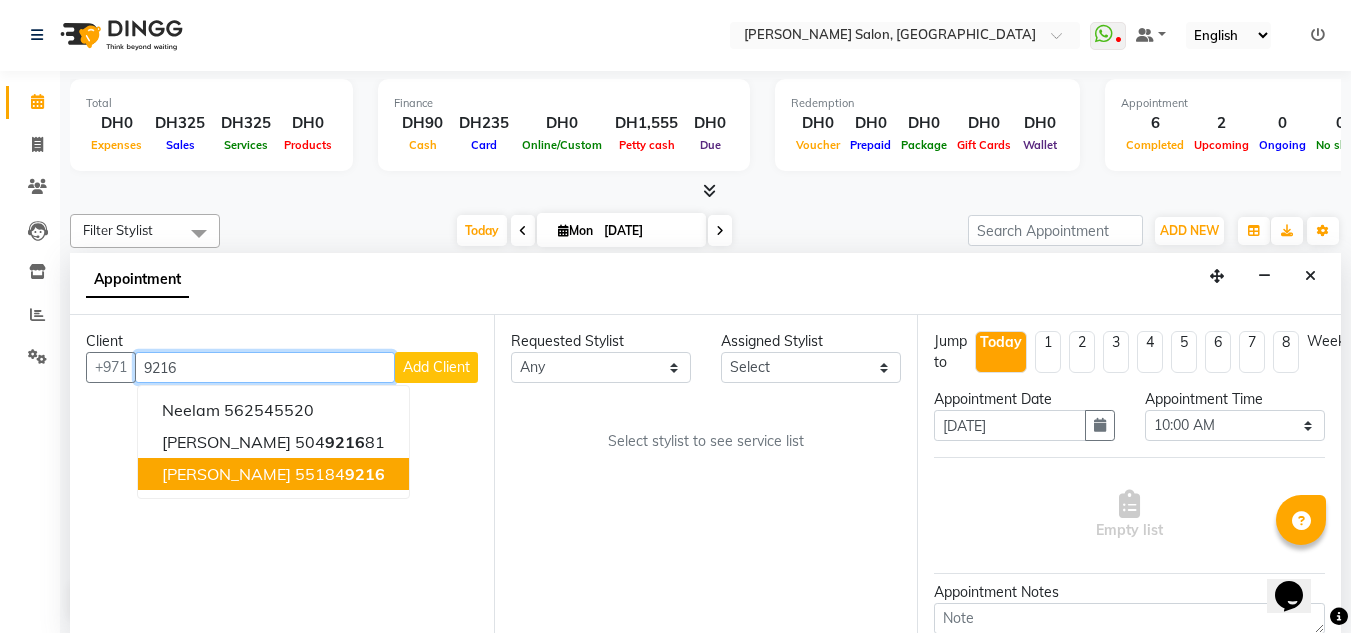 click on "[PERSON_NAME]  55184 9216" at bounding box center (273, 474) 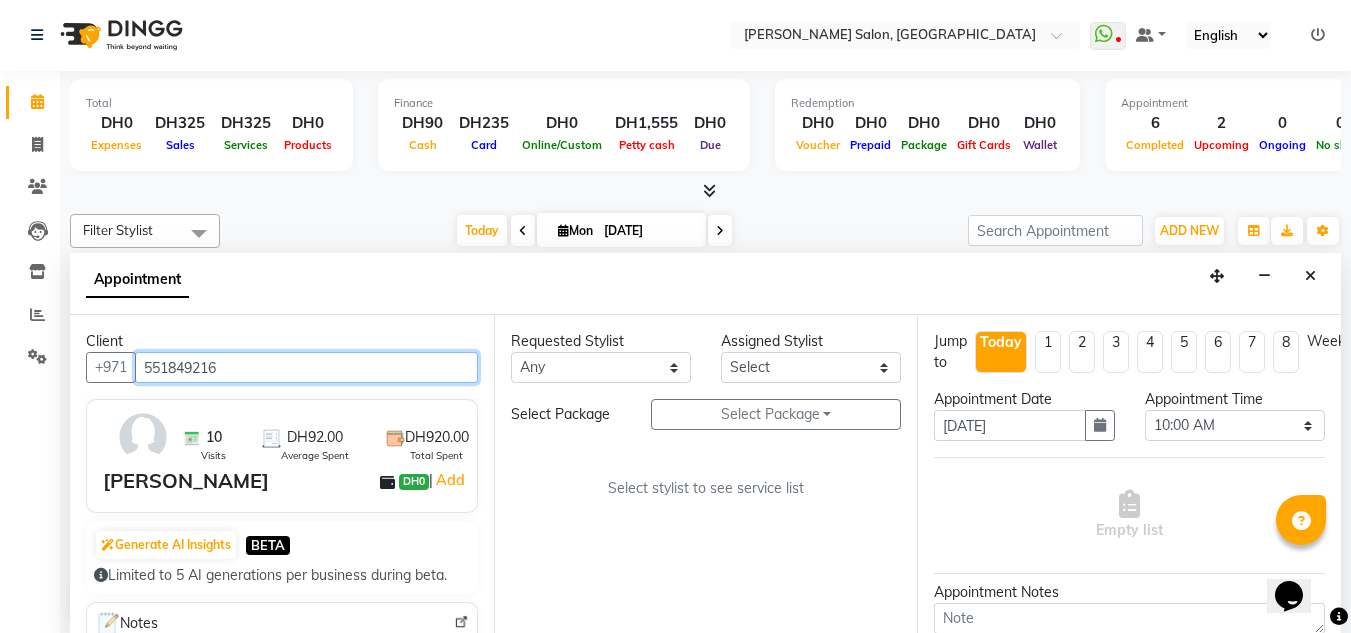 type on "551849216" 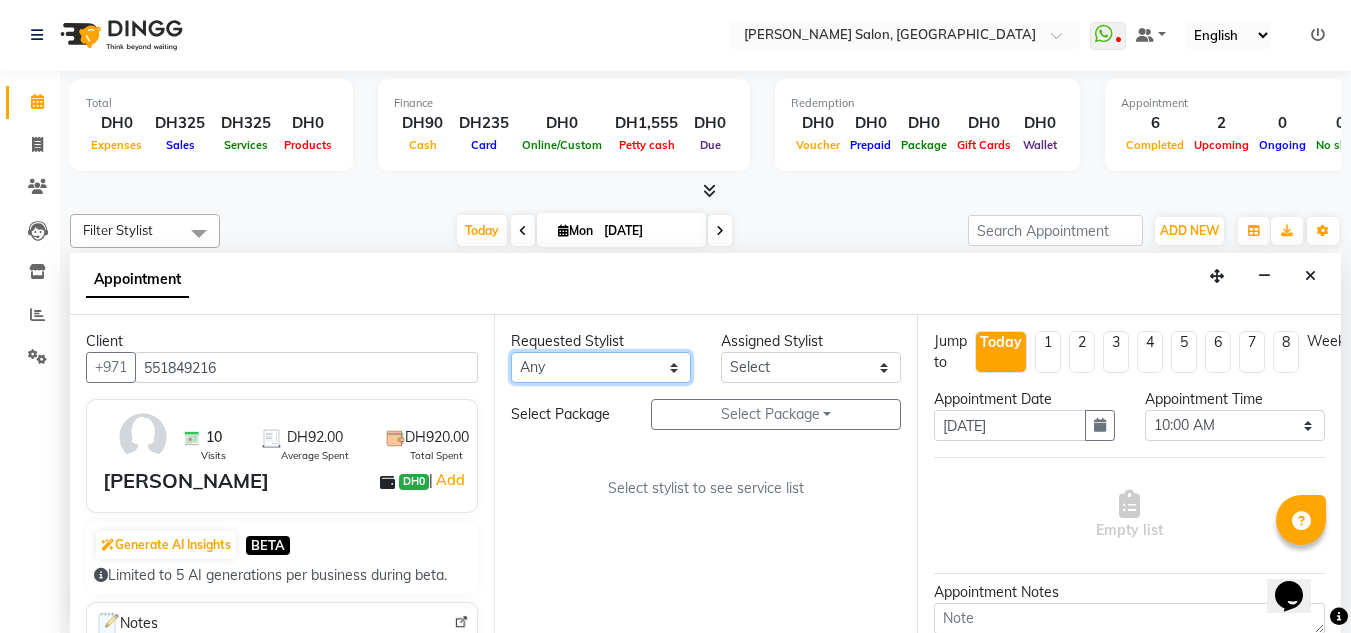 drag, startPoint x: 559, startPoint y: 378, endPoint x: 575, endPoint y: 354, distance: 28.84441 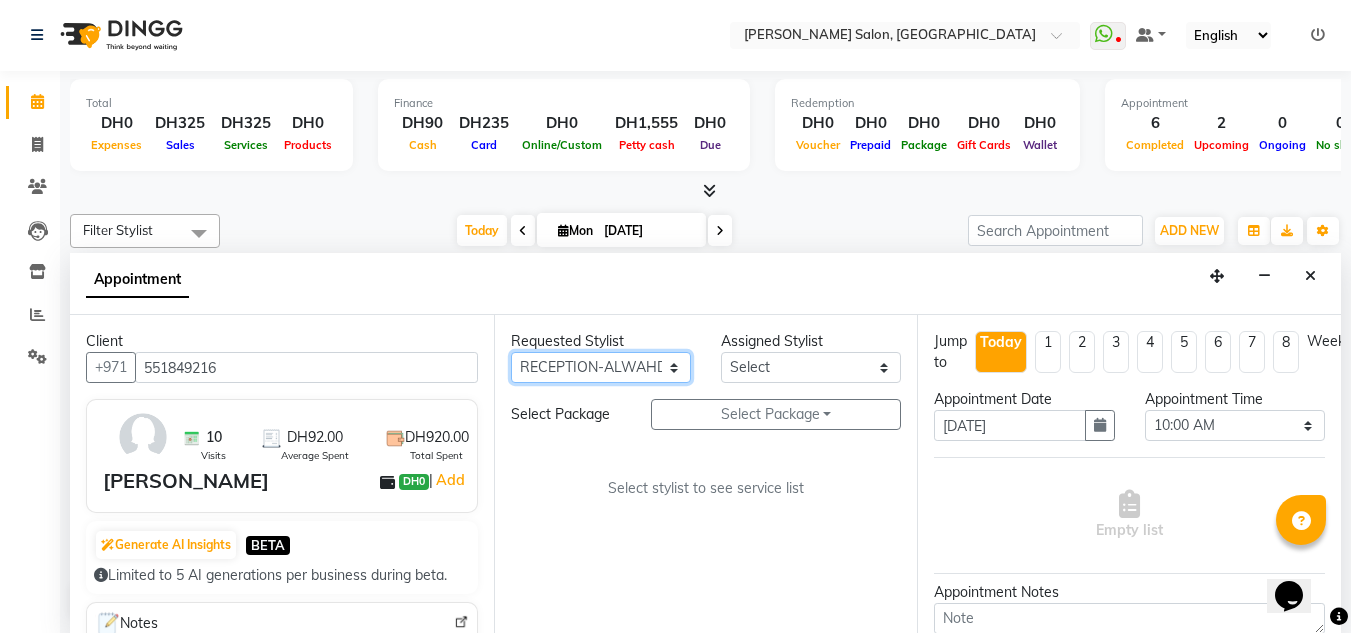click on "Any ABUSHAGARA [PERSON_NAME] Management [PERSON_NAME] RECEPTION-ALWAHDA [PERSON_NAME] SALON [PERSON_NAME] trial" at bounding box center (601, 367) 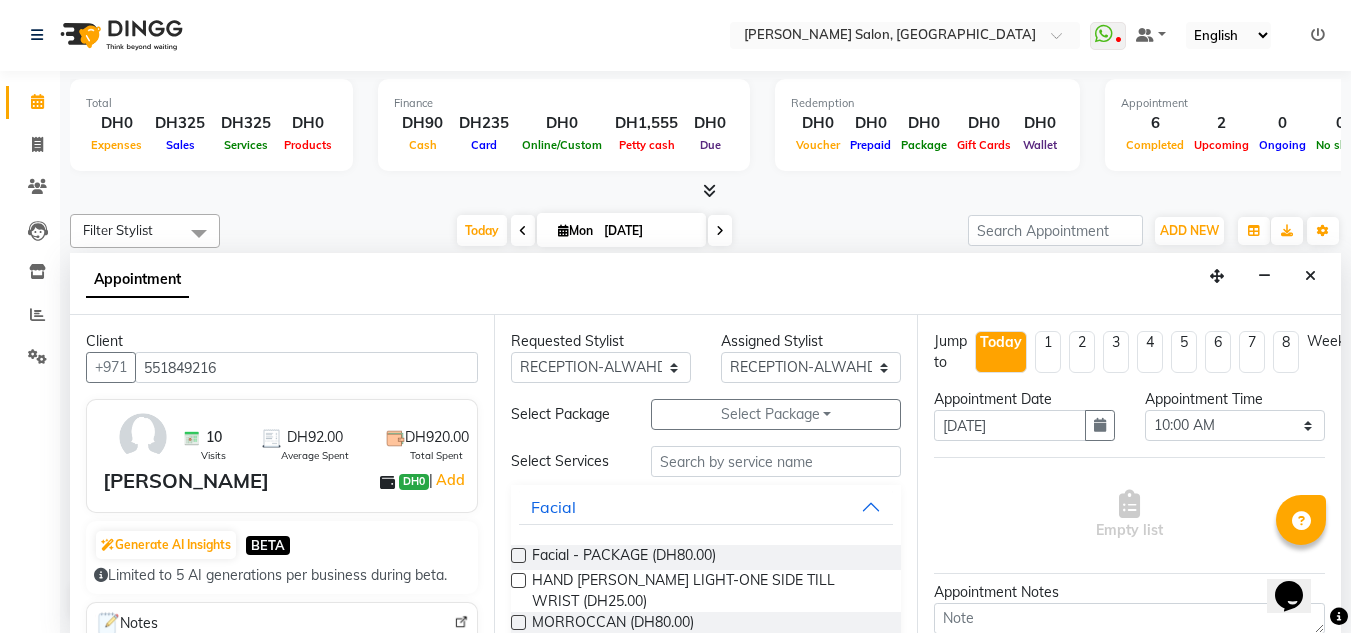 click on "Select Services    Facial Facial  - PACKAGE (DH80.00) HAND [PERSON_NAME] LIGHT-ONE SIDE TILL WRIST (DH25.00) MORROCCAN (DH80.00) MORROCCAN (DH100.00) SCRUB-HAND (DH20.00) SCRIB -LEGS (DH30.00) SCRUB-BACK (DH35.00) MORROCCAN-DELUXE (DH150.00) MORROCCAN-DISCOUNTED (DH50.00) BODY MASSAGE -DISCOUNTED (DH50.00) MAKE UP (DH50.00) HAND [PERSON_NAME]-BOTH HANDS (DH50.00) NANO FILLER WATER TREATMENT (DH200.00) ANY HAIRCUT WITHOUT BLOWDRY (DH60.00) FULL FACE WAX-NO THREADING (DH60.00) SIMPLE HAIRCUT WITH BLOWDRY (DH60.00) HYDRA FACIAL 1 (DH150.00) SIMPLE HAIRCUT WITHOUT BLOWDRY (DH40.00) FULL FACE THREADING-NO EYEBROWS (DH50.00) Fancy Blowdry-medium (DH50.00) ACRYLIC REMOVAL (DH40.00) [MEDICAL_DATA]-SHORT (DH150.00) [MEDICAL_DATA]-MEDIUM (DH200.00) [MEDICAL_DATA]-LONG (DH300.00) [MEDICAL_DATA]-EXTRA LONG (DH500.00) FANCY BLOWDRY-LONG (DH60.00) CHIN WAX-FULL (DH20.00) LASH -REFILL (DH70.00) MORROCCAN AND BODY MASSAGE (DH200.00) HOME SERVICE-BACK MASSAGE (DH50.00) HOME SERVICE-PEDICURE (DH50.00) HOME SERVICE-HEAD [PERSON_NAME]-SHORT/MEDIUM (DH50.00) NAIL FIX-1 (DH20.00)" at bounding box center (706, 2740) 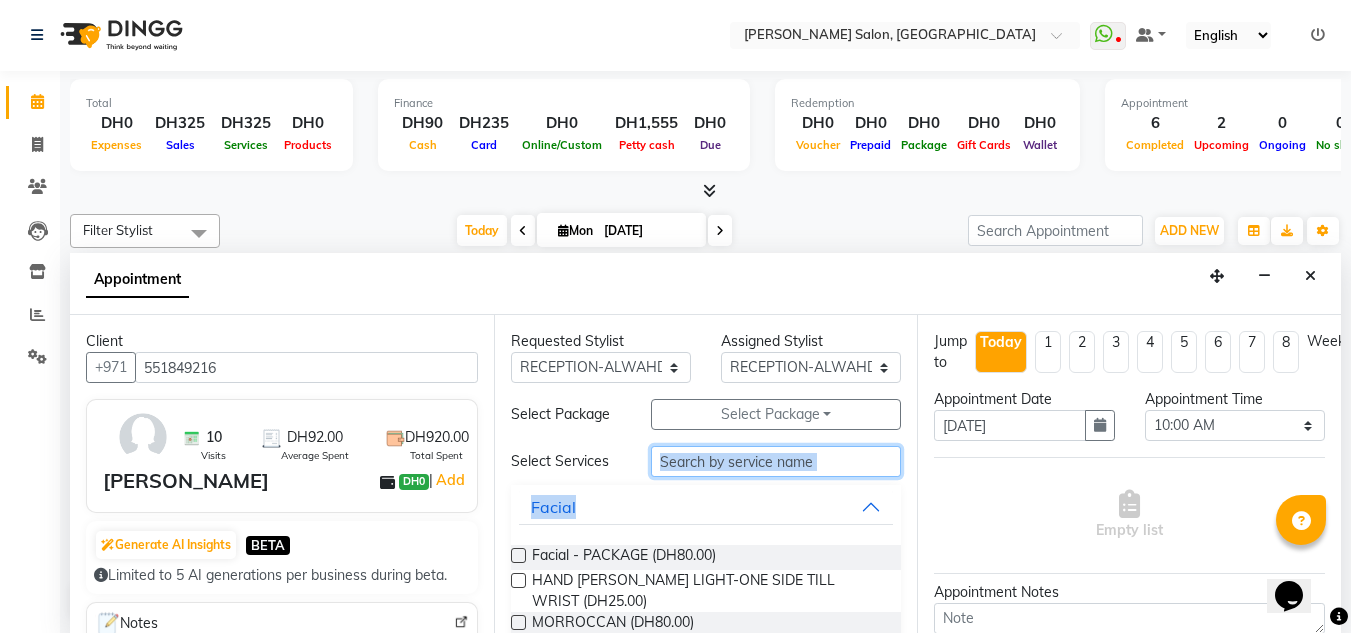 click at bounding box center [776, 461] 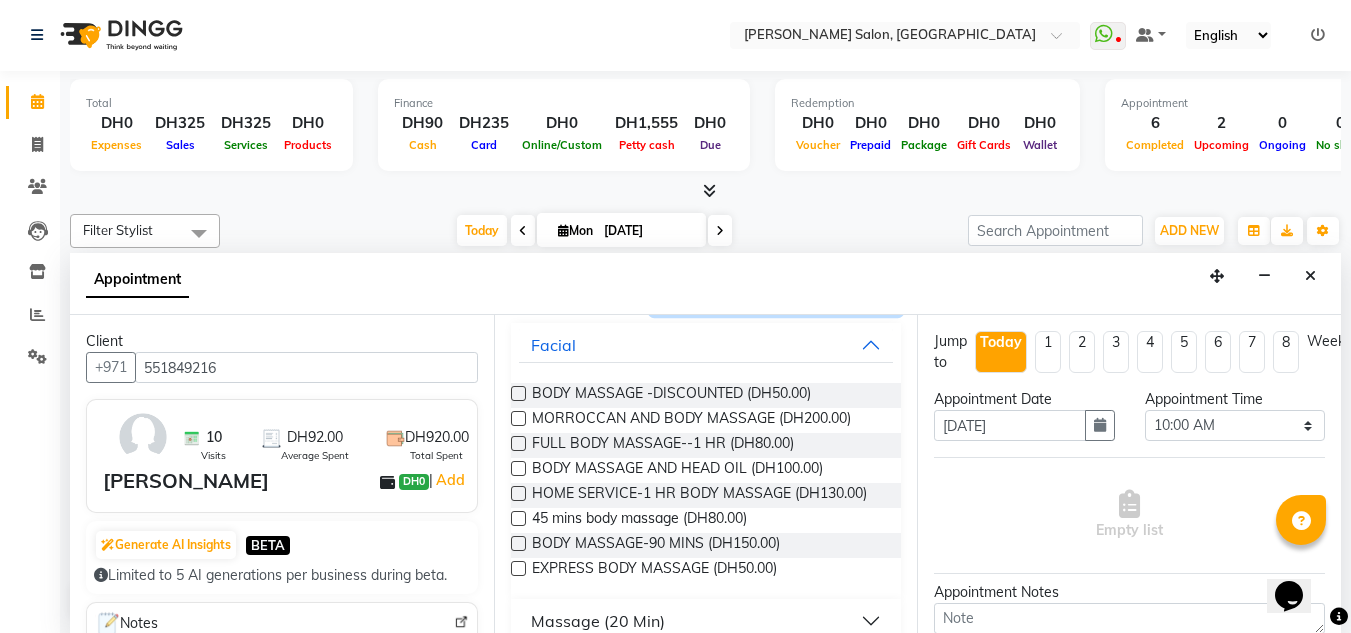 scroll, scrollTop: 188, scrollLeft: 0, axis: vertical 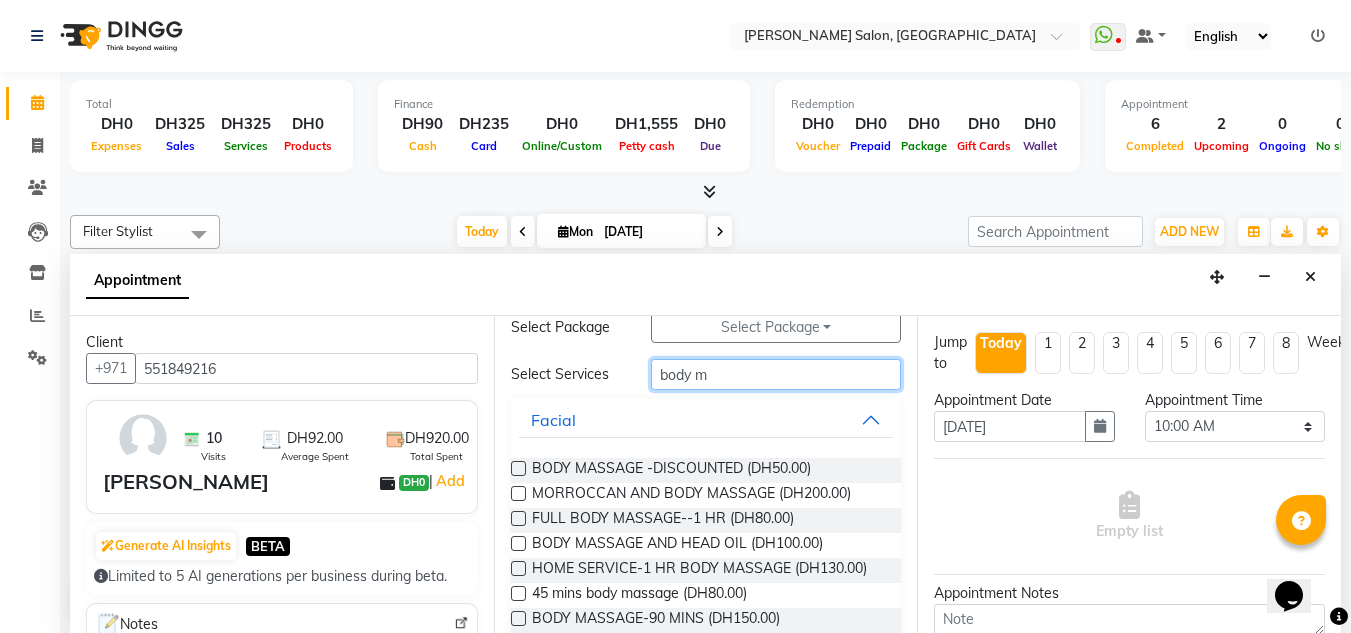 drag, startPoint x: 729, startPoint y: 376, endPoint x: 621, endPoint y: 384, distance: 108.29589 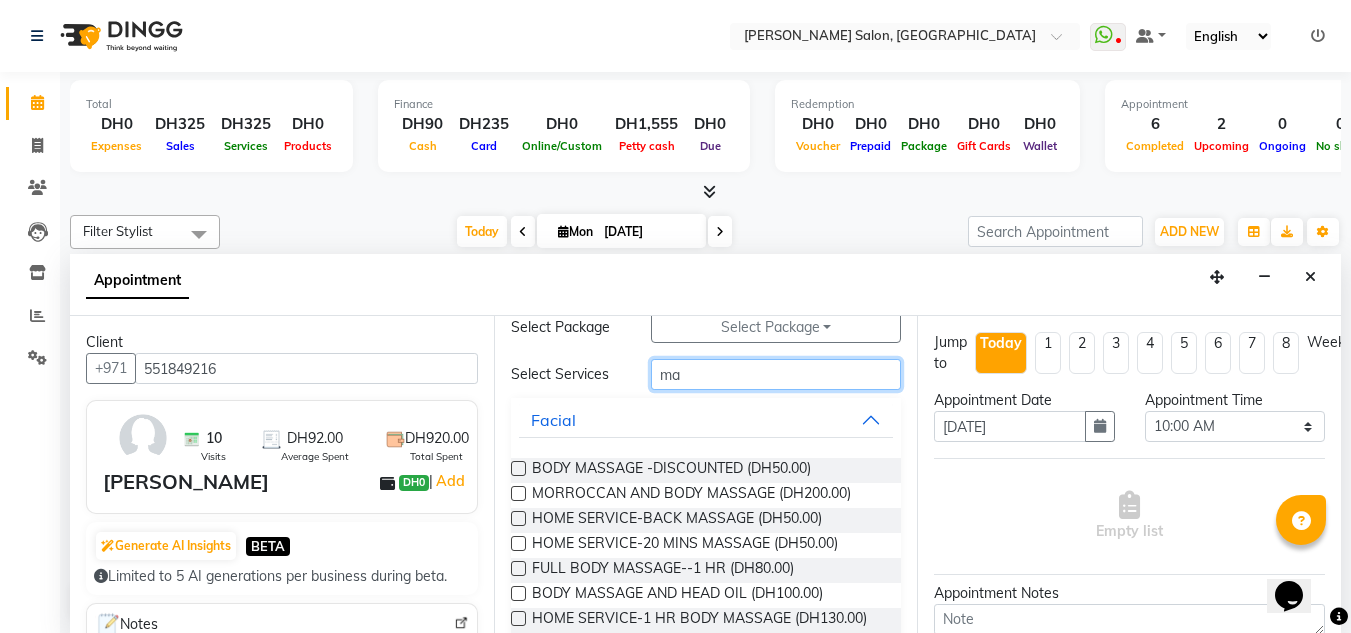 type on "m" 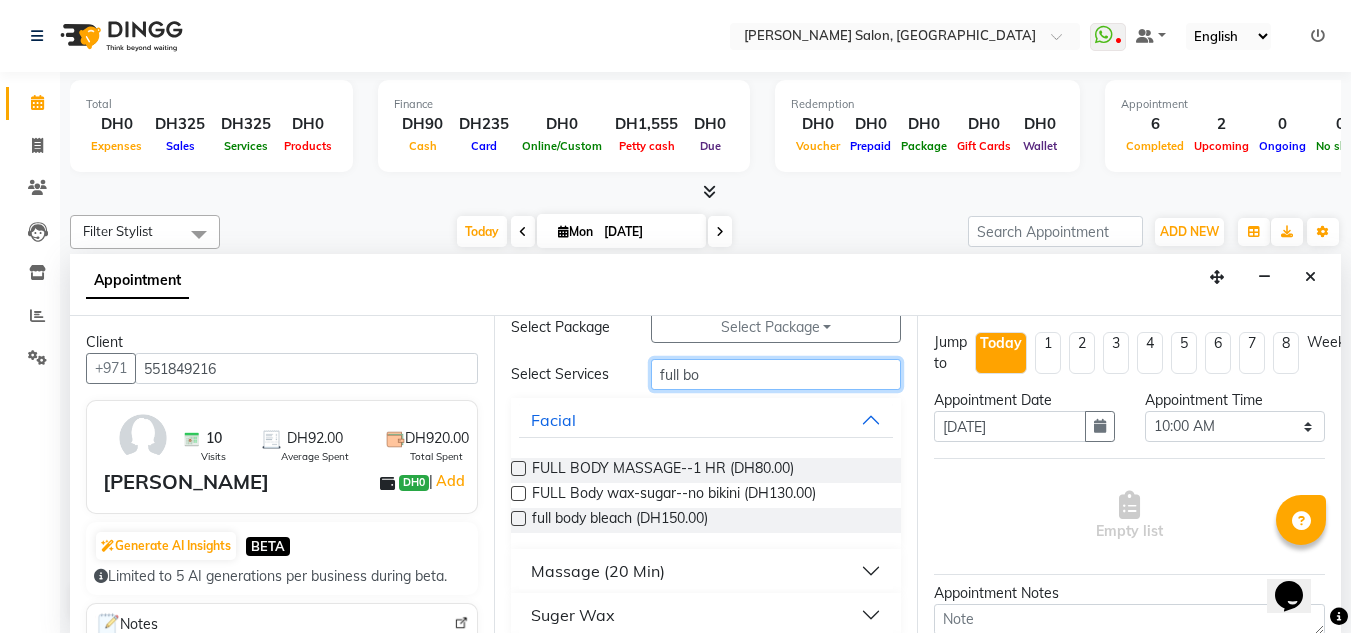 type on "full bo" 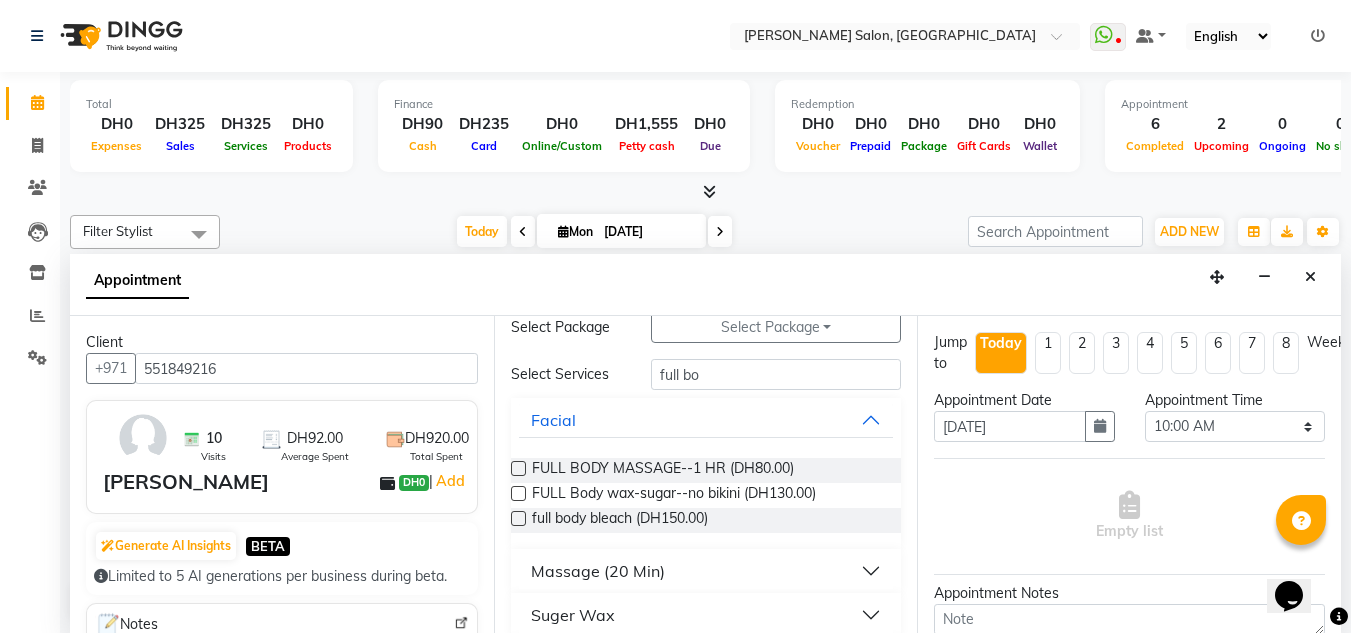 click at bounding box center (517, 472) 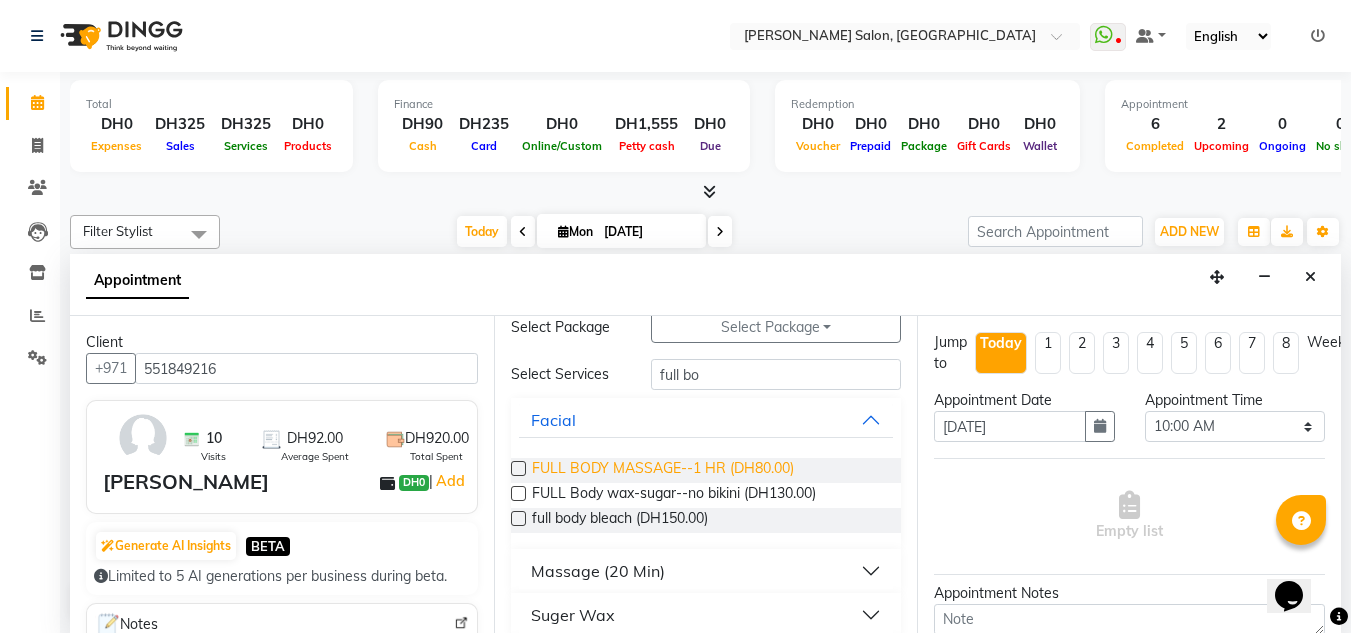click on "FULL BODY MASSAGE--1 HR (DH80.00)" at bounding box center [663, 470] 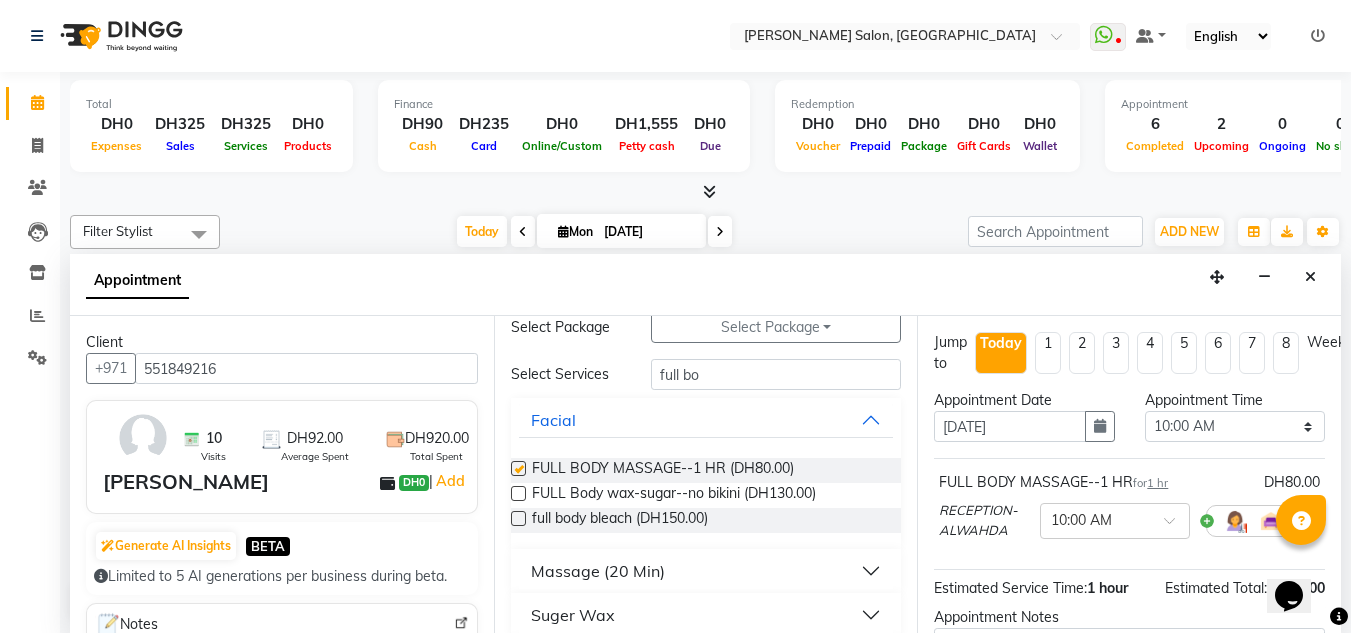 checkbox on "false" 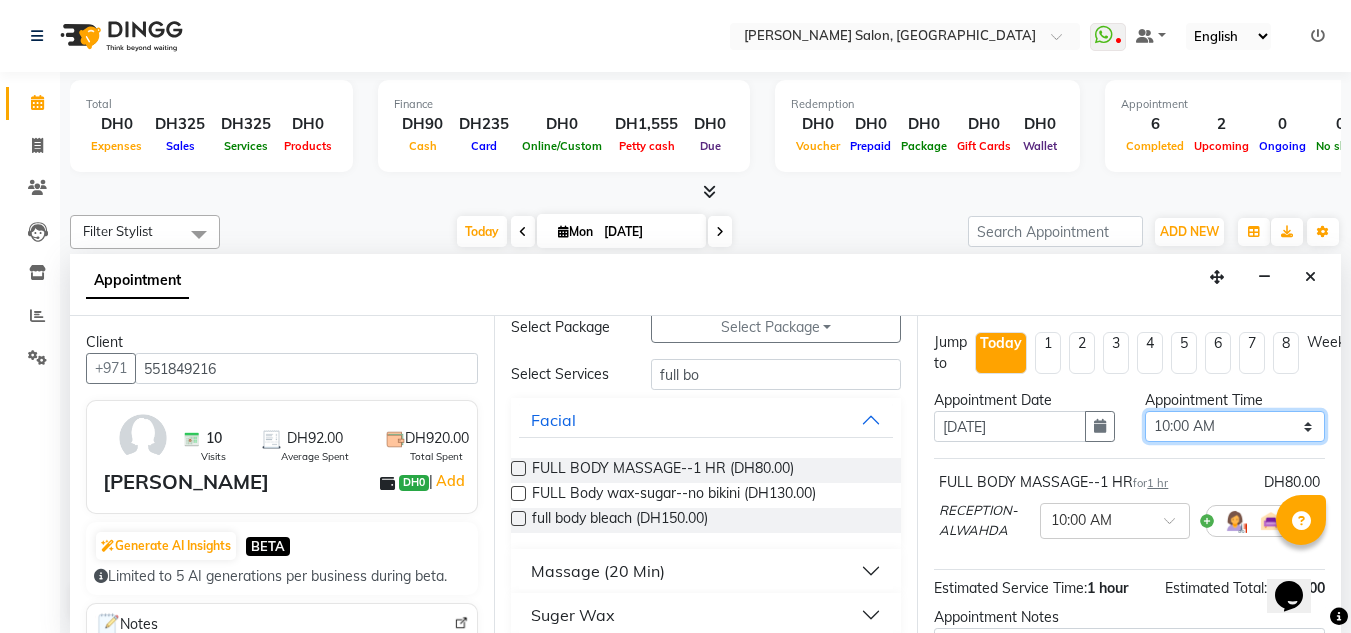 click on "Select 10:00 AM 10:15 AM 10:30 AM 10:45 AM 11:00 AM 11:15 AM 11:30 AM 11:45 AM 12:00 PM 12:15 PM 12:30 PM 12:45 PM 01:00 PM 01:15 PM 01:30 PM 01:45 PM 02:00 PM 02:15 PM 02:30 PM 02:45 PM 03:00 PM 03:15 PM 03:30 PM 03:45 PM 04:00 PM 04:15 PM 04:30 PM 04:45 PM 05:00 PM 05:15 PM 05:30 PM 05:45 PM 06:00 PM 06:15 PM 06:30 PM 06:45 PM 07:00 PM 07:15 PM 07:30 PM 07:45 PM 08:00 PM 08:15 PM 08:30 PM 08:45 PM 09:00 PM 09:15 PM 09:30 PM 09:45 PM 10:00 PM" at bounding box center (1235, 426) 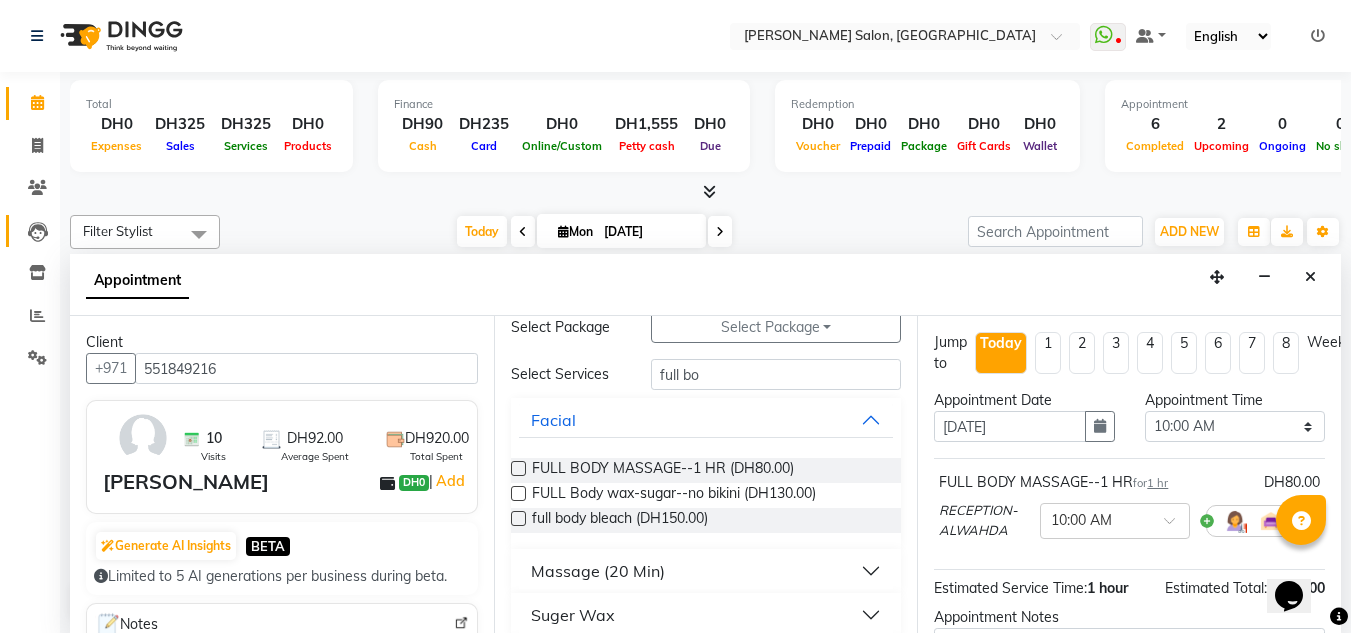 drag, startPoint x: 109, startPoint y: 220, endPoint x: 50, endPoint y: 239, distance: 61.983868 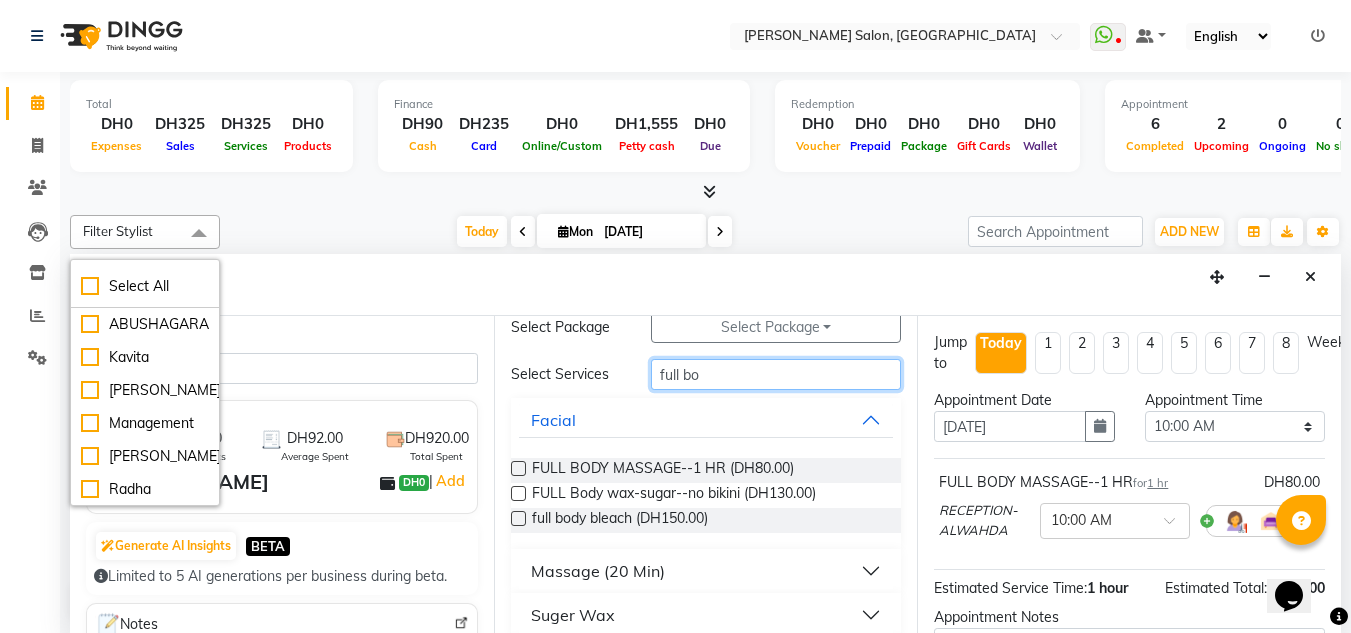 drag, startPoint x: 701, startPoint y: 384, endPoint x: 599, endPoint y: 383, distance: 102.0049 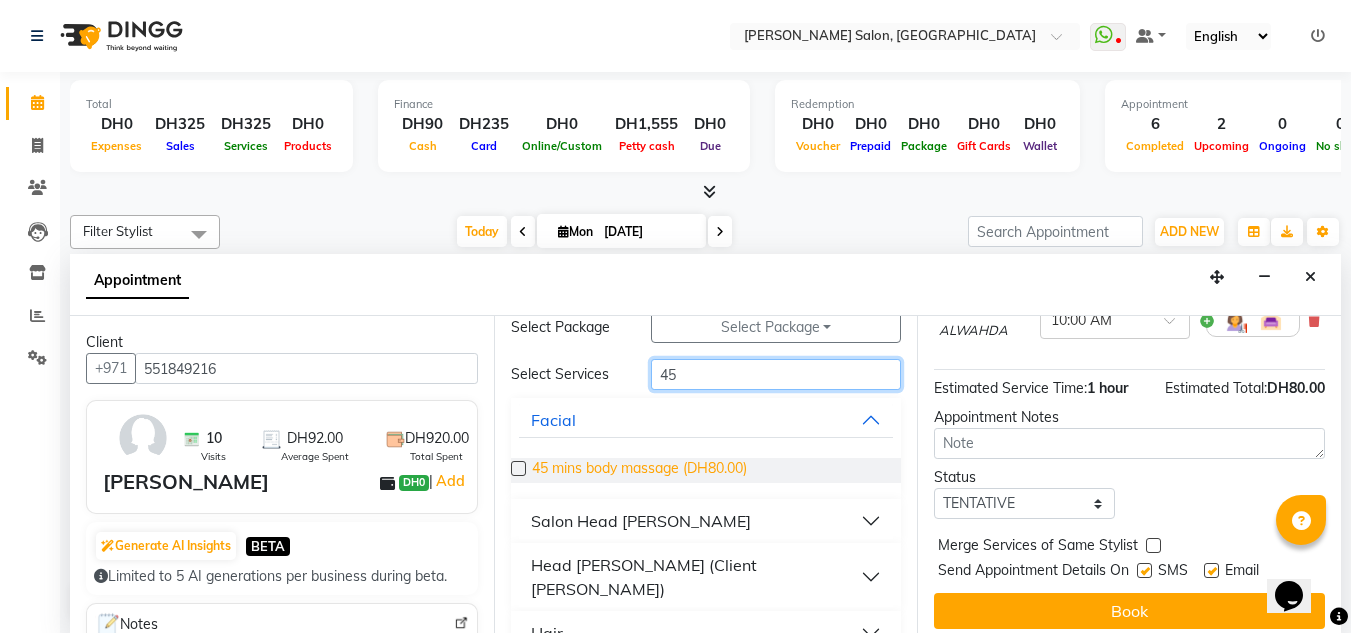 type on "45" 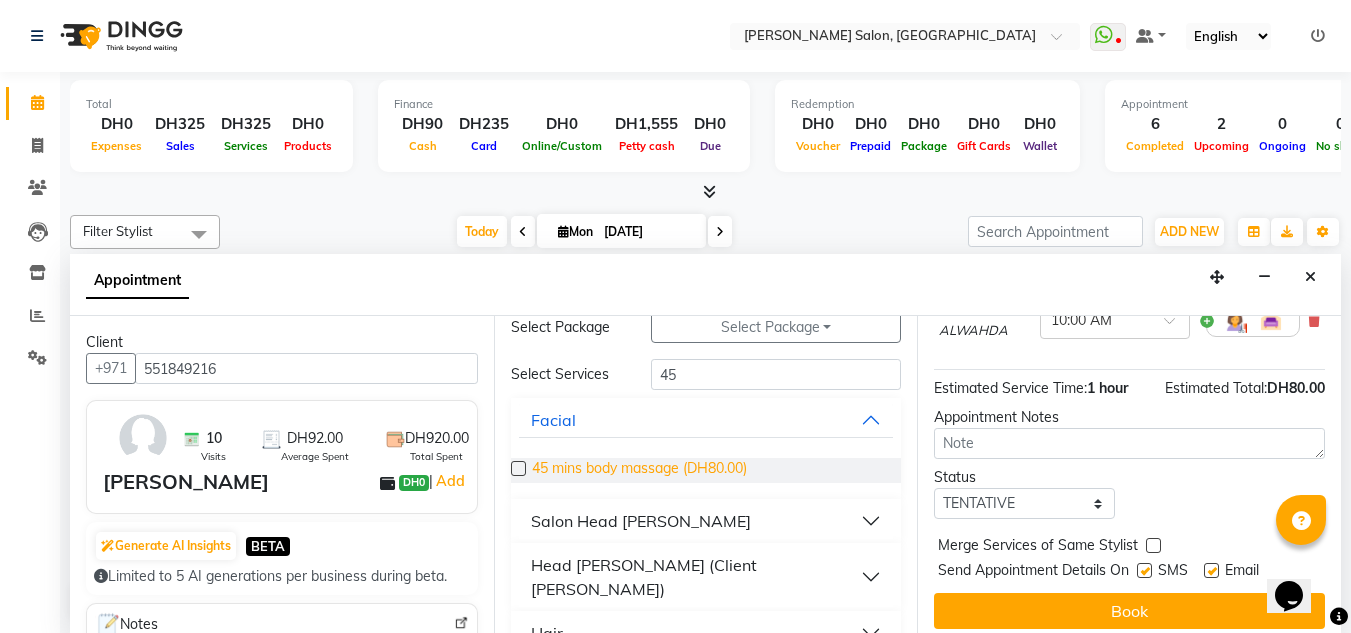 click on "45 mins body massage (DH80.00)" at bounding box center [639, 470] 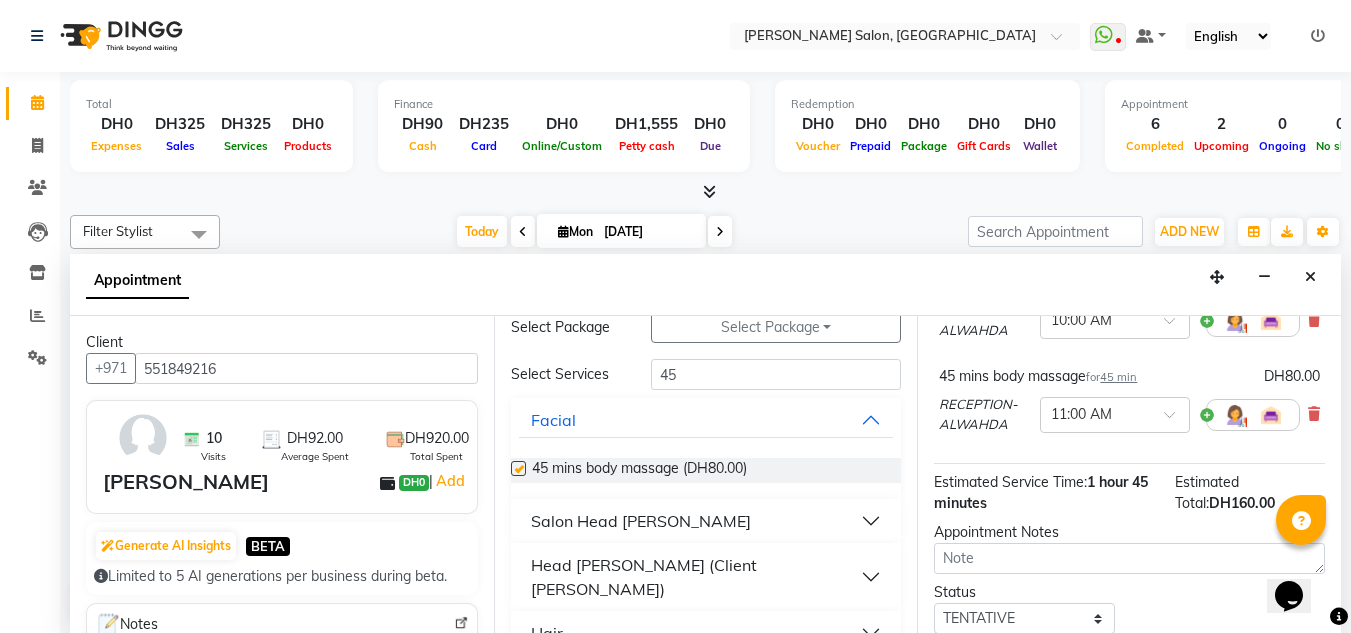 checkbox on "false" 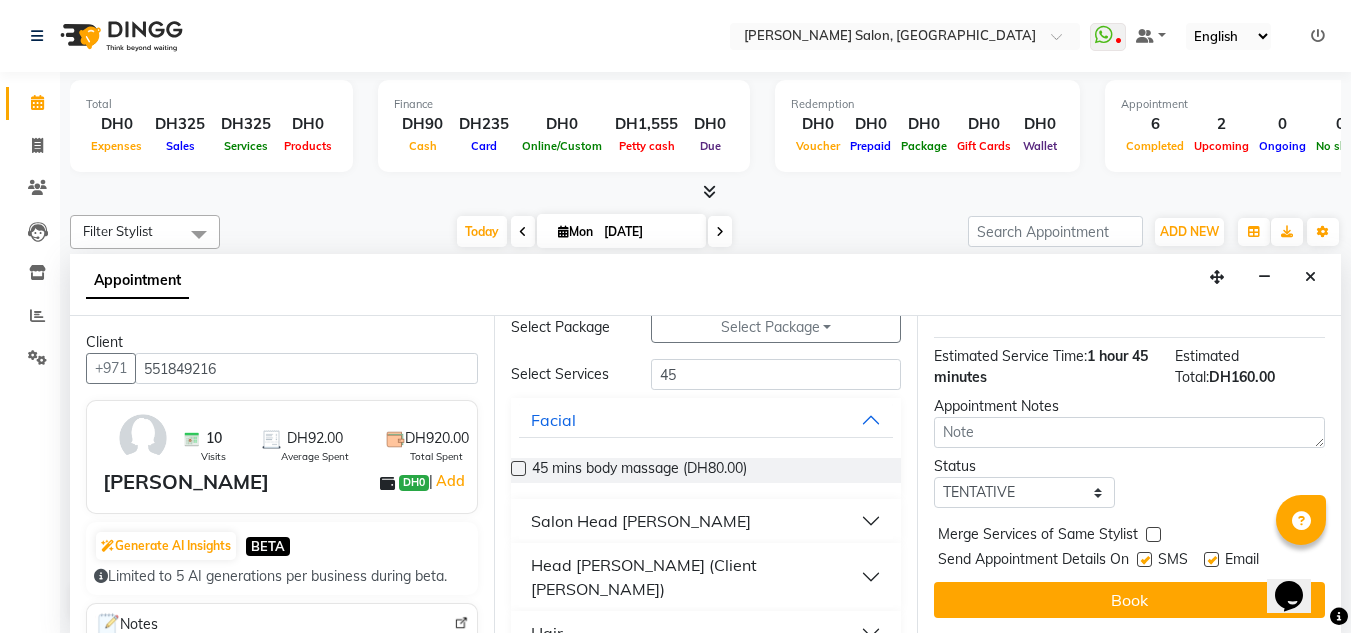 scroll, scrollTop: 341, scrollLeft: 0, axis: vertical 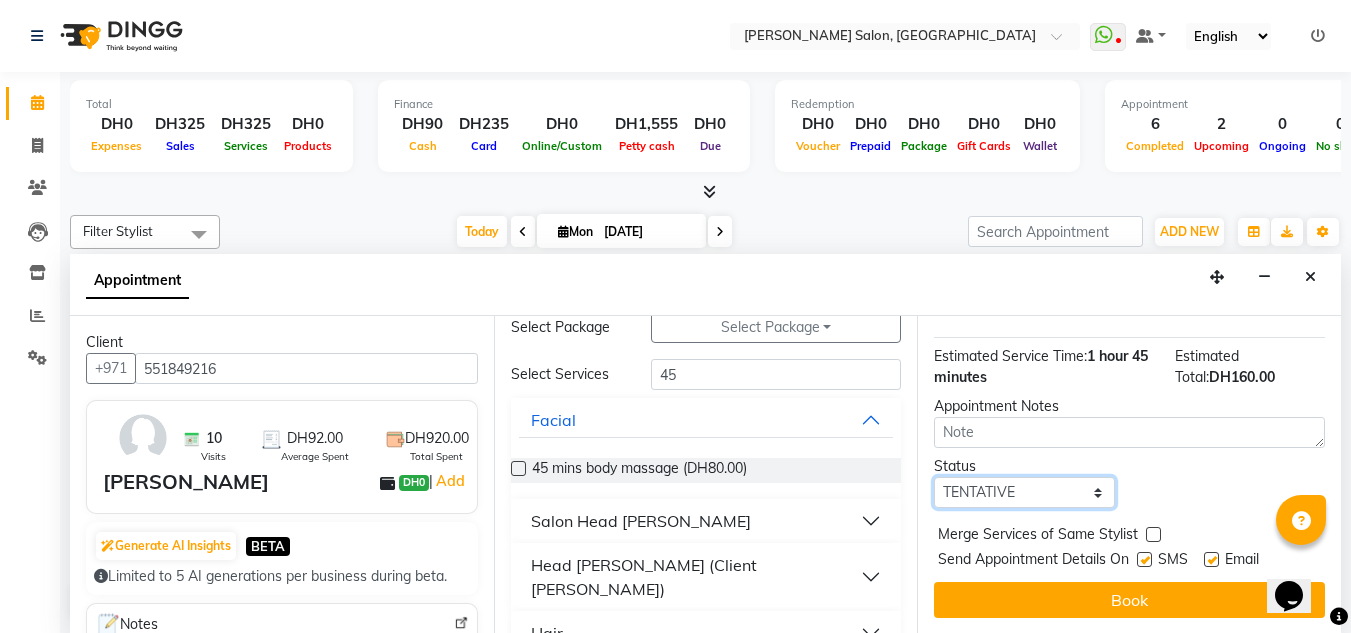 click on "Select TENTATIVE CONFIRM CHECK-IN UPCOMING" at bounding box center [1024, 492] 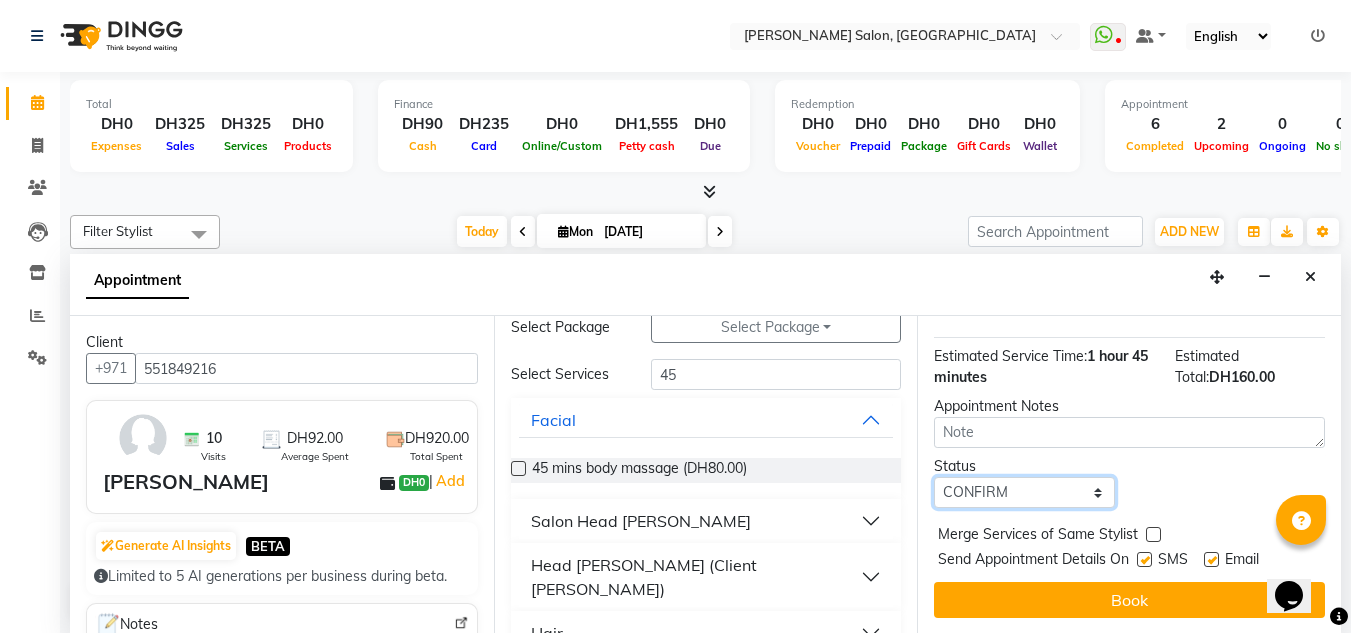 click on "Select TENTATIVE CONFIRM CHECK-IN UPCOMING" at bounding box center [1024, 492] 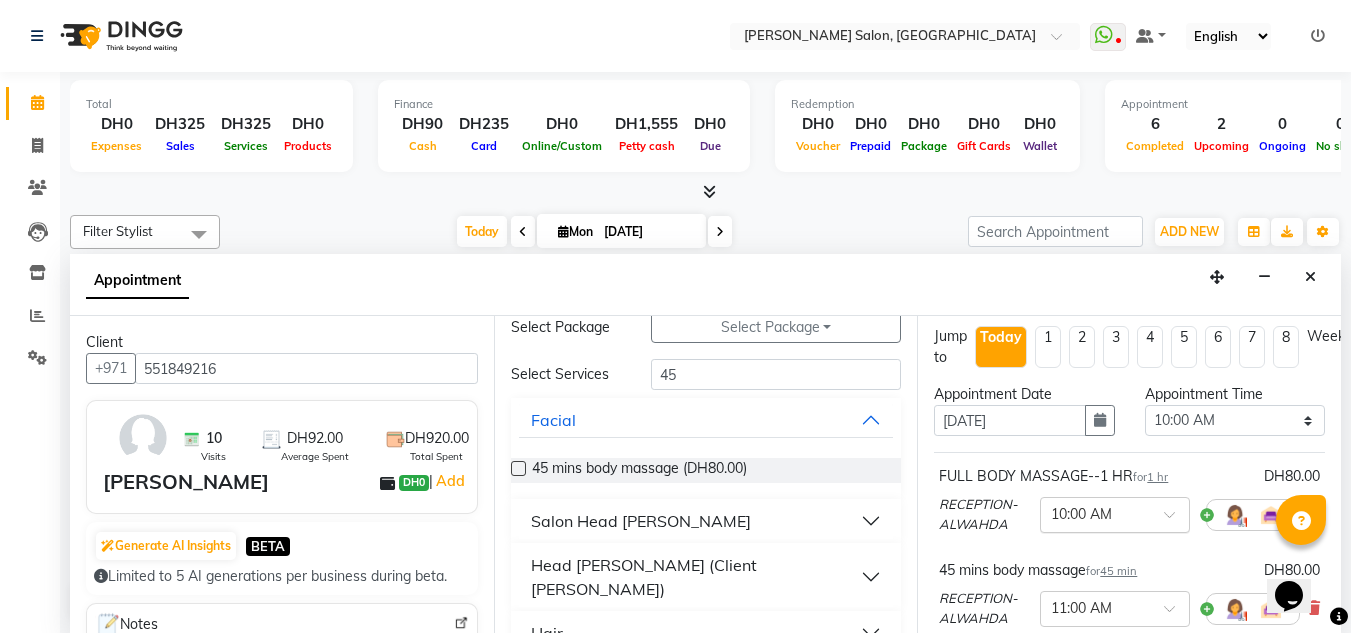 scroll, scrollTop: 0, scrollLeft: 0, axis: both 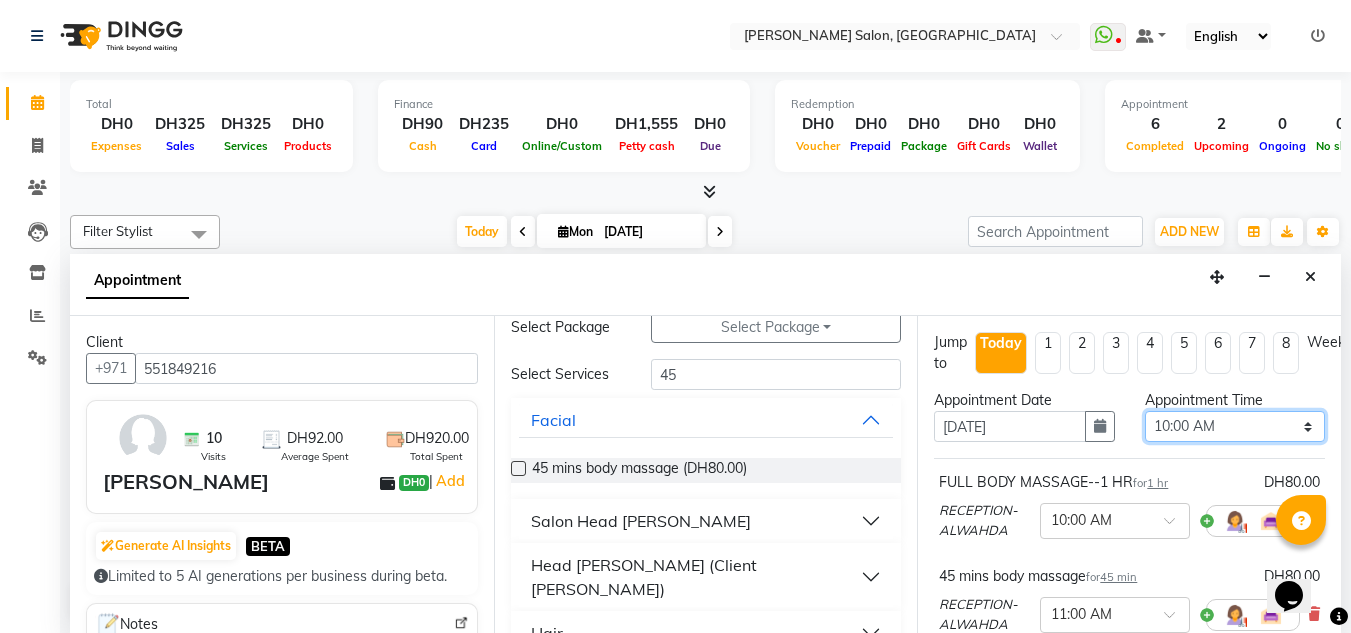 click on "Select 10:00 AM 10:15 AM 10:30 AM 10:45 AM 11:00 AM 11:15 AM 11:30 AM 11:45 AM 12:00 PM 12:15 PM 12:30 PM 12:45 PM 01:00 PM 01:15 PM 01:30 PM 01:45 PM 02:00 PM 02:15 PM 02:30 PM 02:45 PM 03:00 PM 03:15 PM 03:30 PM 03:45 PM 04:00 PM 04:15 PM 04:30 PM 04:45 PM 05:00 PM 05:15 PM 05:30 PM 05:45 PM 06:00 PM 06:15 PM 06:30 PM 06:45 PM 07:00 PM 07:15 PM 07:30 PM 07:45 PM 08:00 PM 08:15 PM 08:30 PM 08:45 PM 09:00 PM 09:15 PM 09:30 PM 09:45 PM 10:00 PM" at bounding box center (1235, 426) 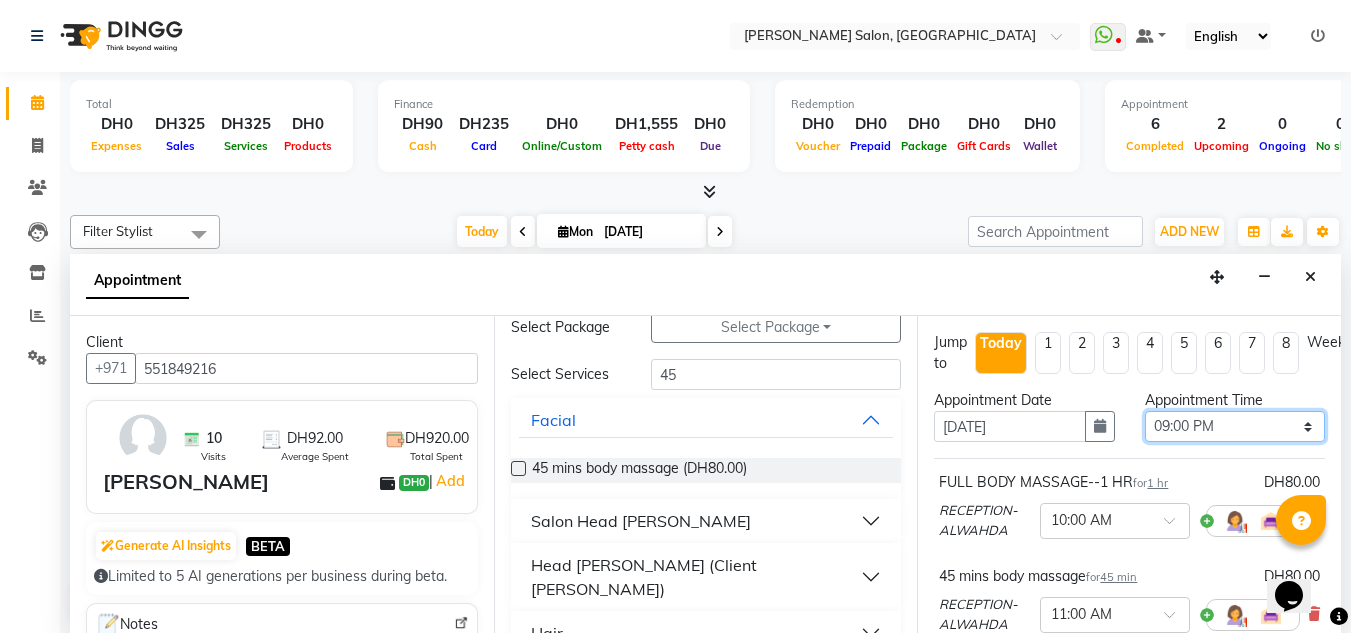click on "Select 10:00 AM 10:15 AM 10:30 AM 10:45 AM 11:00 AM 11:15 AM 11:30 AM 11:45 AM 12:00 PM 12:15 PM 12:30 PM 12:45 PM 01:00 PM 01:15 PM 01:30 PM 01:45 PM 02:00 PM 02:15 PM 02:30 PM 02:45 PM 03:00 PM 03:15 PM 03:30 PM 03:45 PM 04:00 PM 04:15 PM 04:30 PM 04:45 PM 05:00 PM 05:15 PM 05:30 PM 05:45 PM 06:00 PM 06:15 PM 06:30 PM 06:45 PM 07:00 PM 07:15 PM 07:30 PM 07:45 PM 08:00 PM 08:15 PM 08:30 PM 08:45 PM 09:00 PM 09:15 PM 09:30 PM 09:45 PM 10:00 PM" at bounding box center (1235, 426) 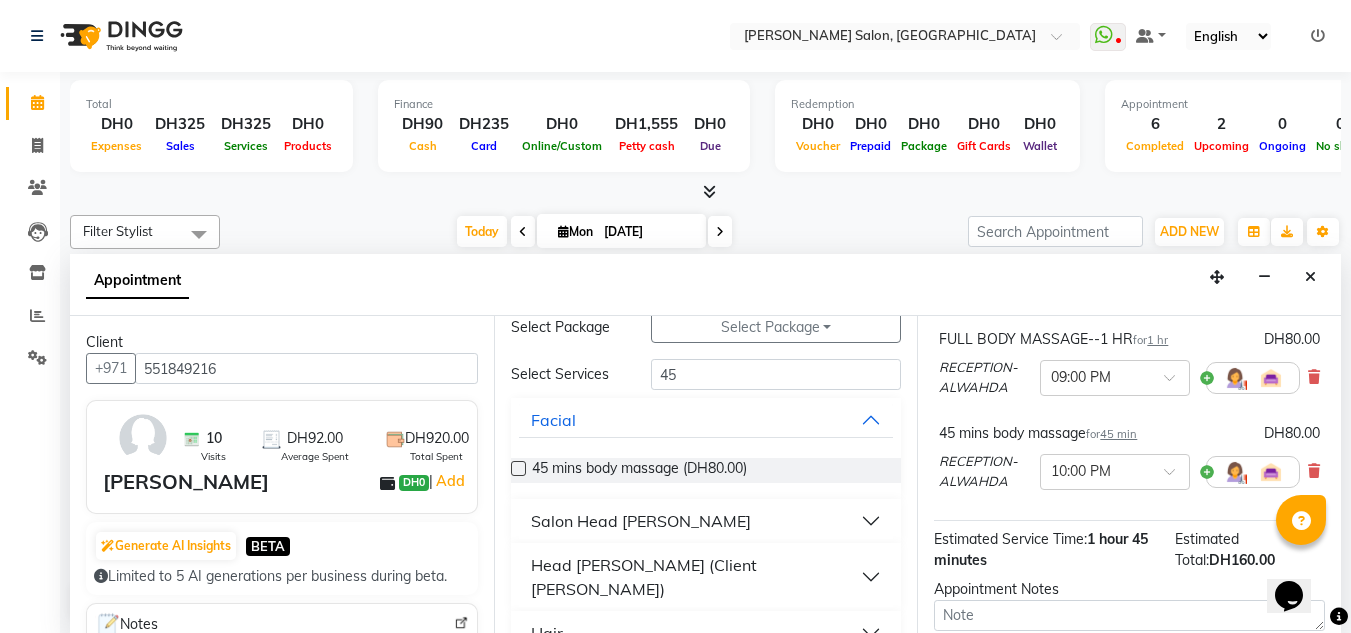 scroll, scrollTop: 341, scrollLeft: 0, axis: vertical 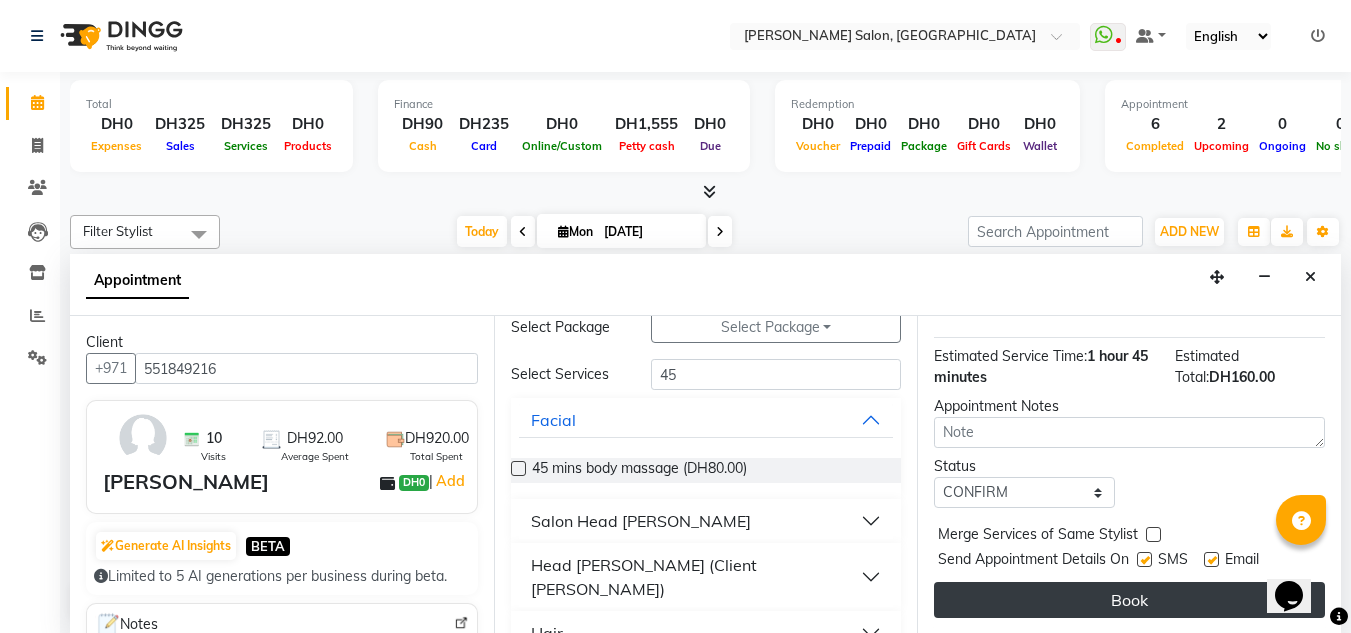 click on "Book" at bounding box center [1129, 600] 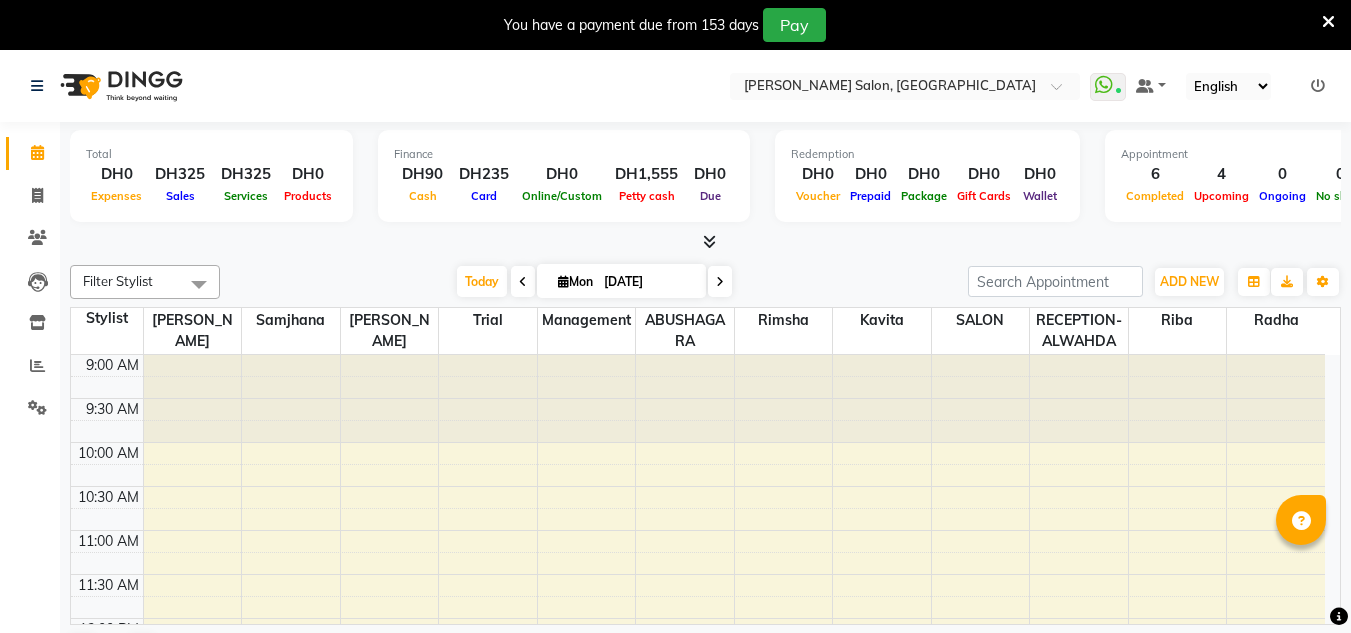 scroll, scrollTop: 0, scrollLeft: 0, axis: both 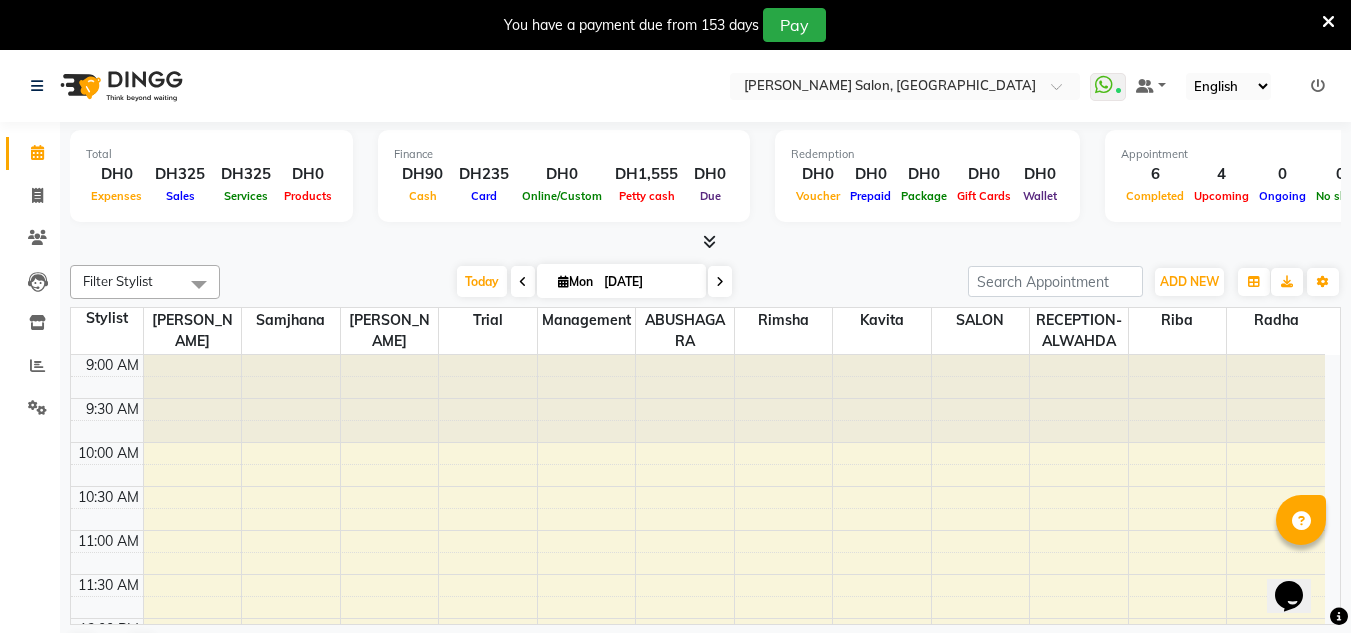 click at bounding box center [1328, 22] 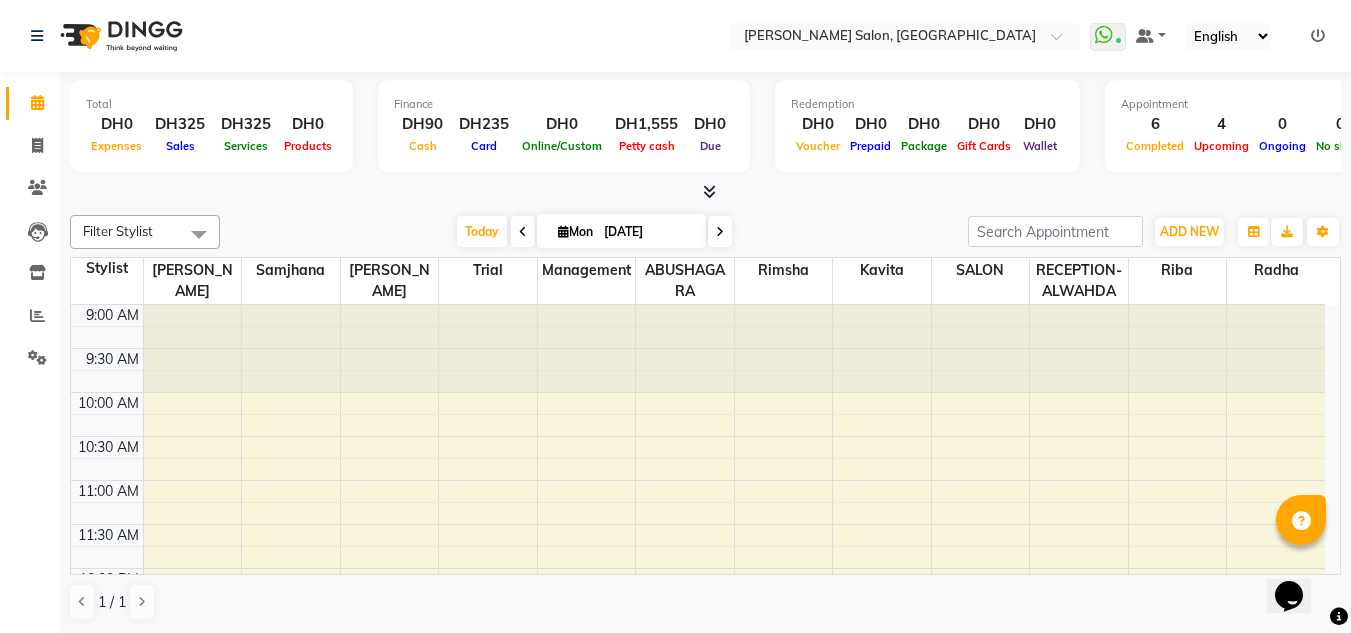 click on "Leads" 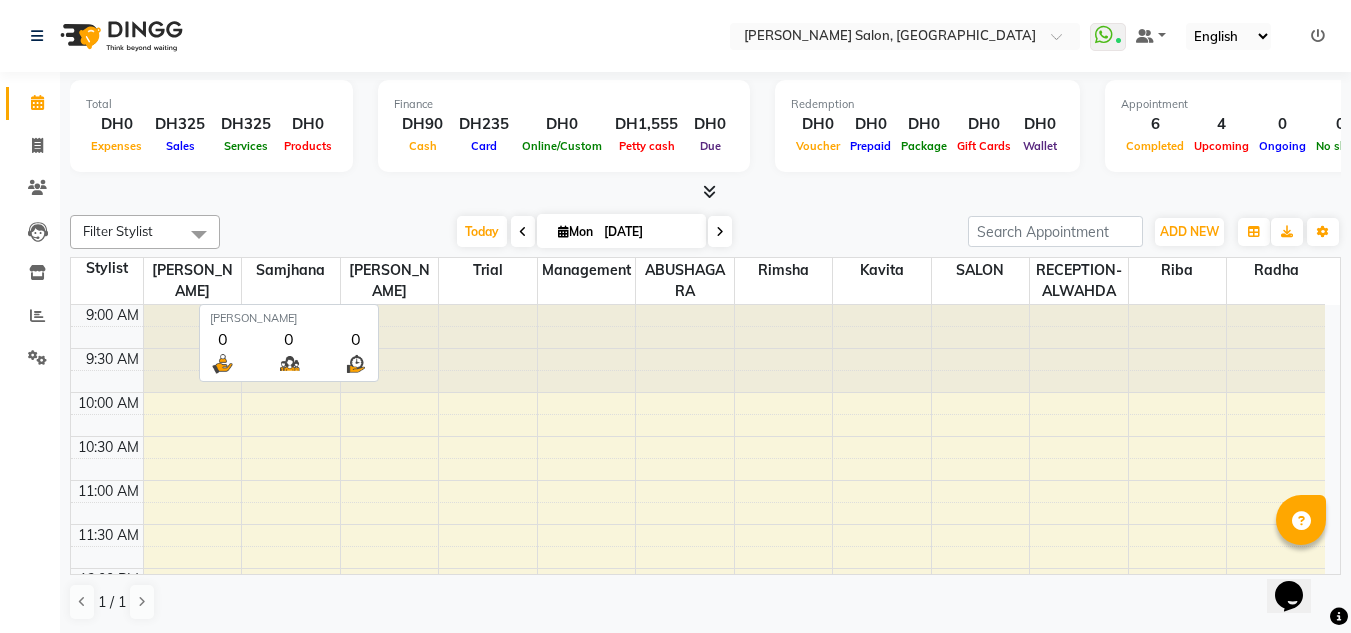 scroll, scrollTop: 1, scrollLeft: 0, axis: vertical 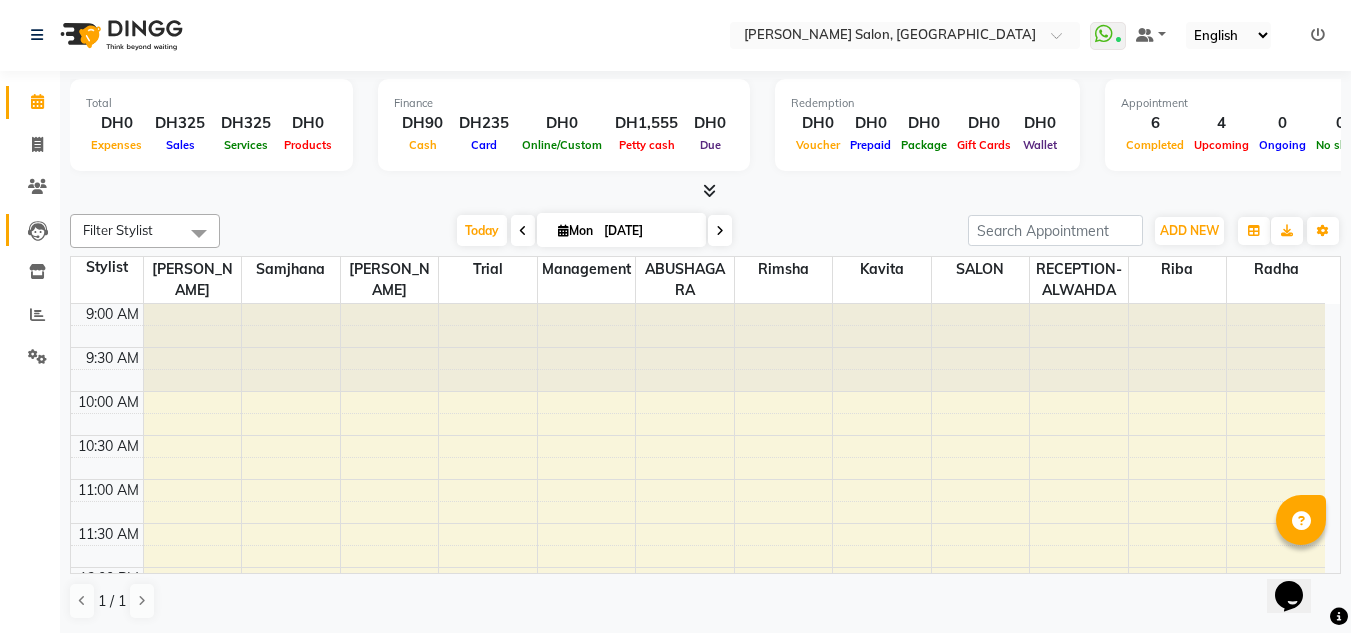 click on "Leads" 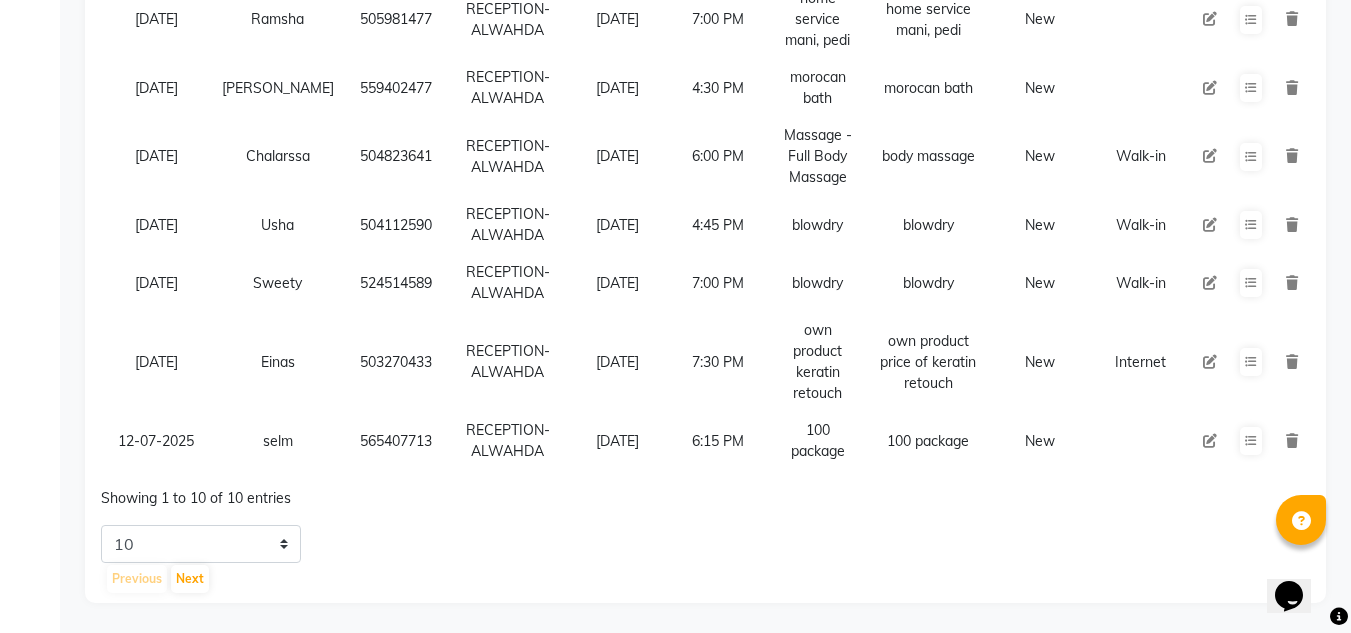 scroll, scrollTop: 534, scrollLeft: 0, axis: vertical 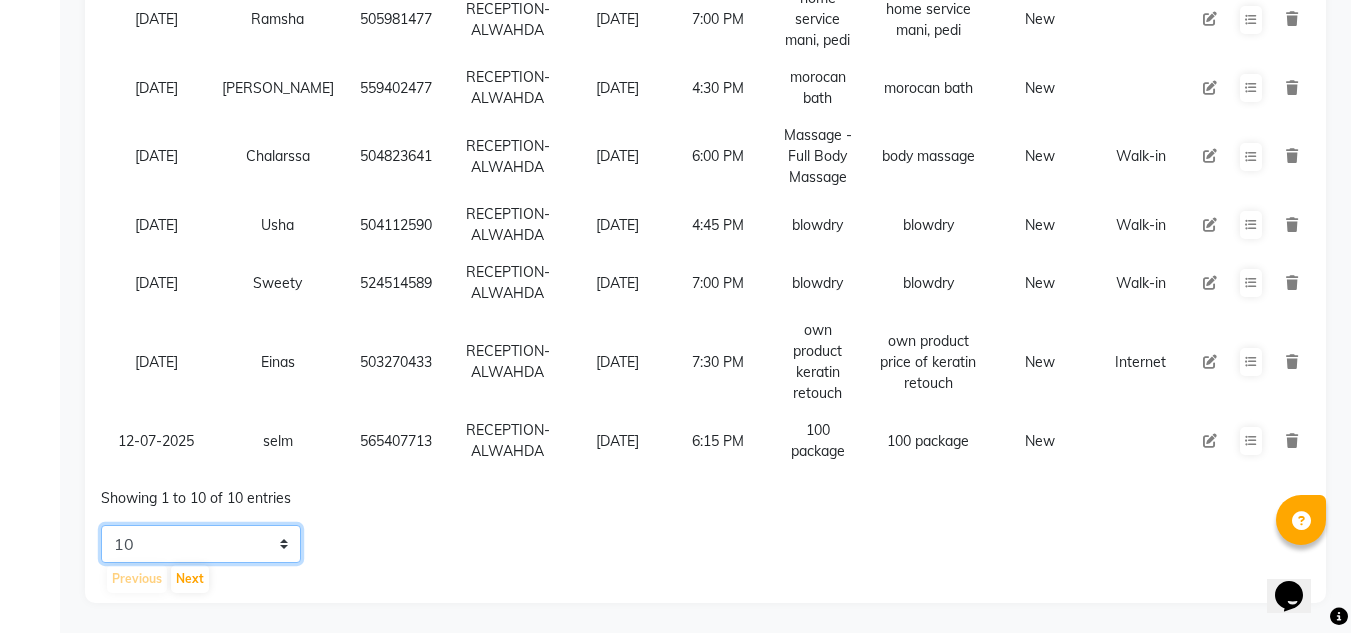 click on "5 10 20 50" 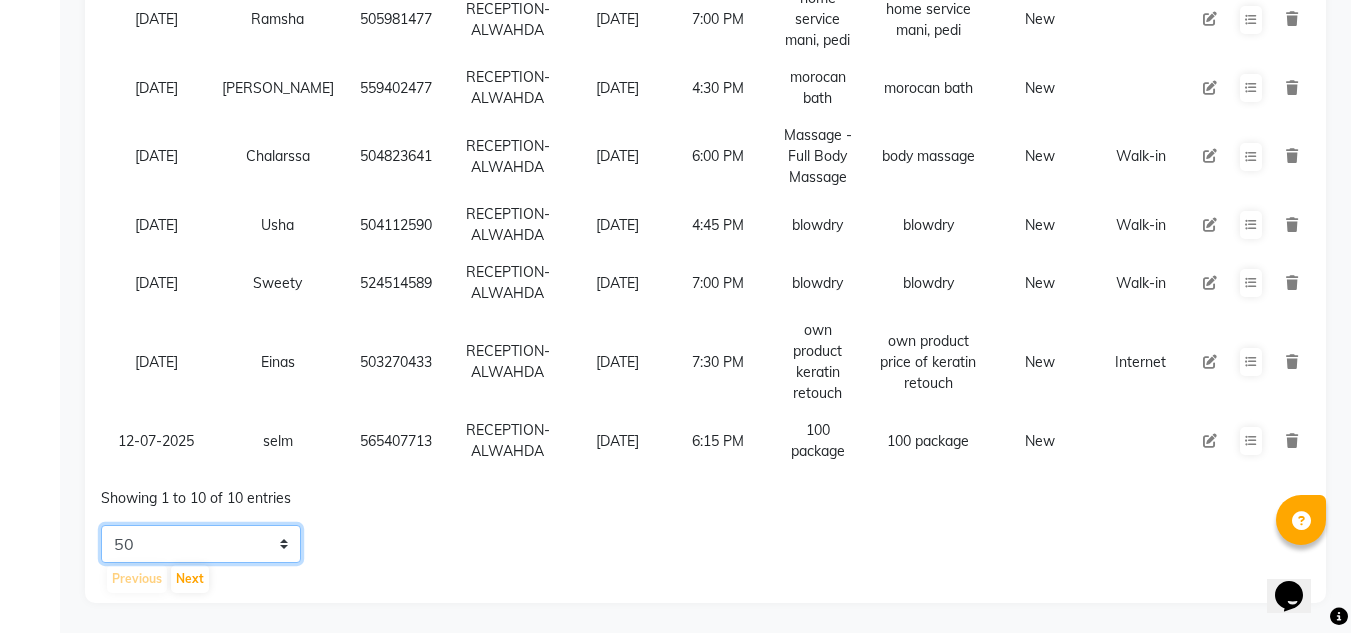click on "5 10 20 50" 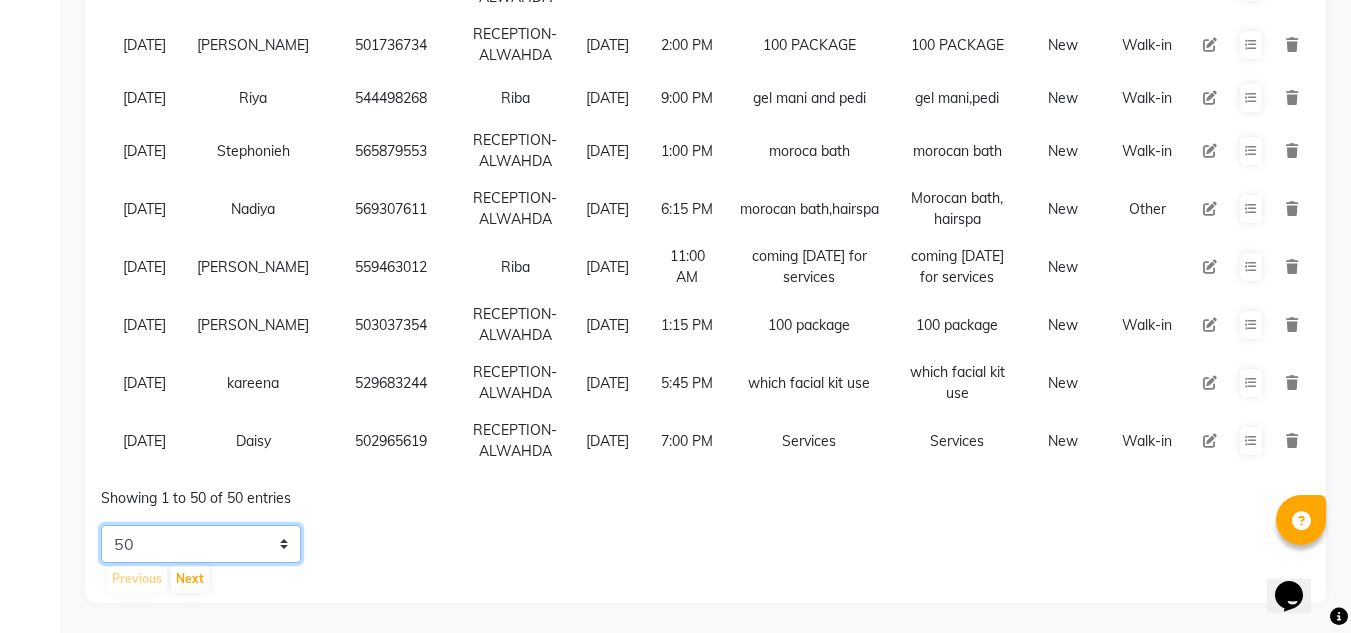 scroll, scrollTop: 2865, scrollLeft: 0, axis: vertical 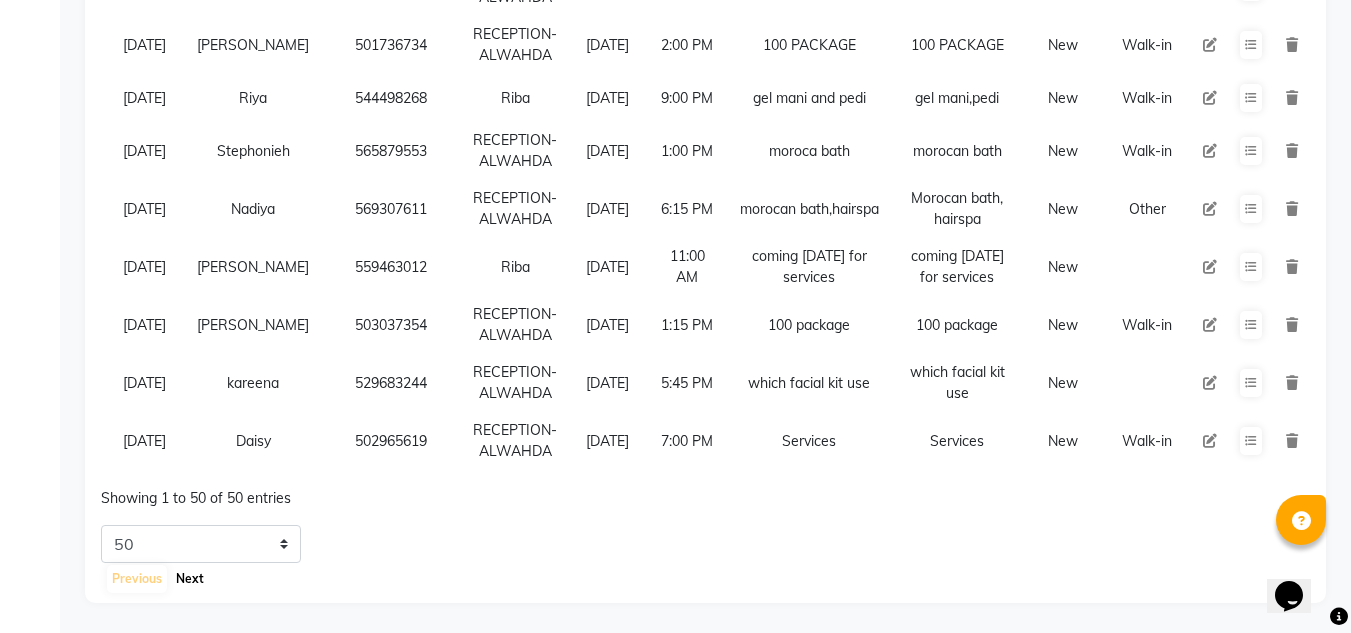 click on "Next" 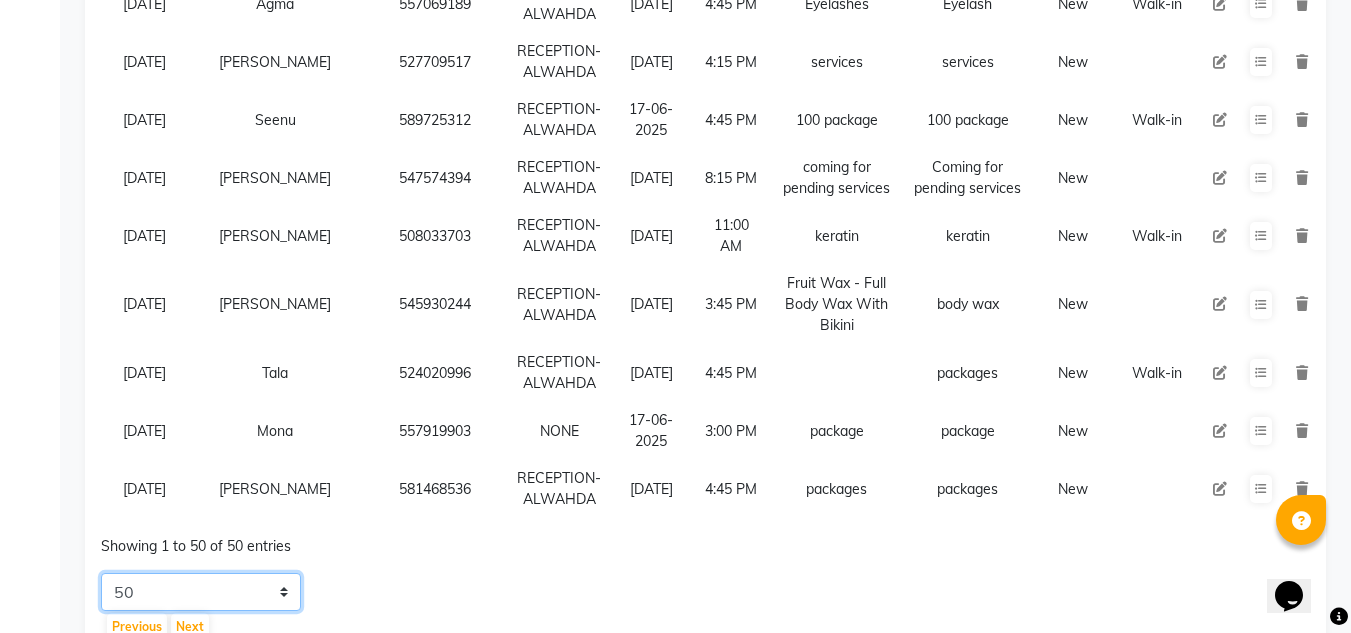 click on "5 10 20 50" 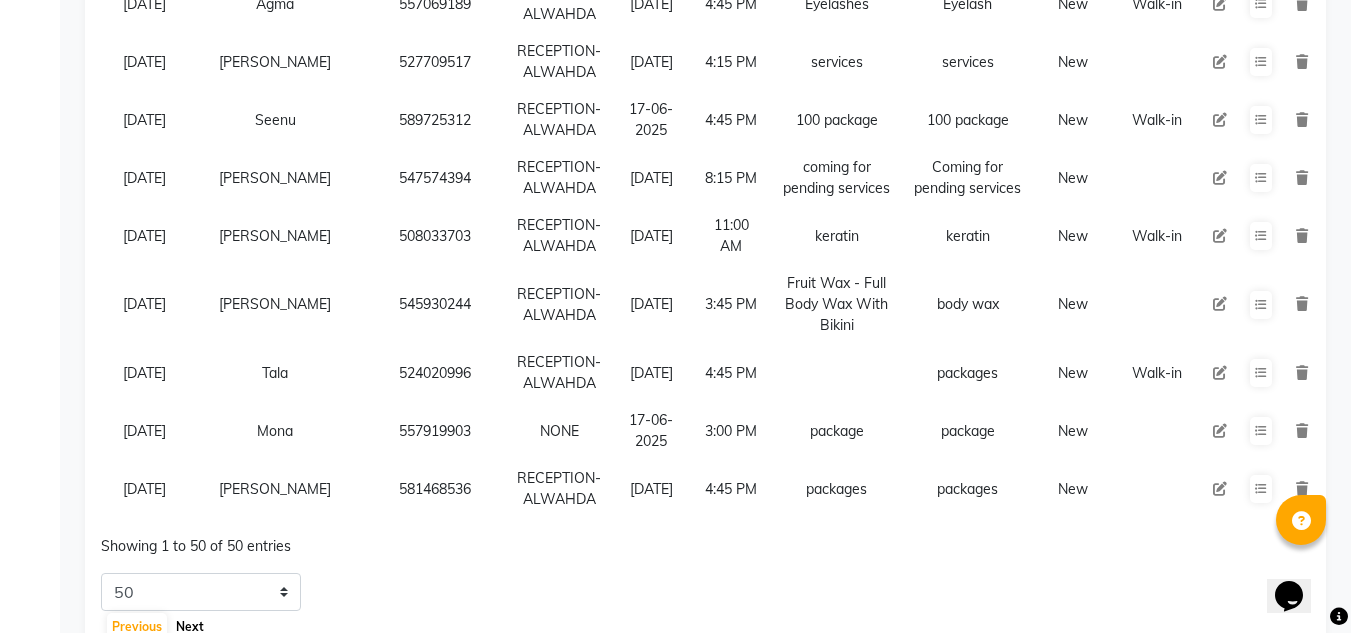click on "Next" 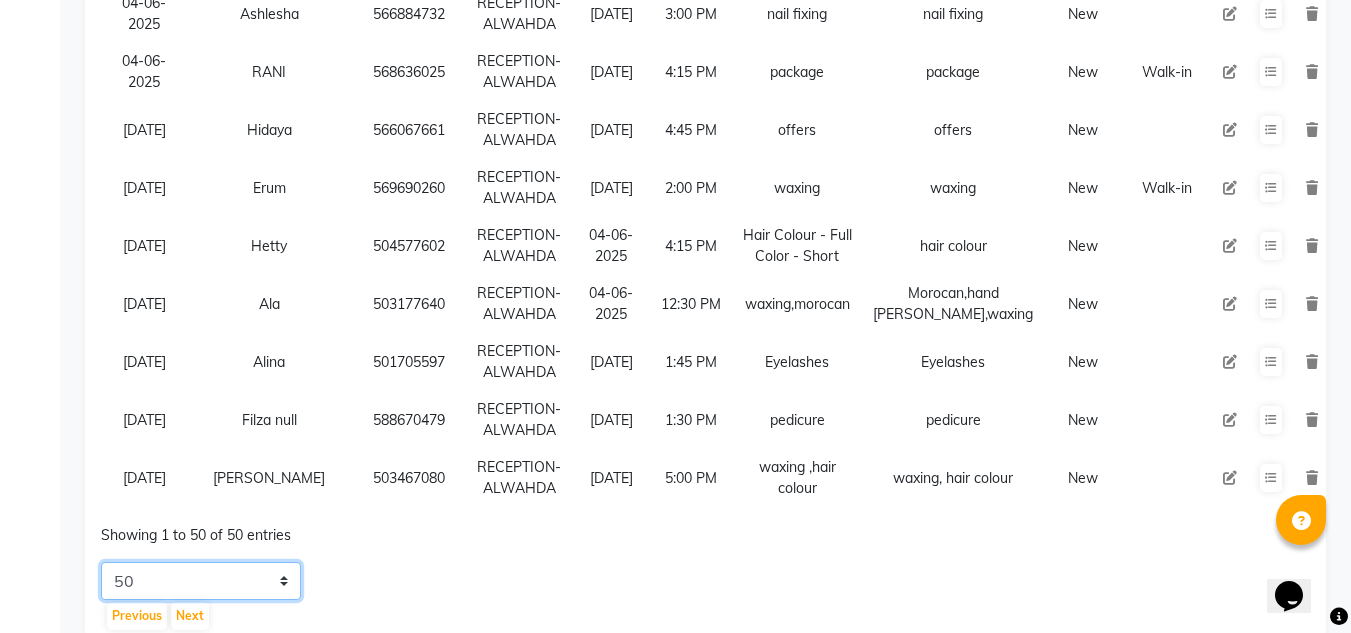 click on "5 10 20 50" 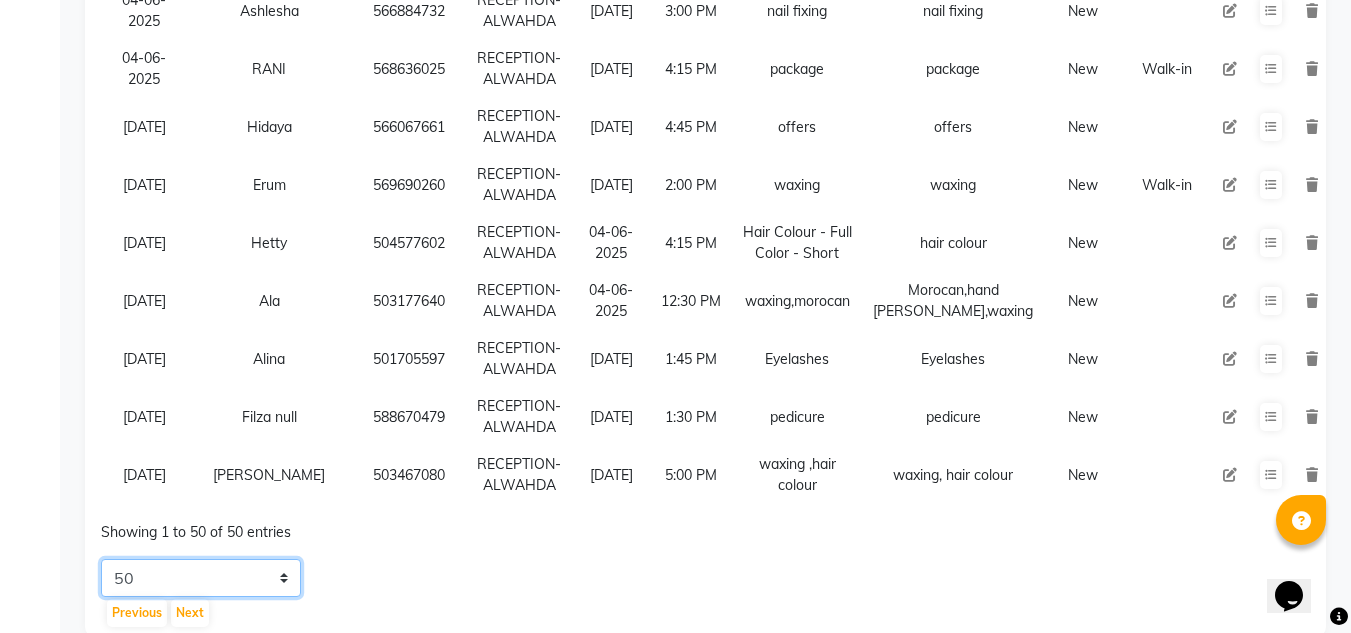 click on "5 10 20 50" 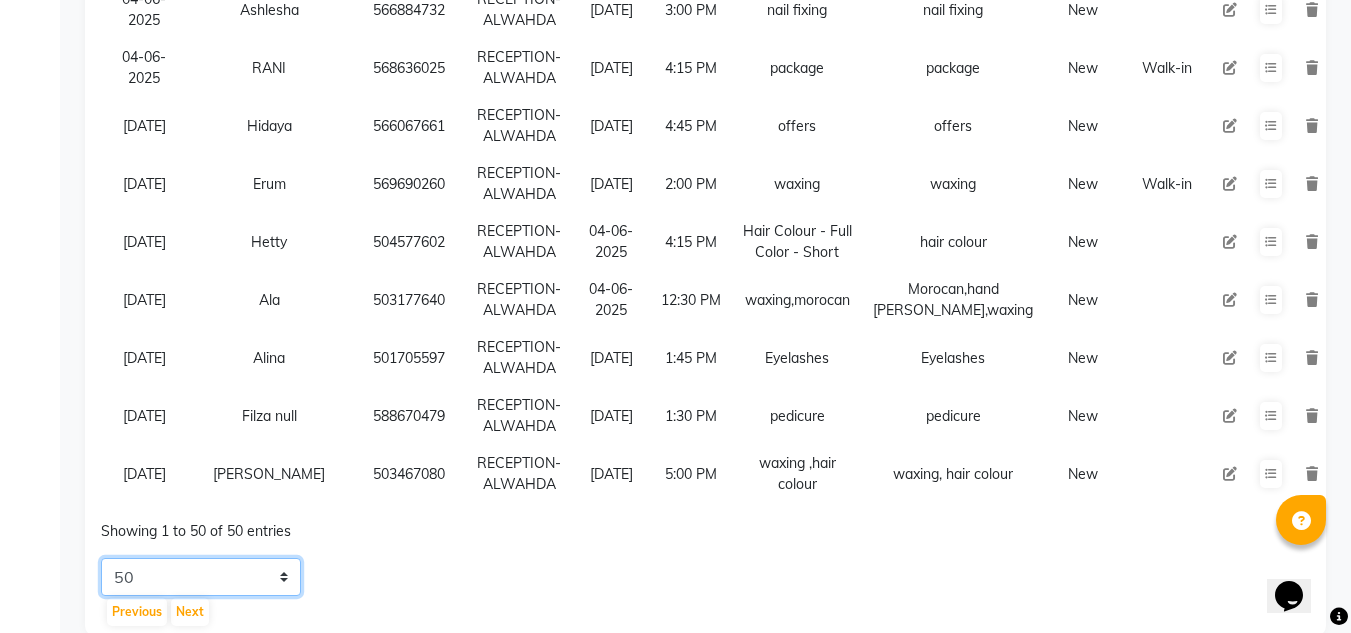 scroll, scrollTop: 2938, scrollLeft: 0, axis: vertical 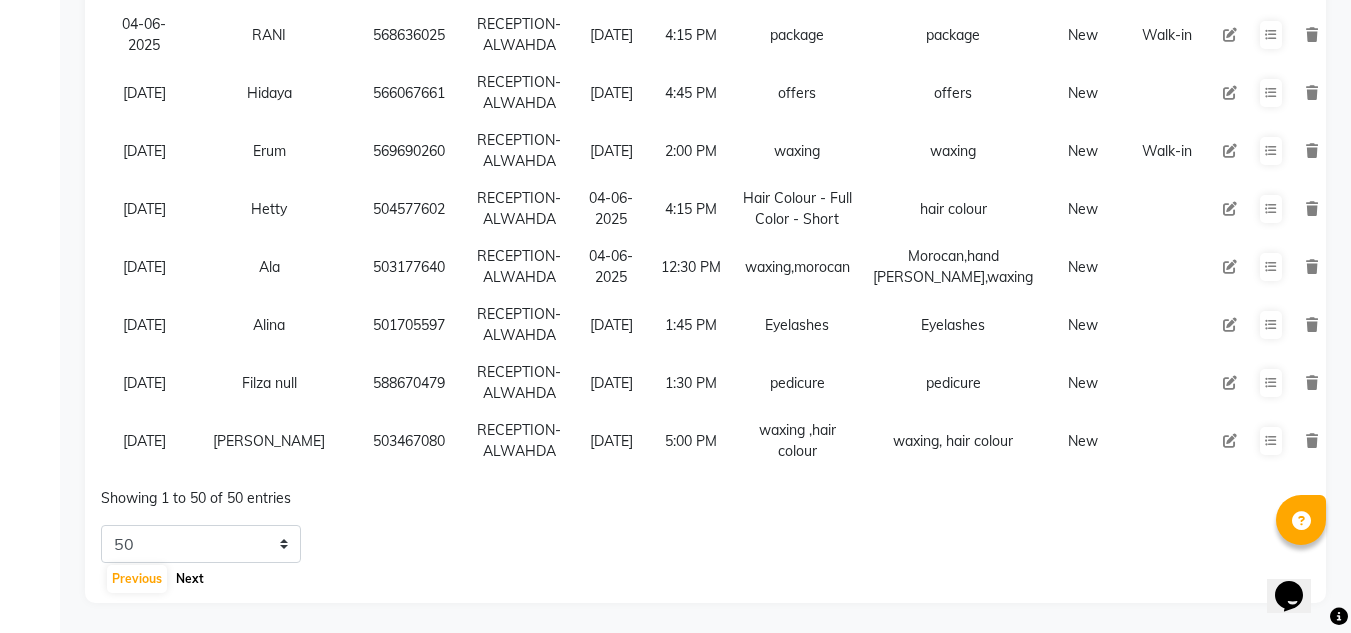 click on "Next" 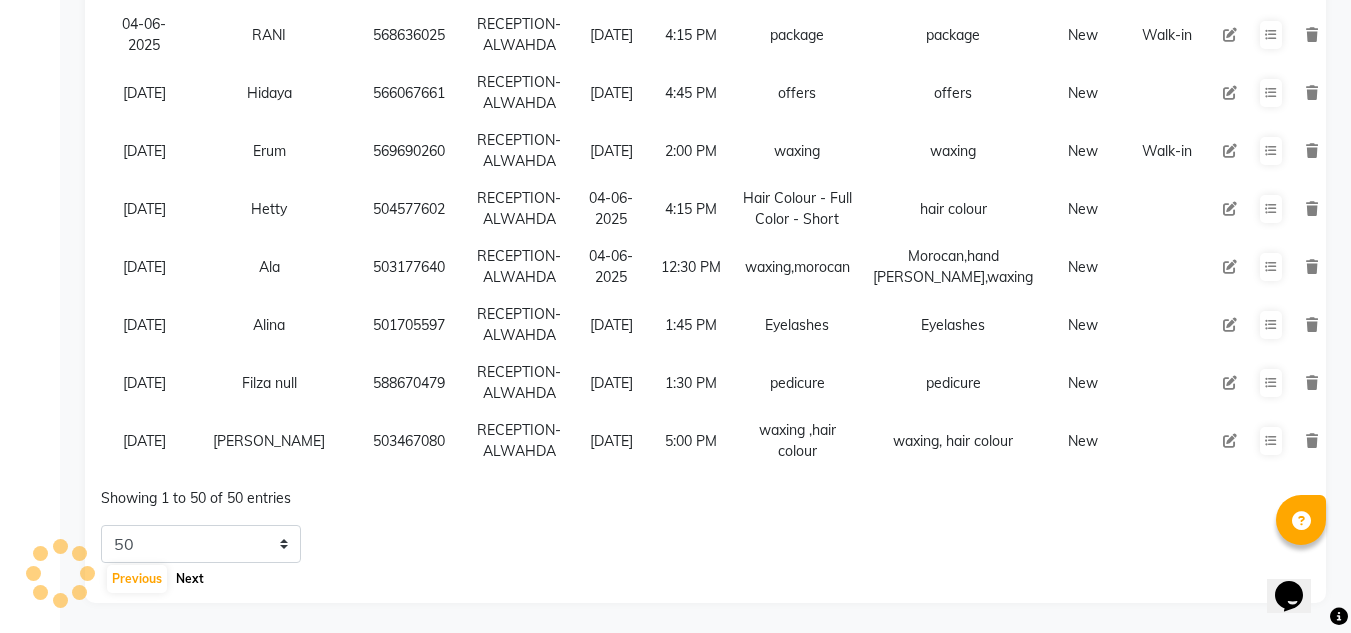 click on "Next" 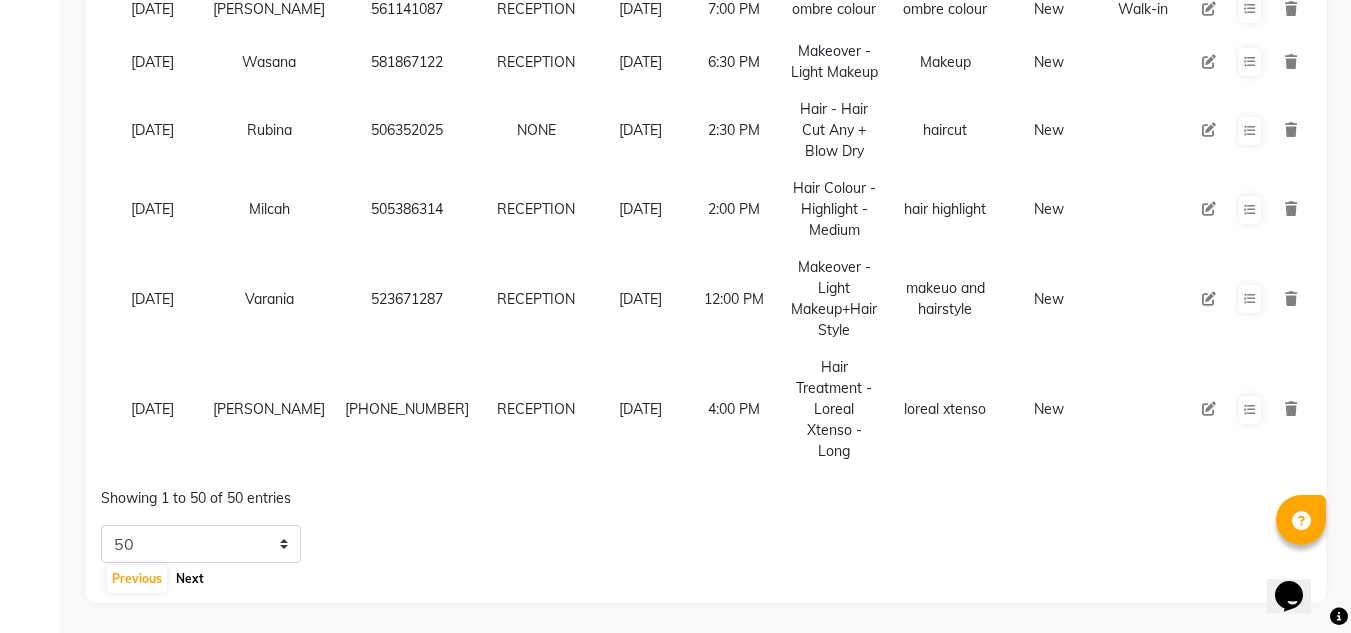click on "Next" 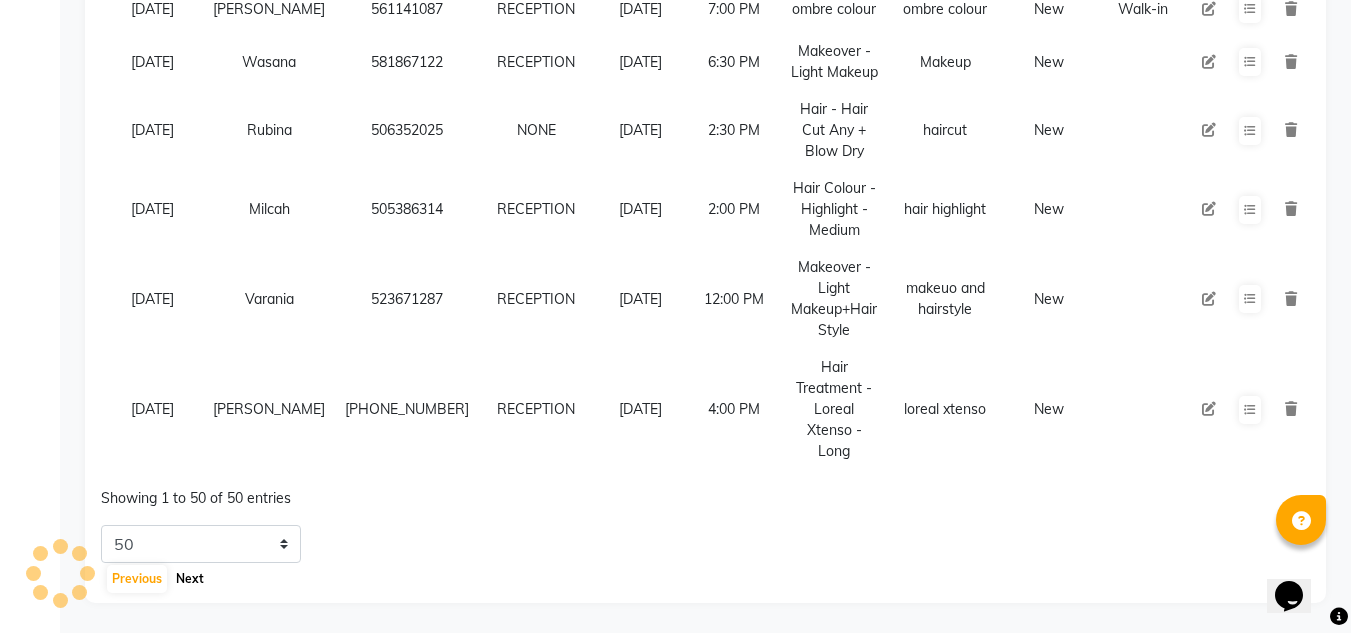 click on "Next" 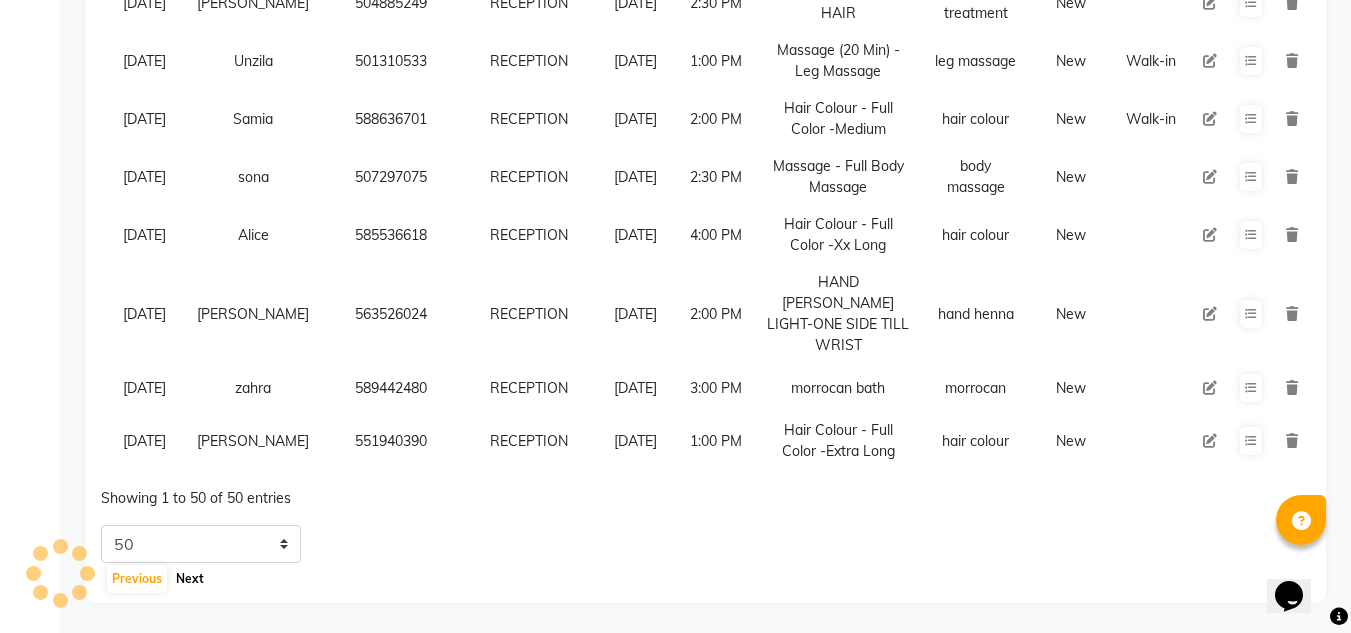 click on "Status New Enquiry Open Enquiry Converted Enquiry  All All New Open Converted Employee Employee Select All ABUSHAGARA Kavita Laxmi Management [PERSON_NAME] RECEPTION-ALWAHDA [PERSON_NAME] SALON [PERSON_NAME] trial Follow Up All [DATE] [DATE] This Week This Month Custom NONE [DATE] [DATE] MONTH Export  Import  Add Enquiry All Hot Warm Cold  Not Interested  Enquiry Date Name Mobile  Assigned To  Follow Up Date Follow Up Time  Enquiry Service  Enquiry Desc Status Client Source [DATE] Milcah    505386314  RECEPTION [DATE] 2:00 PM  Hair Colour - Highlight - Medium  hair highlight  New [DATE] Zoya    555861987  [PERSON_NAME] [DATE] 4:15 PM  ANY HAIRCUT WITHOUT BLOWDRY  haircut  New Walk-in [DATE] Asrabanti    502605502  RECEPTION [DATE] 3:45 PM  Hair Spa  - Morrocan  package   New [DATE] [PERSON_NAME]    556462205  RECEPTION [DATE] 2:45 PM  Hair Treatment - Brazilian Protien - Medium  hair keratin  New [DATE] Chalarssa    504823641  RECEPTION [DATE] 1:45 PM  hair protein  hair treatment   5" 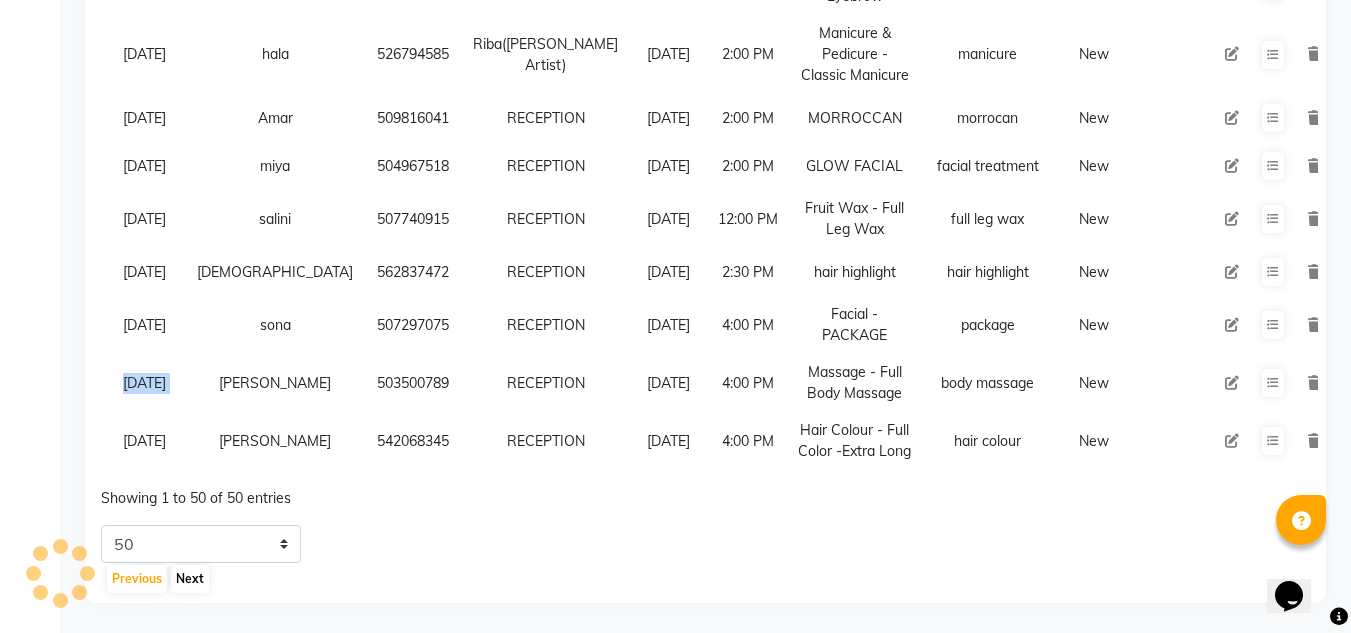 click on "[DATE]" at bounding box center [144, 383] 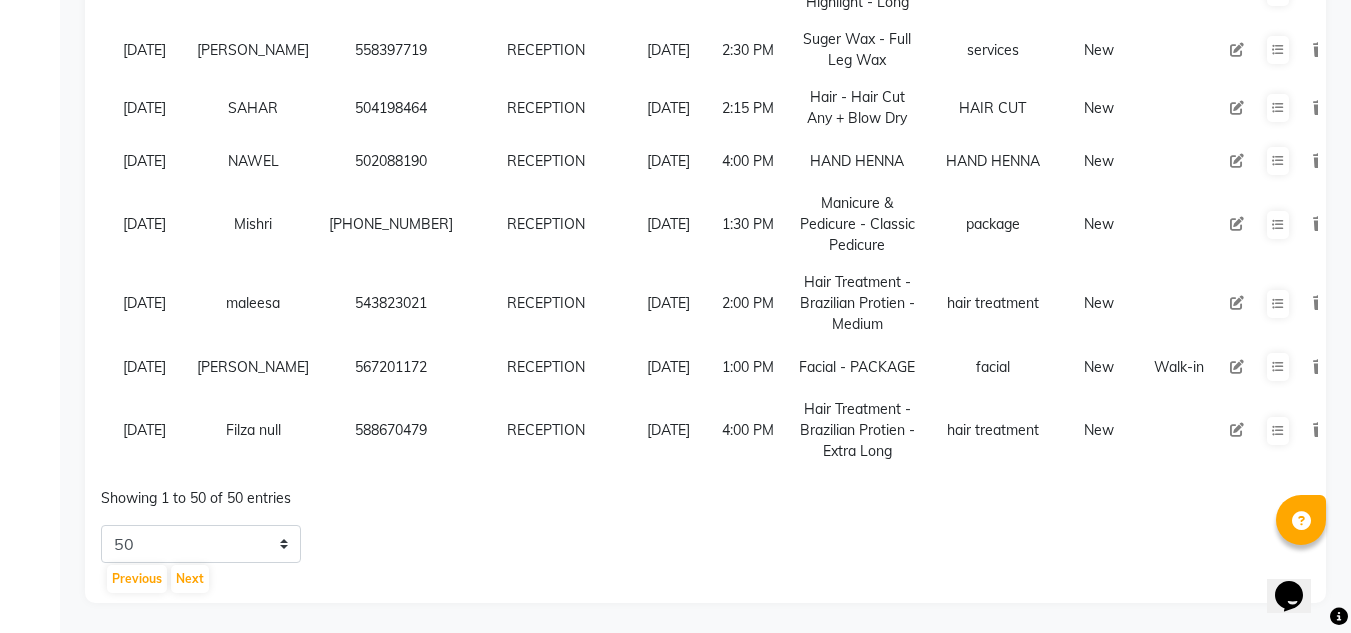scroll, scrollTop: 3877, scrollLeft: 0, axis: vertical 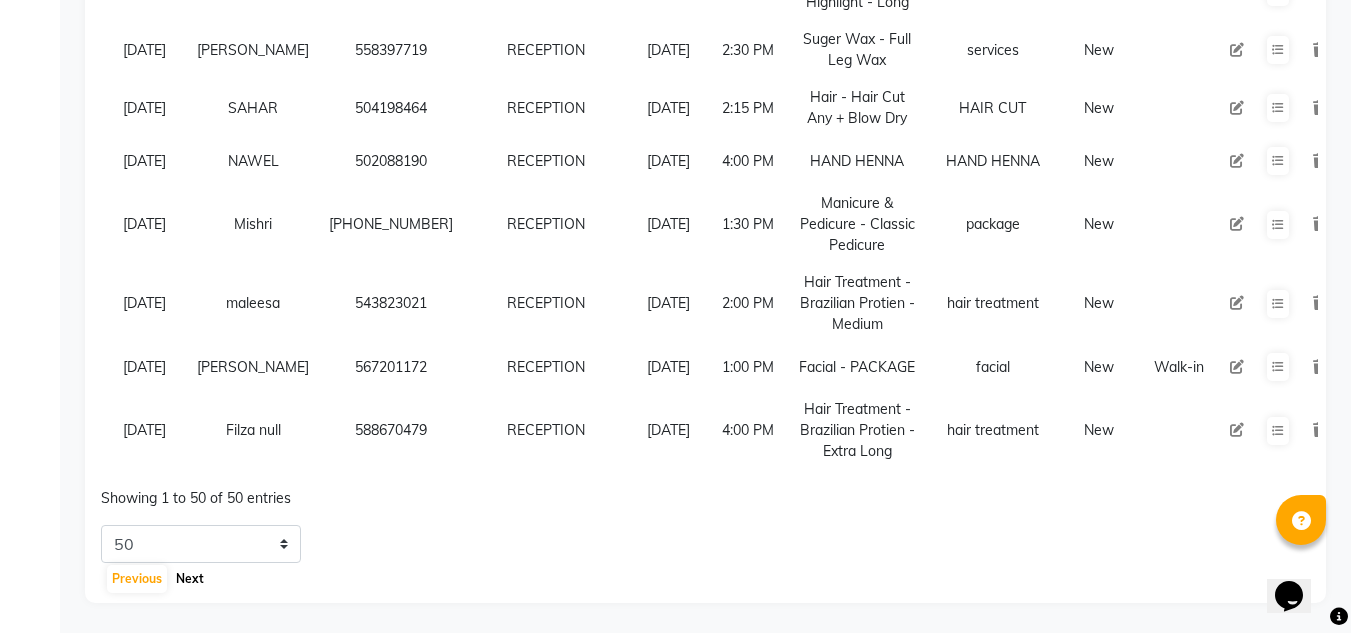click on "Next" 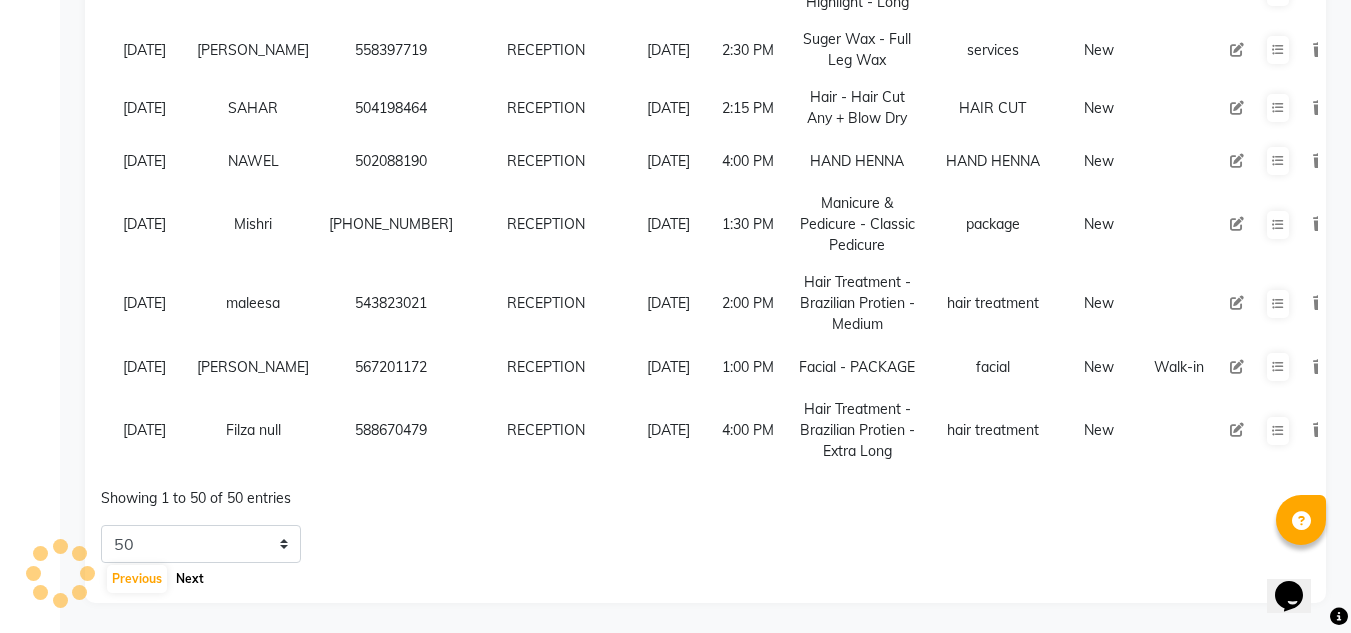 click on "Next" 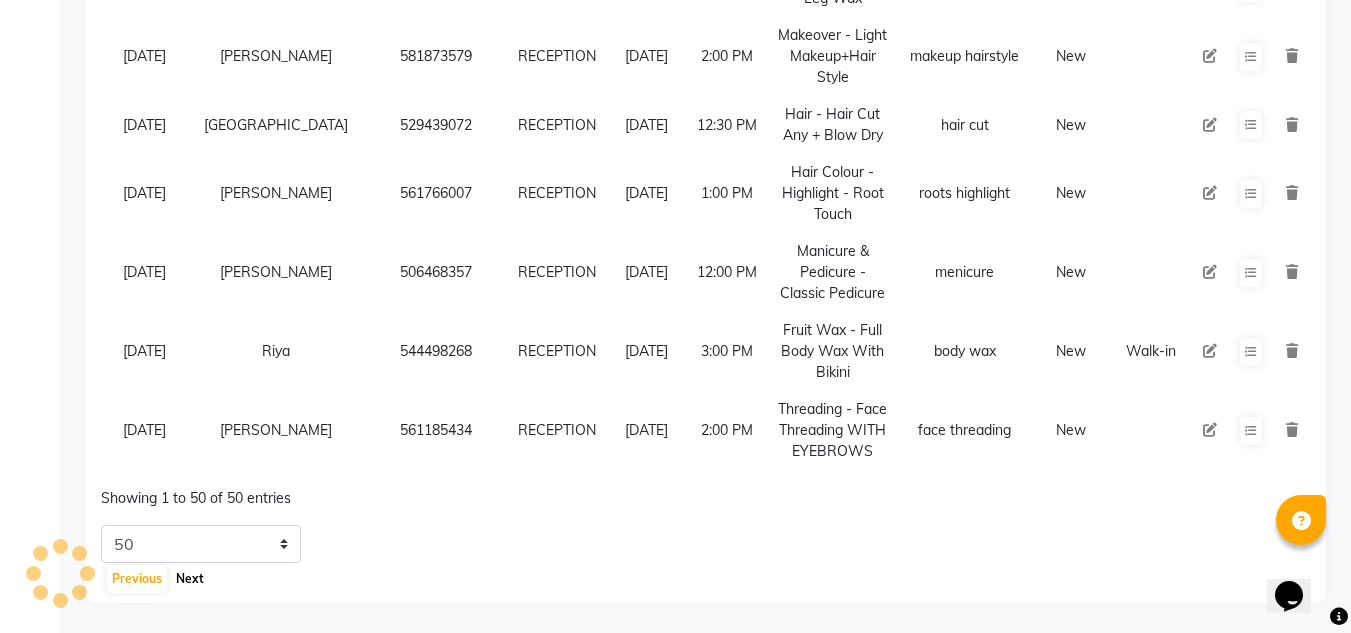 click on "Next" 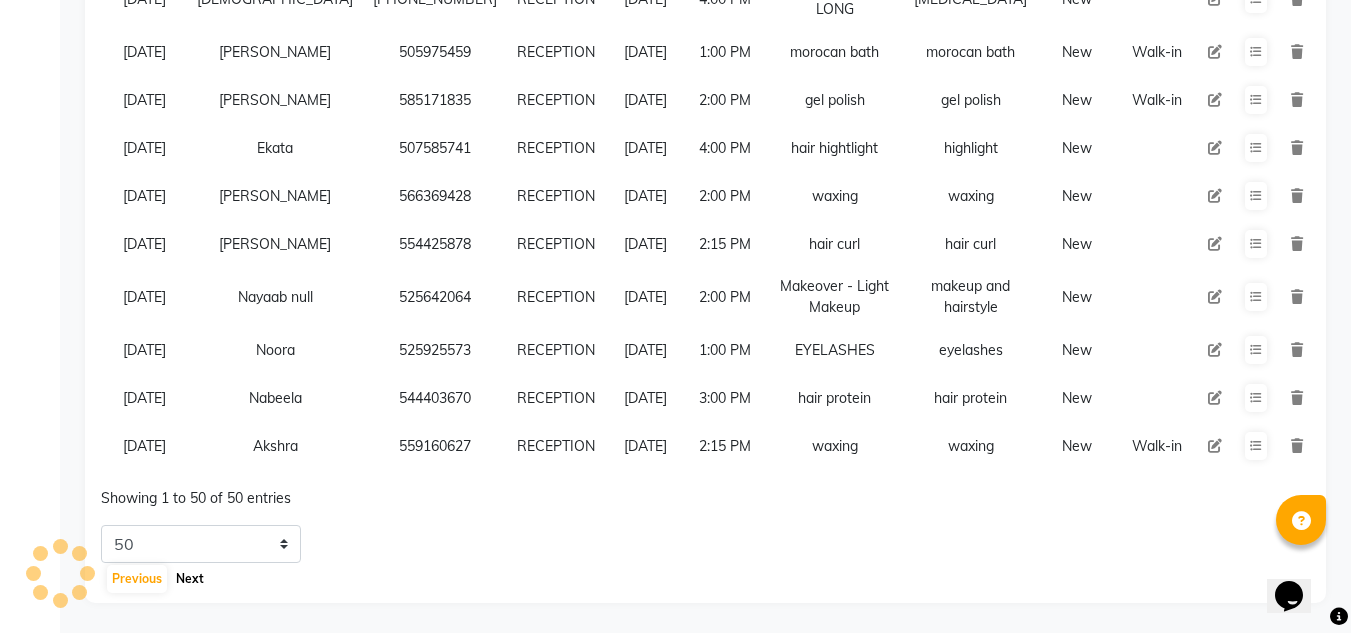 click on "Next" 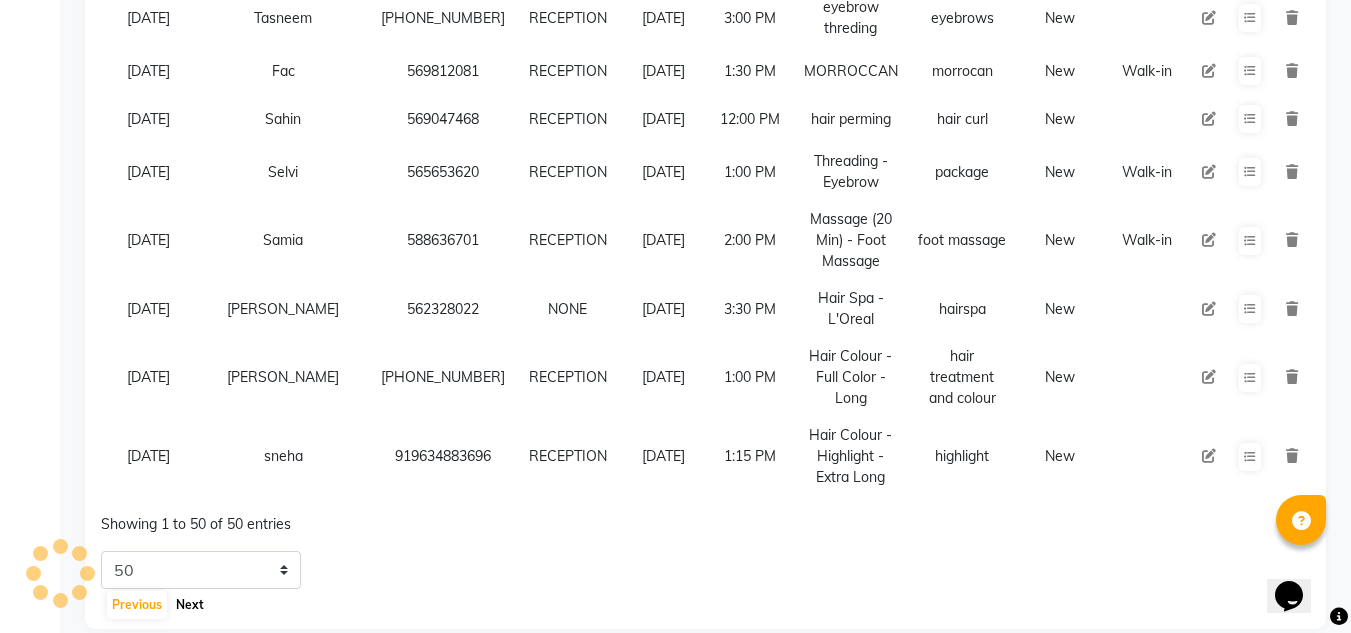 click on "Next" 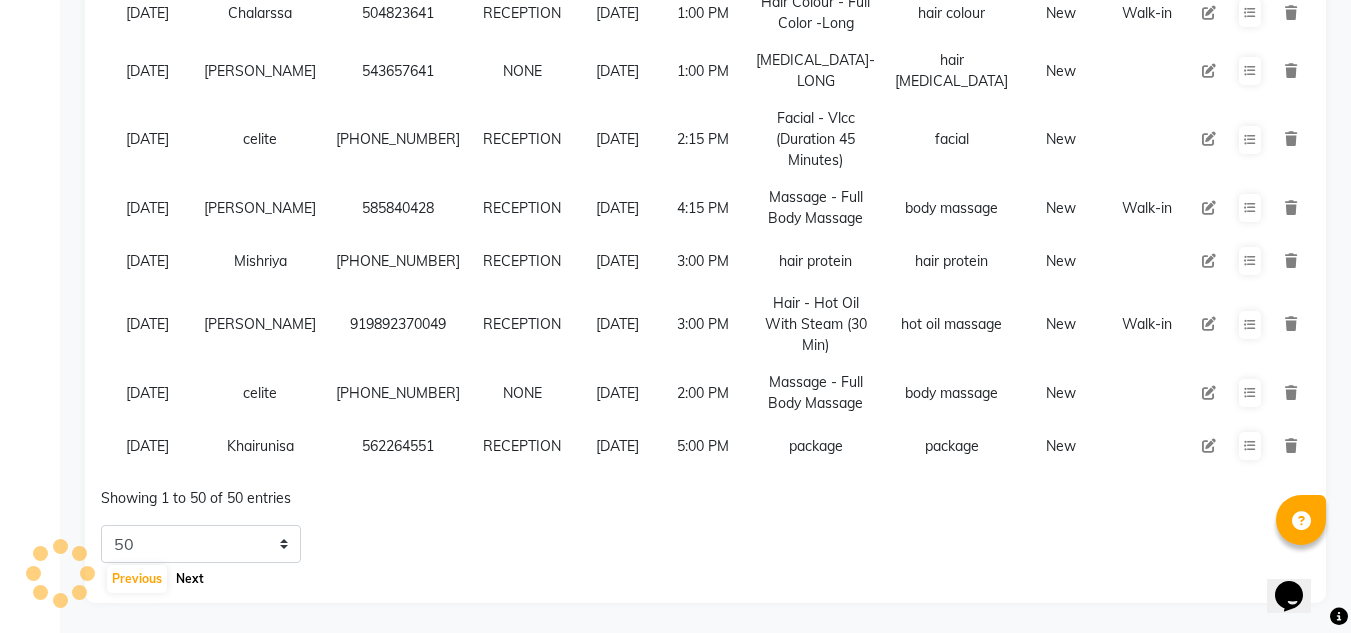click on "Next" 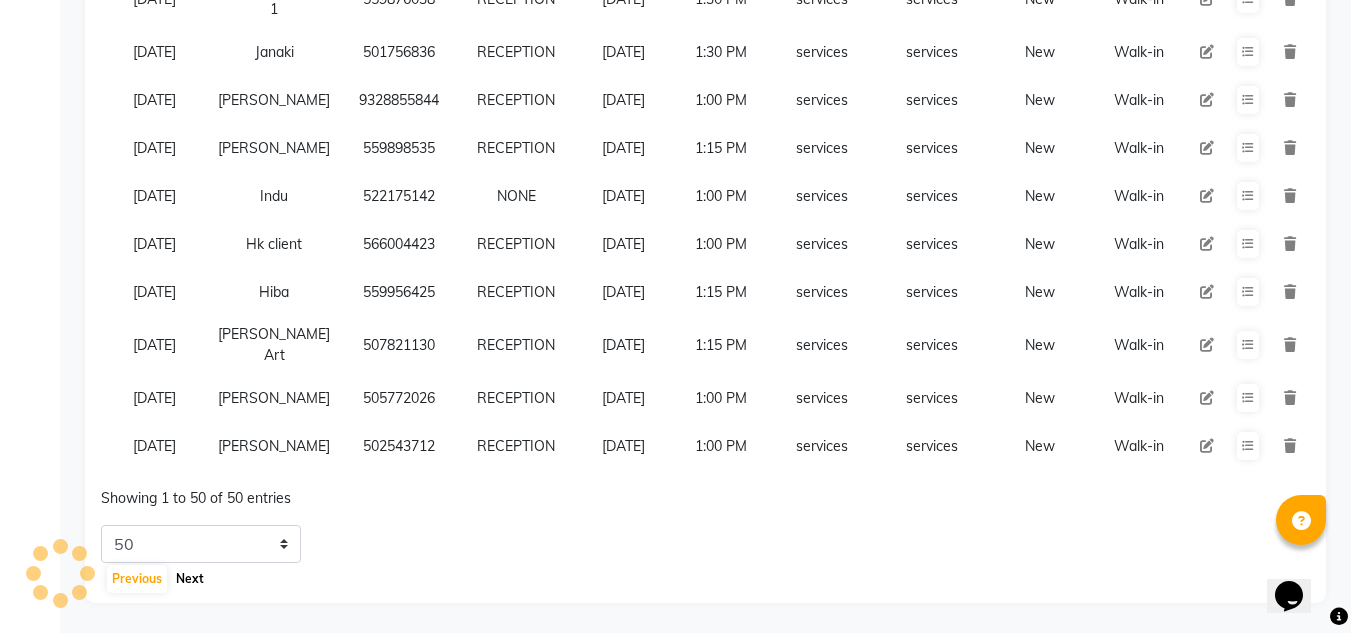 click on "Next" 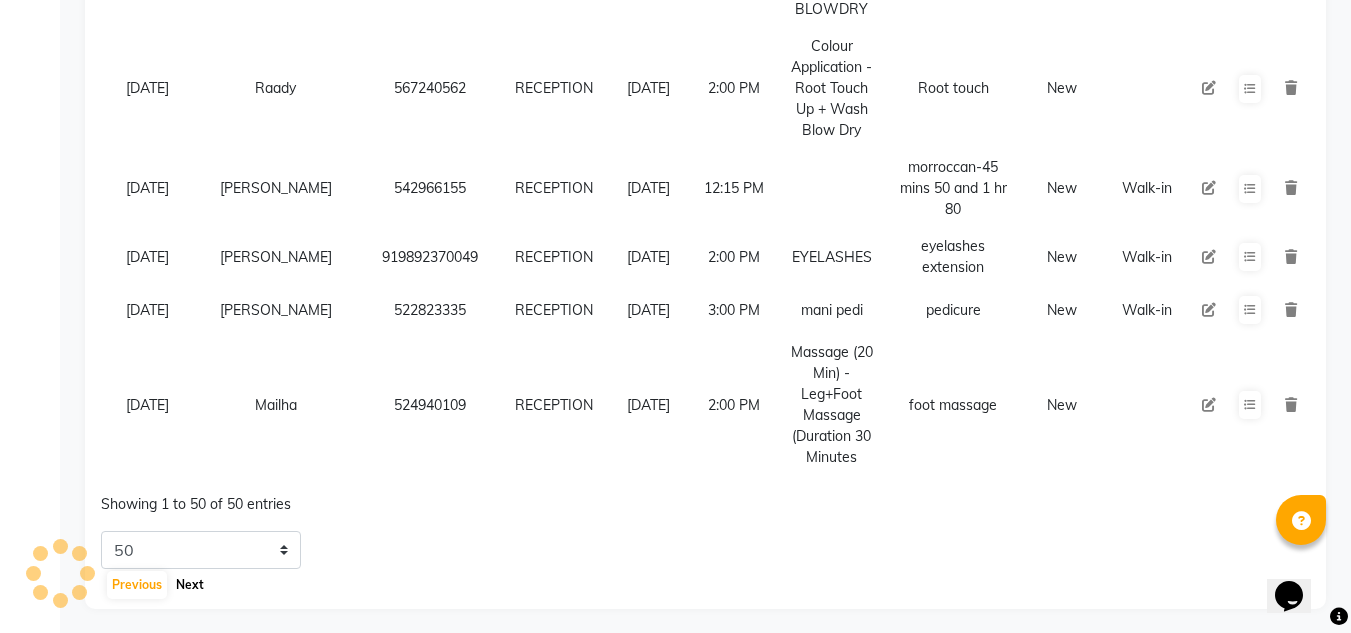 click on "Next" 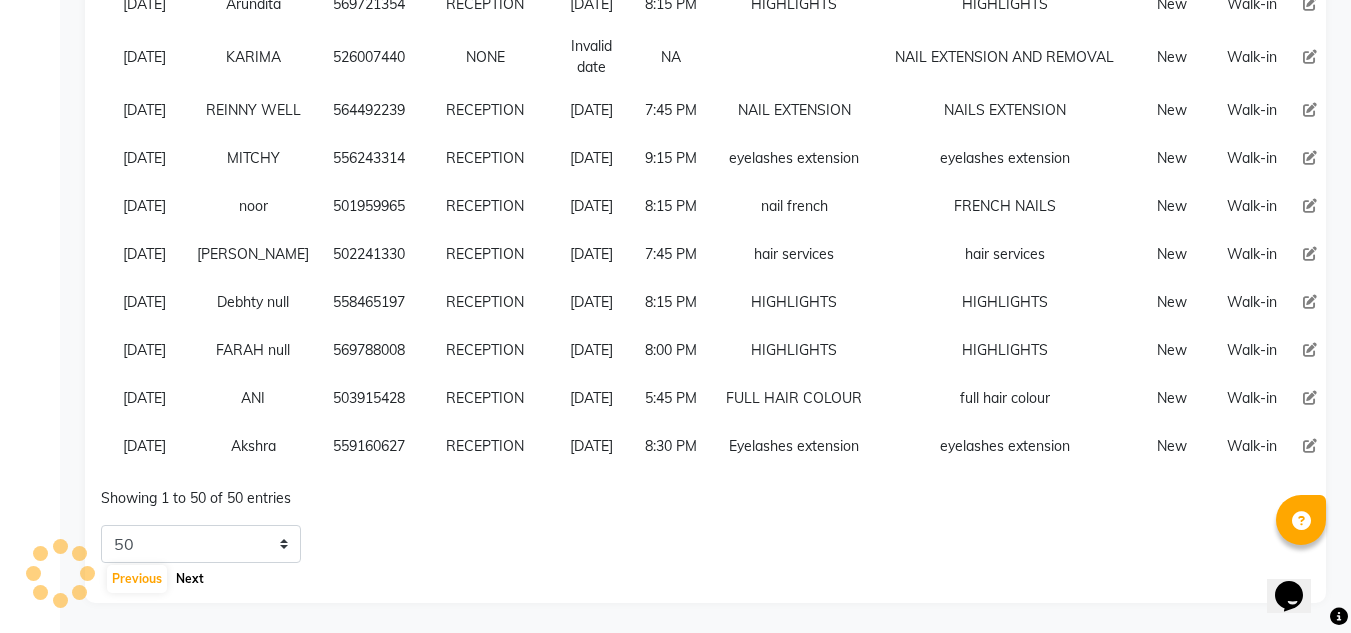 click on "Next" 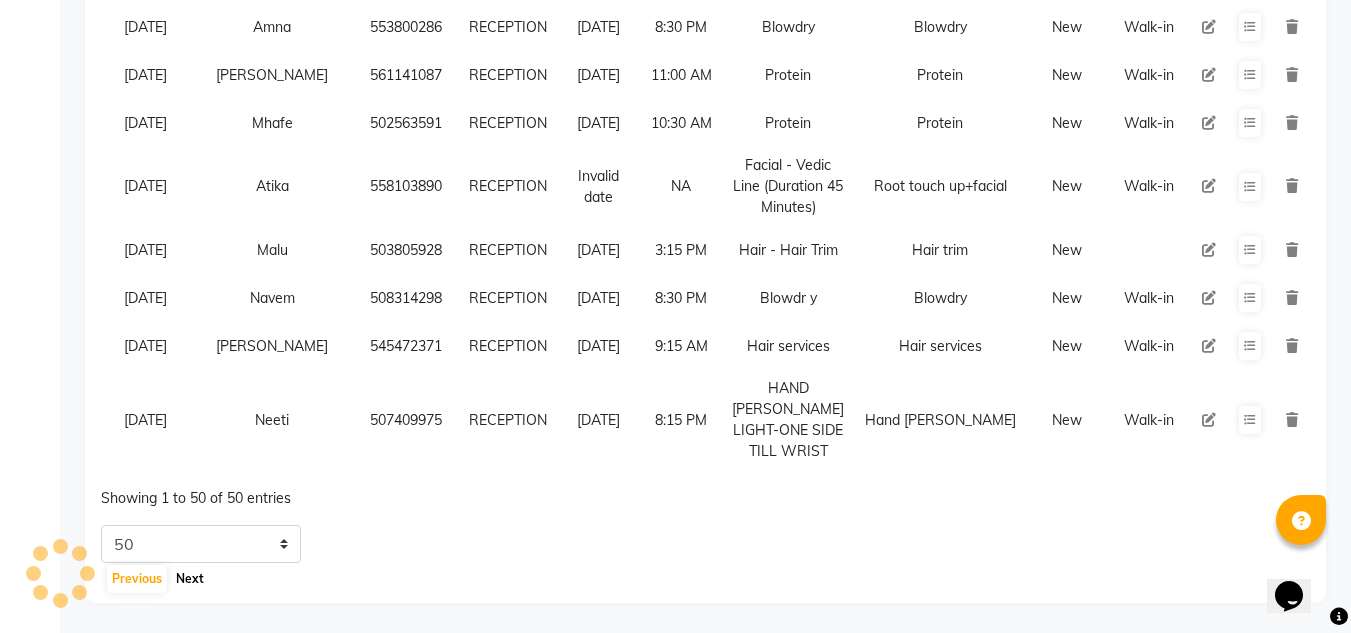click on "Next" 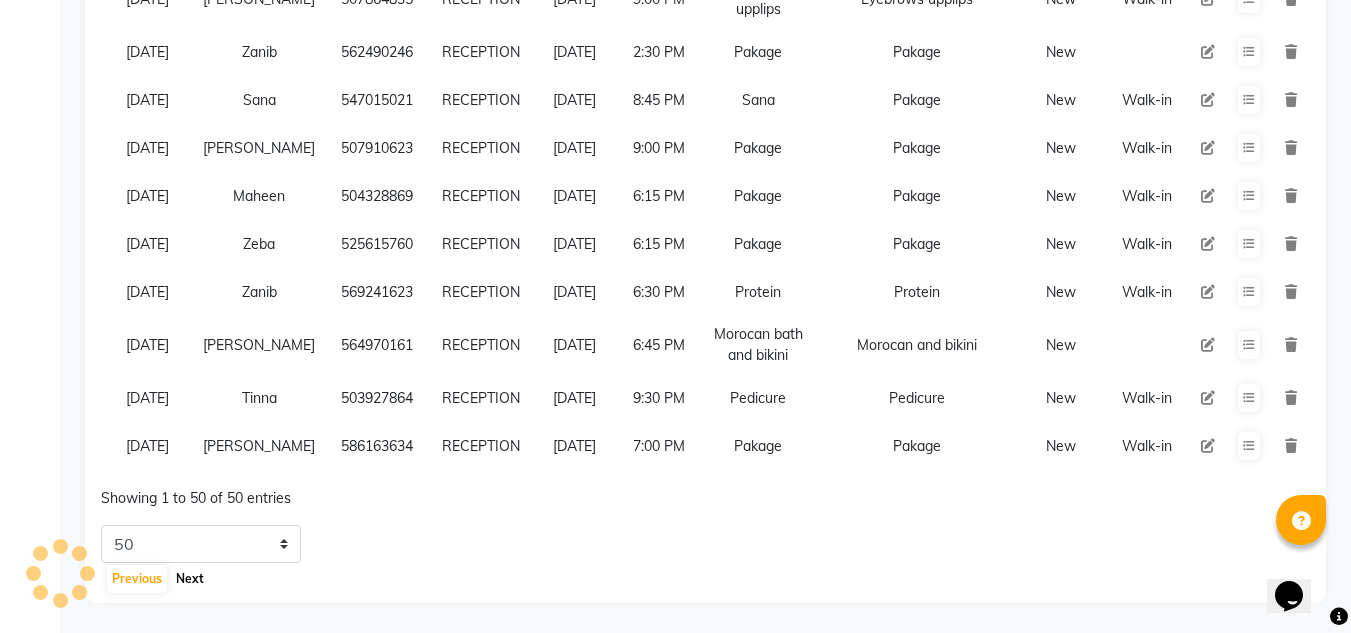 click on "Next" 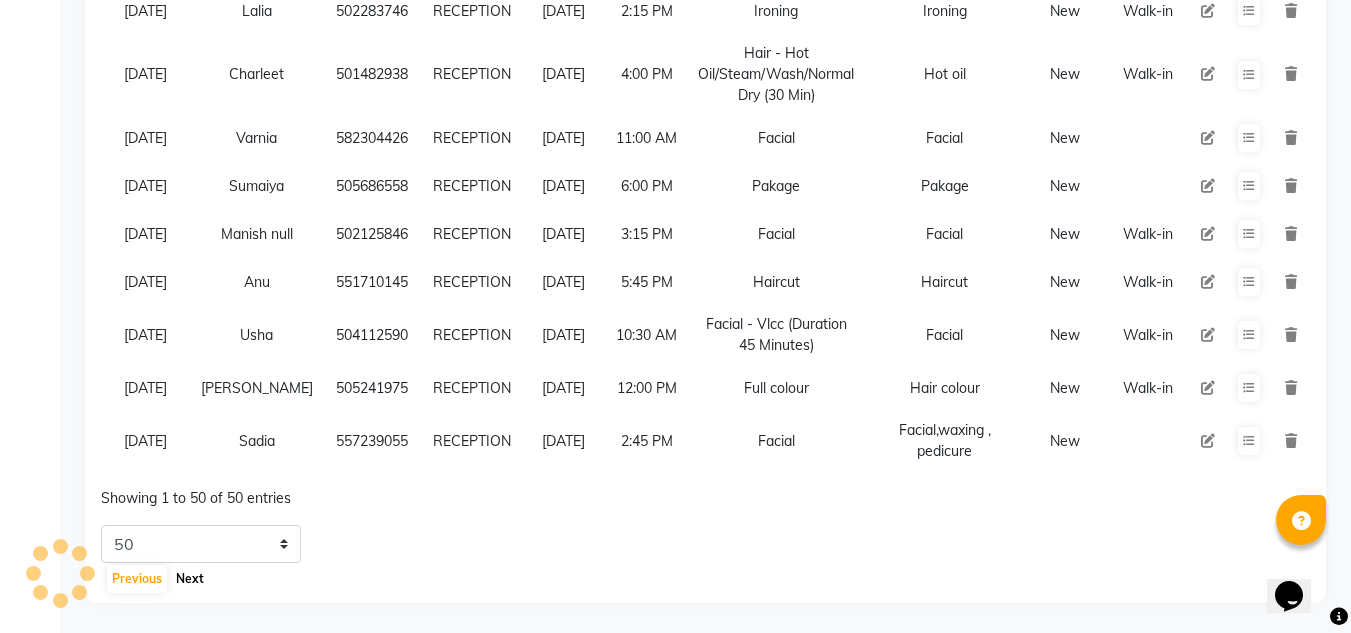click on "Next" 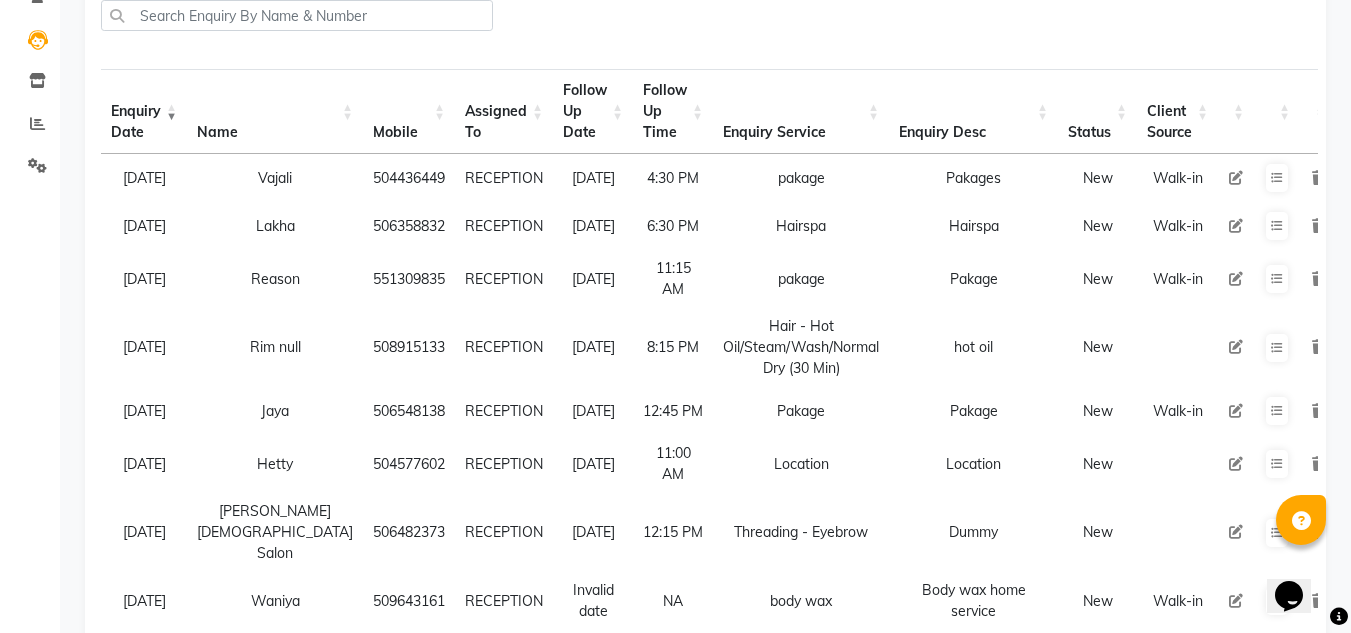 scroll, scrollTop: 200, scrollLeft: 0, axis: vertical 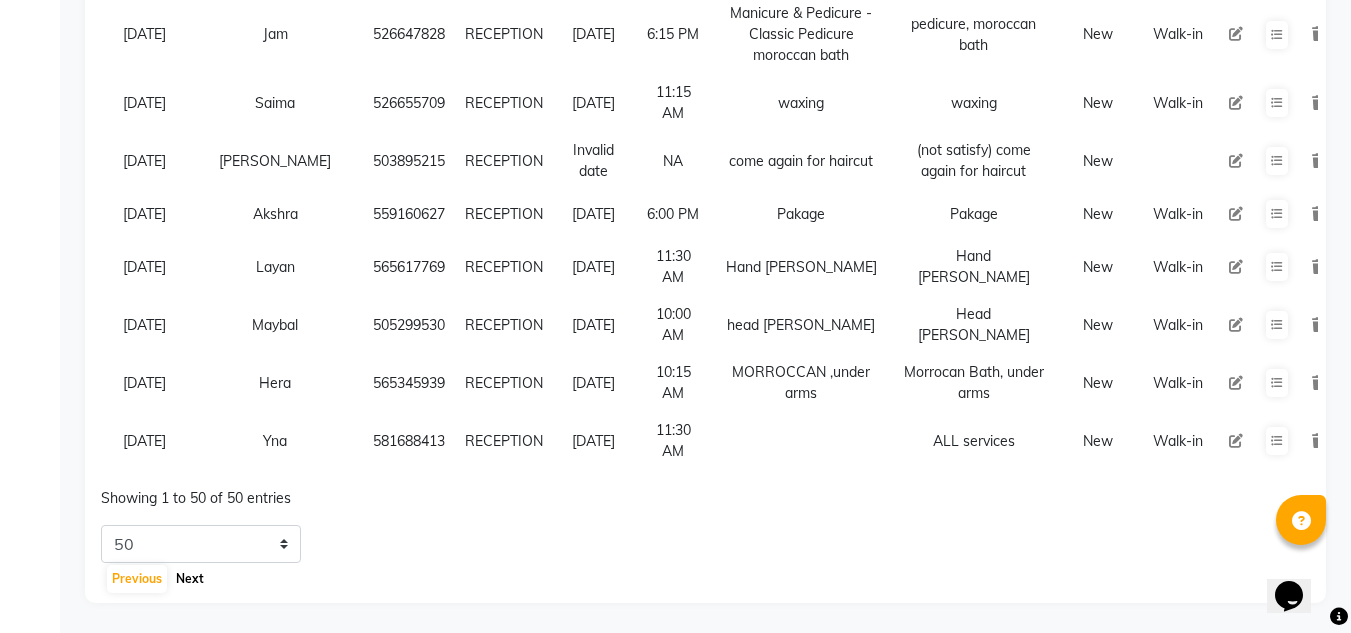 click on "Next" 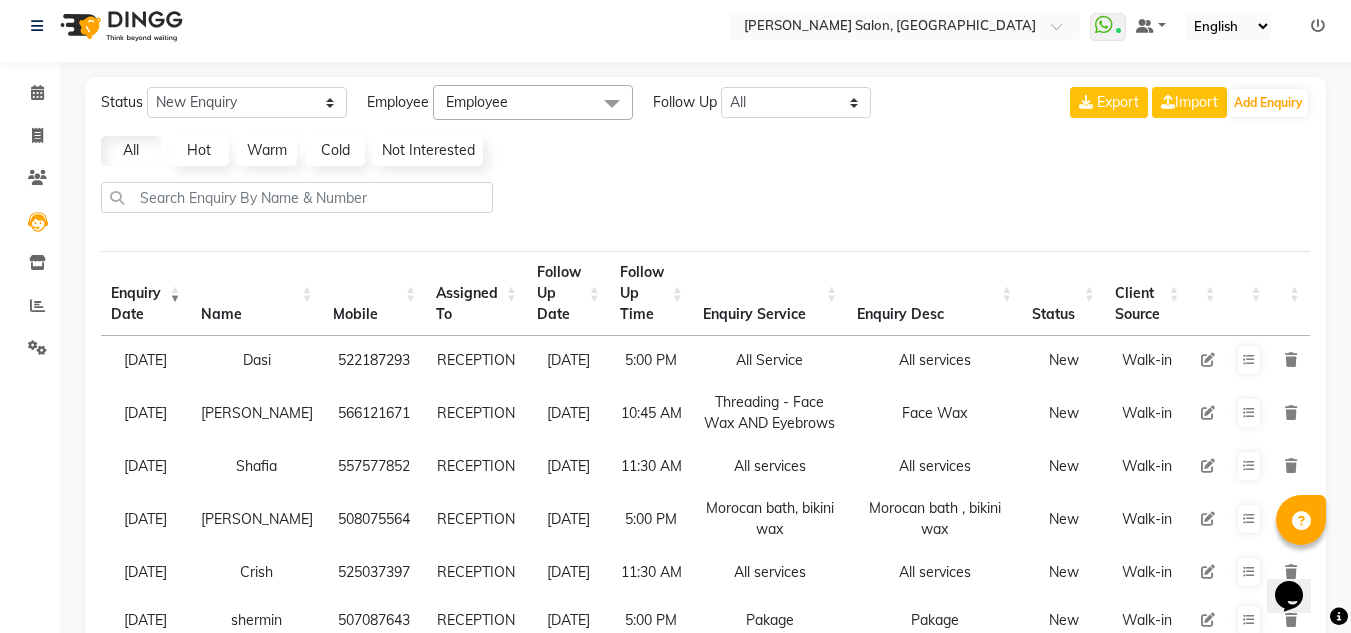 scroll, scrollTop: 0, scrollLeft: 0, axis: both 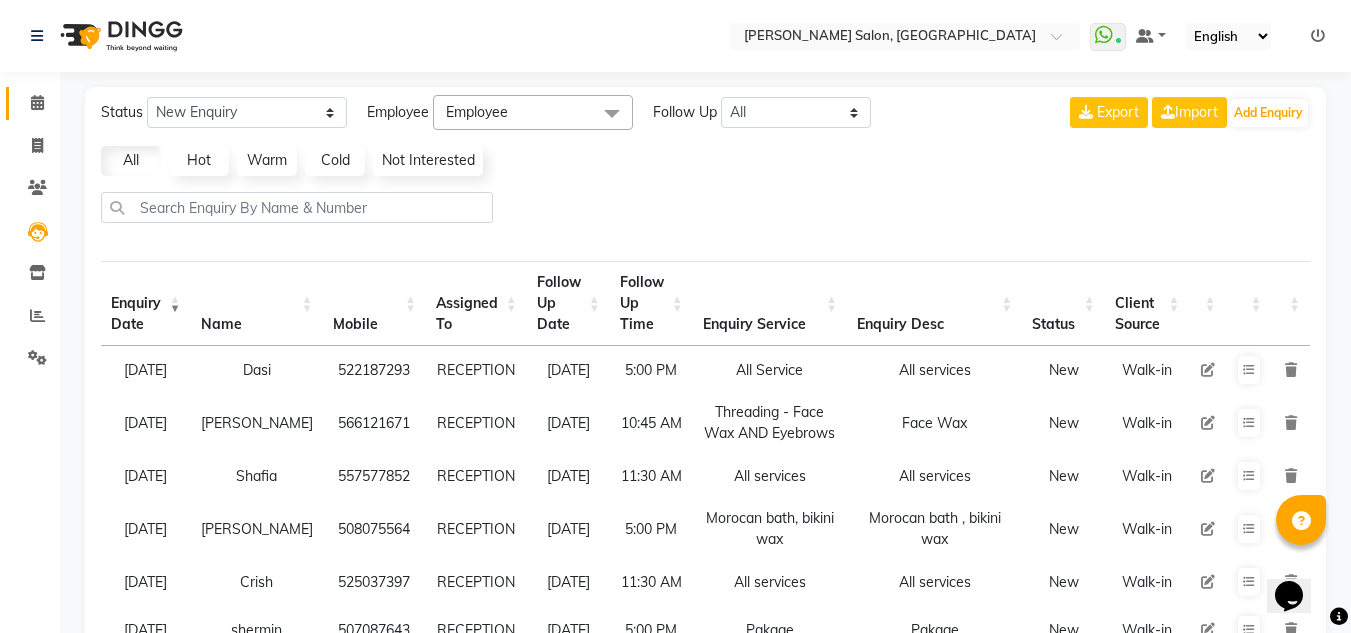 click 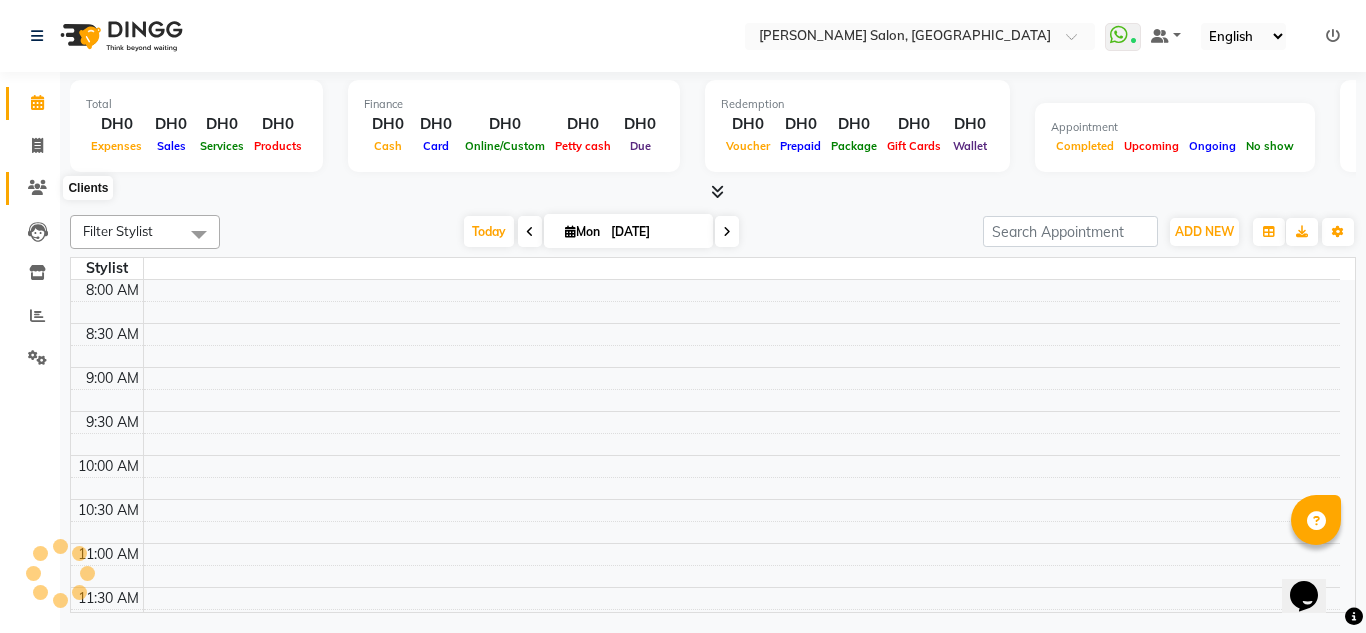 drag, startPoint x: 41, startPoint y: 189, endPoint x: 54, endPoint y: 183, distance: 14.3178215 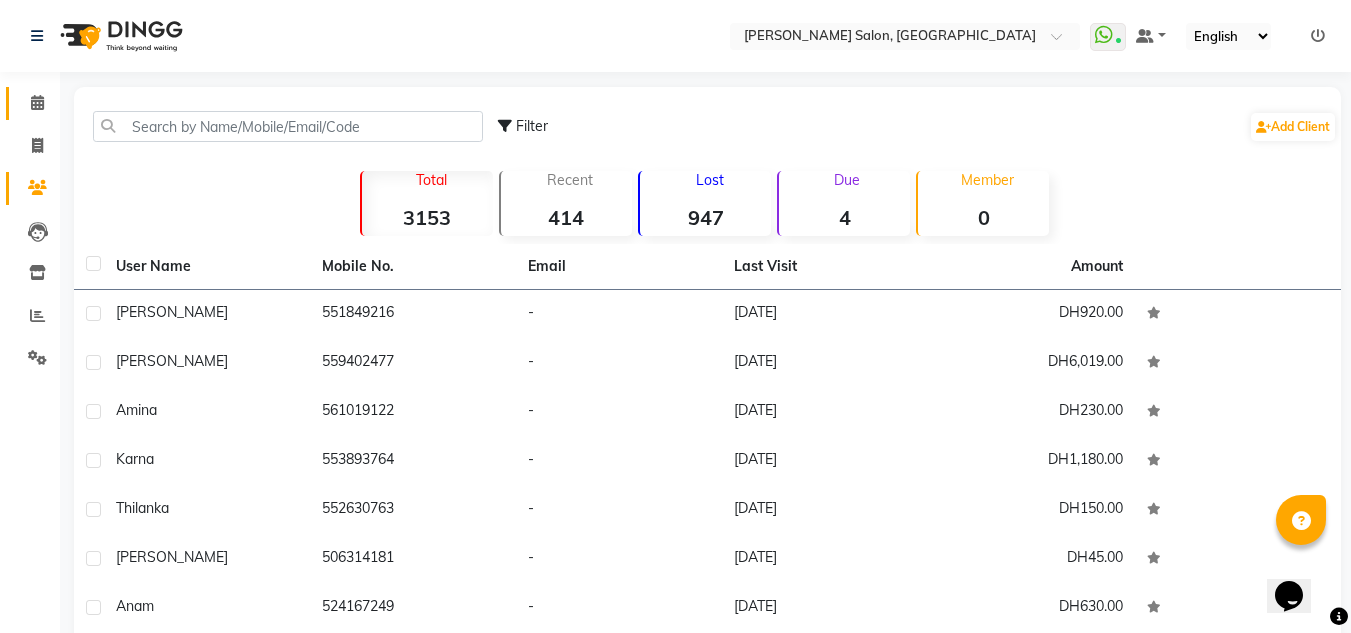 drag, startPoint x: 54, startPoint y: 100, endPoint x: 46, endPoint y: 108, distance: 11.313708 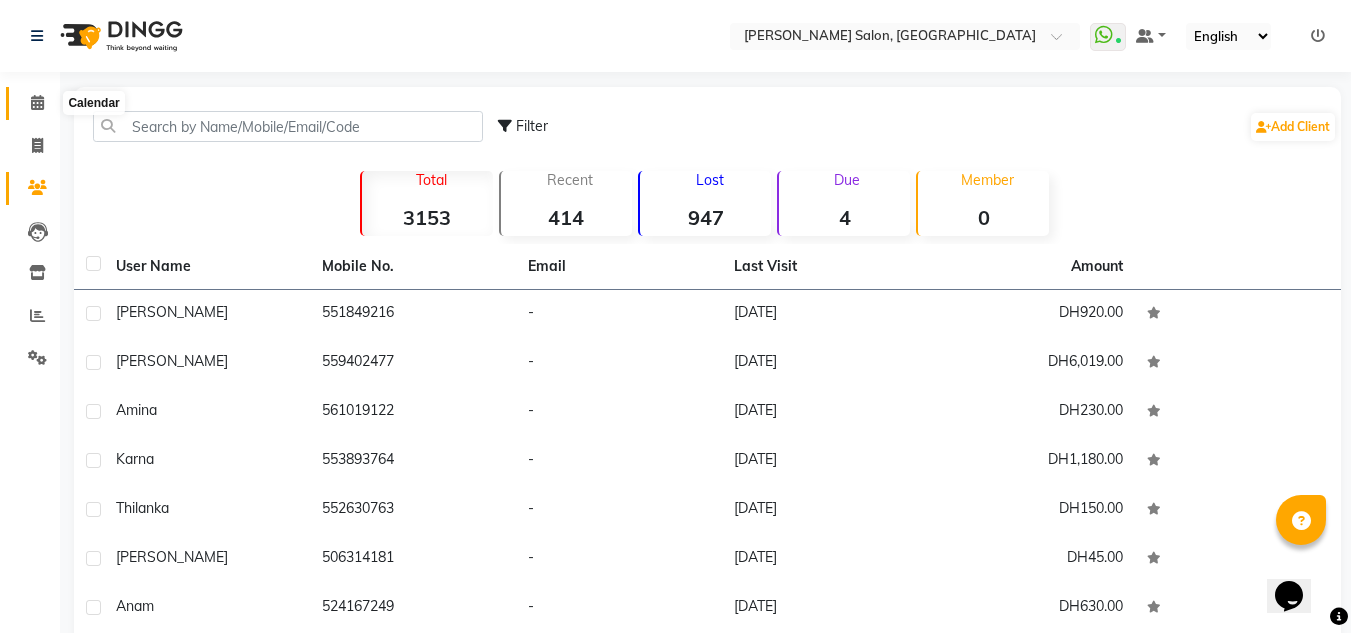 click 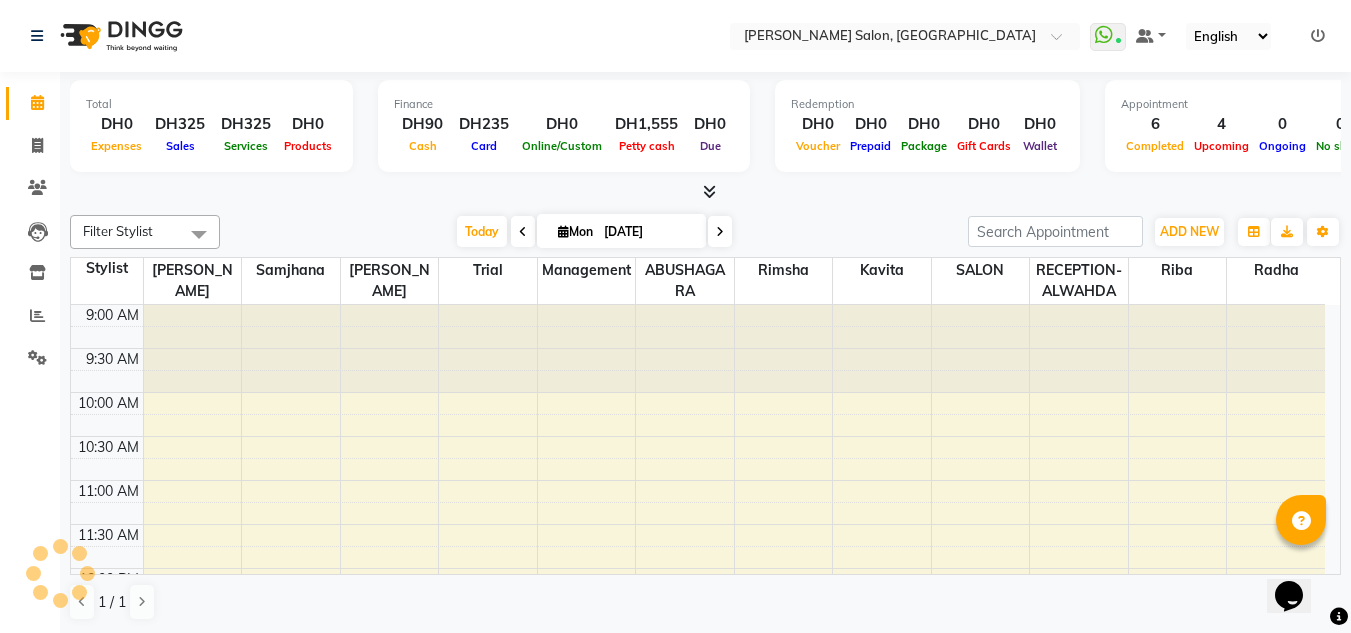 scroll, scrollTop: 0, scrollLeft: 0, axis: both 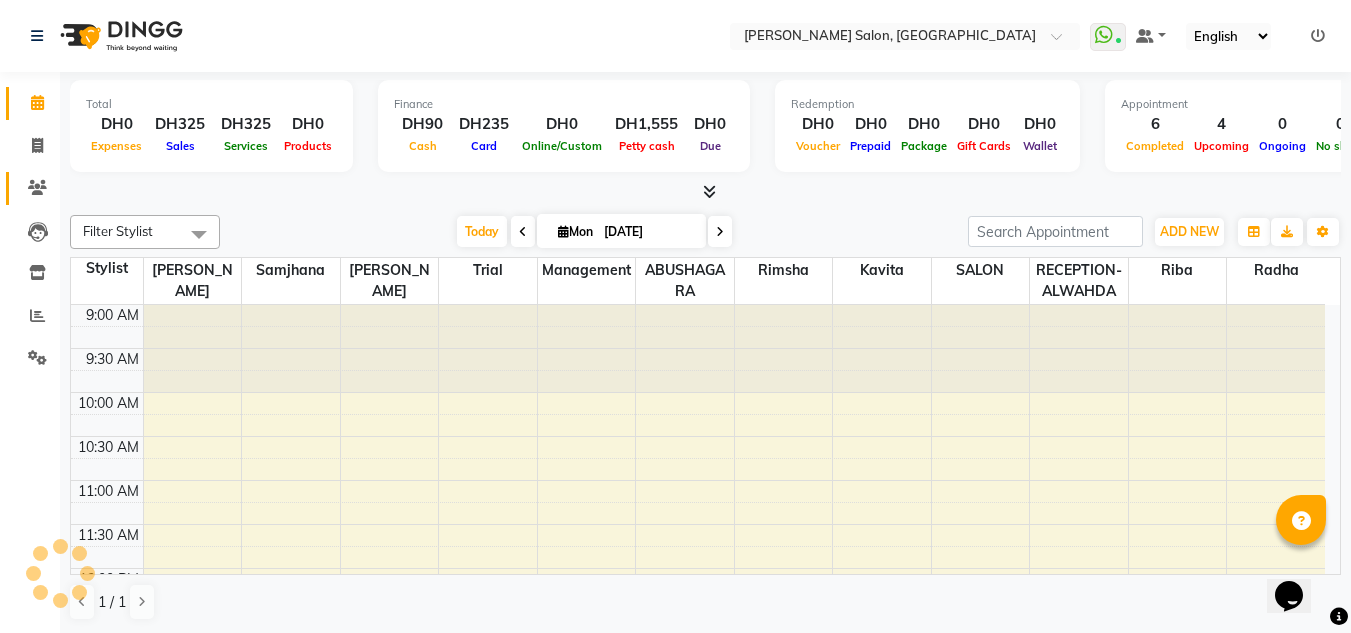 click on "Clients" 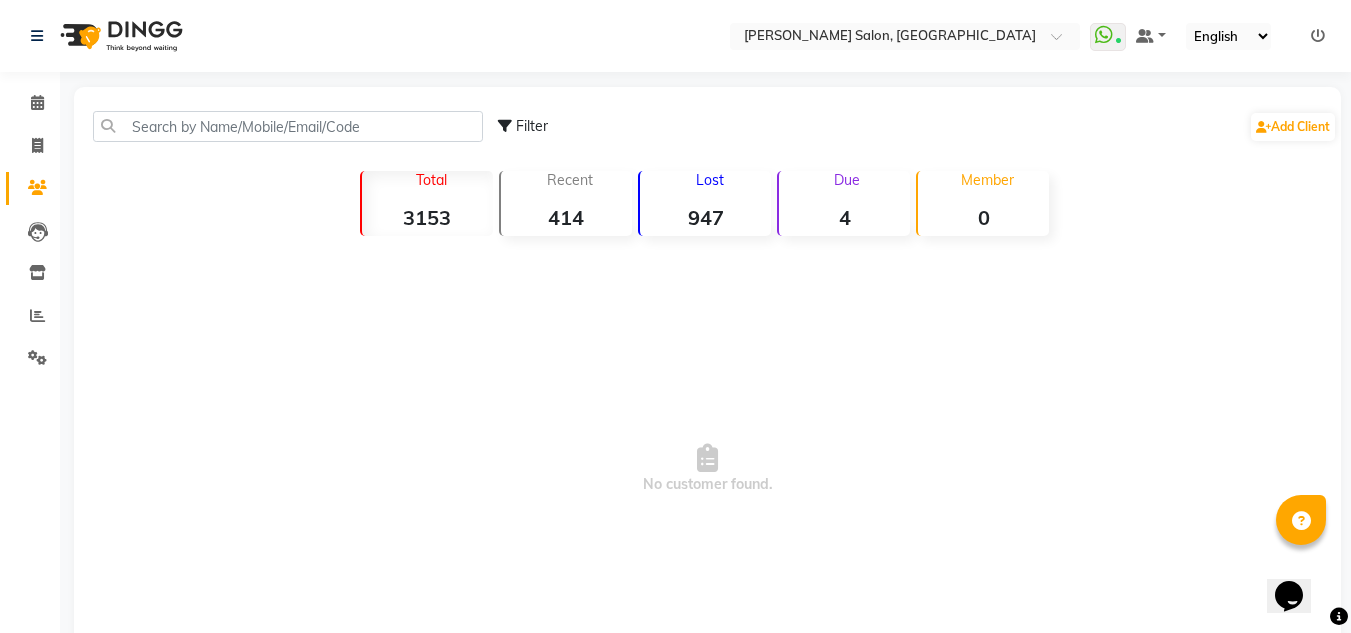 click on "Filter  Add Client   Total  3153  Recent  414  Lost  947  Due  4  Member  0  No customer found.   Previous" 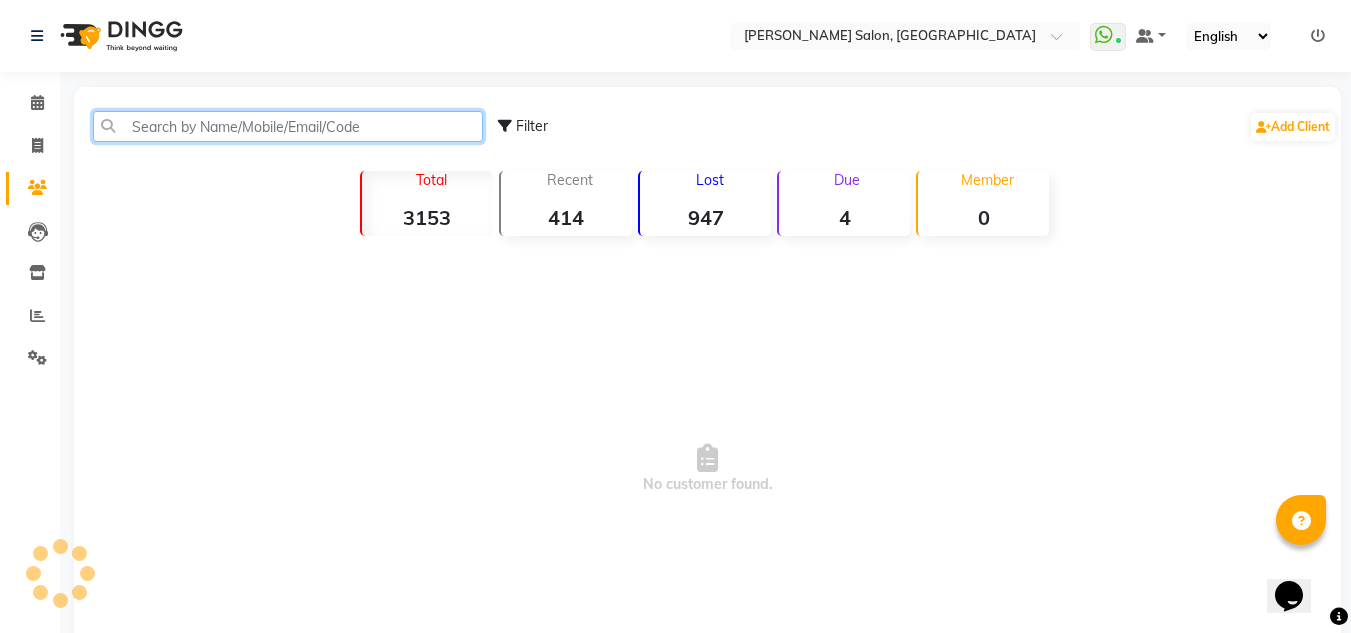 click 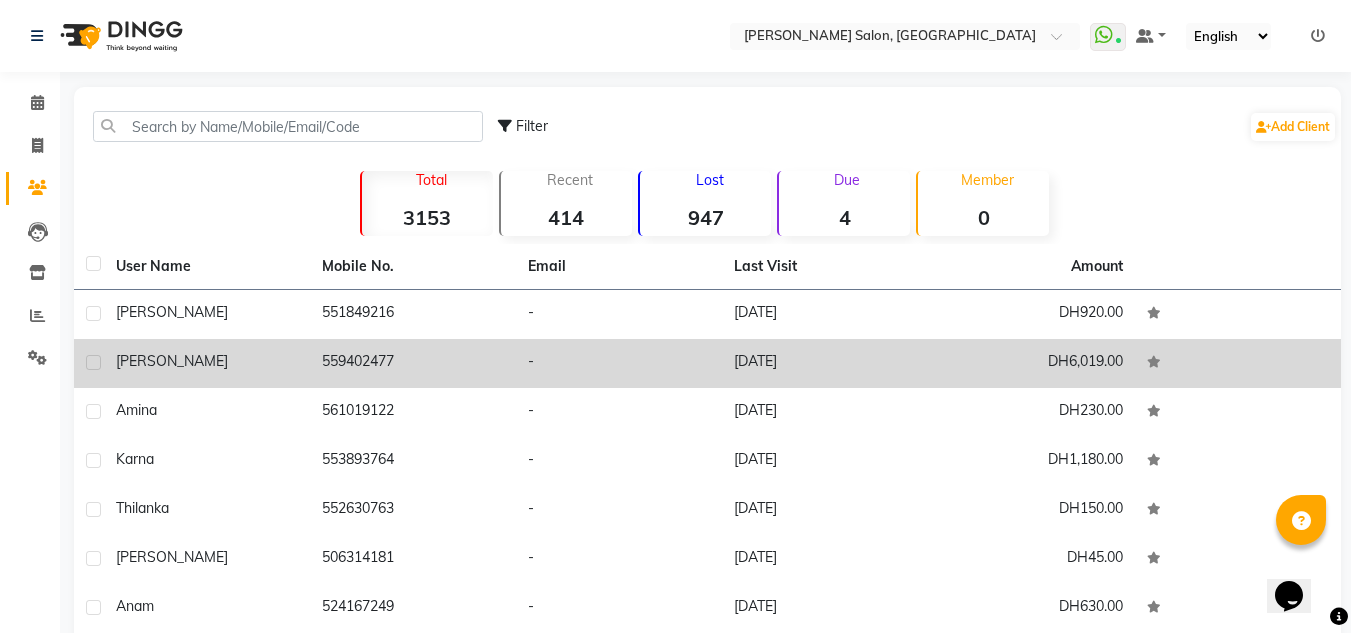 click on "DH6,019.00" 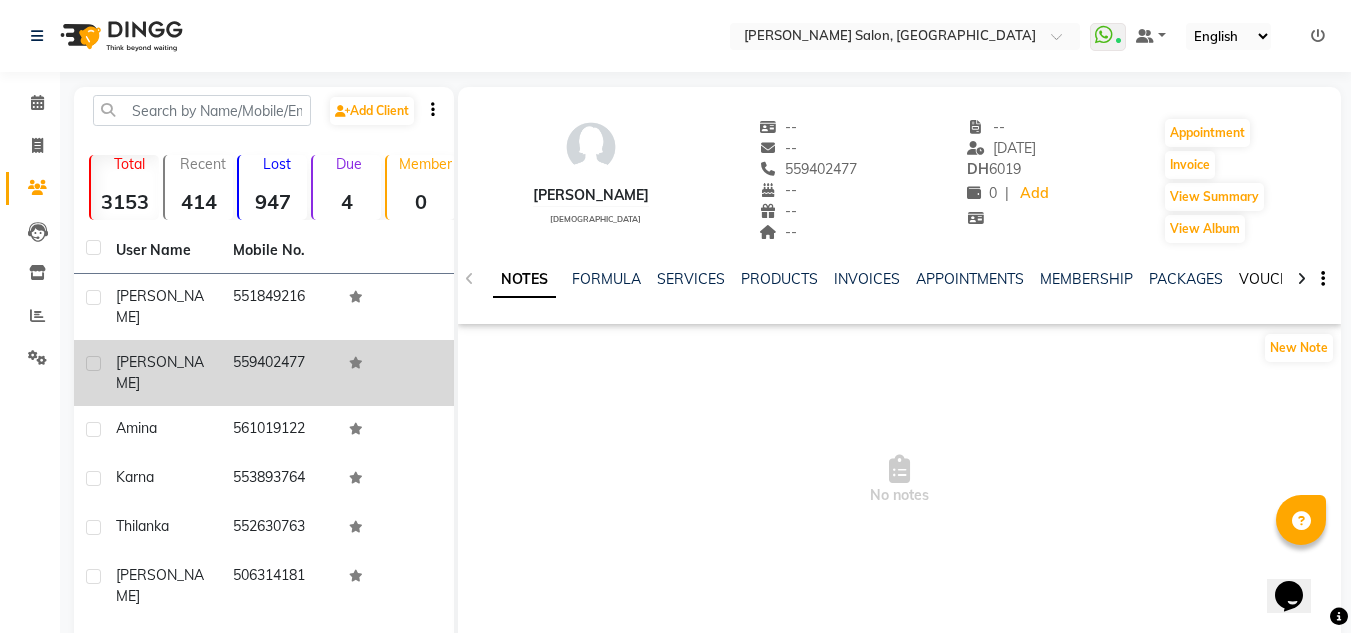 click on "VOUCHERS" 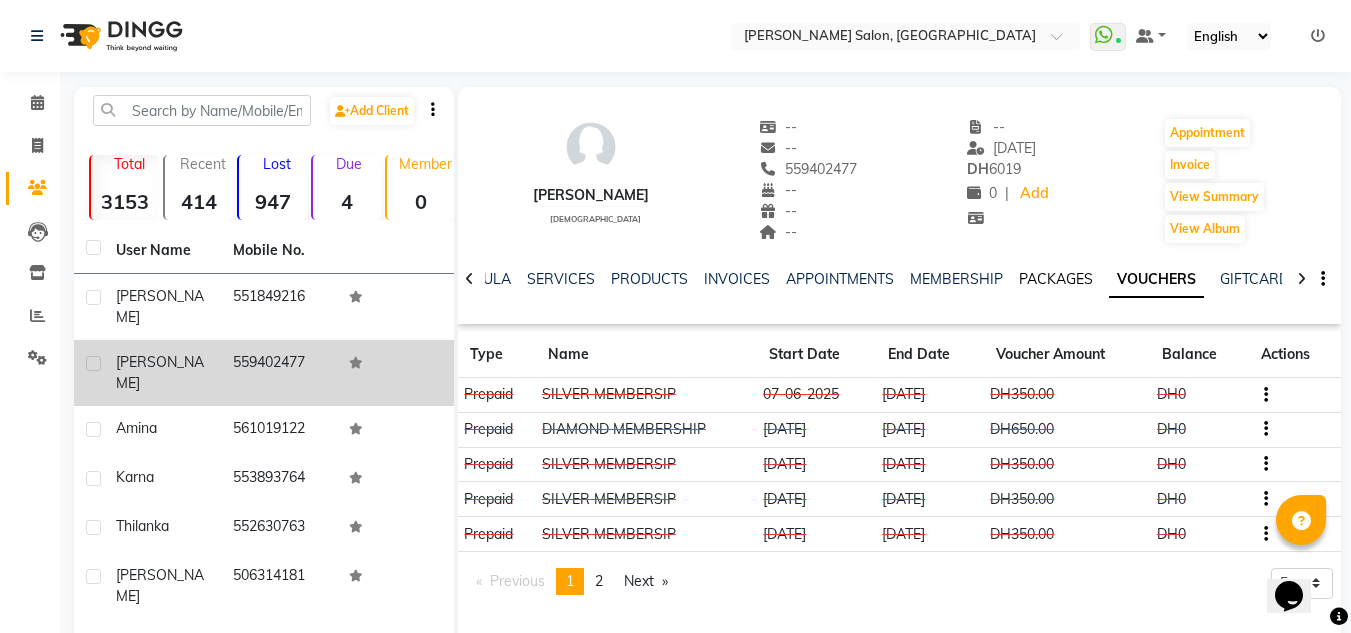 click on "PACKAGES" 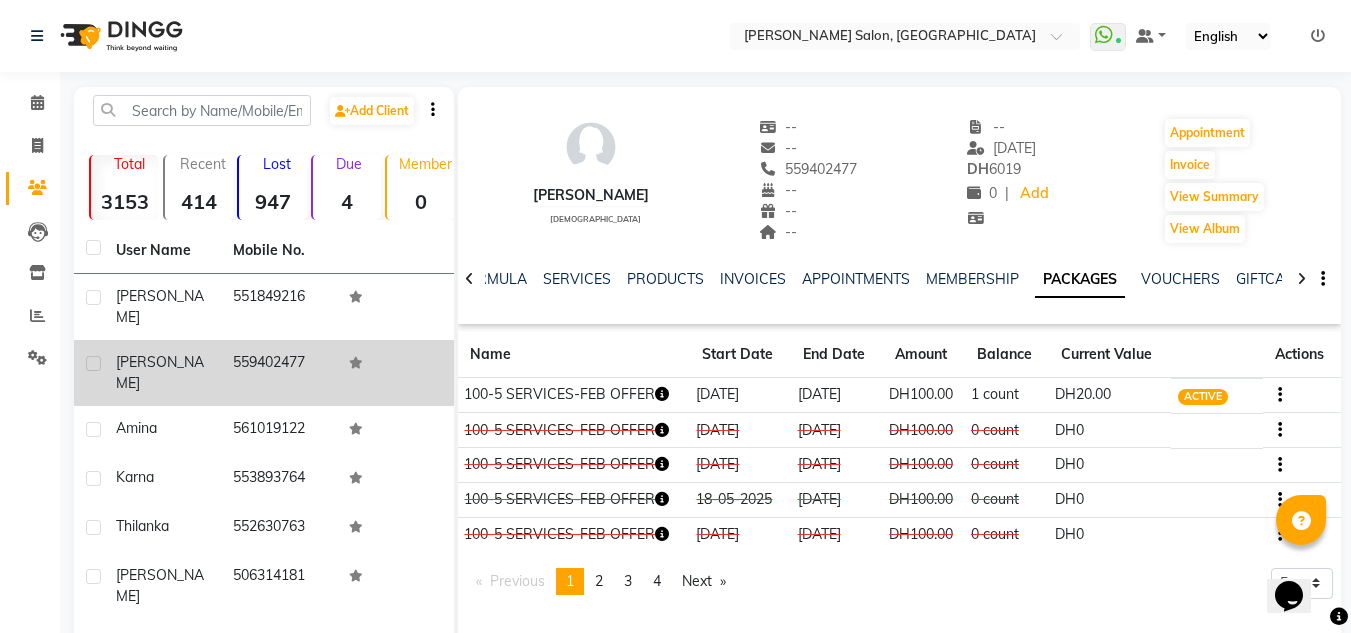 click on "1 count" 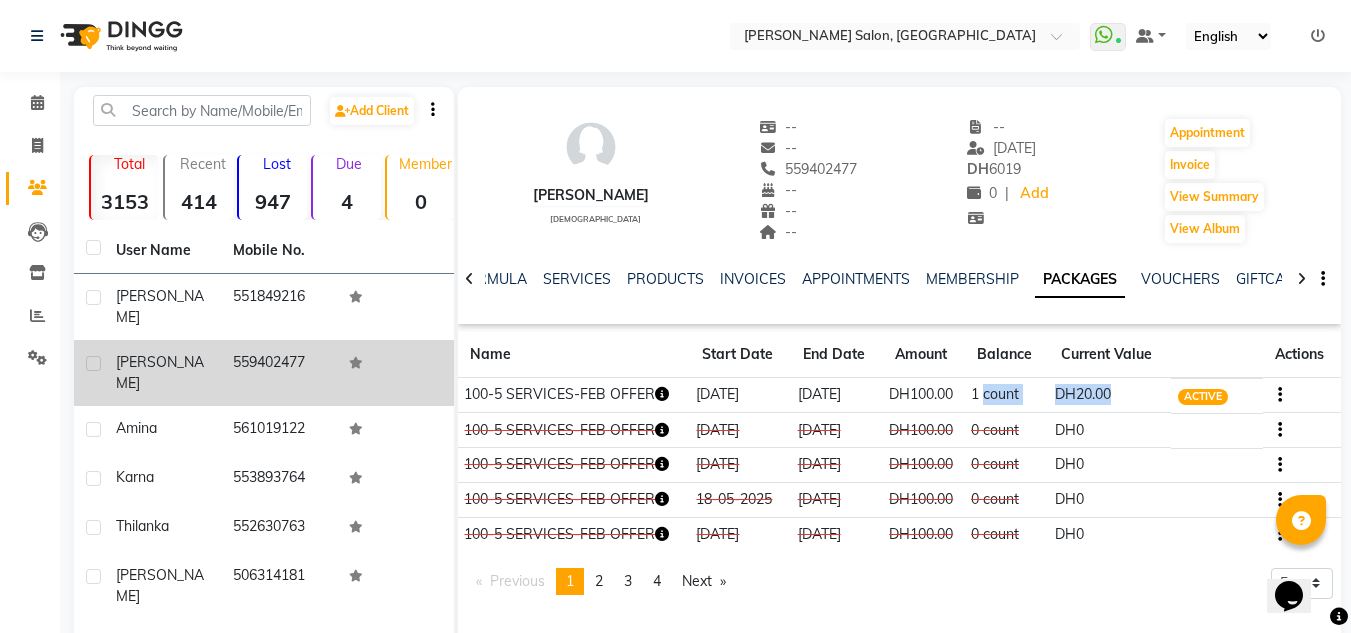drag, startPoint x: 980, startPoint y: 389, endPoint x: 1112, endPoint y: 387, distance: 132.01515 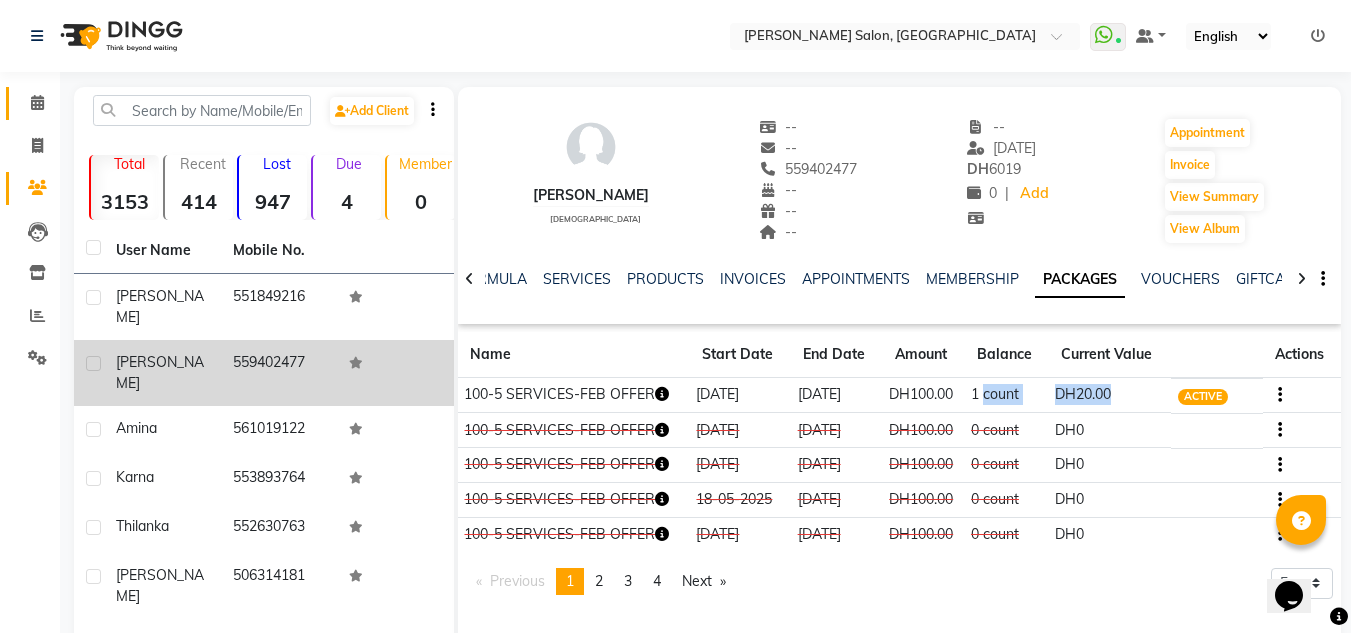 click 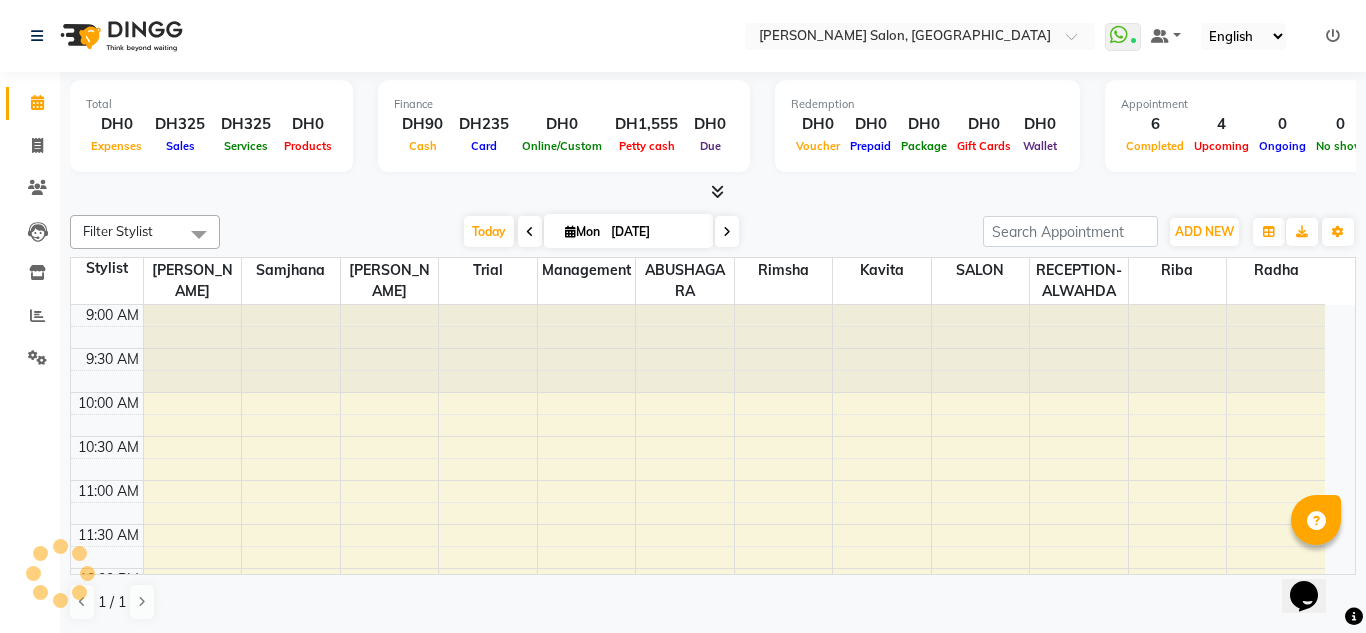 scroll, scrollTop: 0, scrollLeft: 0, axis: both 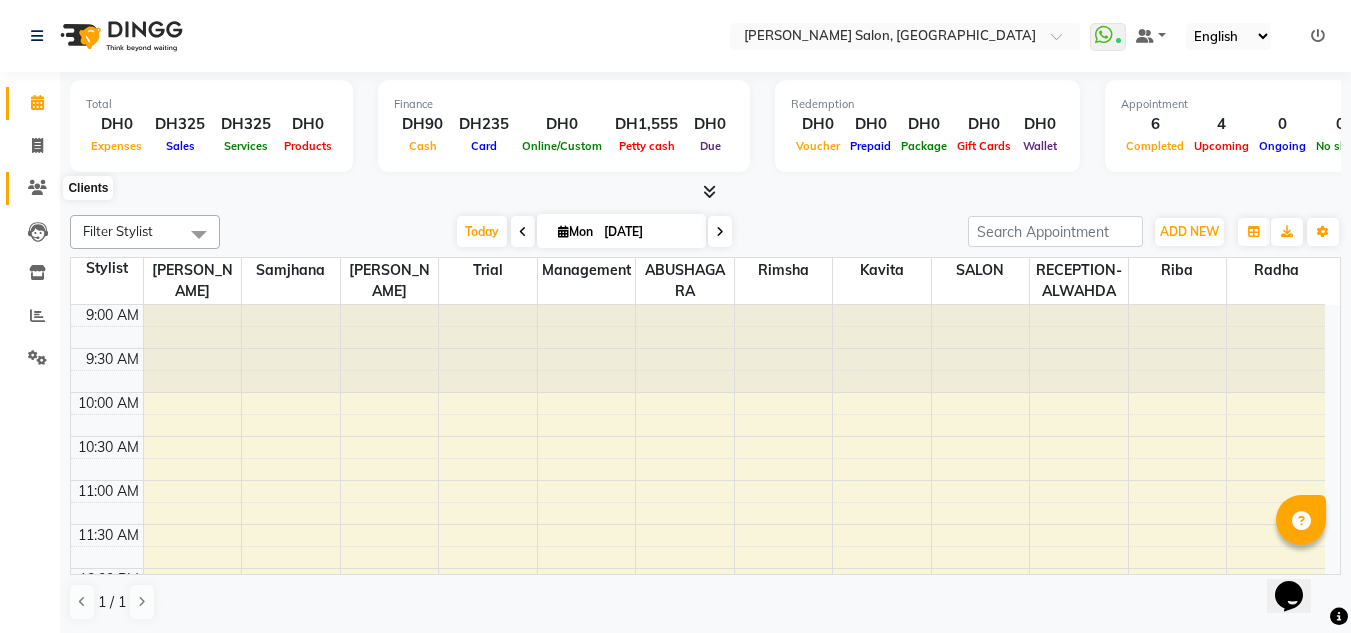 click 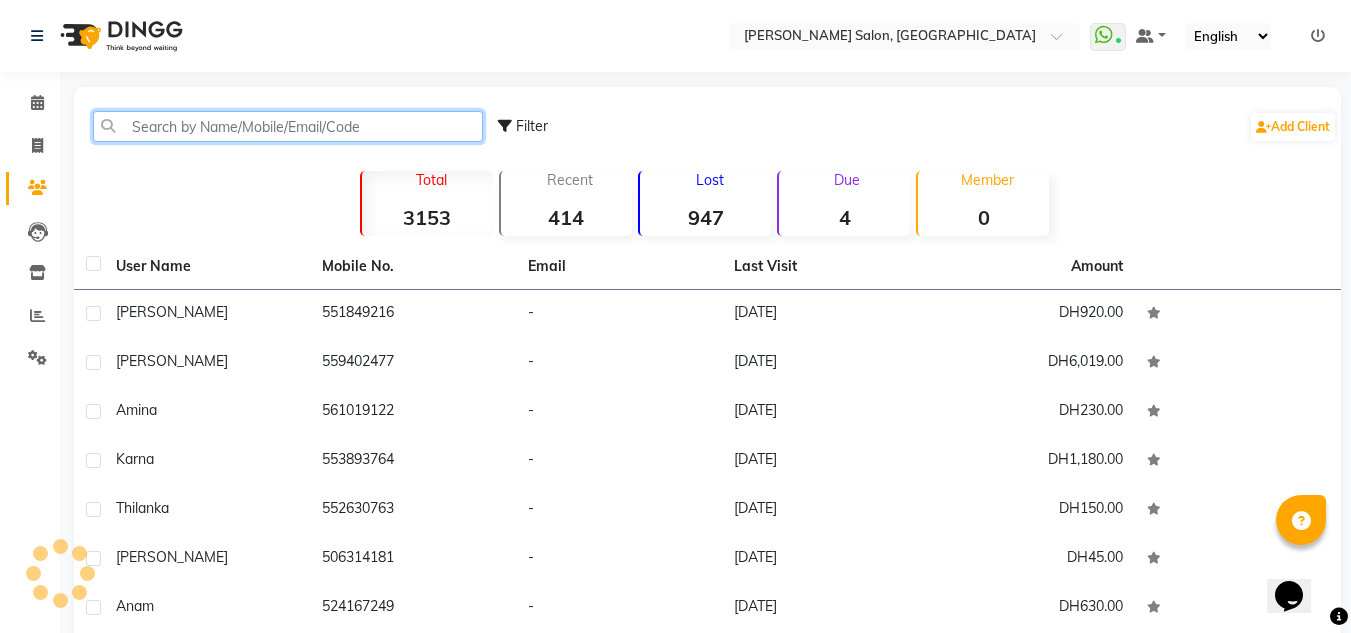 click 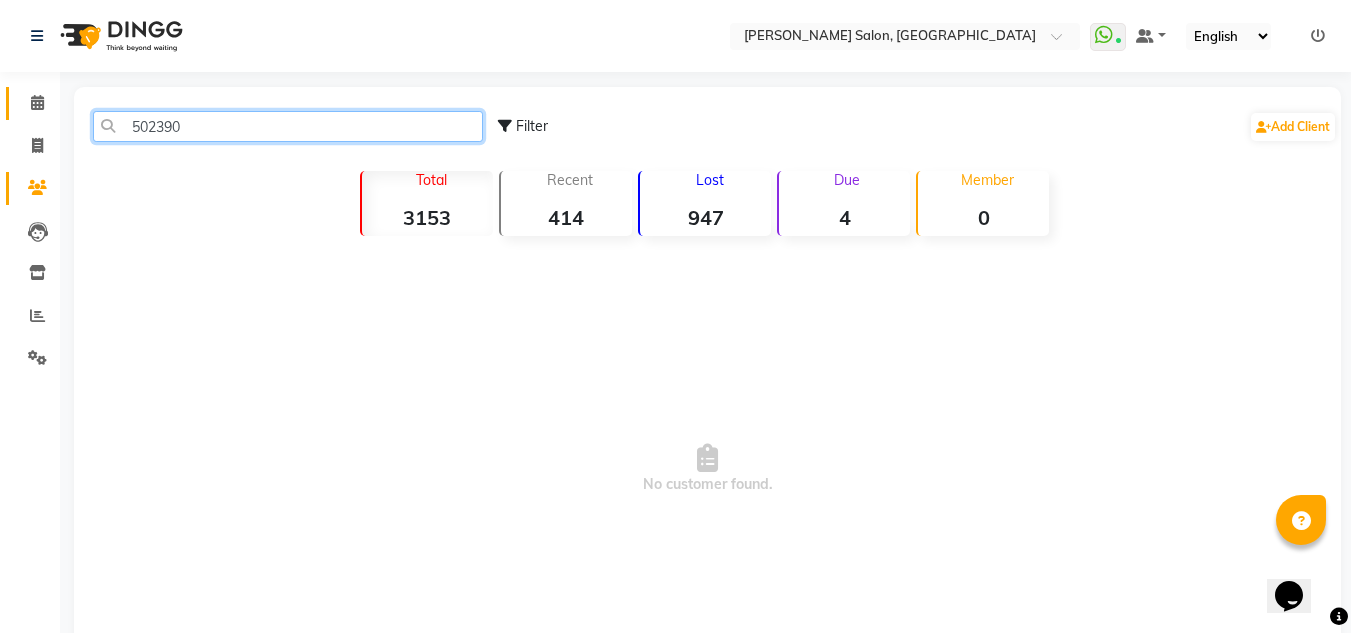 type on "502390" 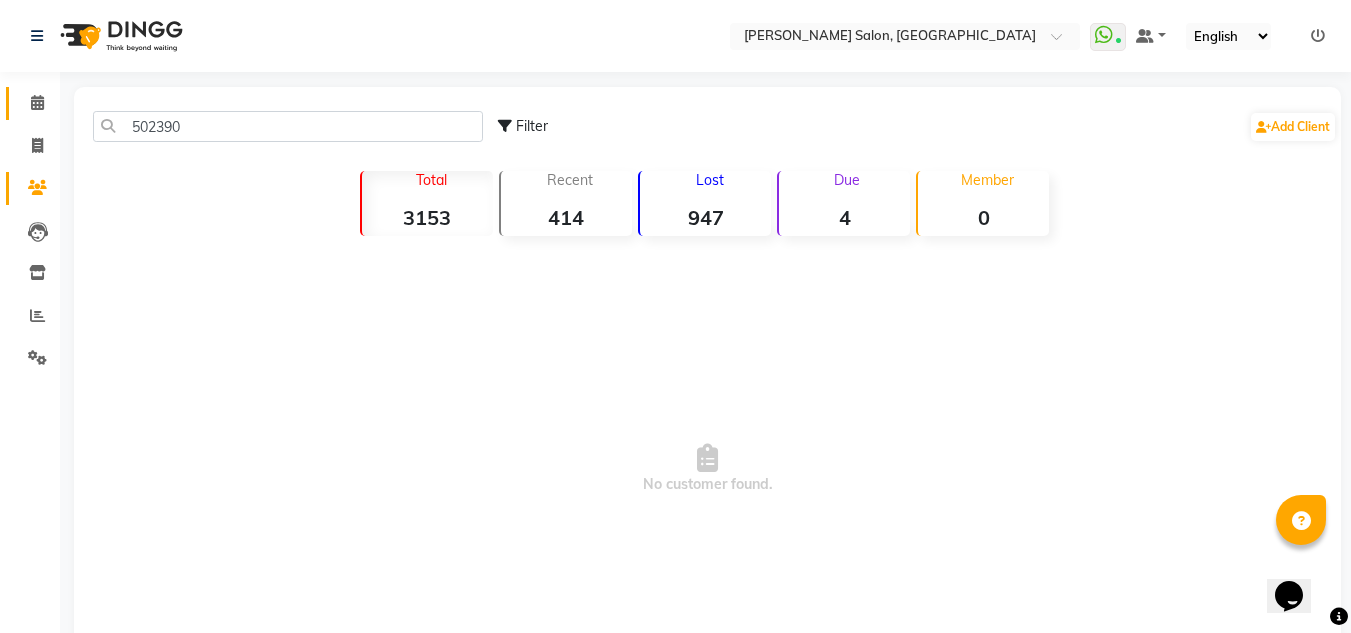 click 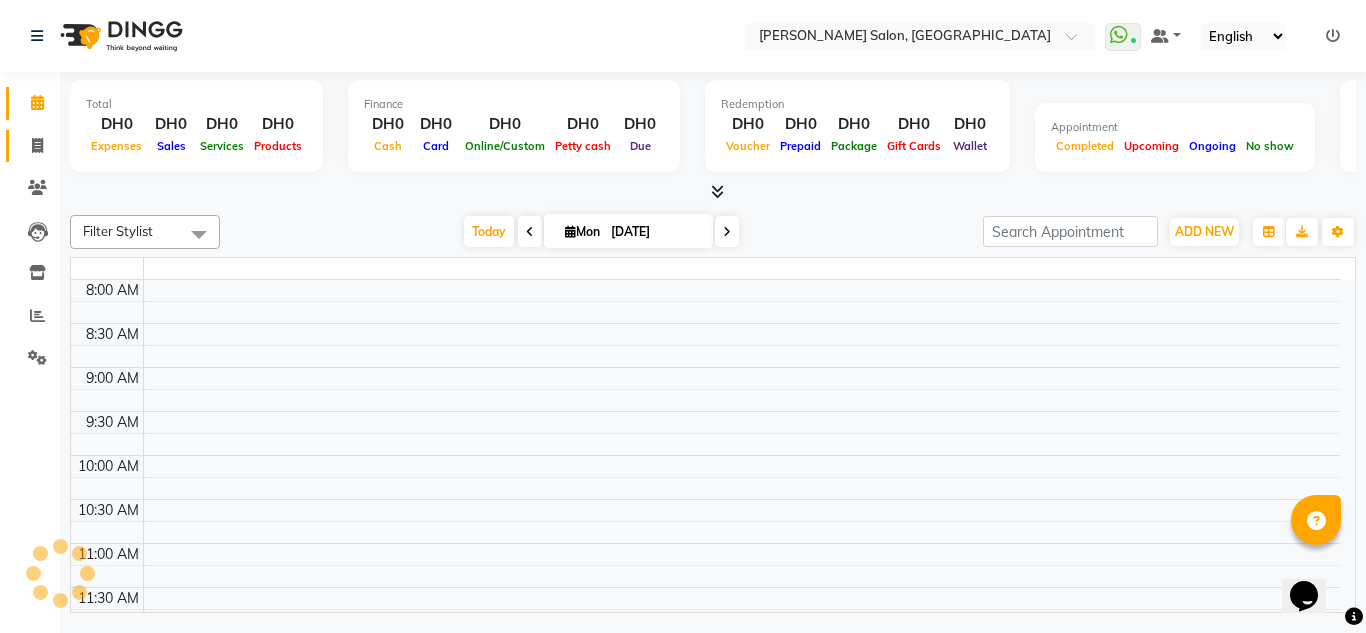 click 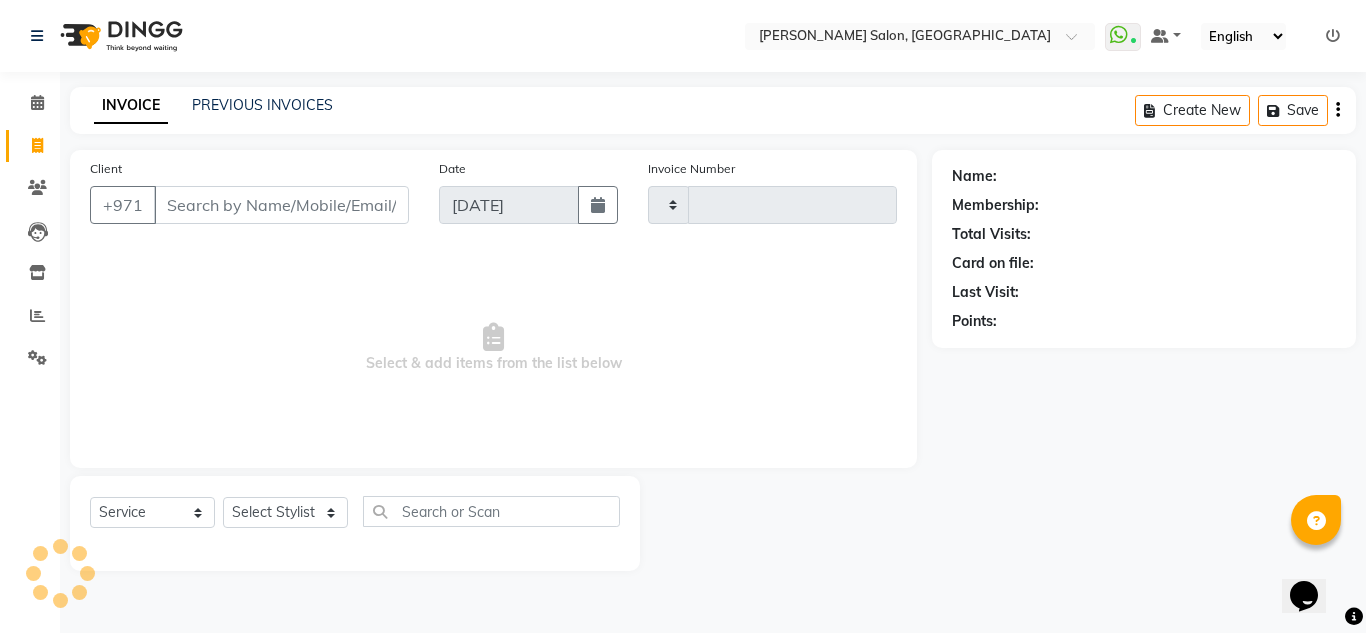 type on "1423" 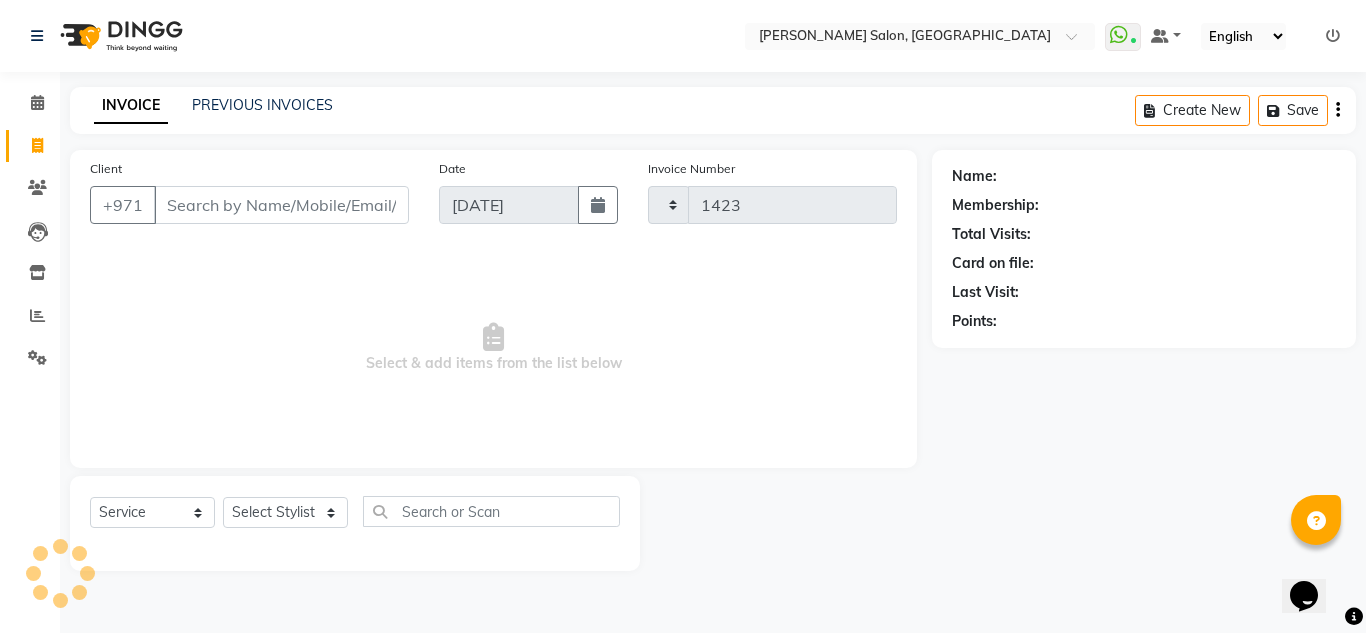 select on "4333" 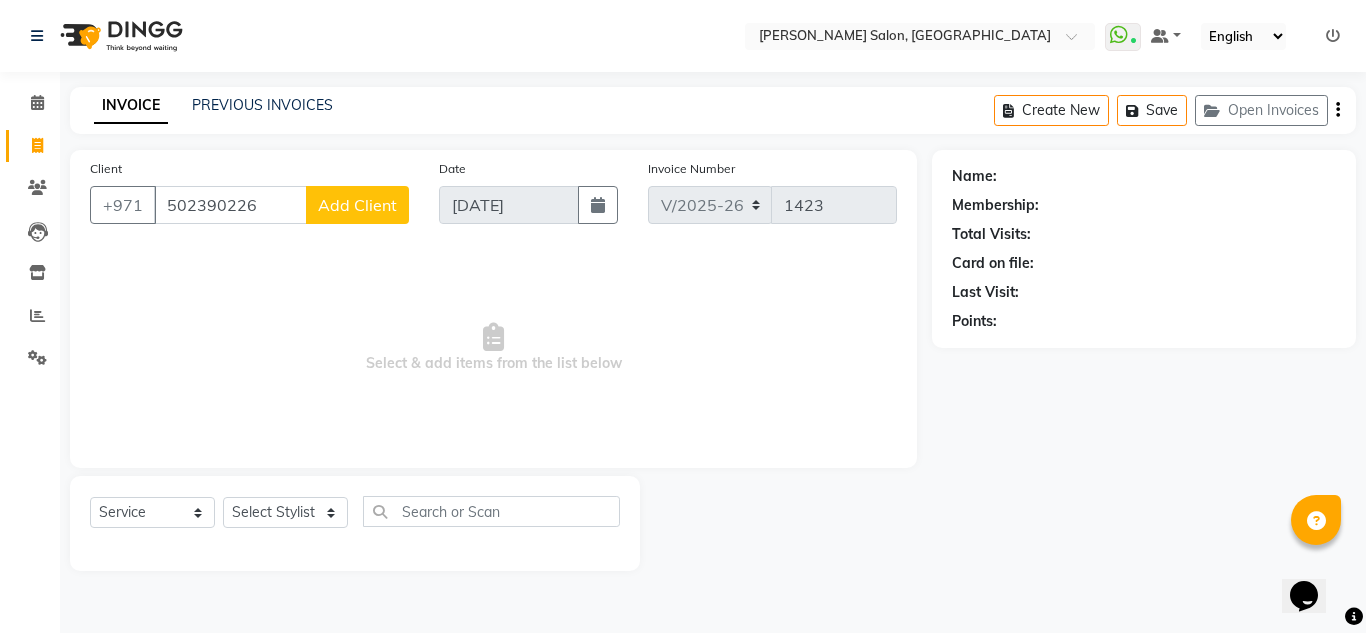 type on "502390226" 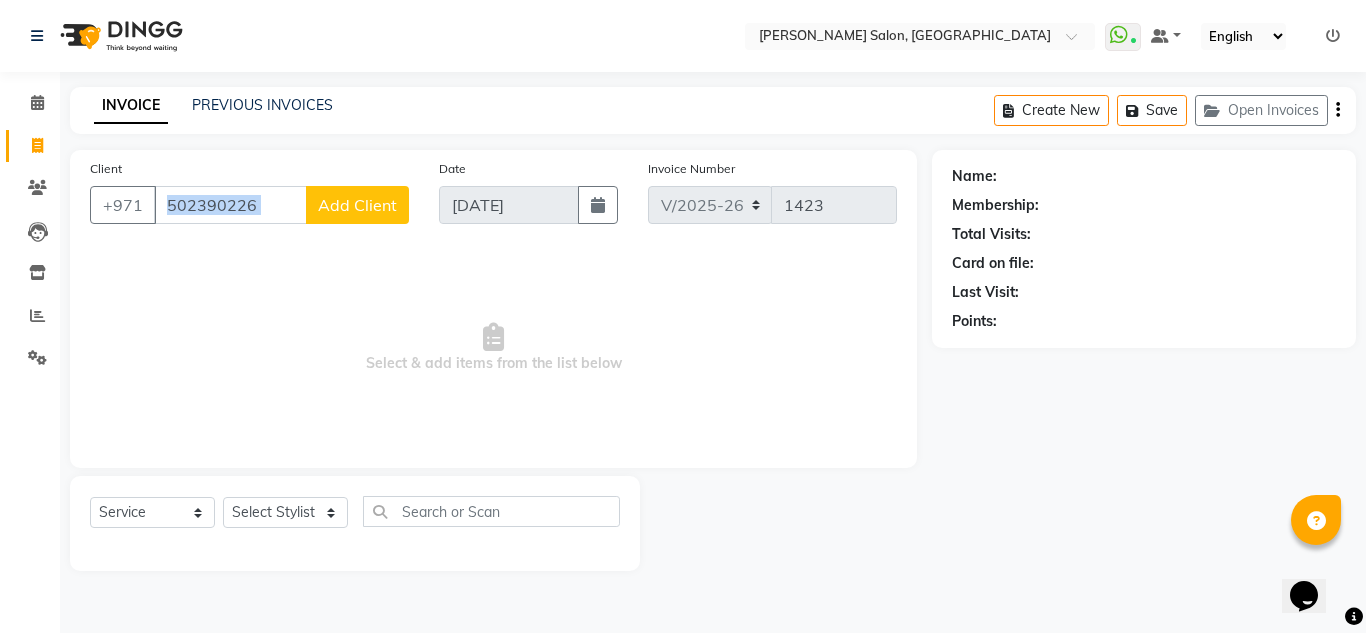 click on "Add Client" 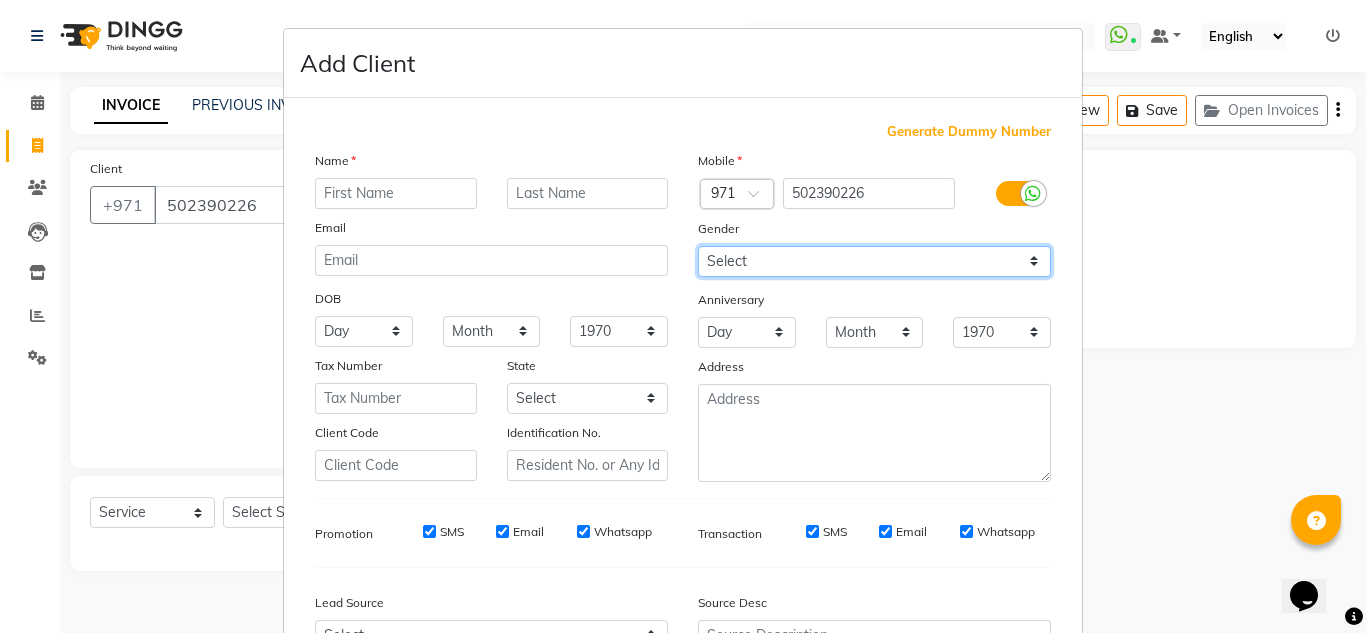click on "Select Male Female Other Prefer Not To Say" at bounding box center [874, 261] 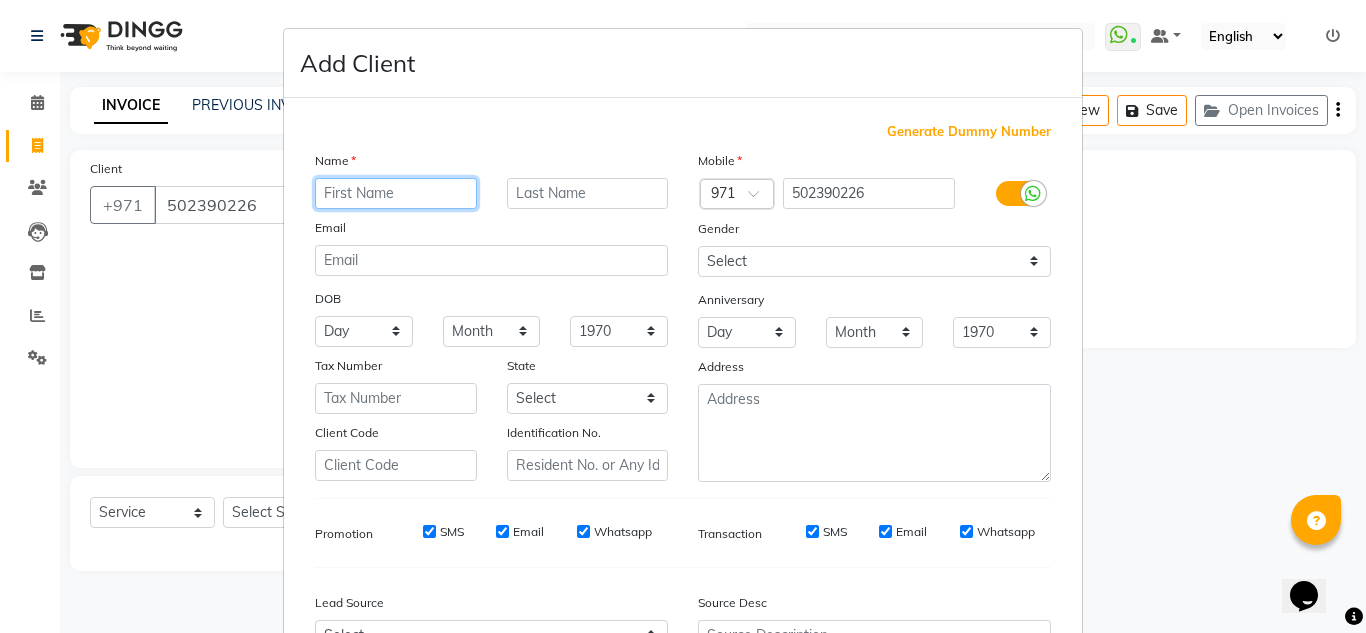 drag, startPoint x: 313, startPoint y: 188, endPoint x: 332, endPoint y: 215, distance: 33.01515 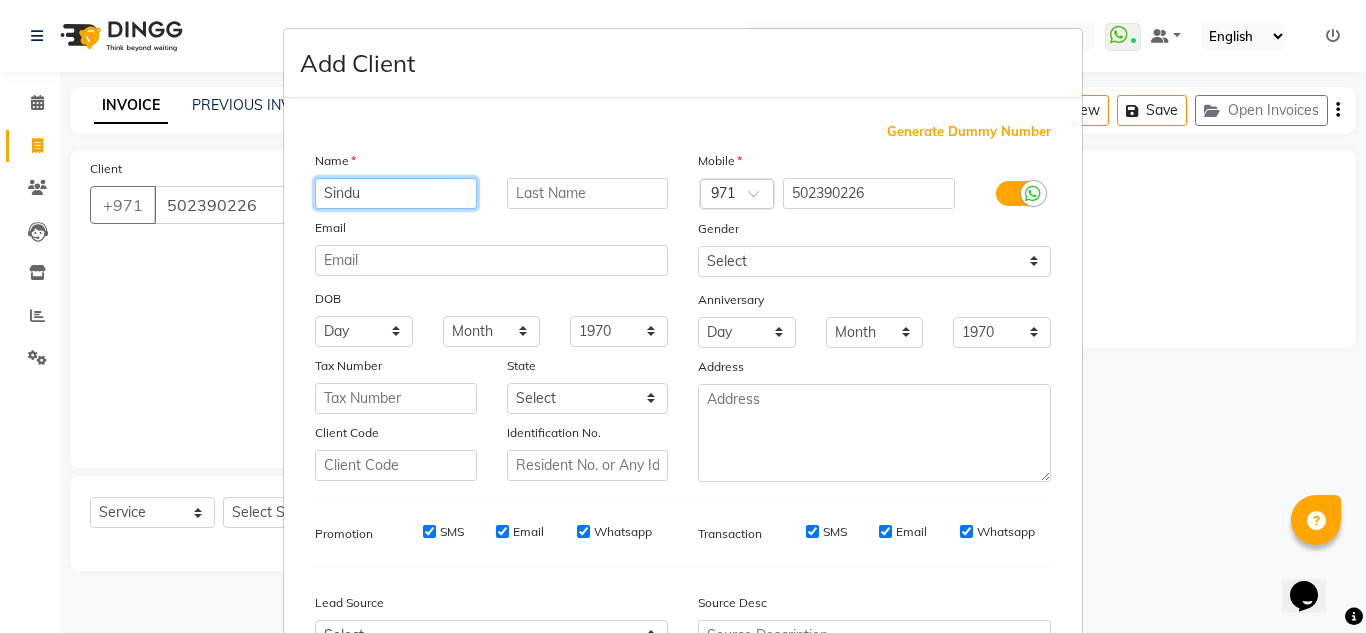 click on "Sindu" at bounding box center (396, 193) 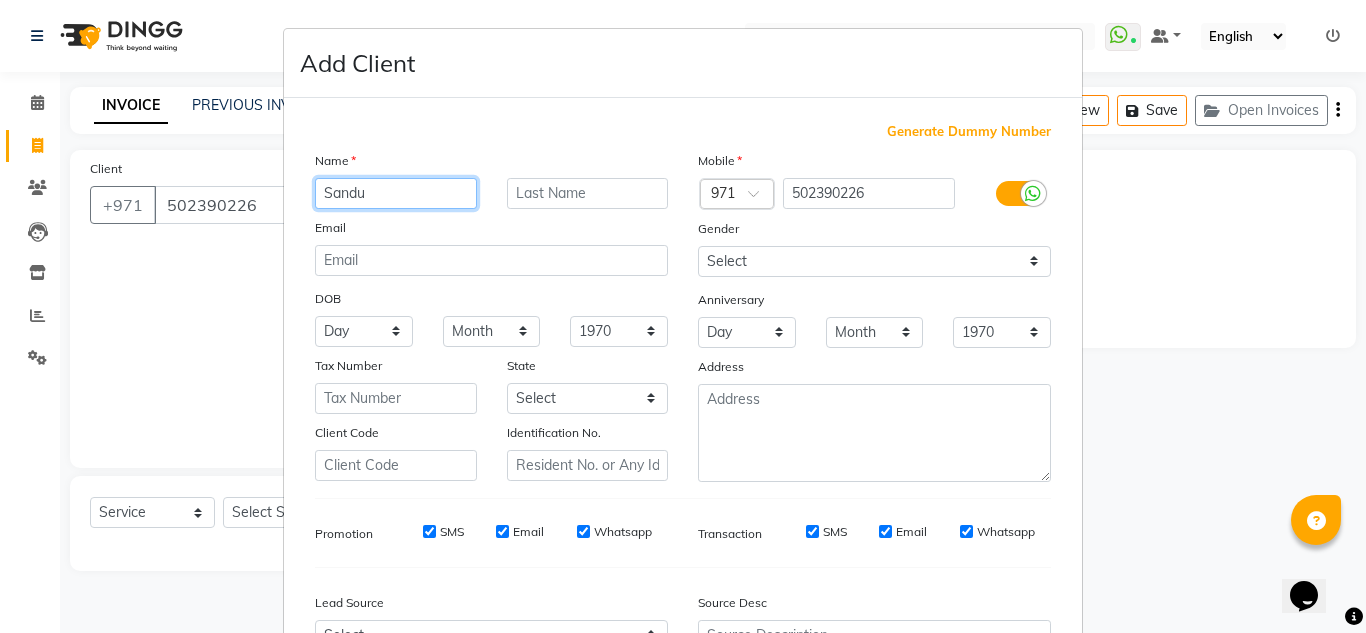 type on "Sandu" 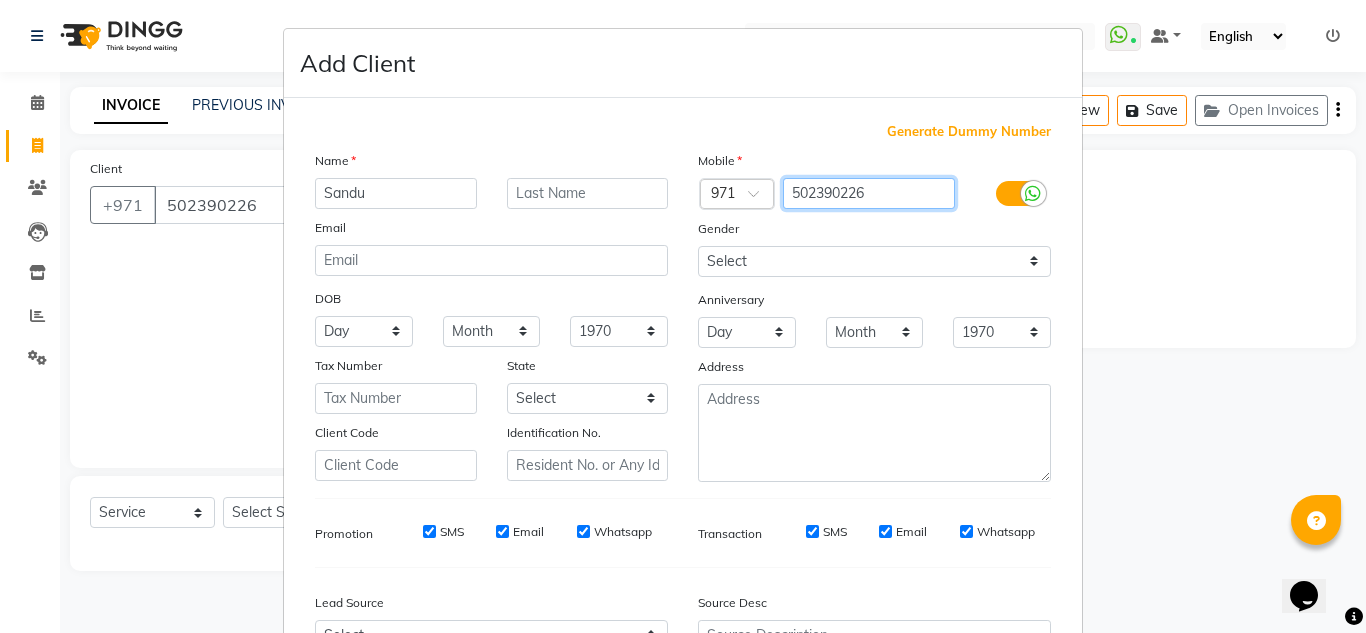 click on "502390226" at bounding box center [869, 193] 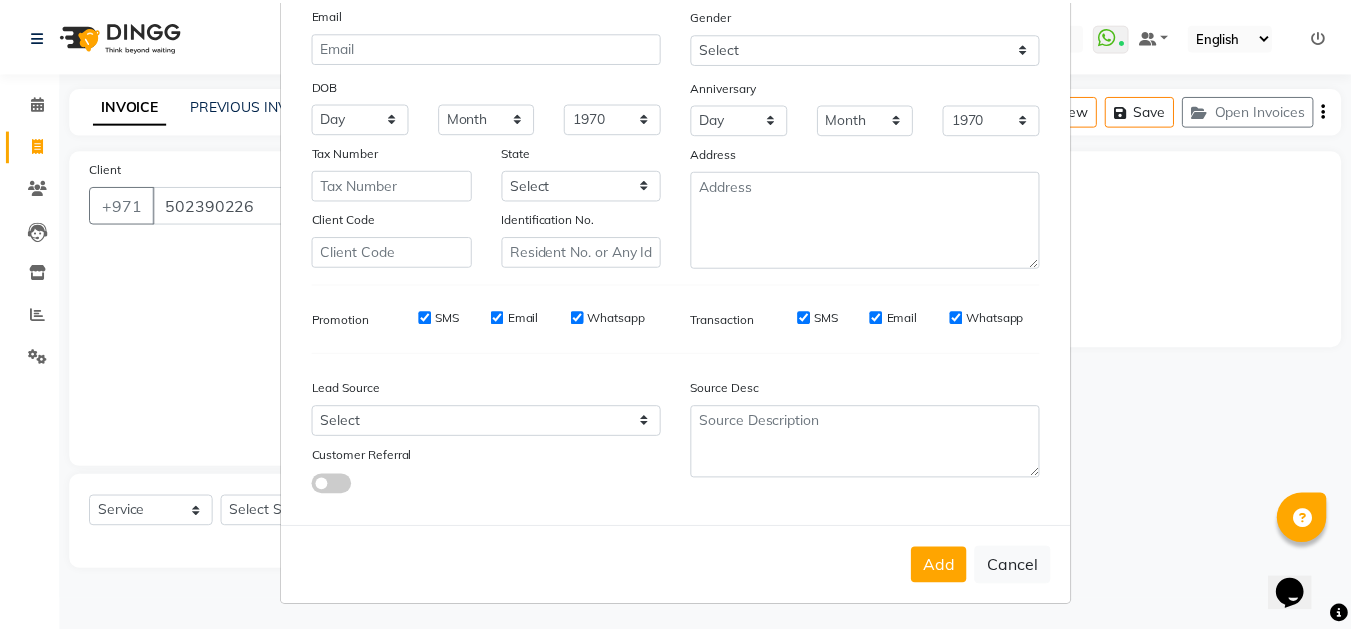scroll, scrollTop: 216, scrollLeft: 0, axis: vertical 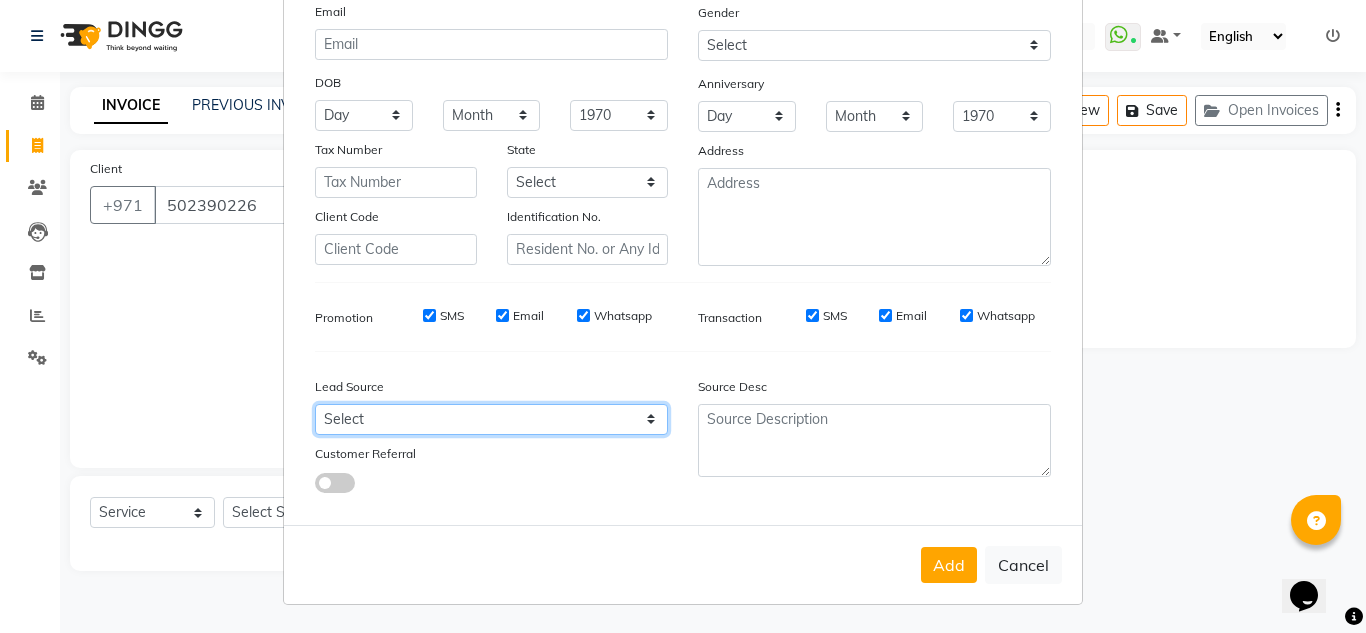 click on "Select Walk-in Referral Internet Friend Word of Mouth Advertisement Facebook JustDial Google Other Instagram  YouTube  WhatsApp" at bounding box center (491, 419) 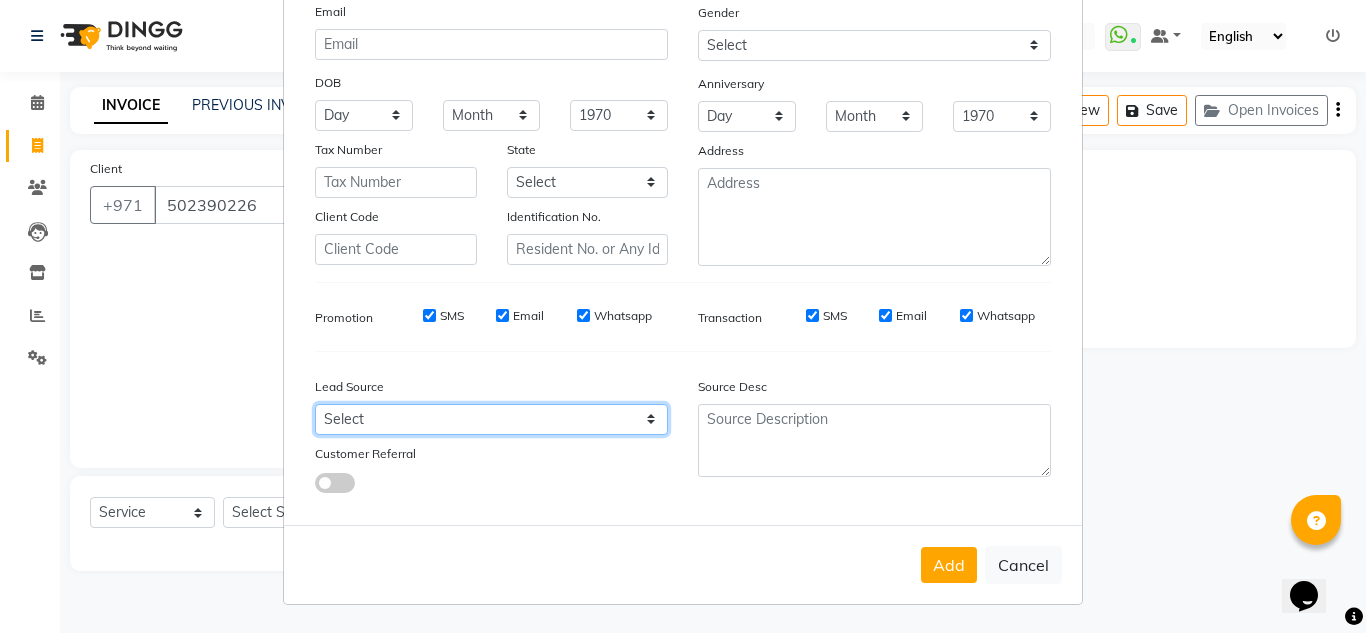 select on "29916" 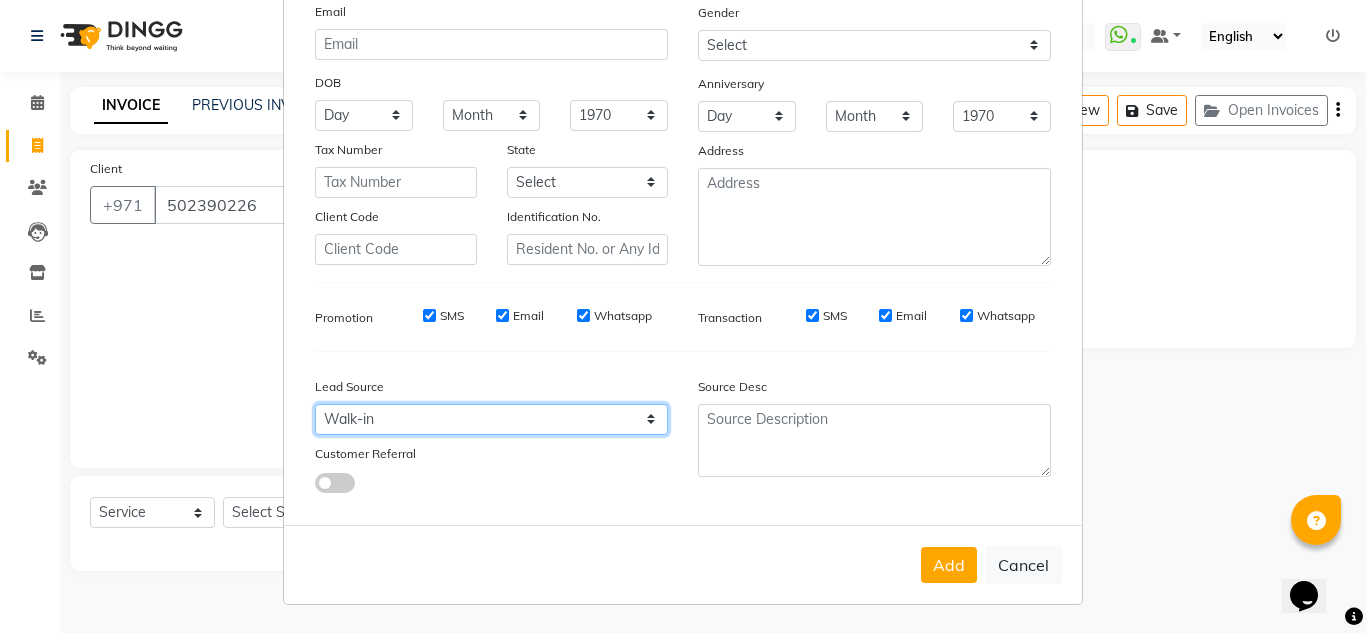 click on "Select Walk-in Referral Internet Friend Word of Mouth Advertisement Facebook JustDial Google Other Instagram  YouTube  WhatsApp" at bounding box center (491, 419) 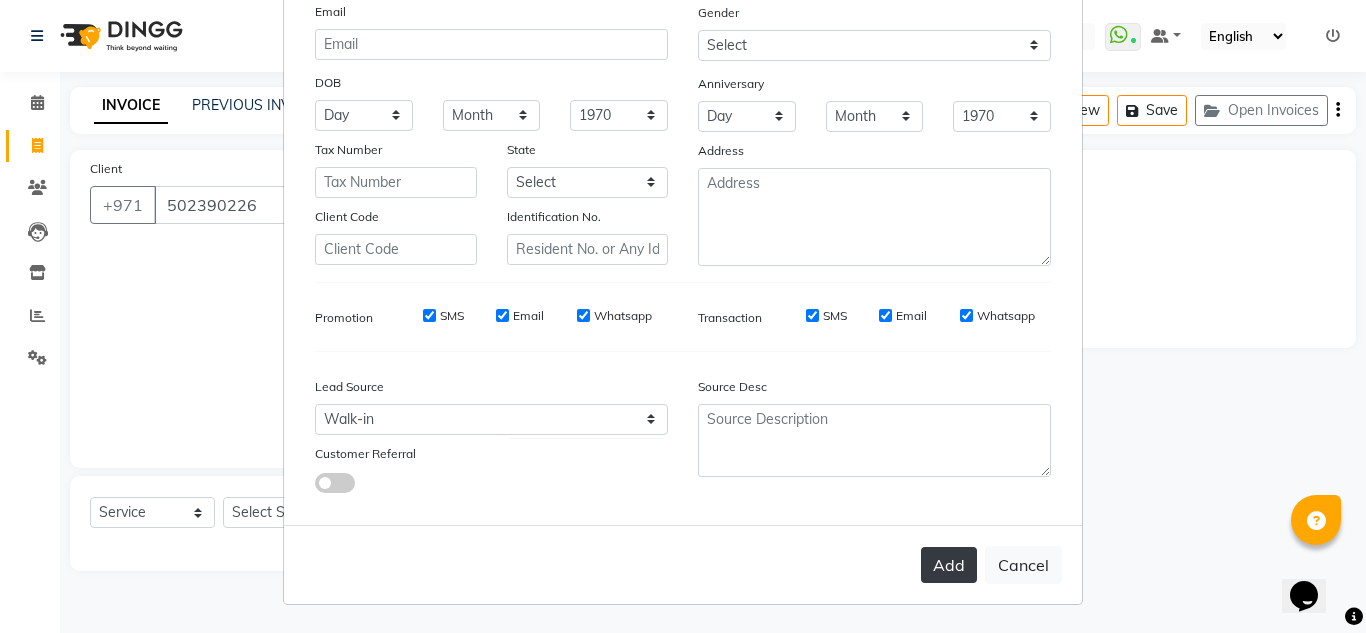 drag, startPoint x: 912, startPoint y: 550, endPoint x: 946, endPoint y: 557, distance: 34.713108 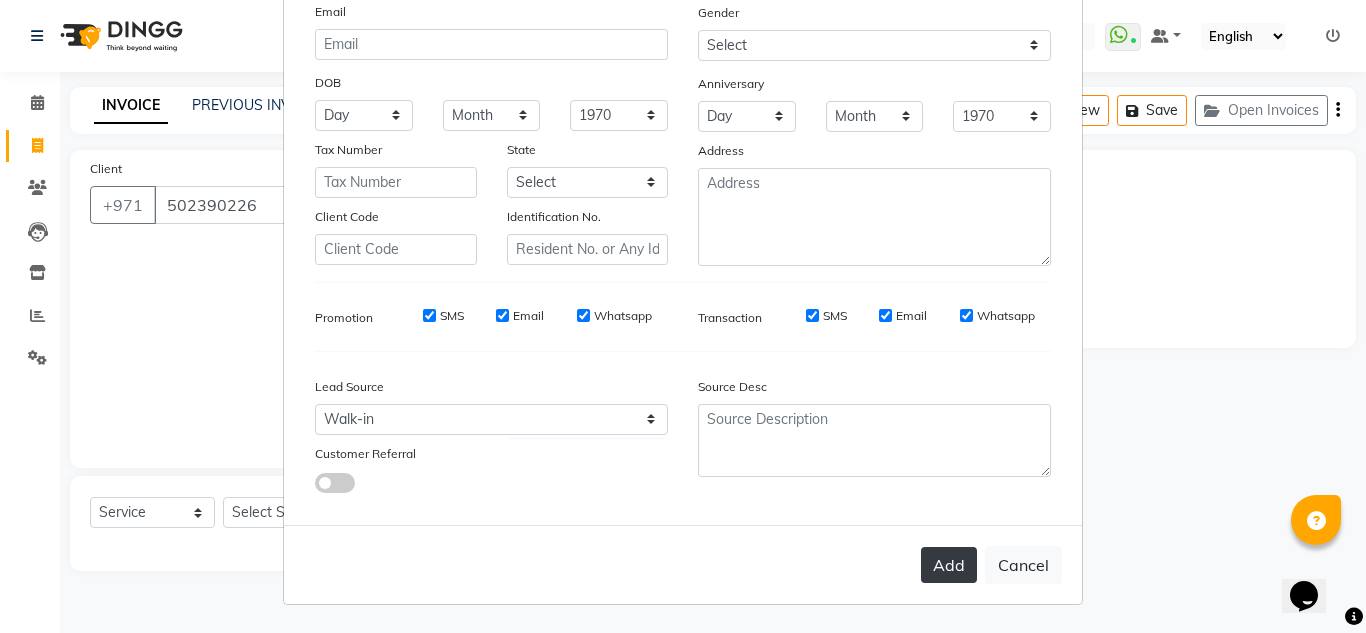 click on "Add   Cancel" at bounding box center (683, 564) 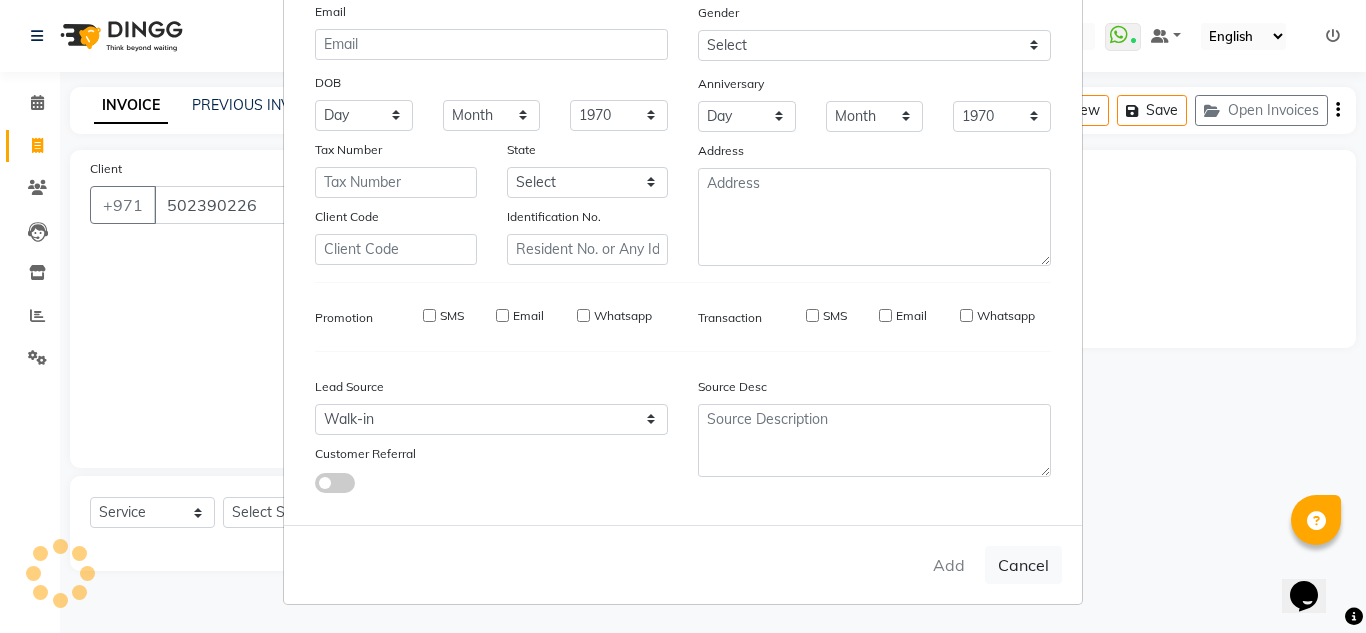 type 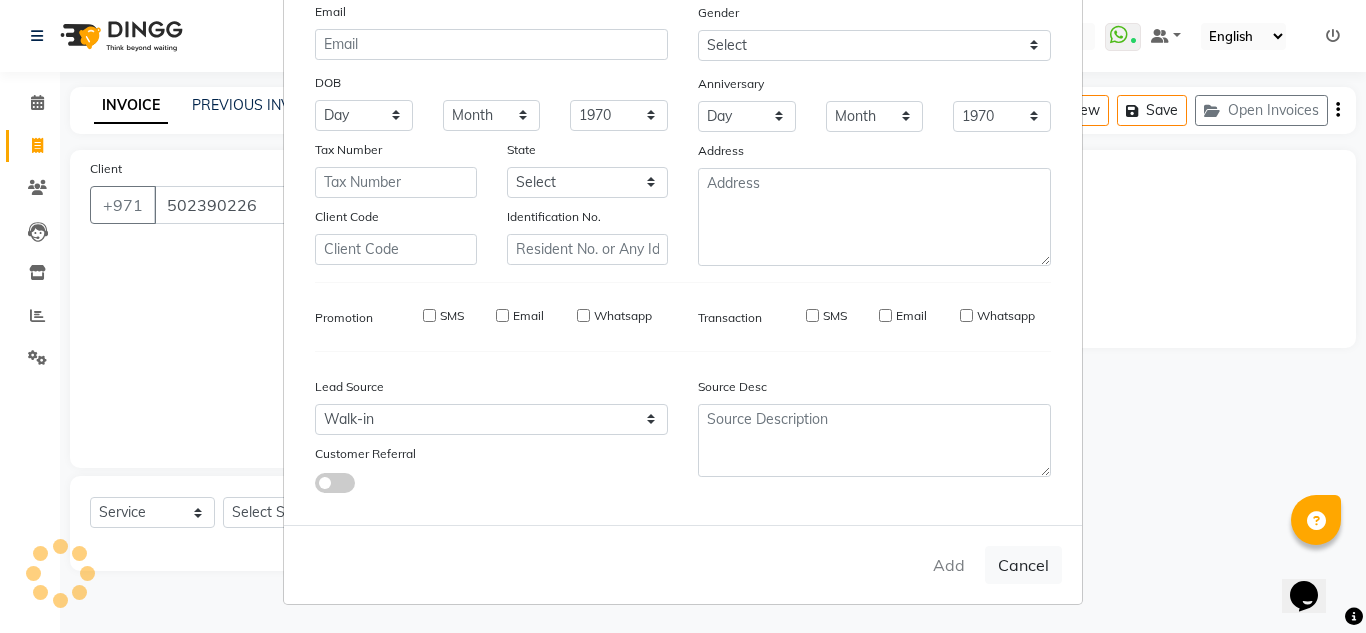 select 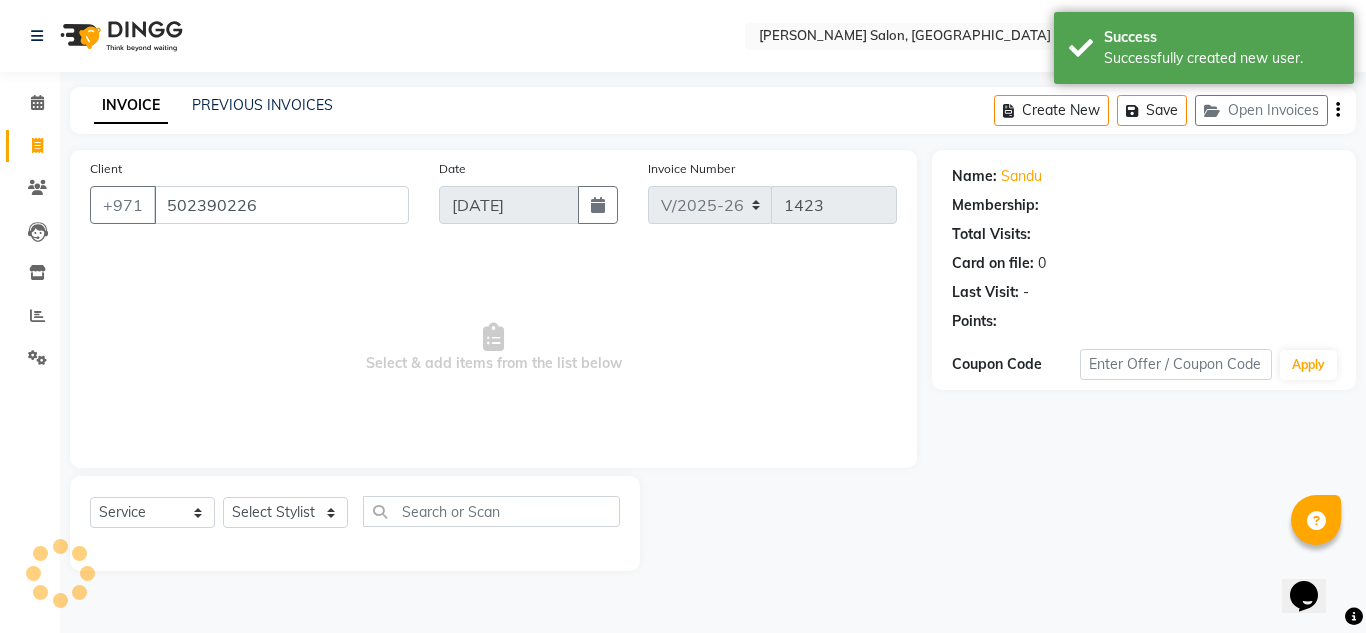 select on "1: Object" 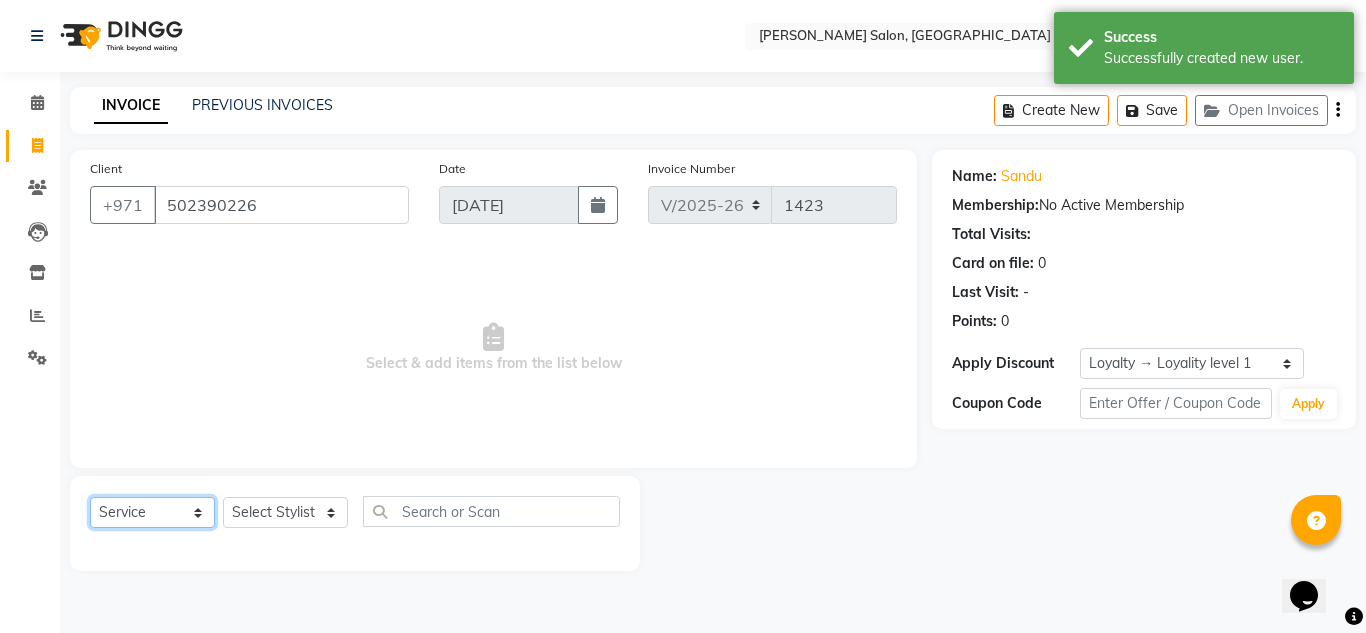 click on "Select  Service  Product  Membership  Package Voucher Prepaid Gift Card" 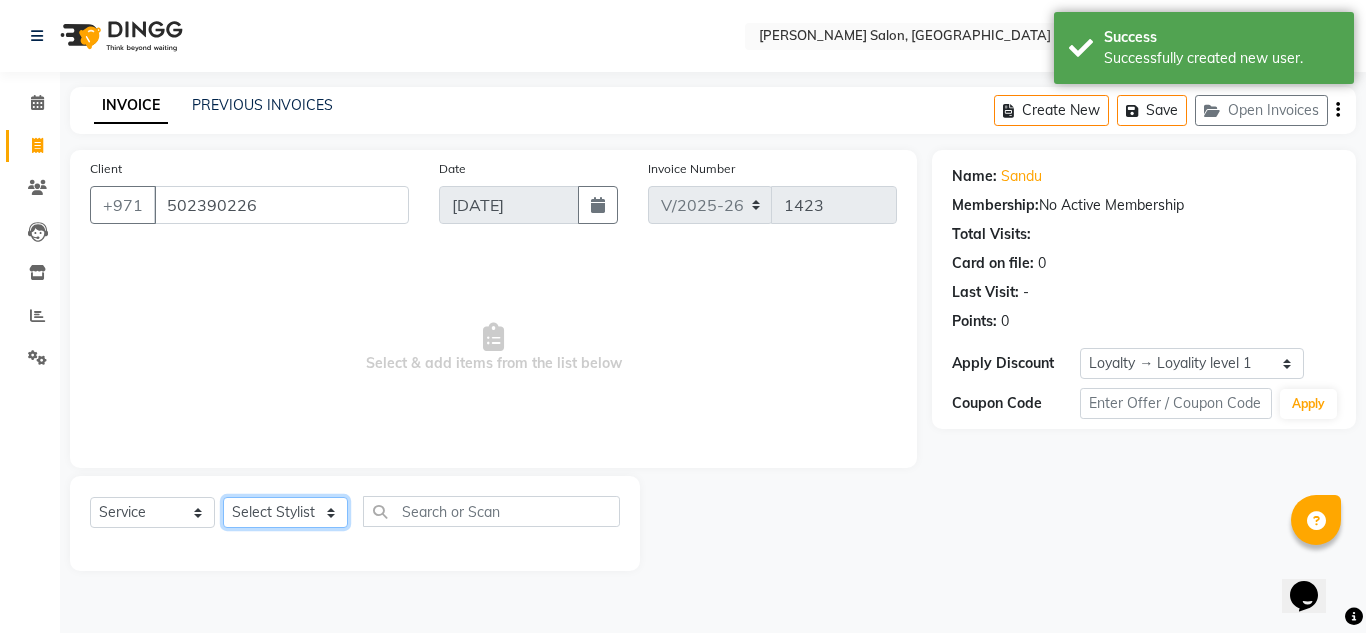 click on "Select Stylist ABUSHAGARA Kavita Laxmi Management Manisha Radha RECEPTION-ALWAHDA Riba Rimsha SALON Samjhana trial" 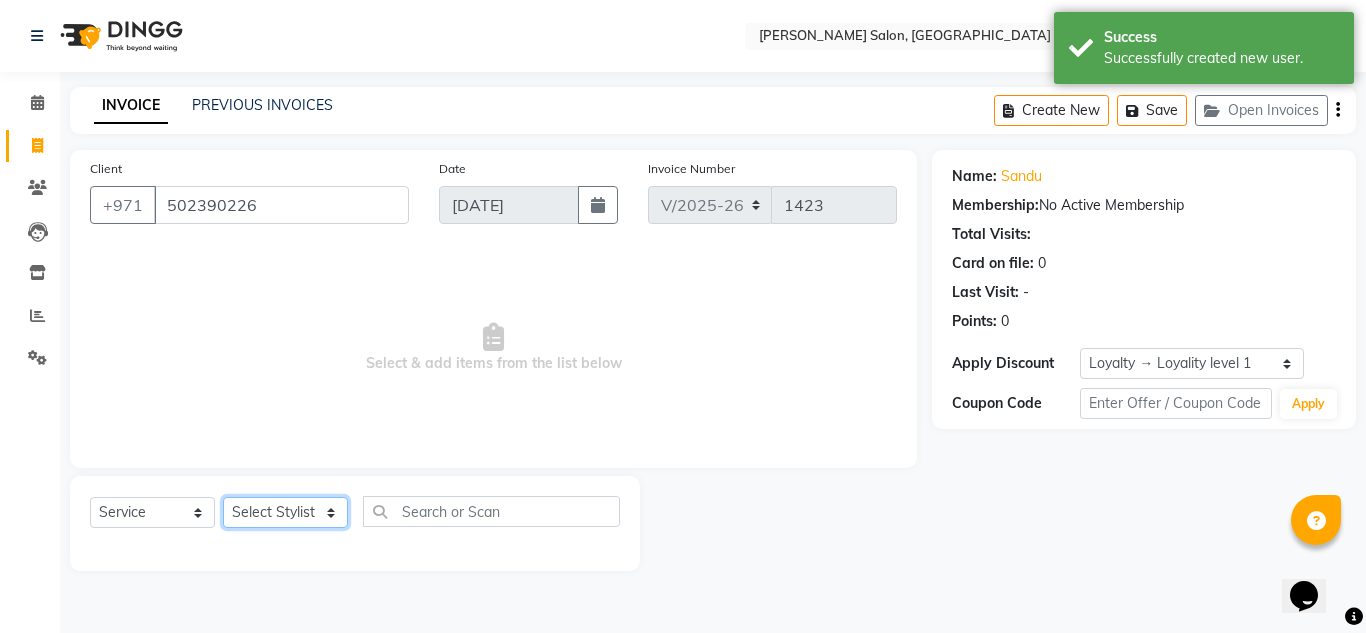 select on "80299" 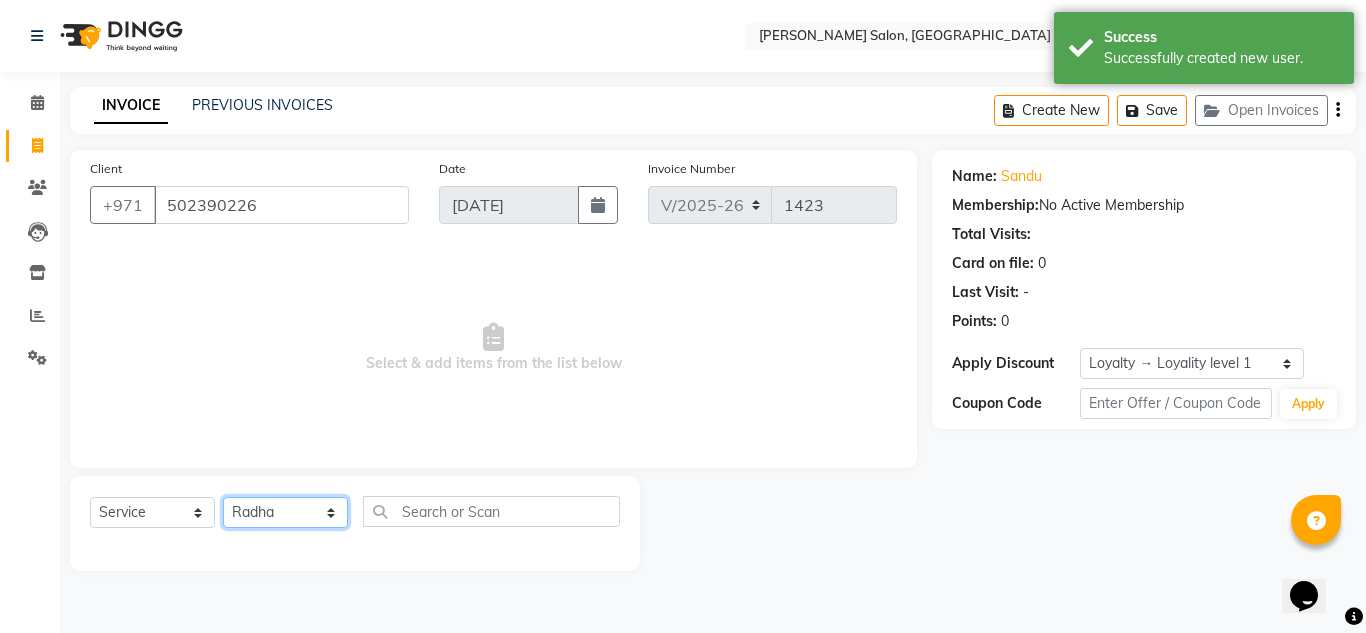 click on "Select Stylist ABUSHAGARA Kavita Laxmi Management Manisha Radha RECEPTION-ALWAHDA Riba Rimsha SALON Samjhana trial" 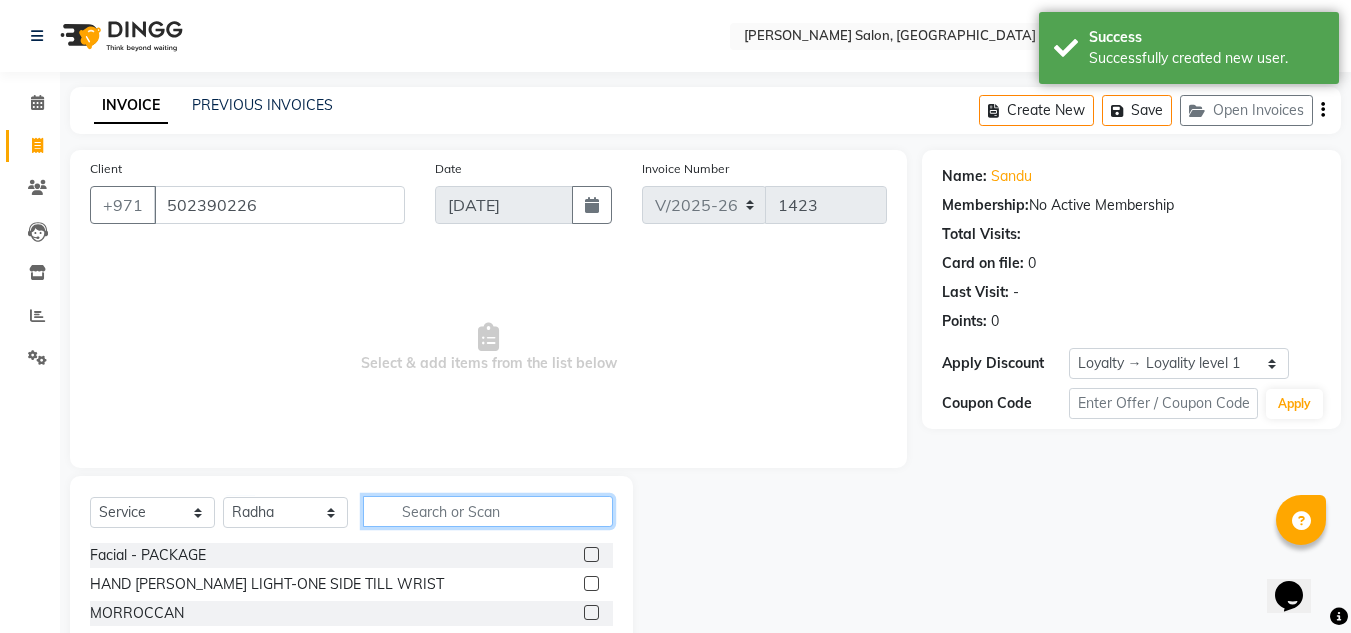click 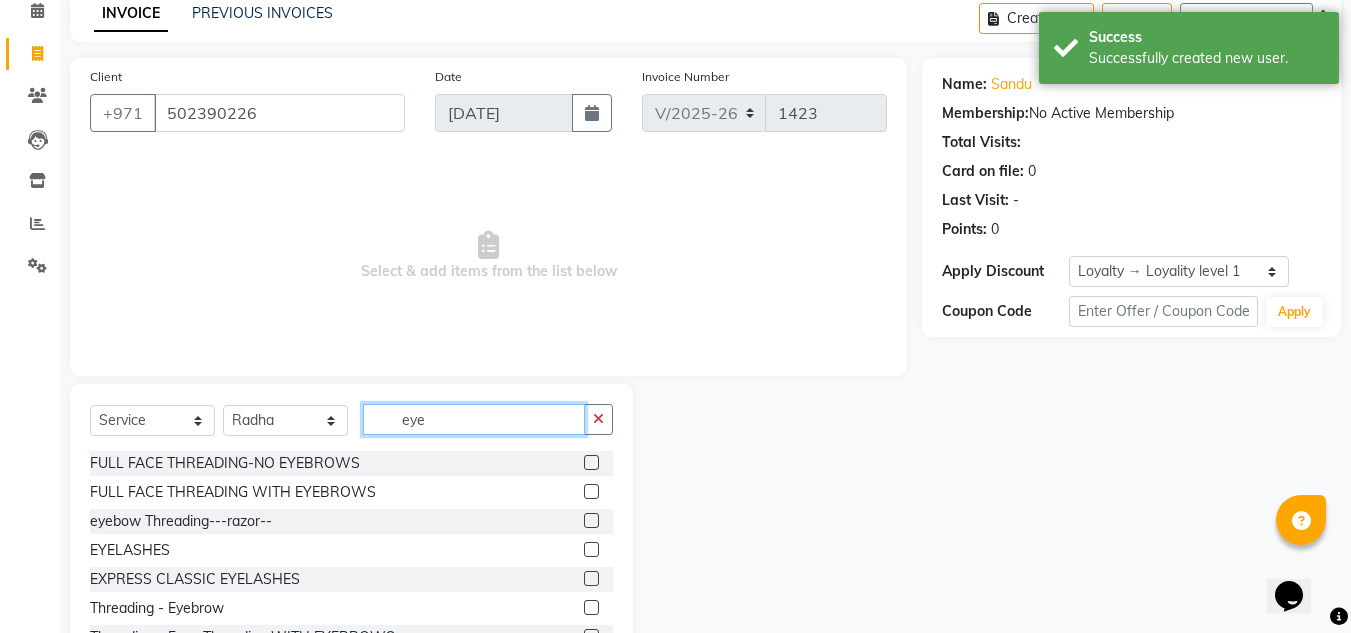 scroll, scrollTop: 168, scrollLeft: 0, axis: vertical 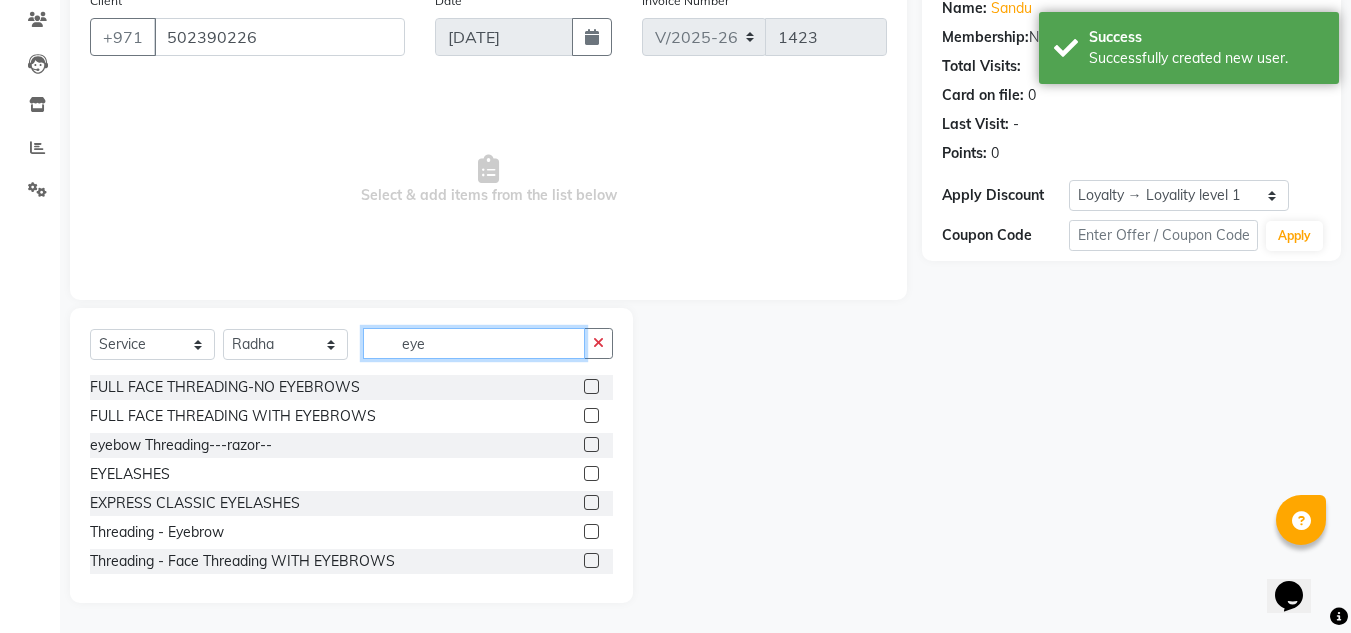 type on "eye" 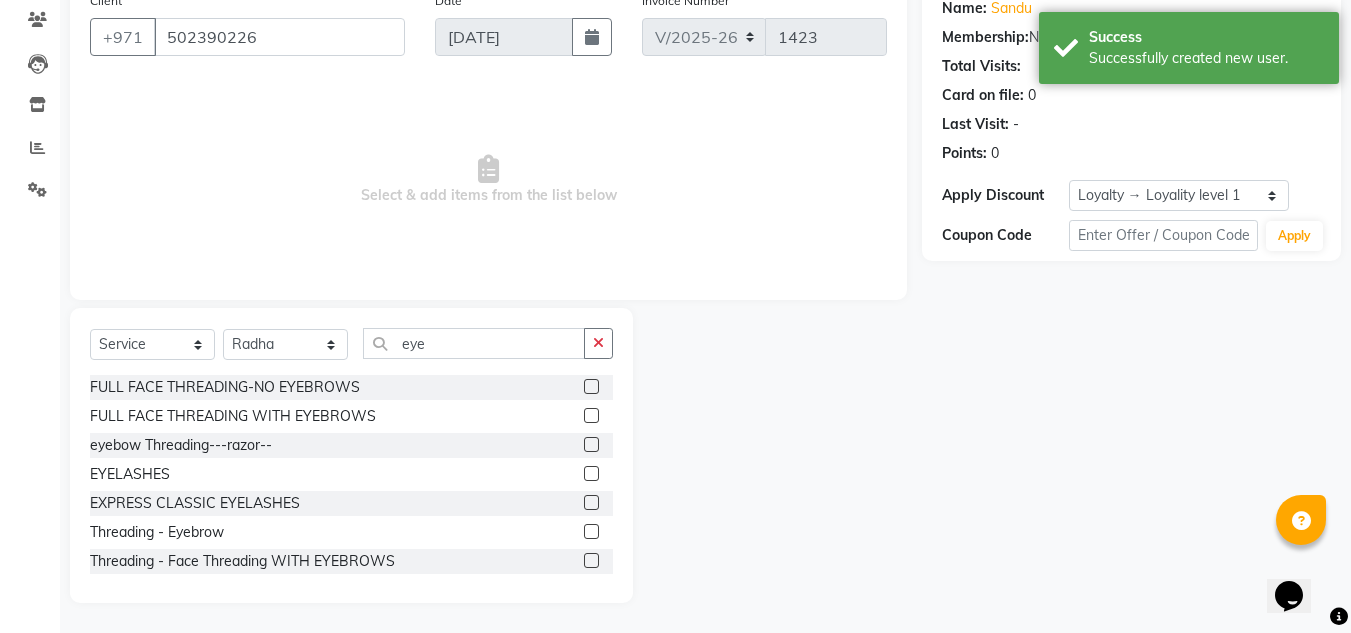 click on "Threading  - Eyebrow" 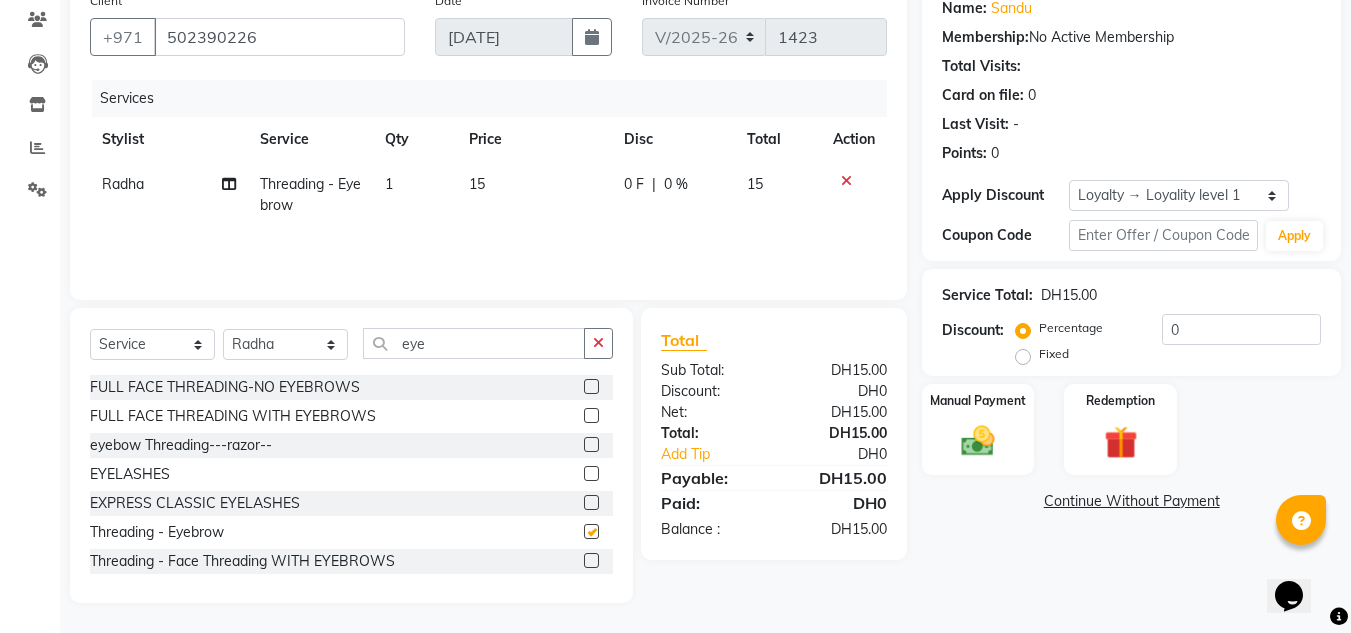 checkbox on "false" 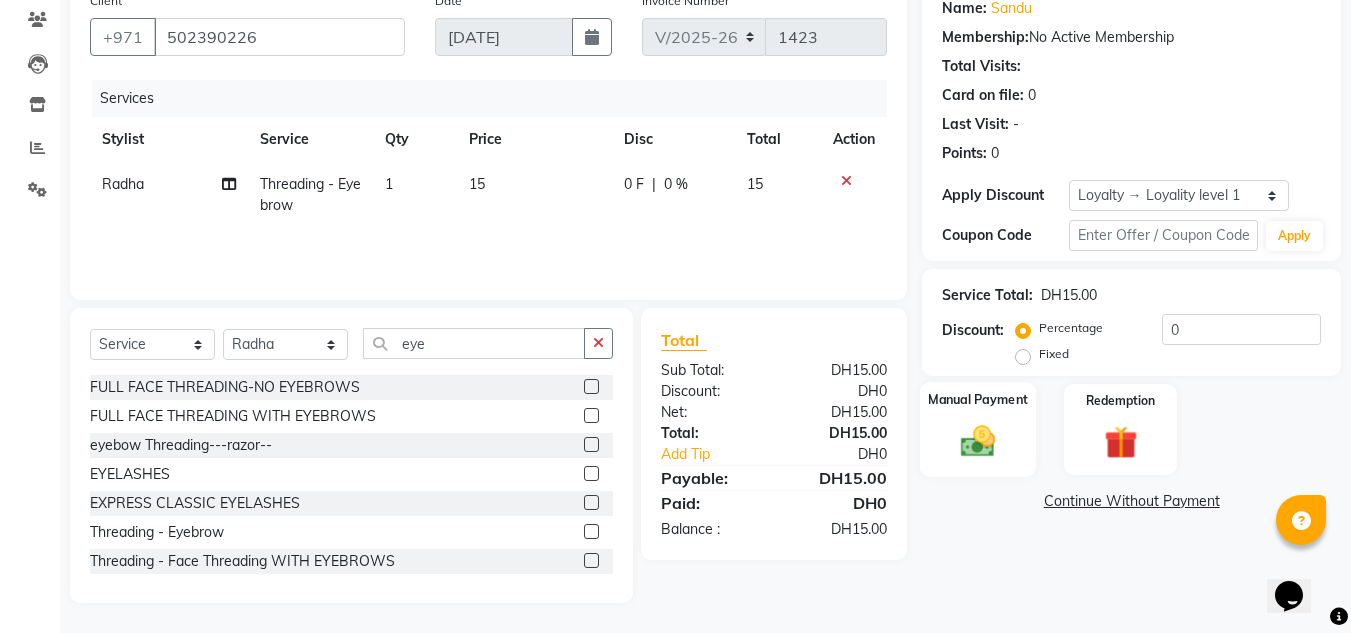 click 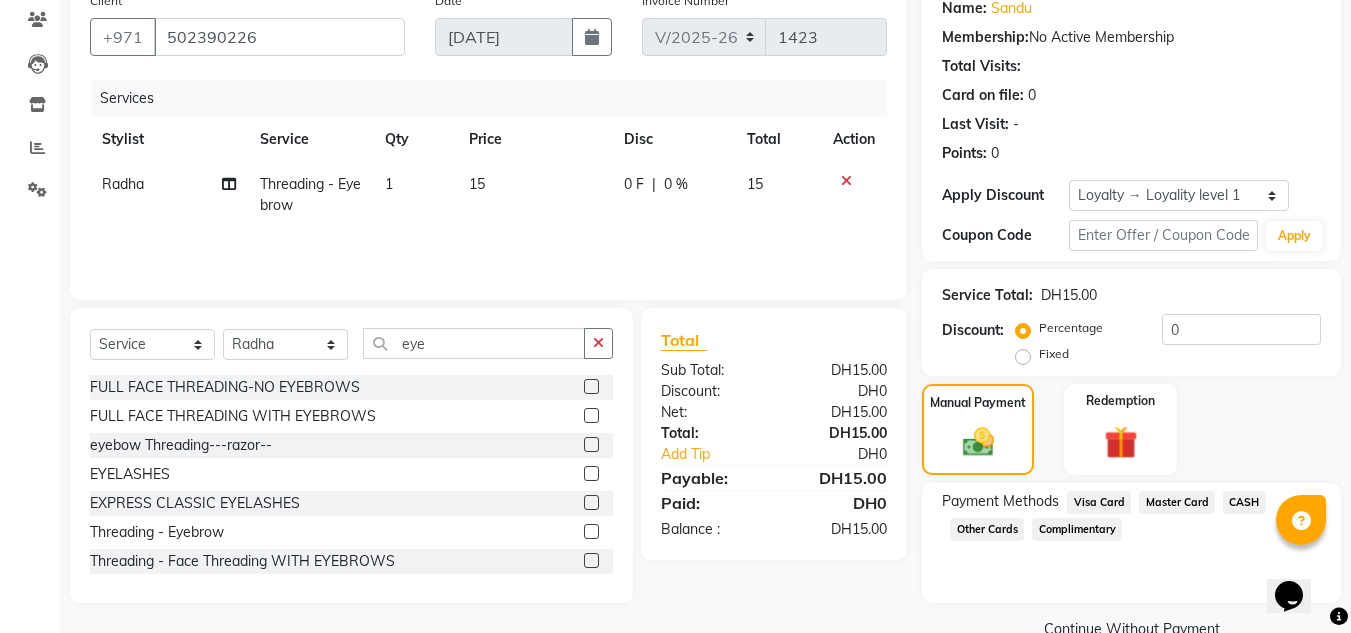 click on "CASH" 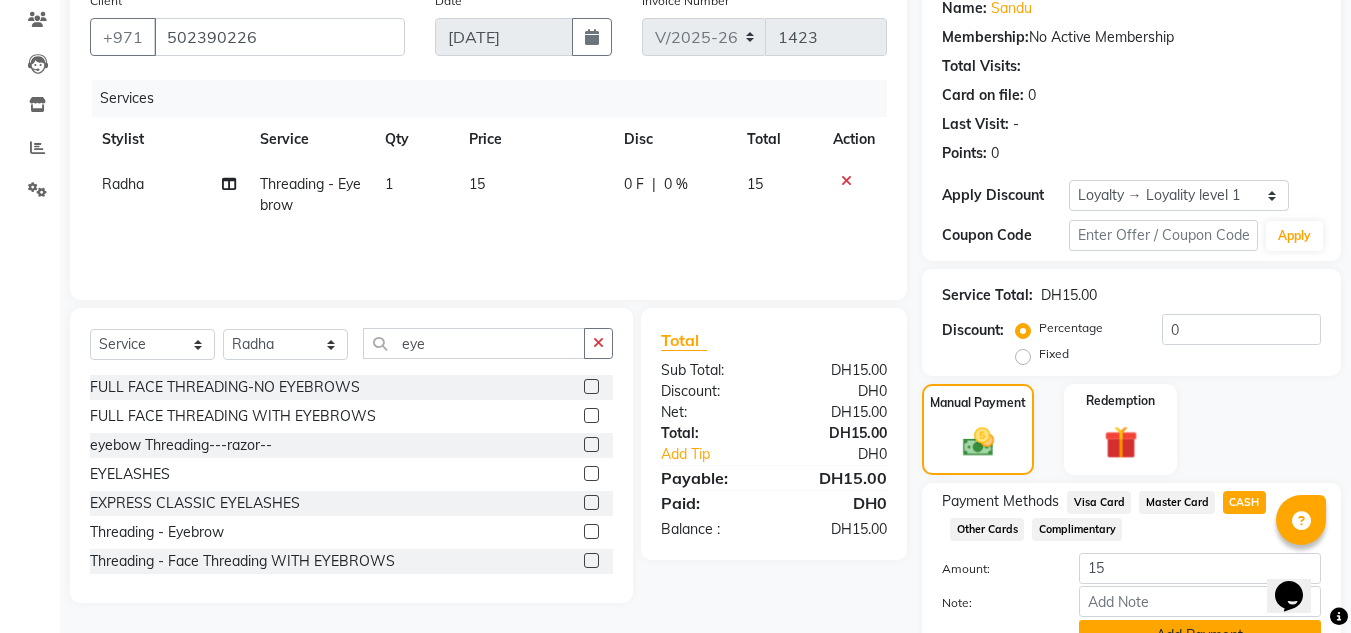 click on "Add Payment" 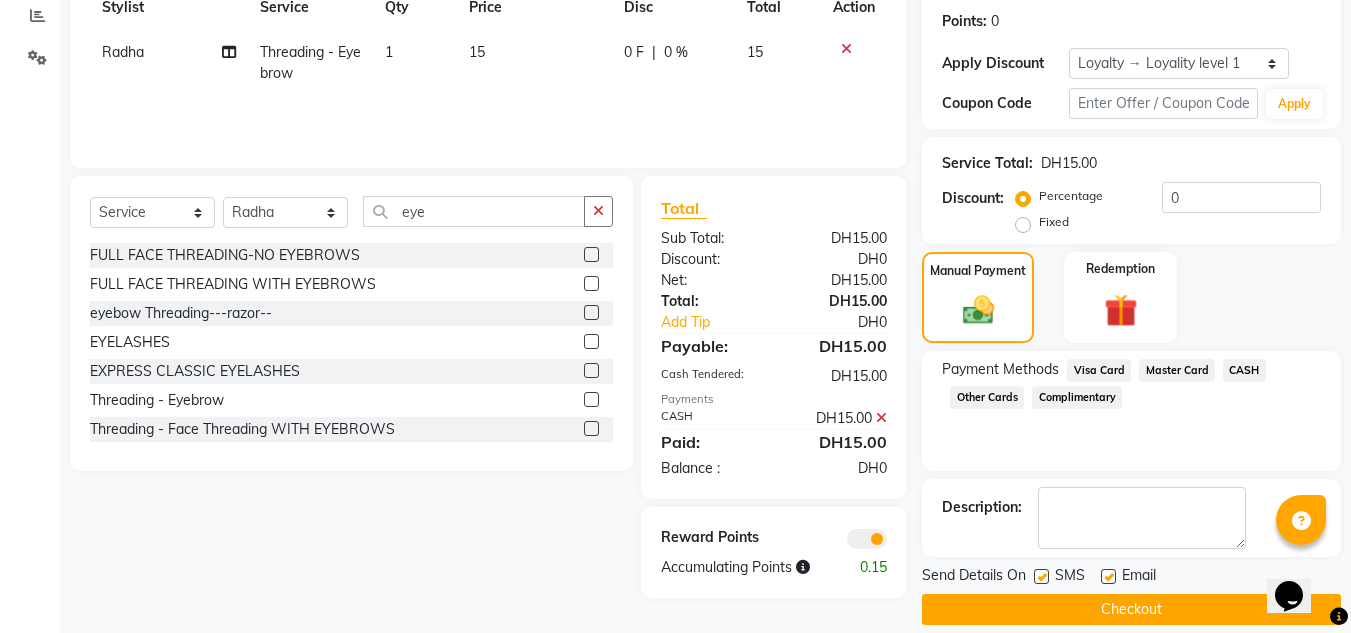 click on "Checkout" 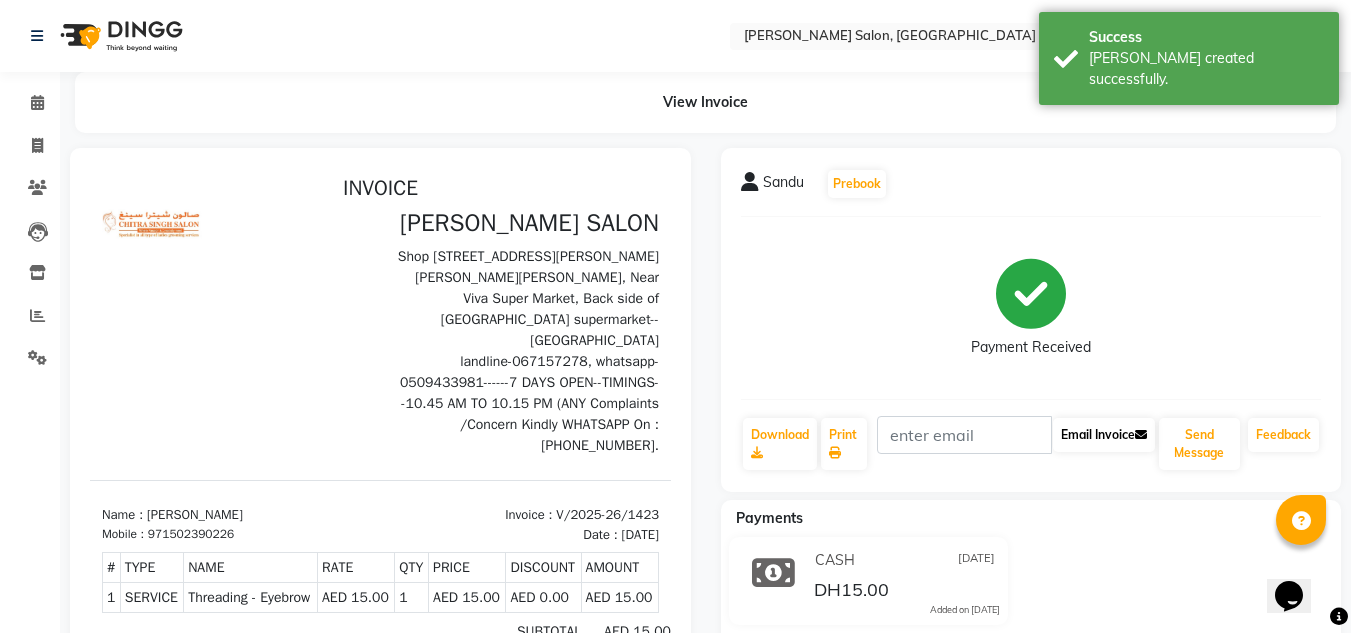 scroll, scrollTop: 0, scrollLeft: 0, axis: both 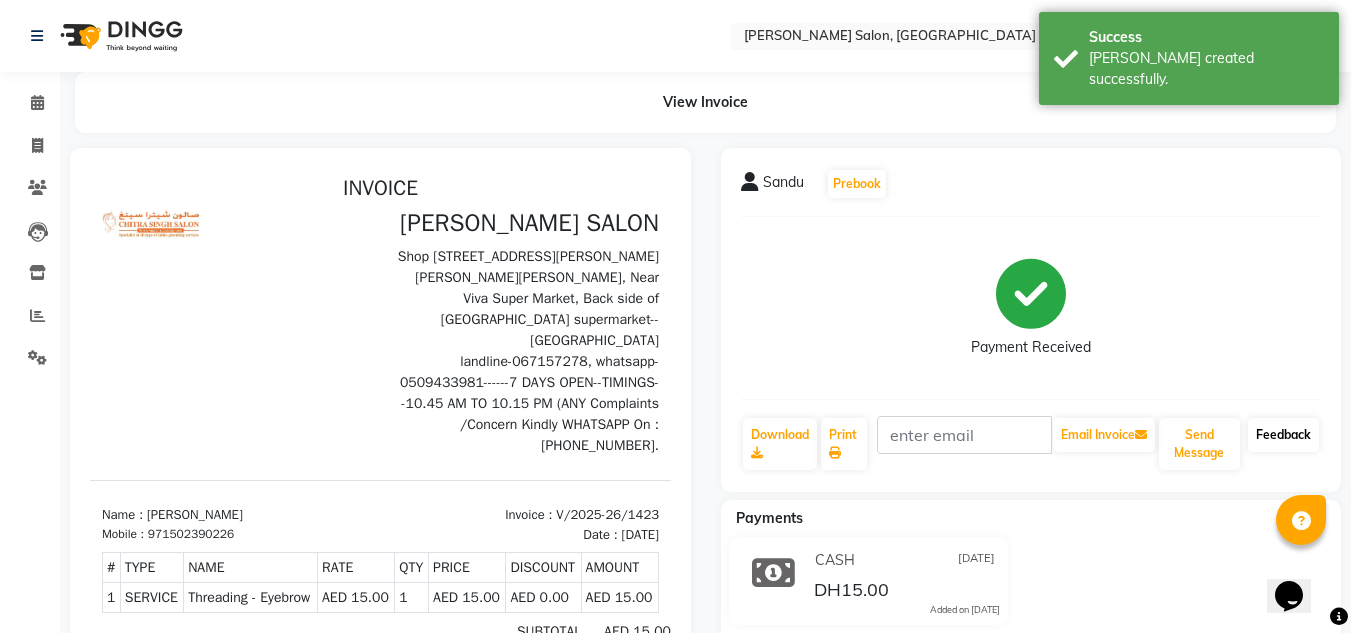 click on "Feedback" 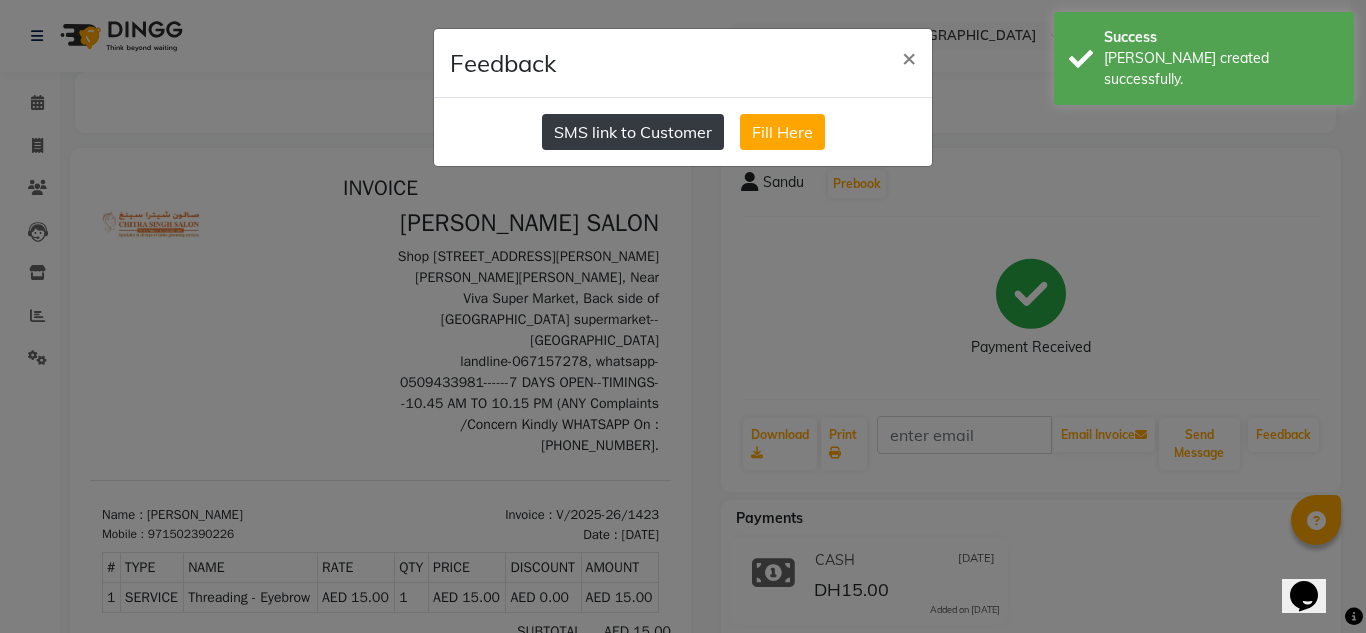 drag, startPoint x: 537, startPoint y: 122, endPoint x: 598, endPoint y: 146, distance: 65.551506 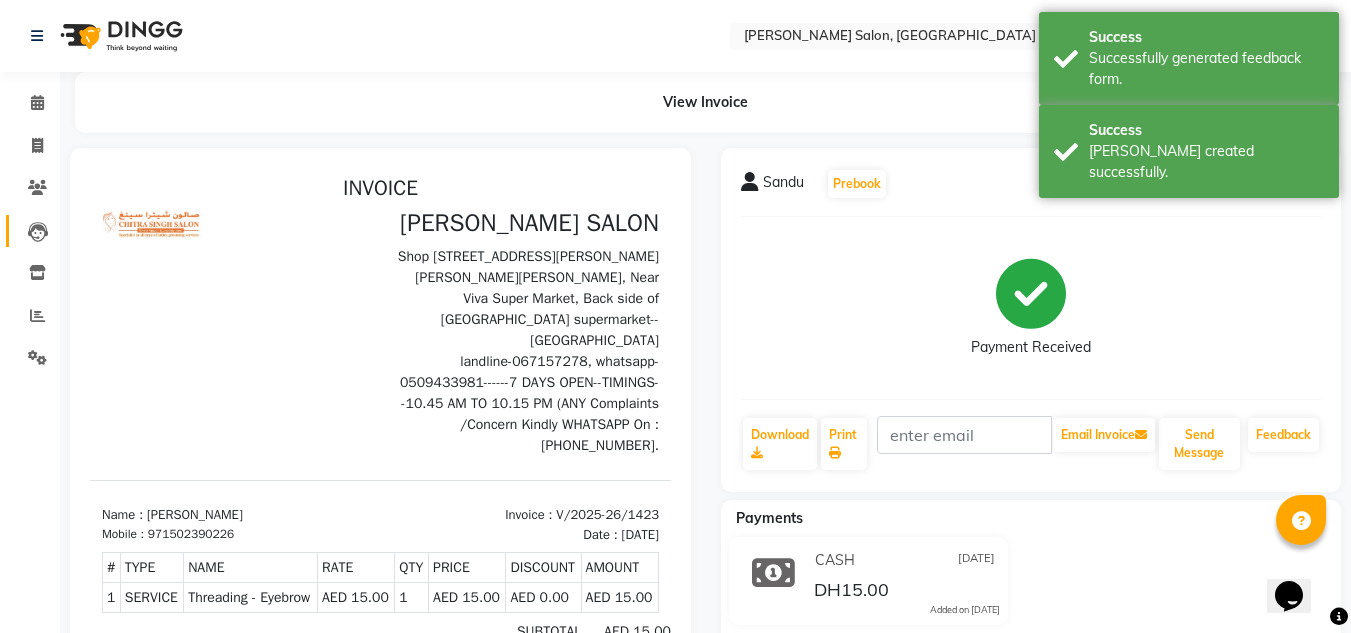 click on "Leads" 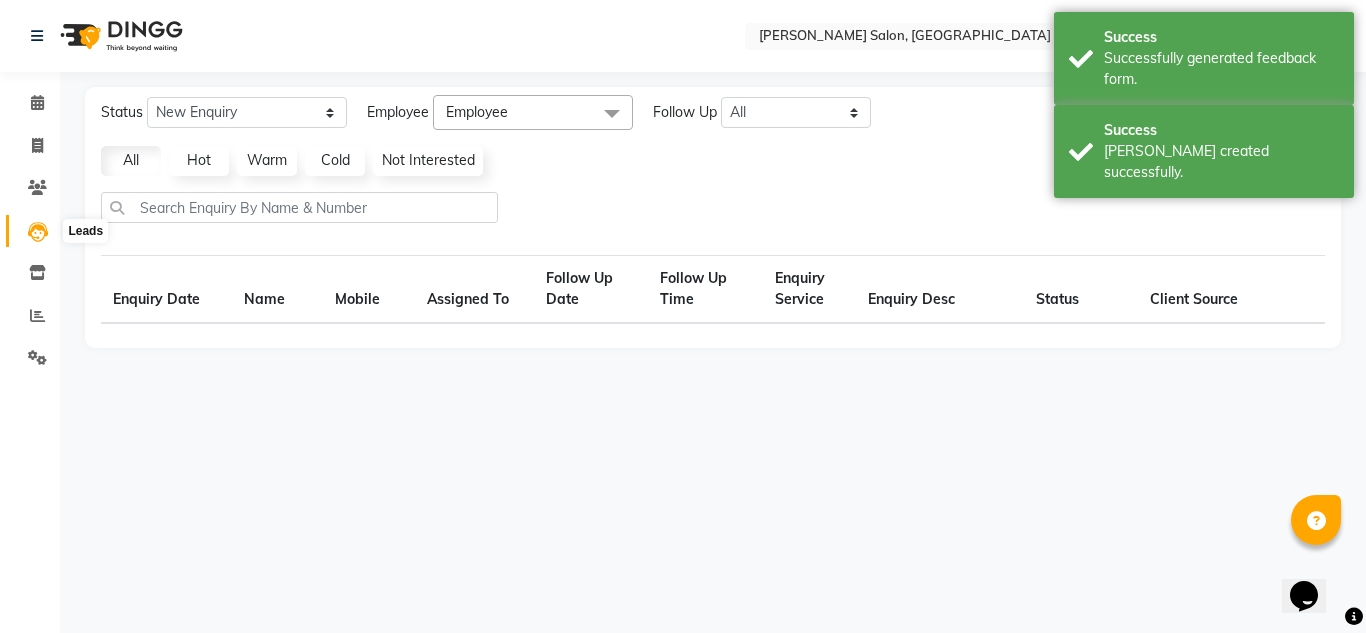 click 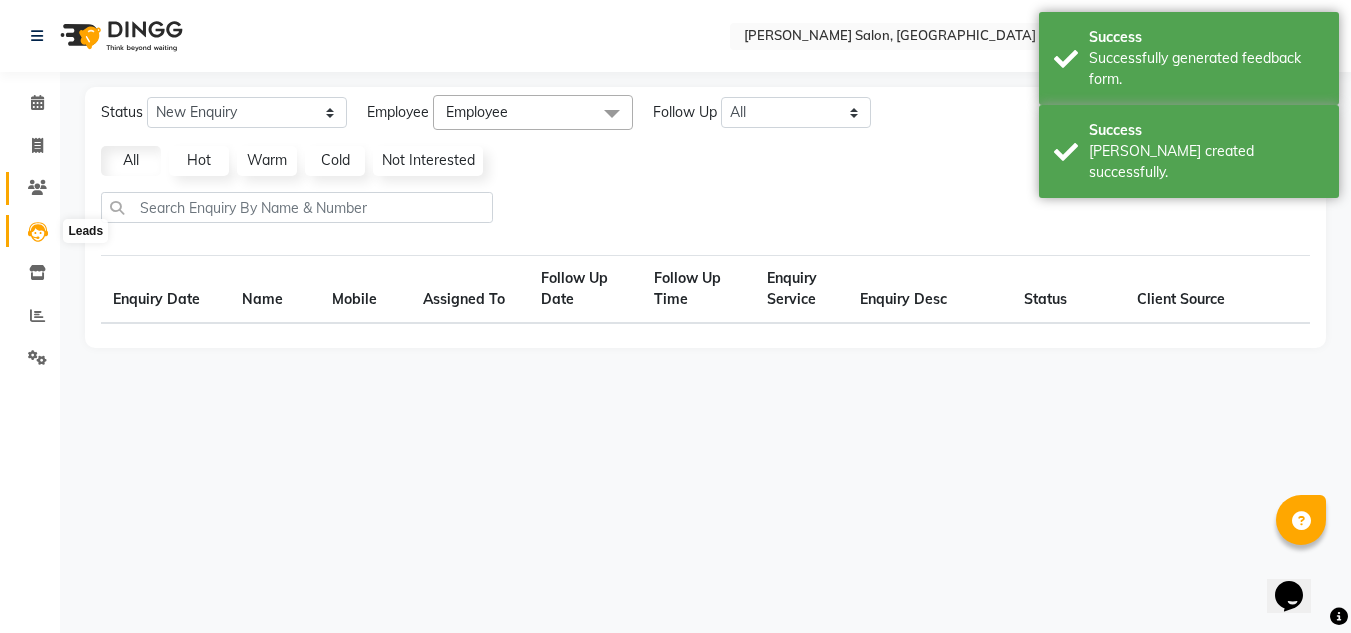 select on "10" 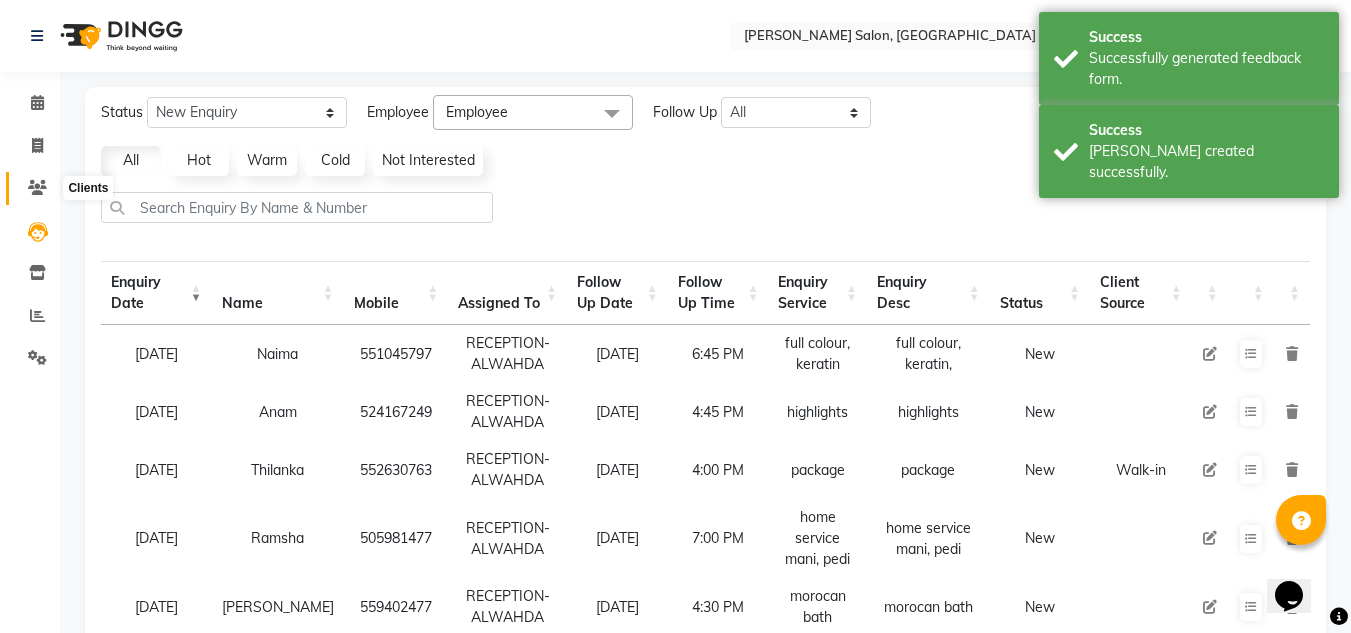click 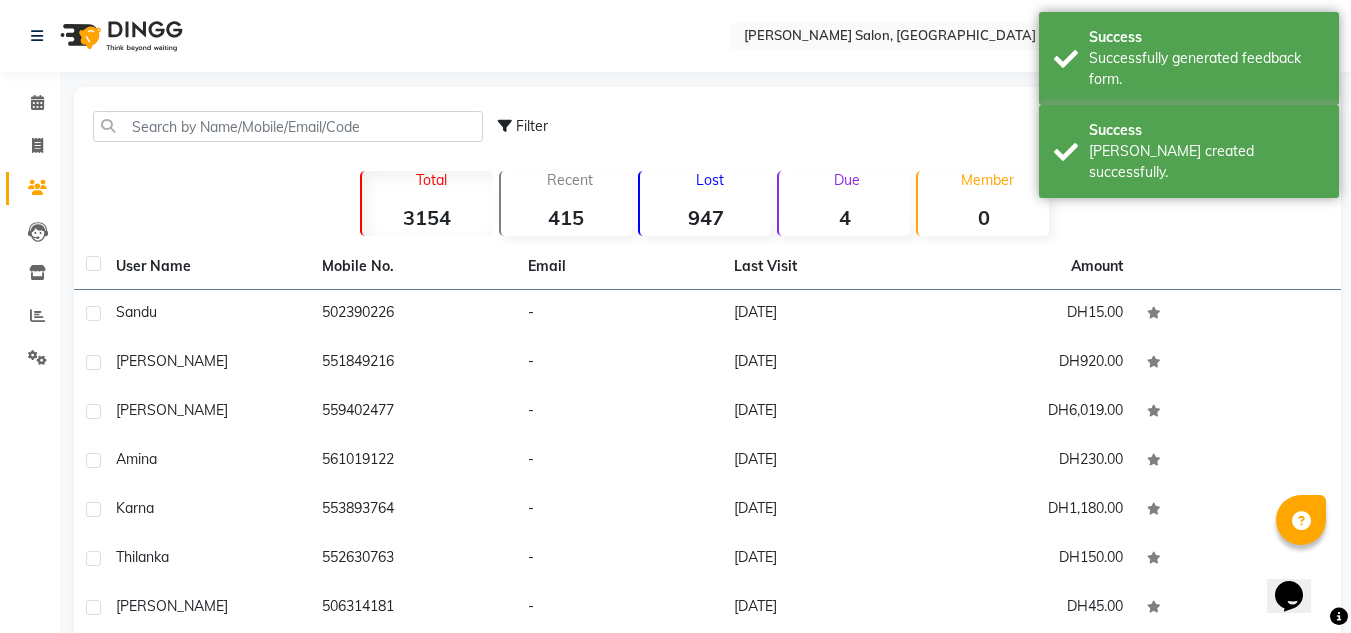 click on "Filter  Add Client" 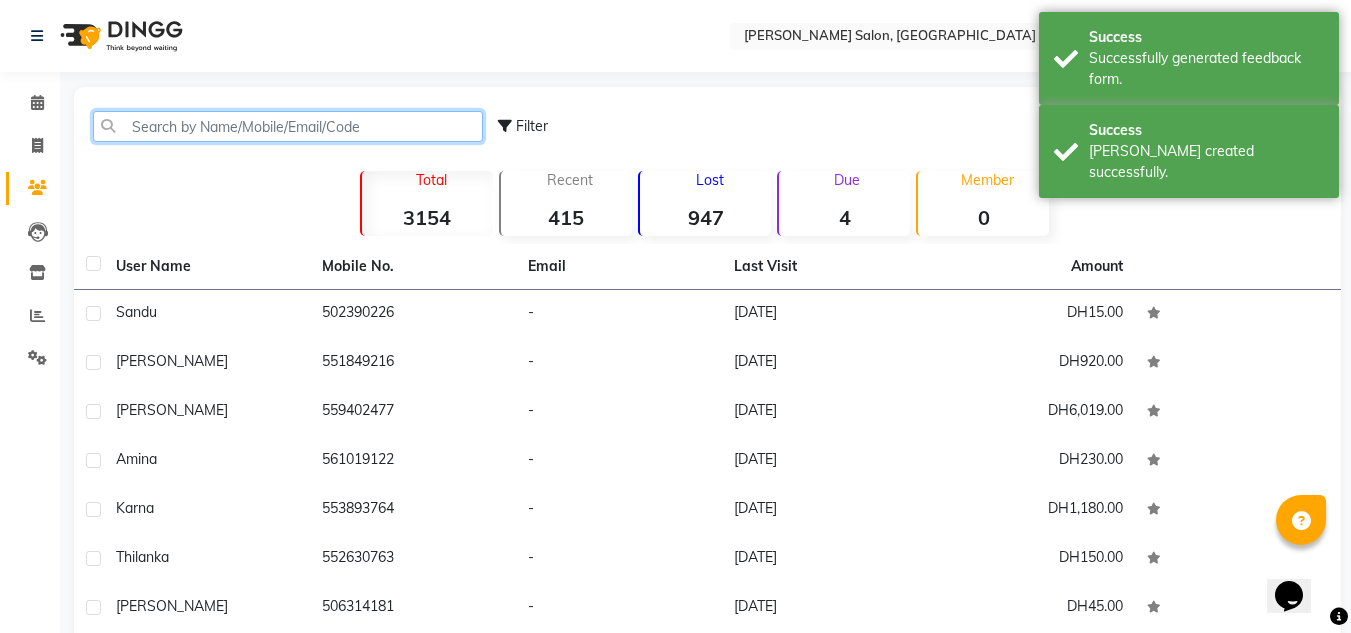 click 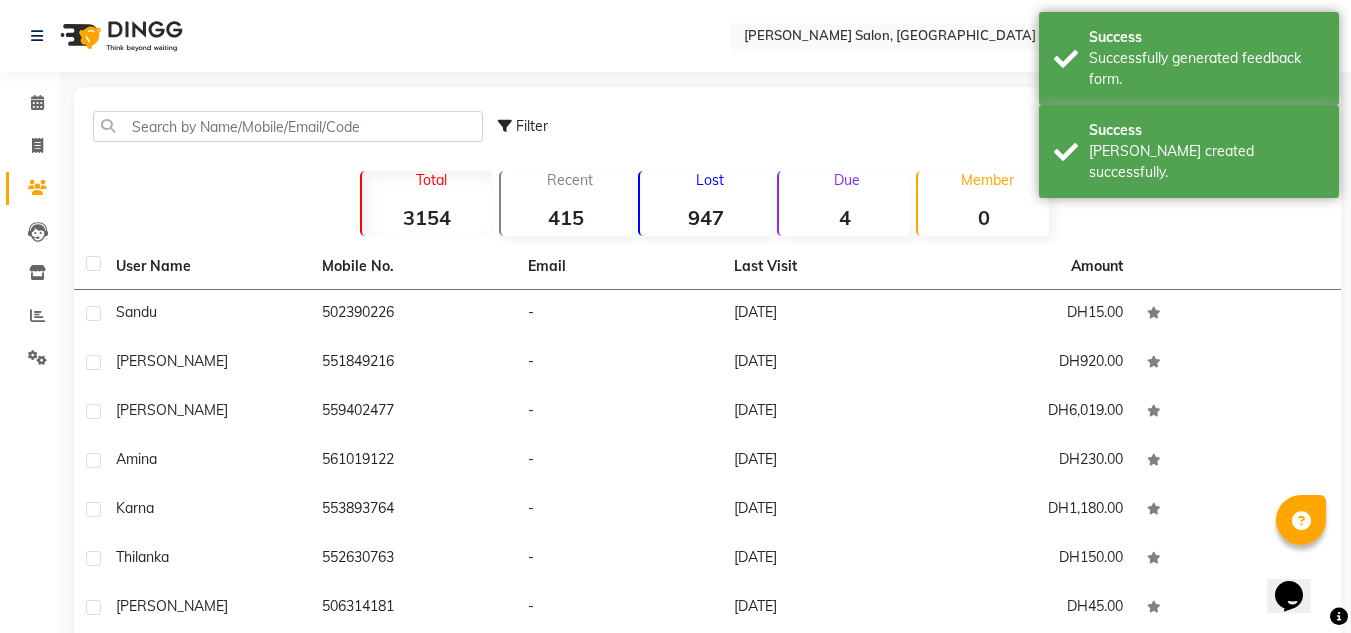 click on "Reports" 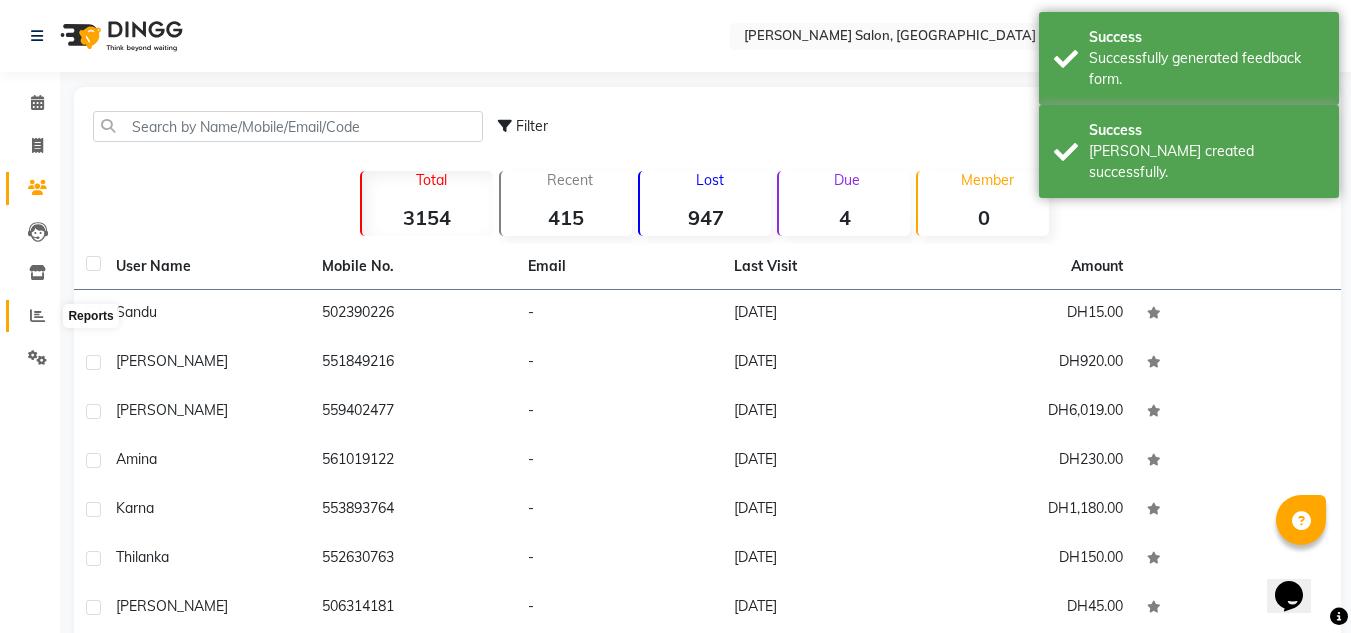 click 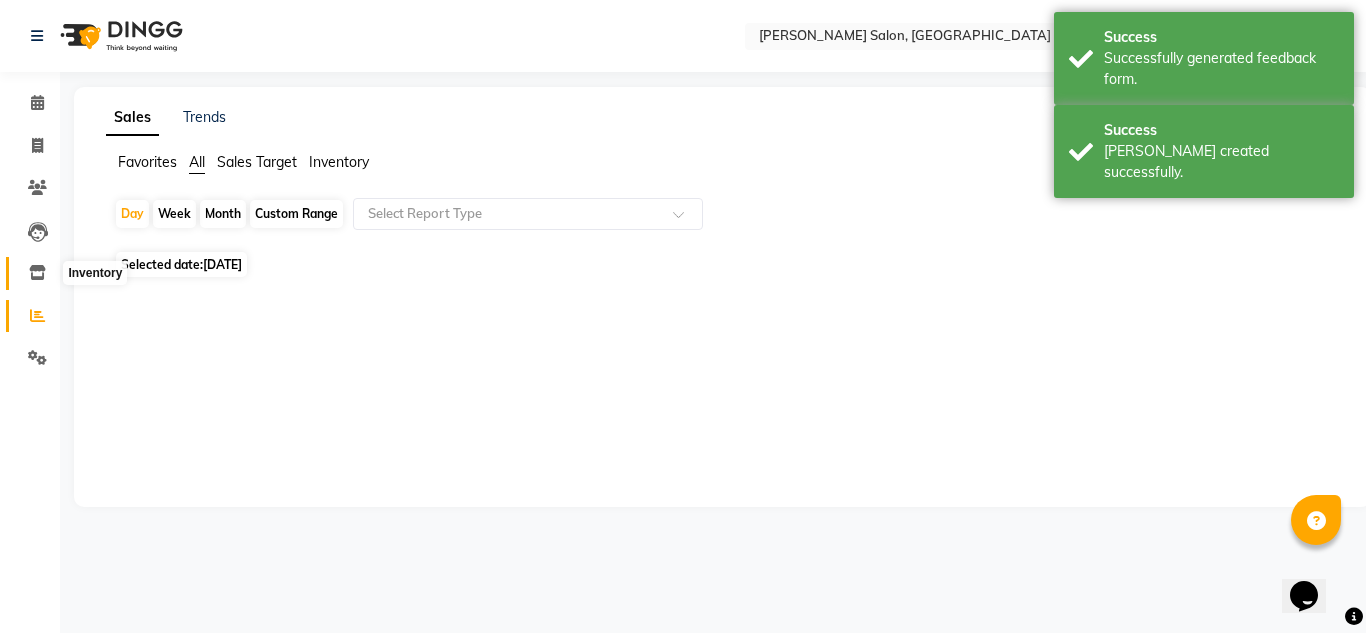 click 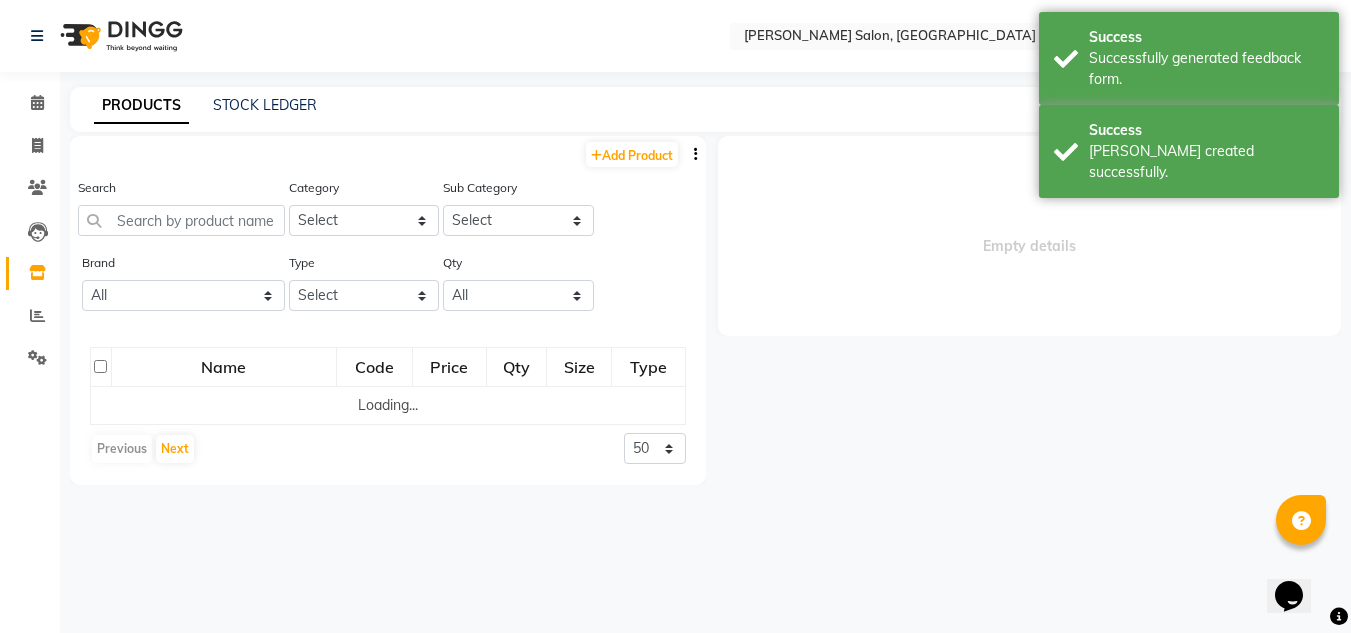select 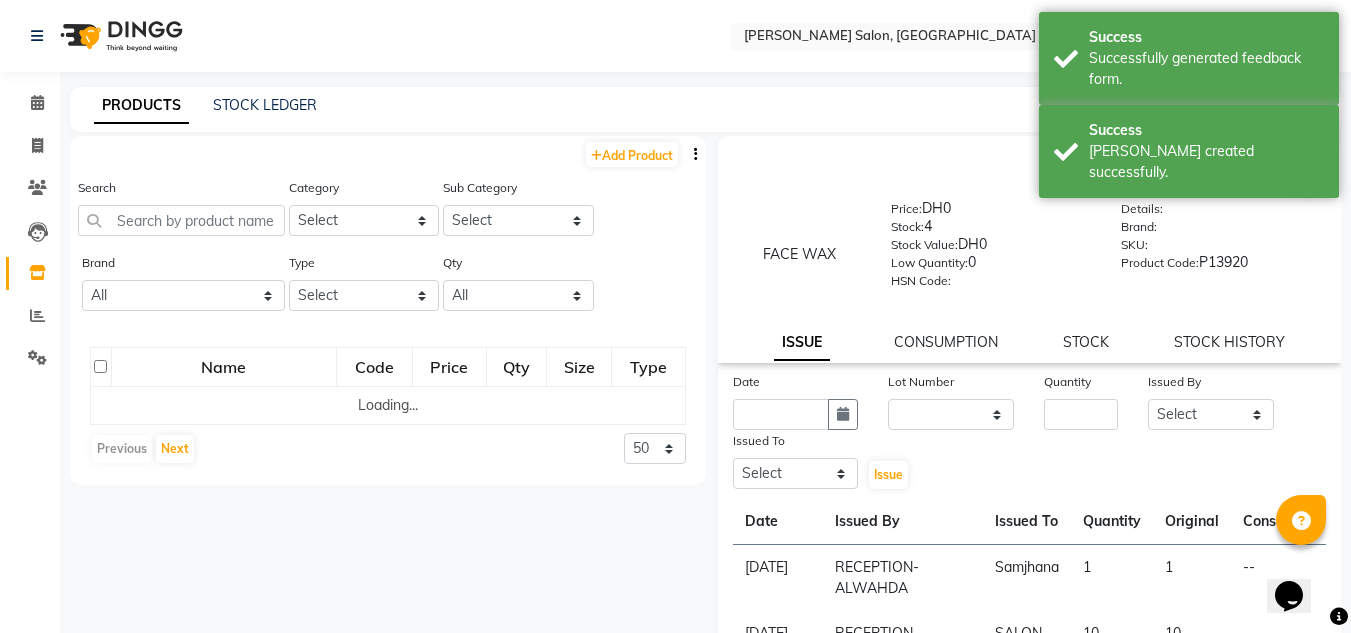 drag, startPoint x: 182, startPoint y: 183, endPoint x: 182, endPoint y: 209, distance: 26 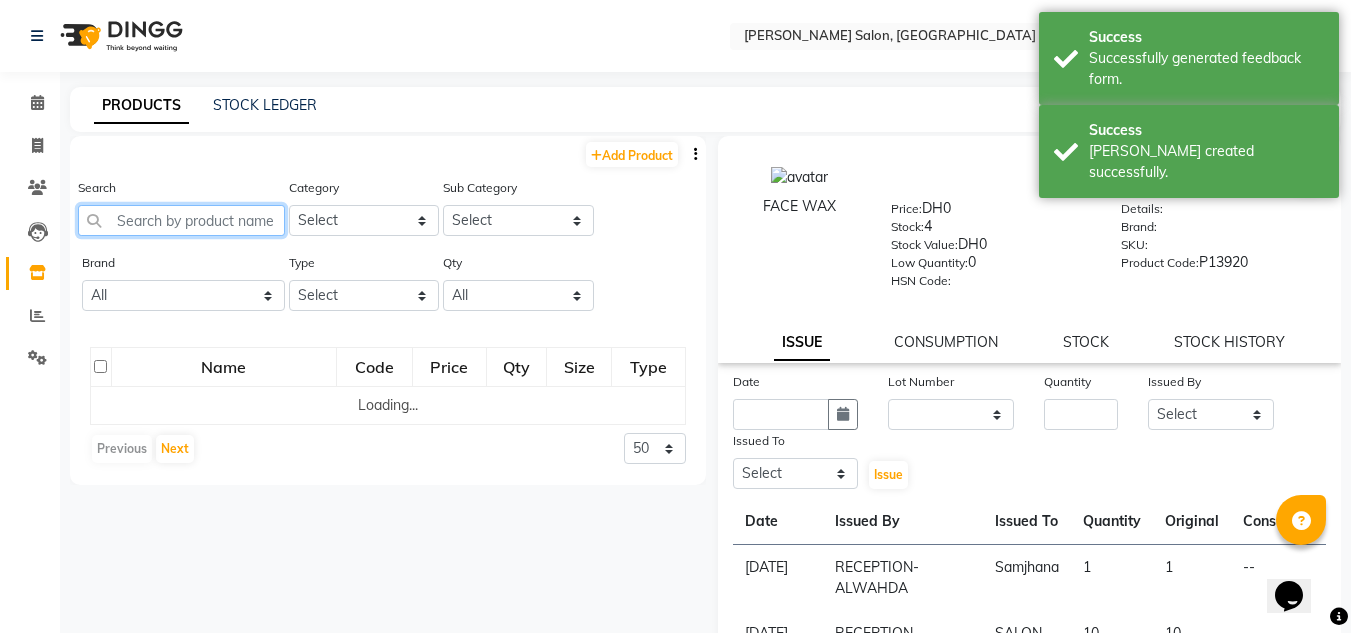 click 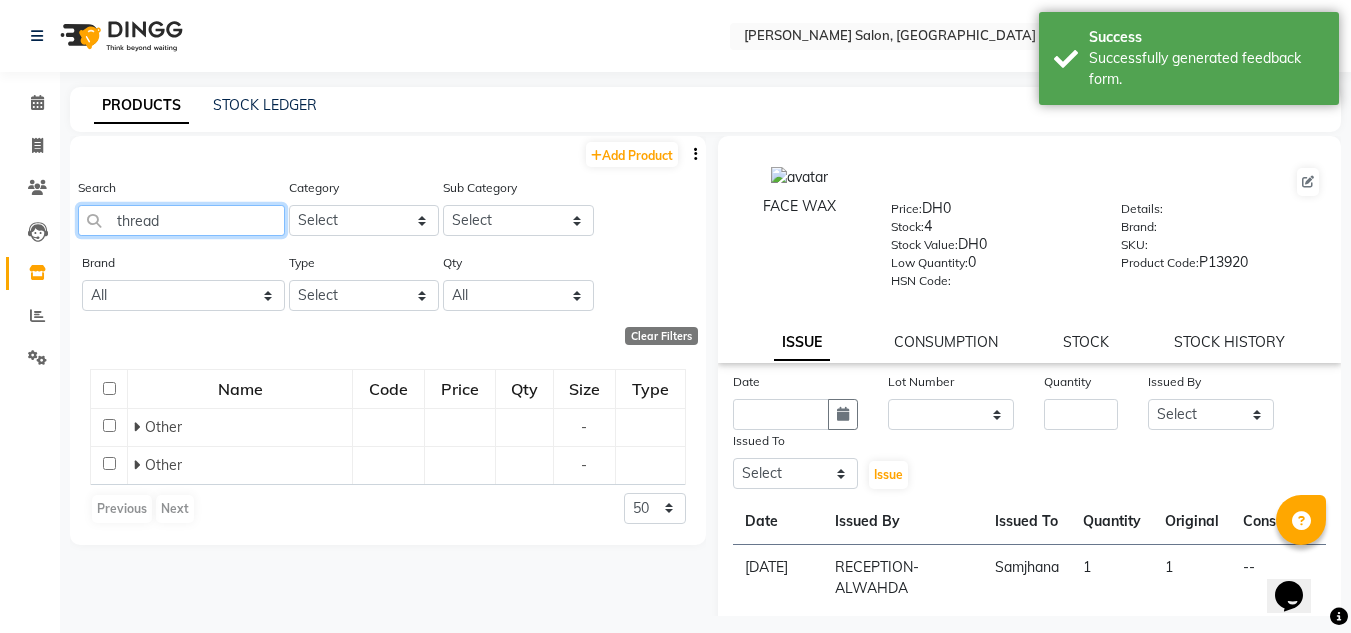 scroll, scrollTop: 13, scrollLeft: 0, axis: vertical 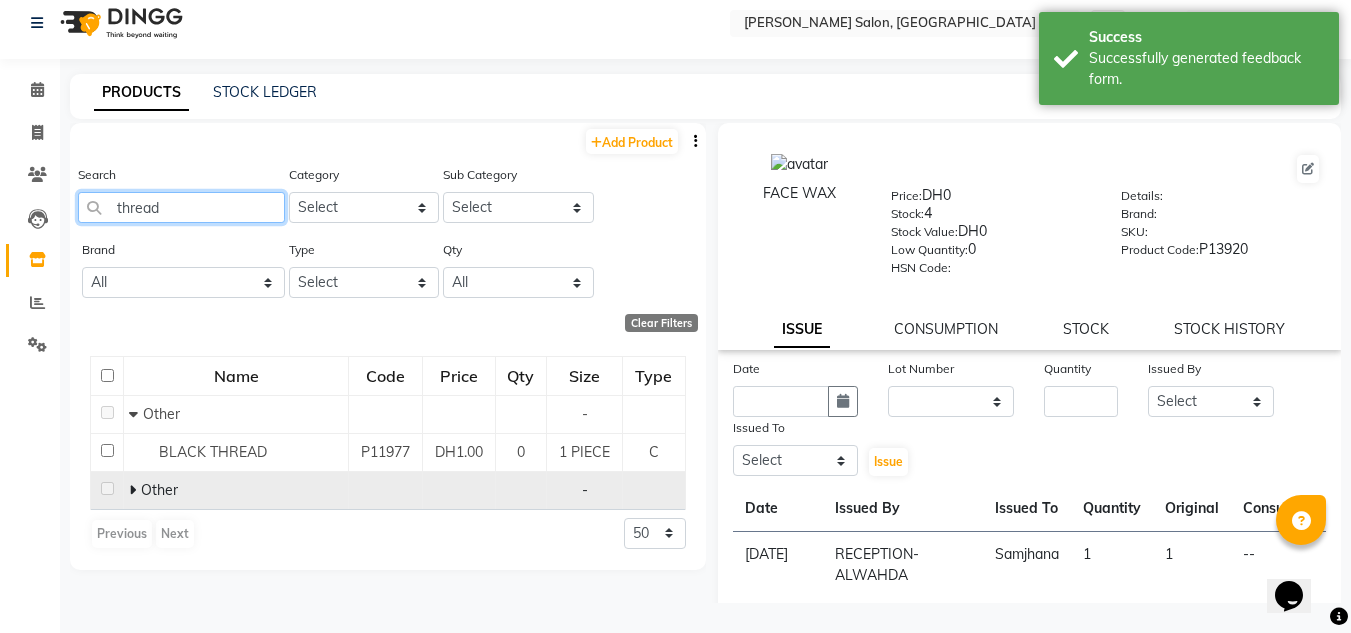 type on "thread" 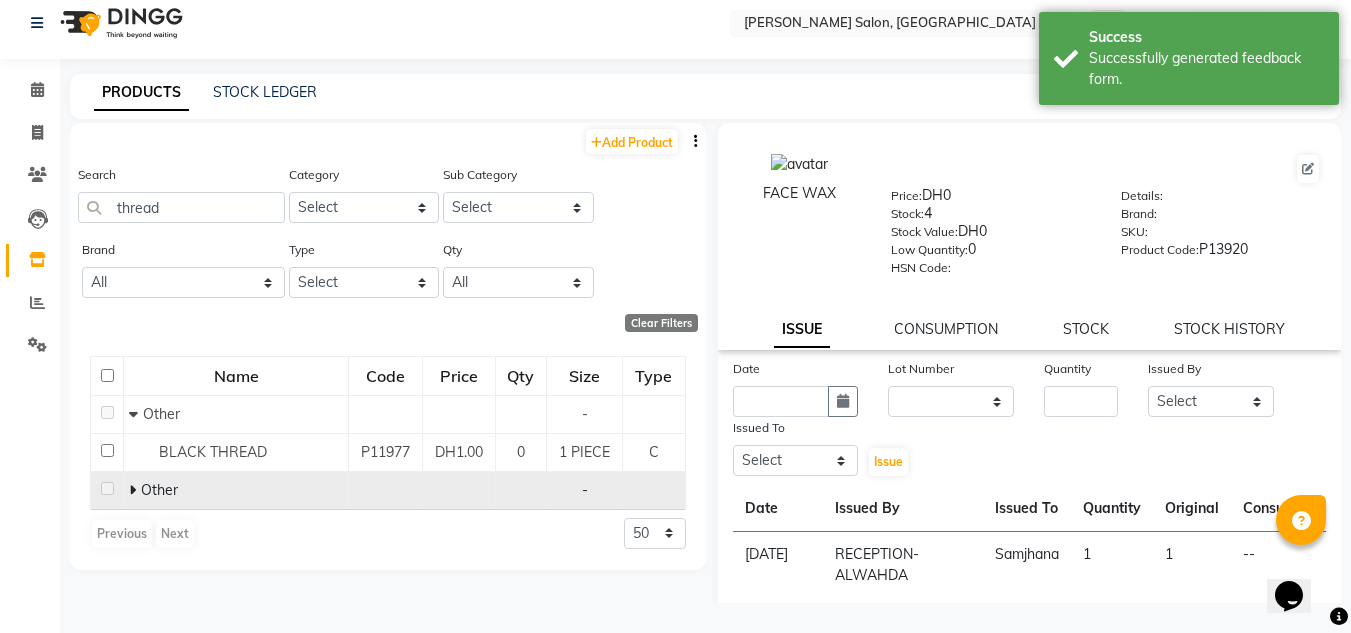 click 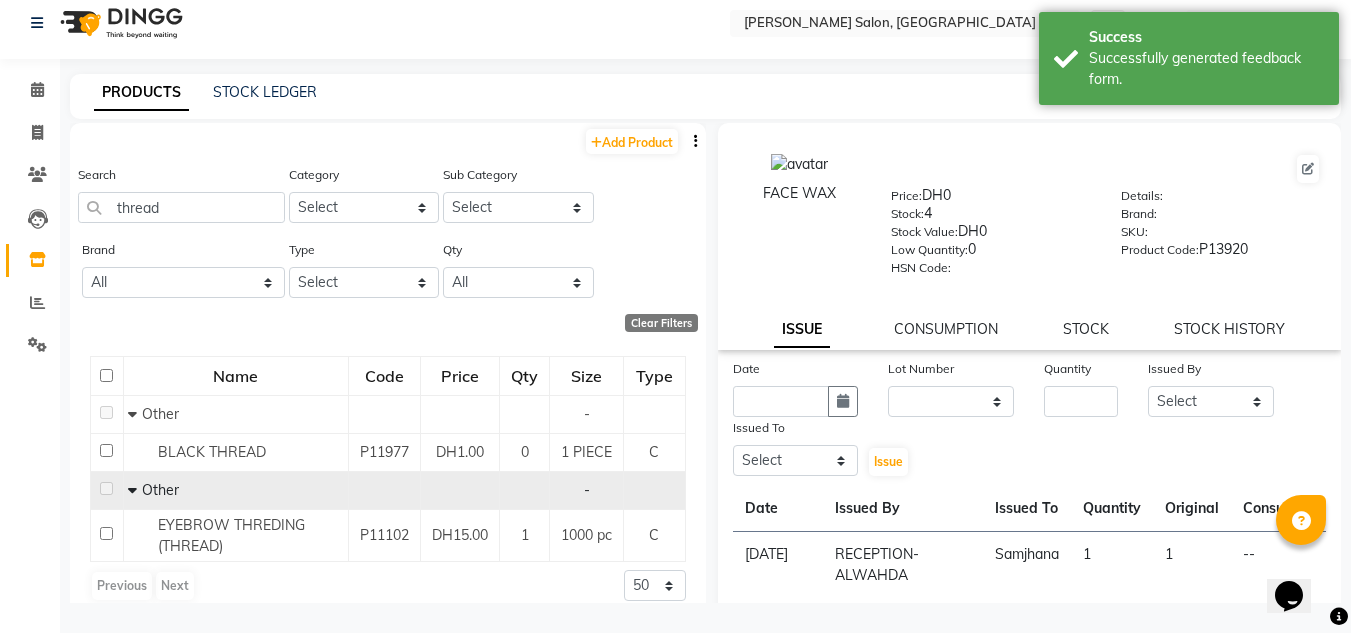scroll, scrollTop: 19, scrollLeft: 0, axis: vertical 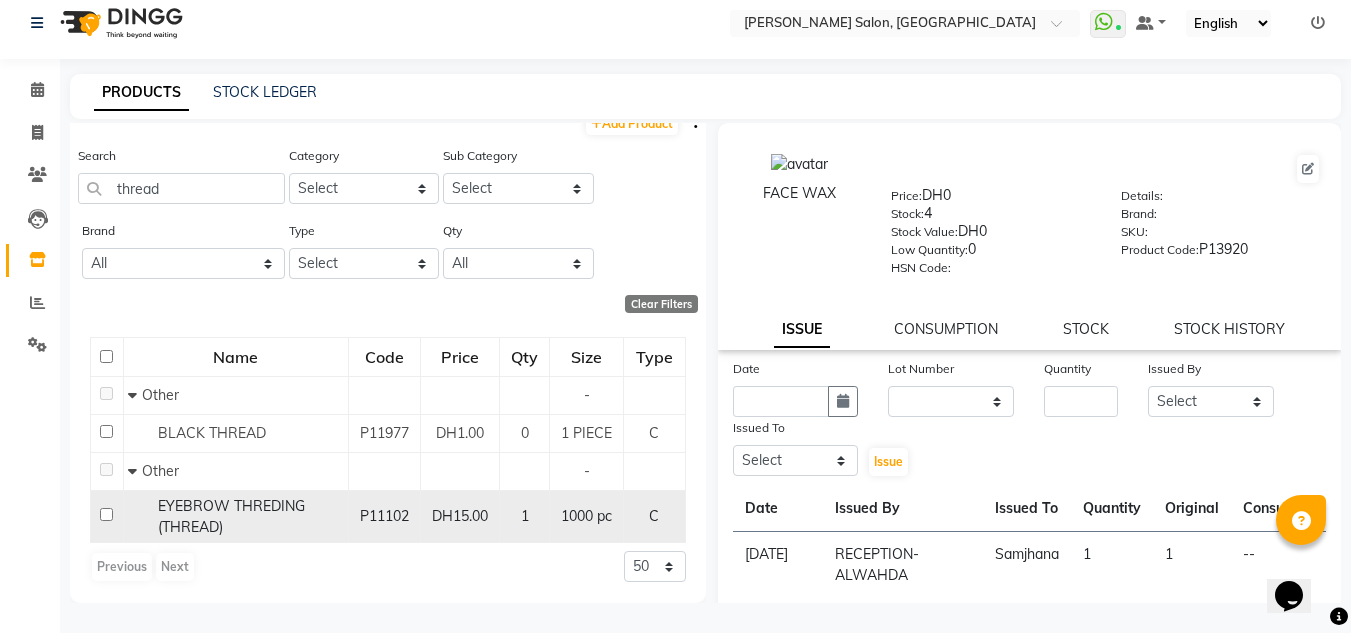 click 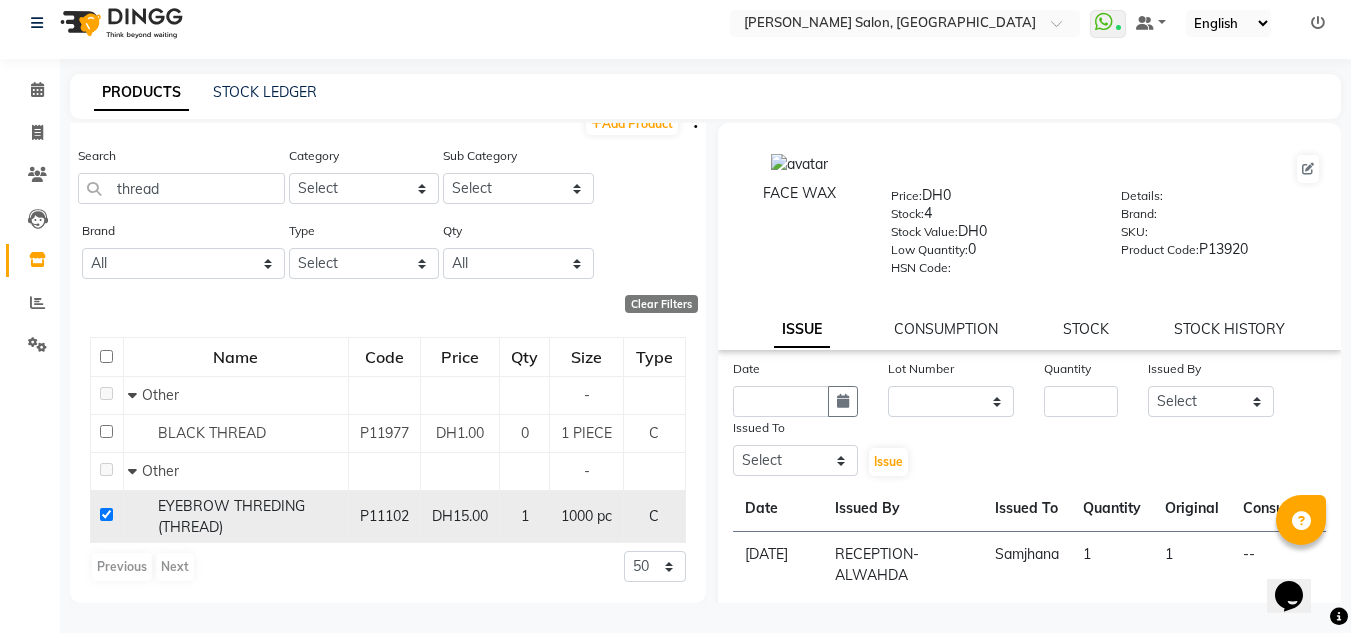 checkbox on "true" 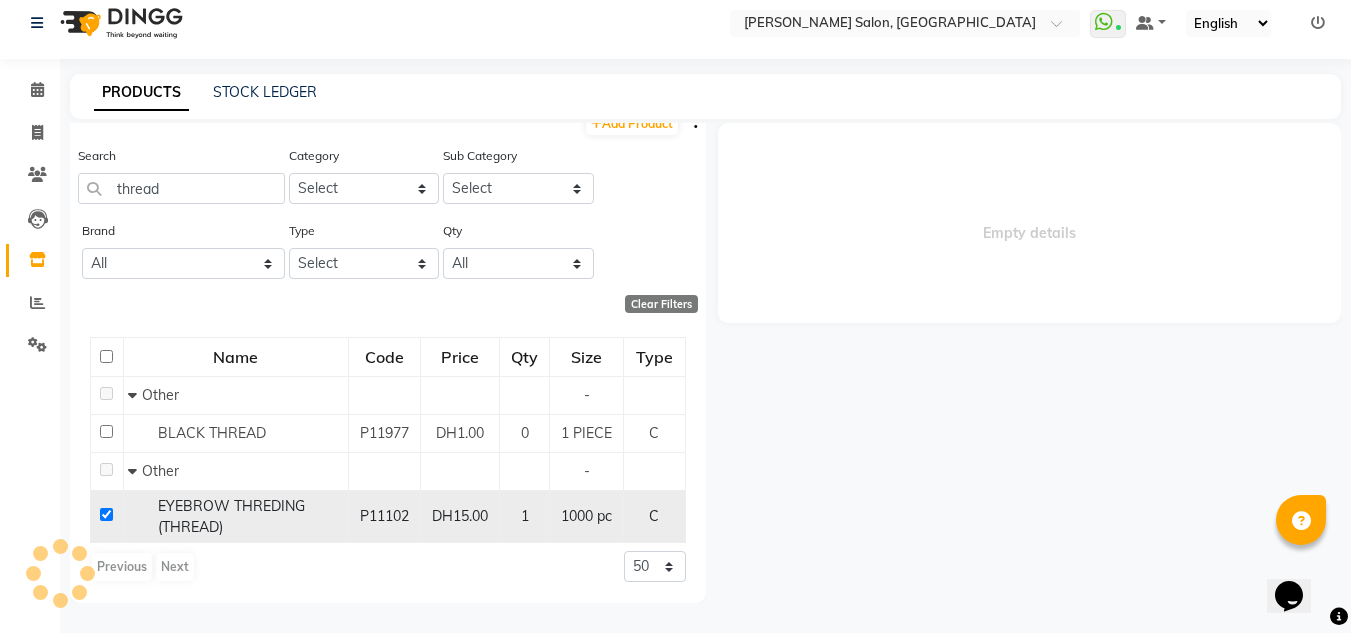 select 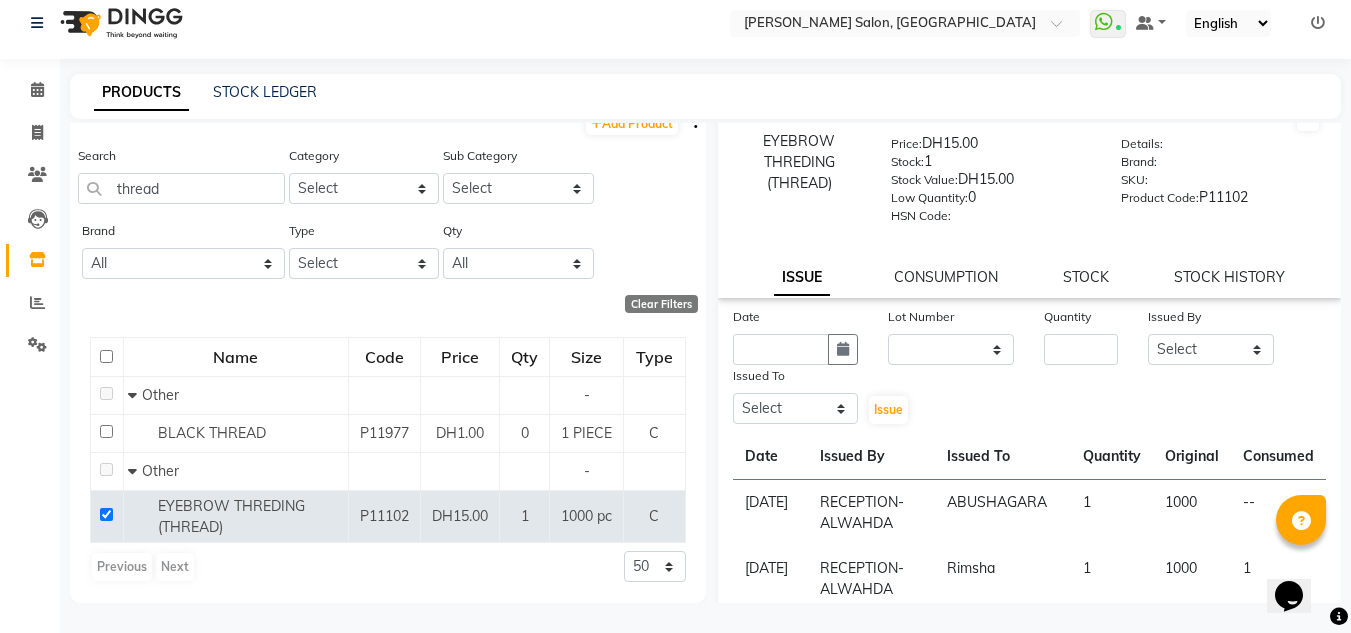scroll, scrollTop: 0, scrollLeft: 0, axis: both 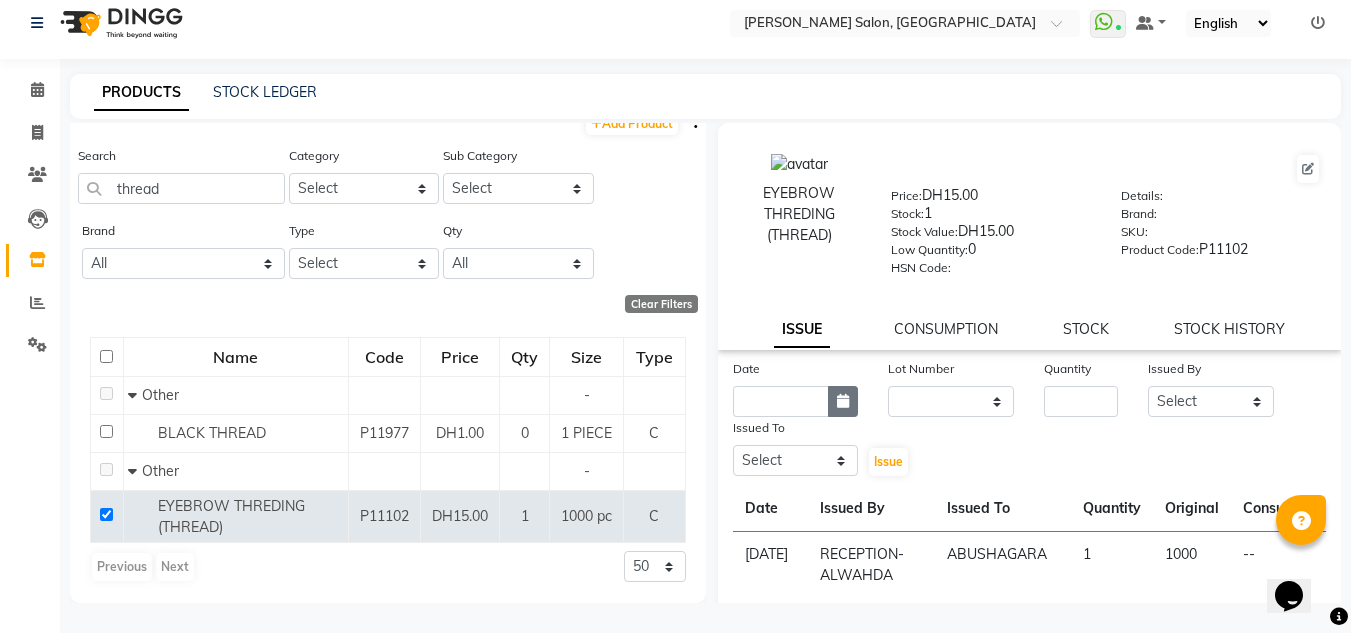 click 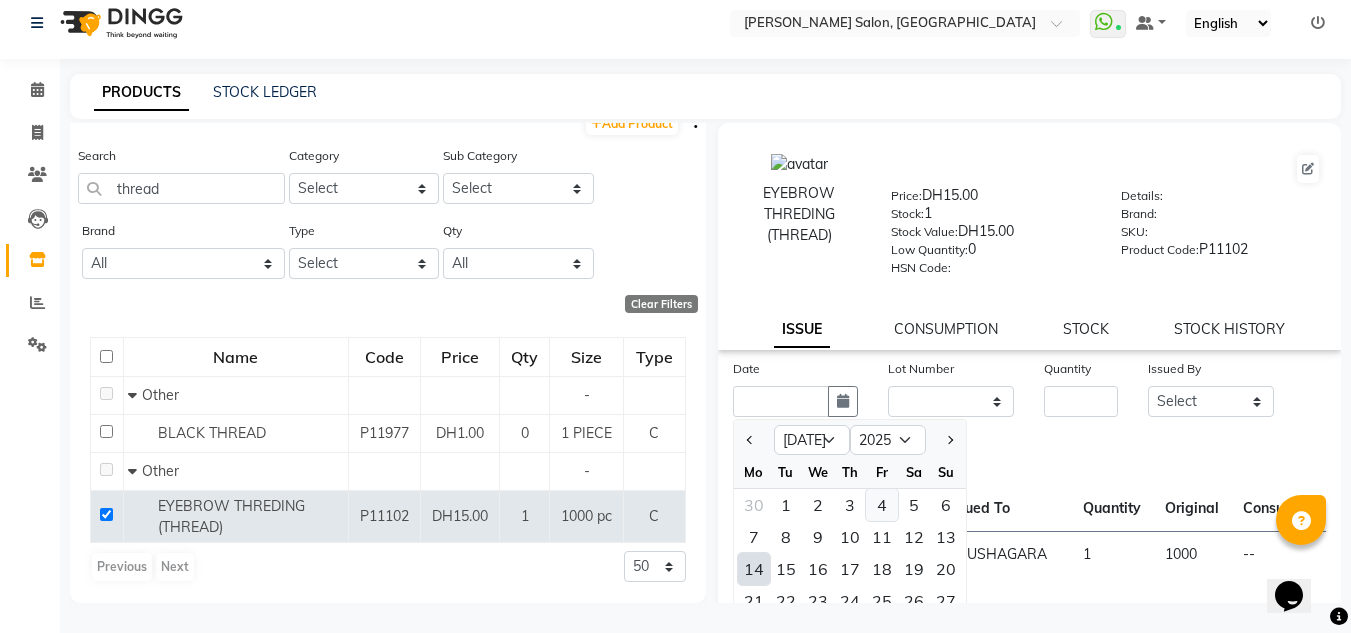 click on "4" 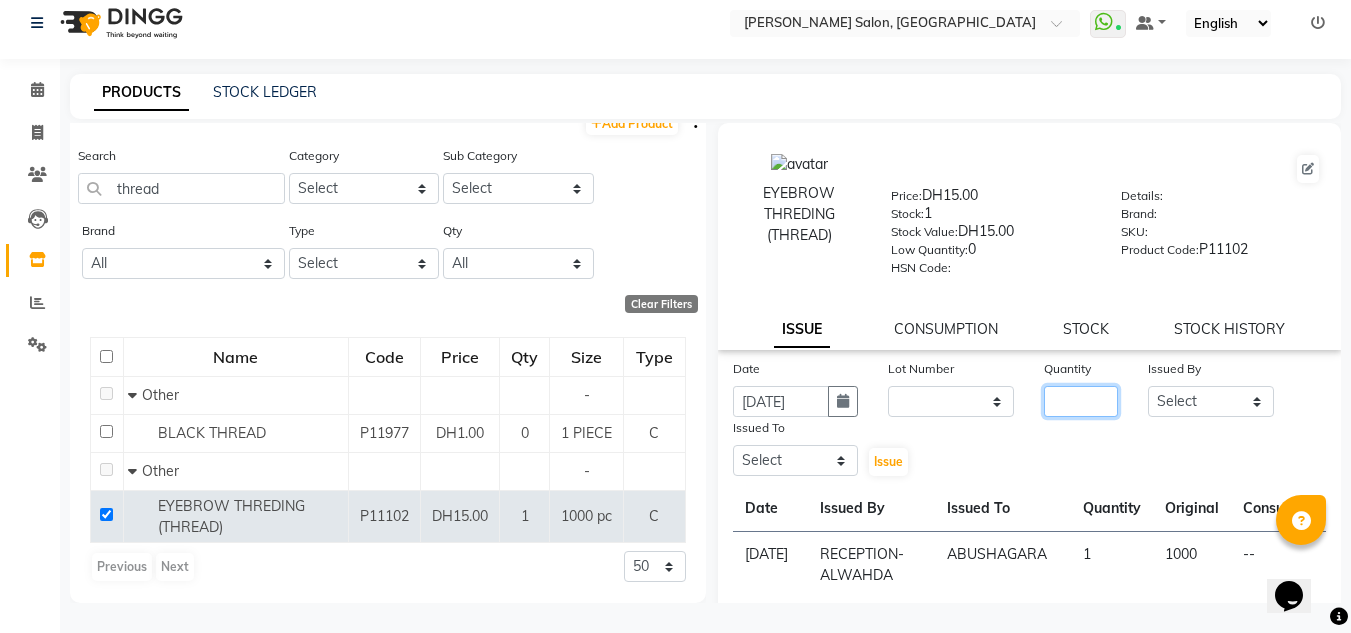click 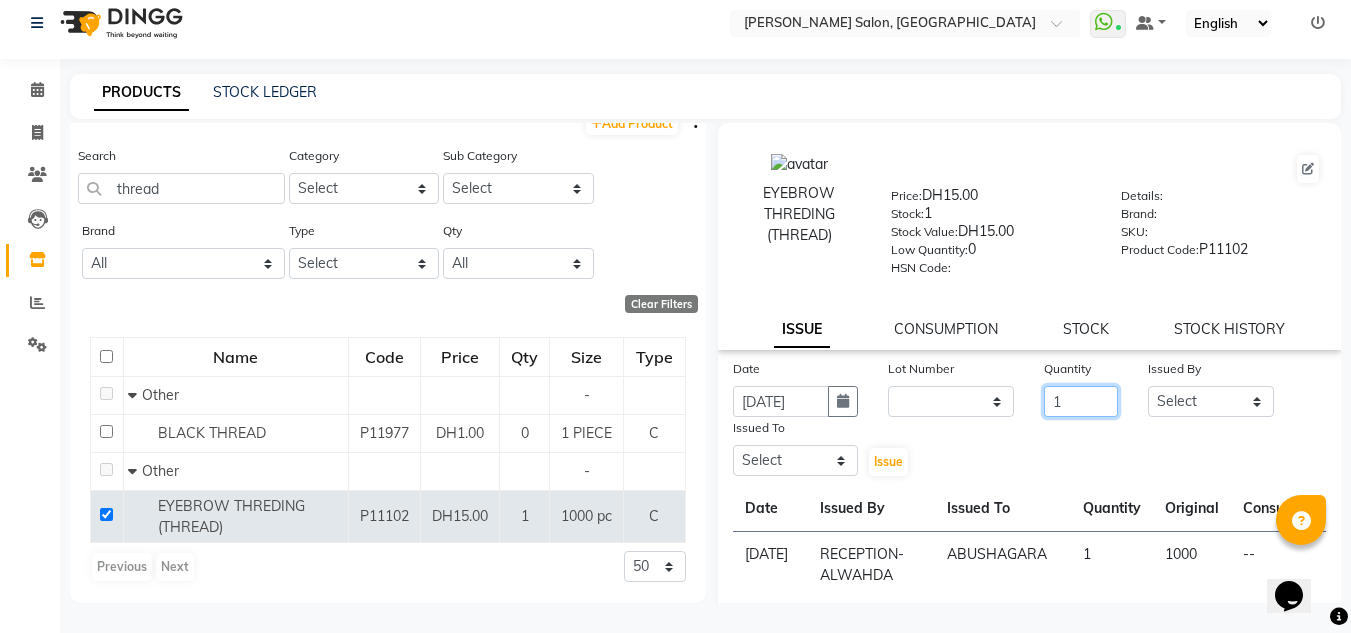 type on "1" 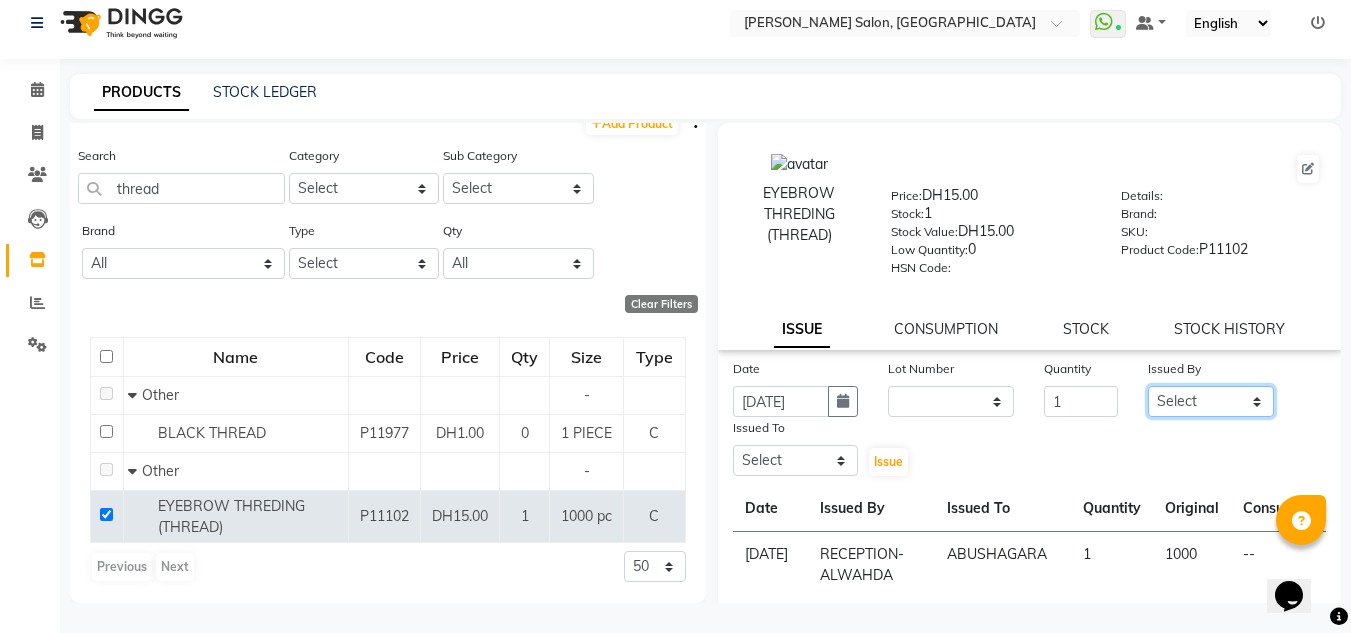 click on "Select ABUSHAGARA [PERSON_NAME] Management [PERSON_NAME] RECEPTION-ALWAHDA [PERSON_NAME] SALON [PERSON_NAME] trial" 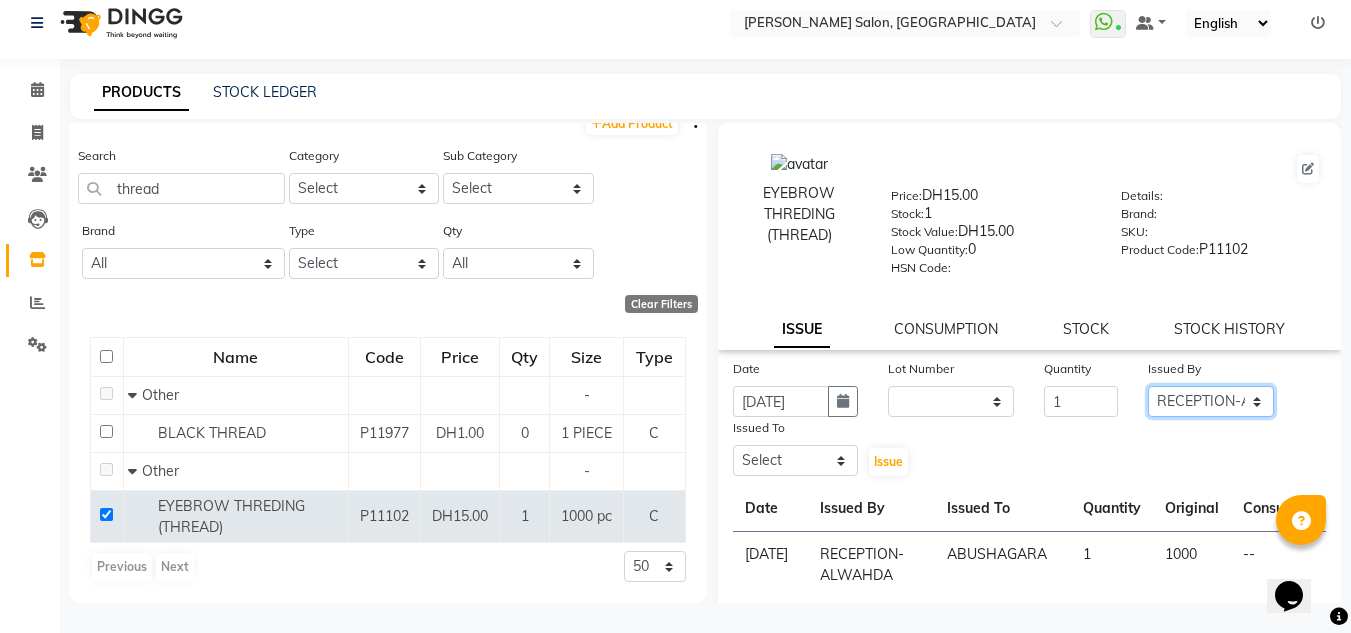 click on "Select ABUSHAGARA [PERSON_NAME] Management [PERSON_NAME] RECEPTION-ALWAHDA [PERSON_NAME] SALON [PERSON_NAME] trial" 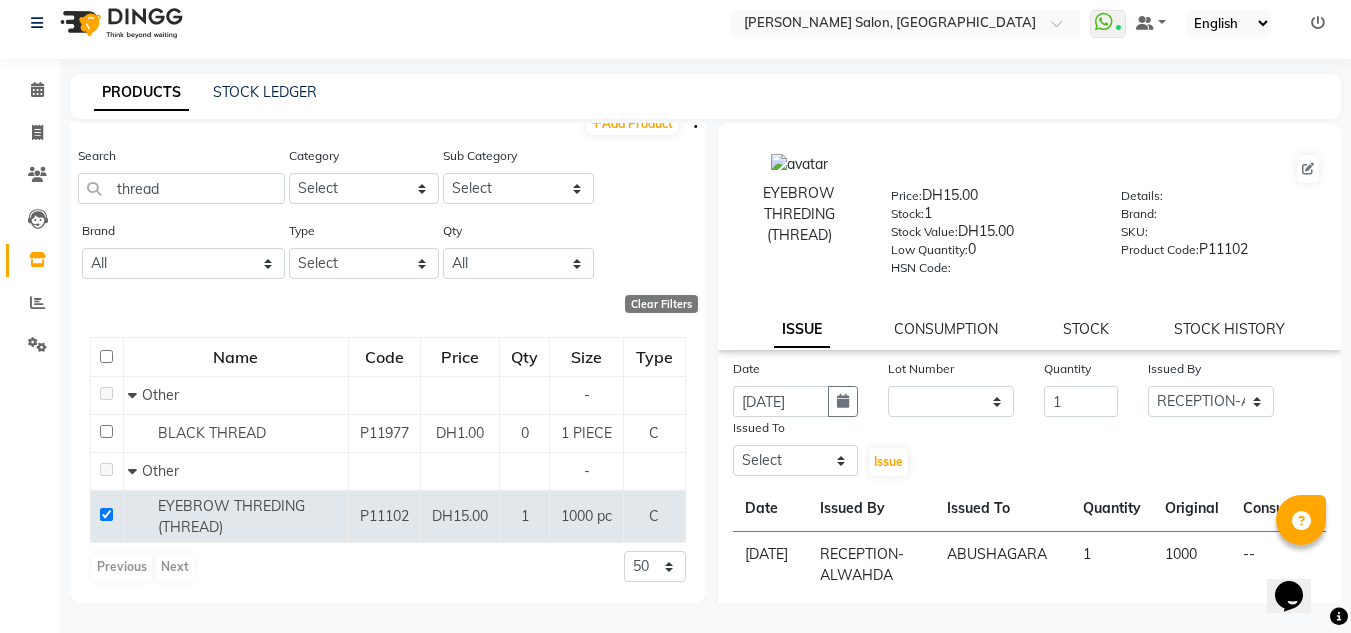 click on "Date 04-07-2025 Lot Number None Quantity 1 Issued By Select ABUSHAGARA Kavita Laxmi Management Manisha Radha RECEPTION-ALWAHDA Riba Rimsha SALON Samjhana trial Issued To Select ABUSHAGARA Kavita Laxmi Management Manisha Radha RECEPTION-ALWAHDA Riba Rimsha SALON Samjhana trial  Issue  Date Issued By Issued To Quantity Original Consumed 04-07-2025 RECEPTION-ALWAHDA ABUSHAGARA 1  1000  -- 23-06-2025 RECEPTION-ALWAHDA Rimsha 1  1000  1 29-05-2025 RECEPTION-ALWAHDA Radha 1  1000  -- 11-05-2025 RECEPTION-ALWAHDA trial 1  1000  -- 08-05-2025 RECEPTION-ALWAHDA Samjhana 1  1000  -- 22-04-2025 RECEPTION-ALWAHDA Rimsha 1  1000  -- 19-04-2025 RECEPTION-ALWAHDA Rimsha 1  1000  -- 11-04-2025 -- Kavita 1  1000  -- 30-03-2025 -- Laxmi 1  1000  -- 27-03-2025 -- Laxmi 1  1000  --  Previous  page  1 / 3  You're on page  1 page  2 page  3  Next  page" 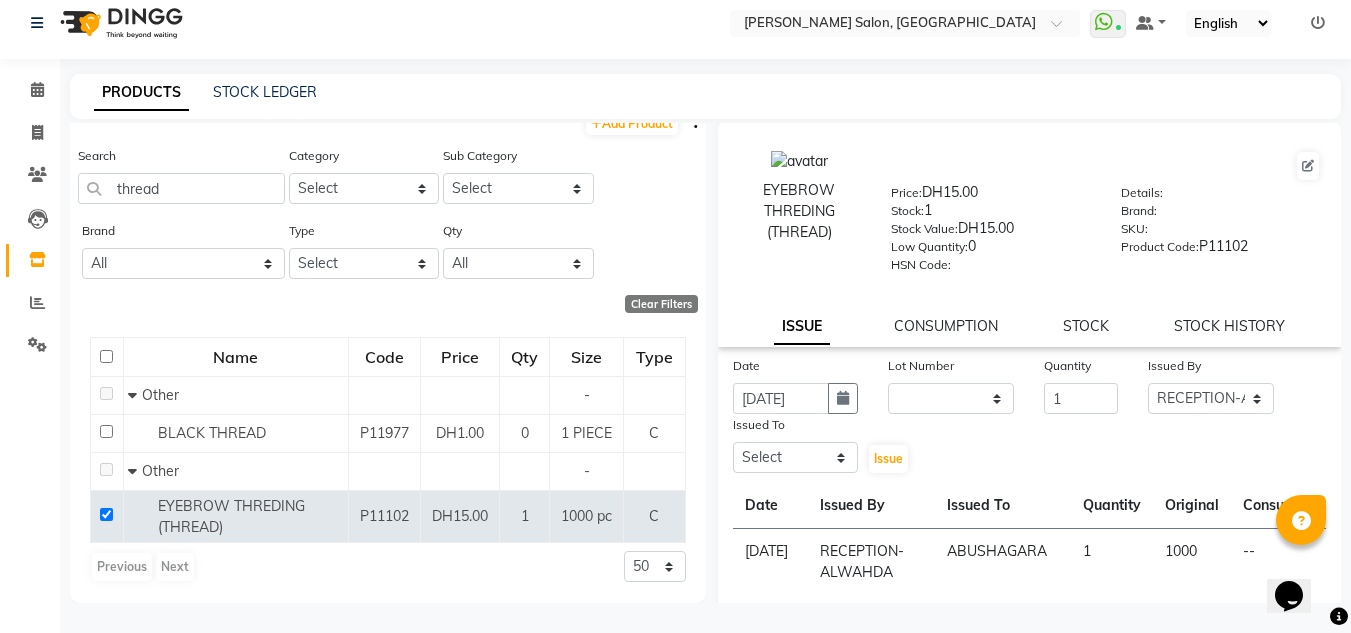 scroll, scrollTop: 0, scrollLeft: 0, axis: both 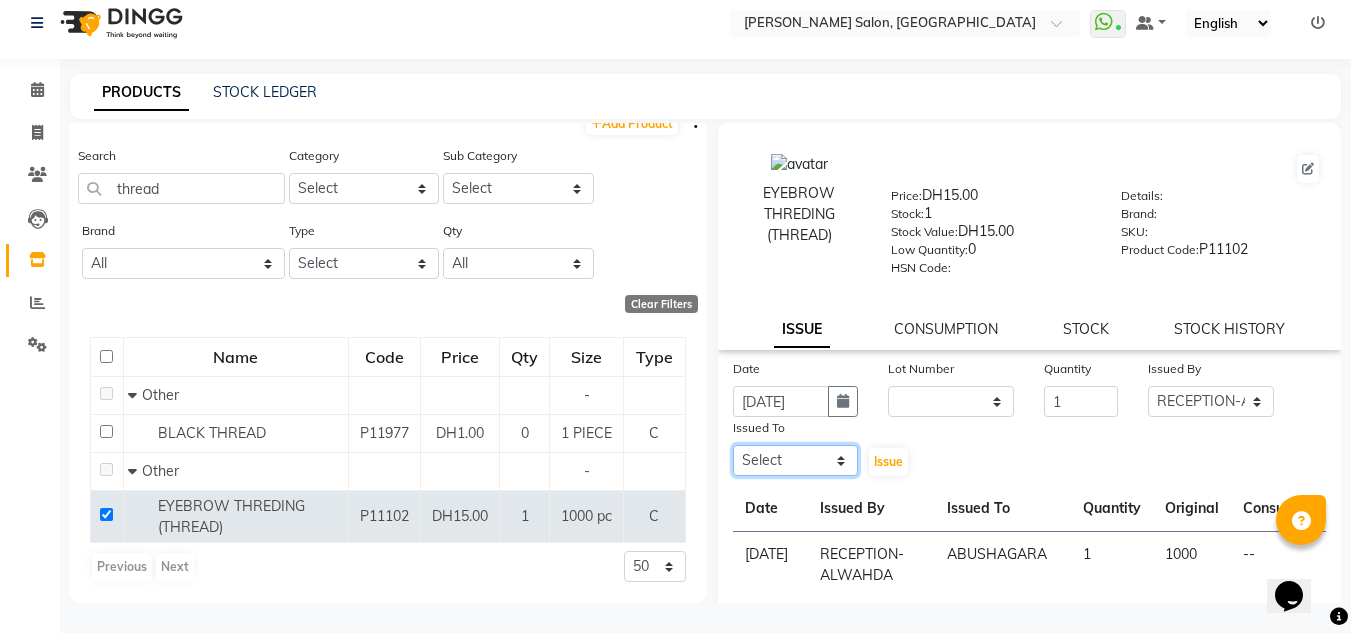 click on "Select ABUSHAGARA [PERSON_NAME] Management [PERSON_NAME] RECEPTION-ALWAHDA [PERSON_NAME] SALON [PERSON_NAME] trial" 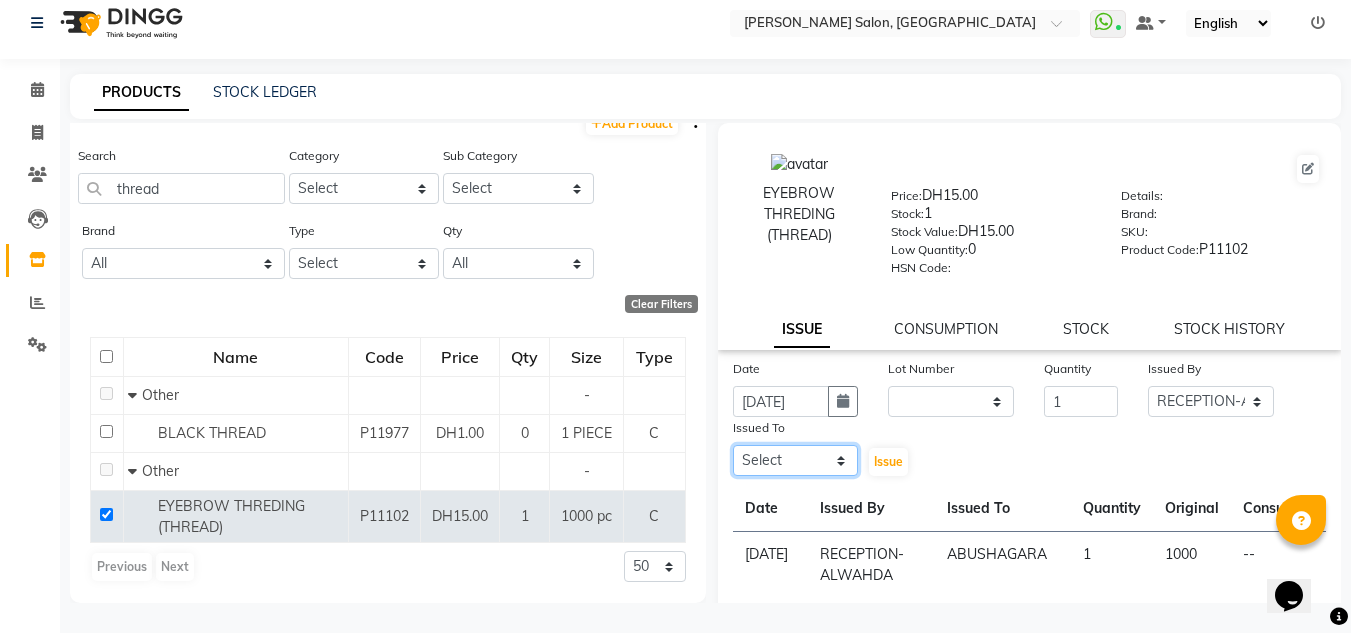 select on "80299" 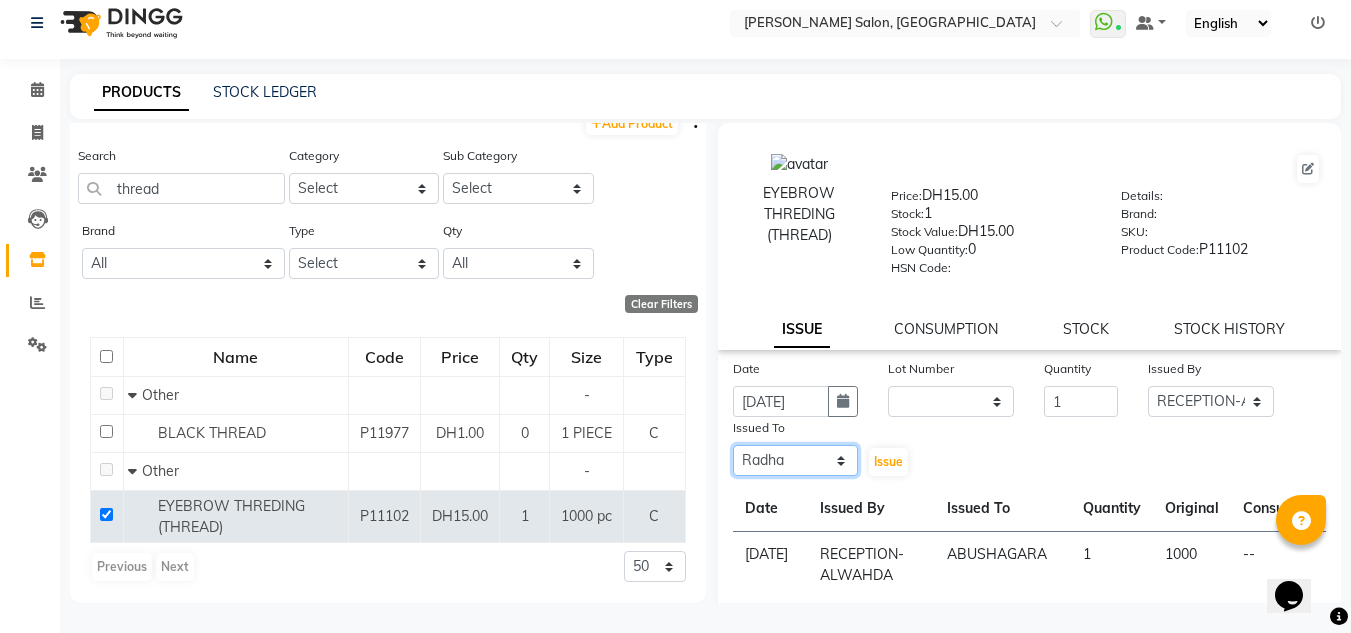 click on "Select ABUSHAGARA [PERSON_NAME] Management [PERSON_NAME] RECEPTION-ALWAHDA [PERSON_NAME] SALON [PERSON_NAME] trial" 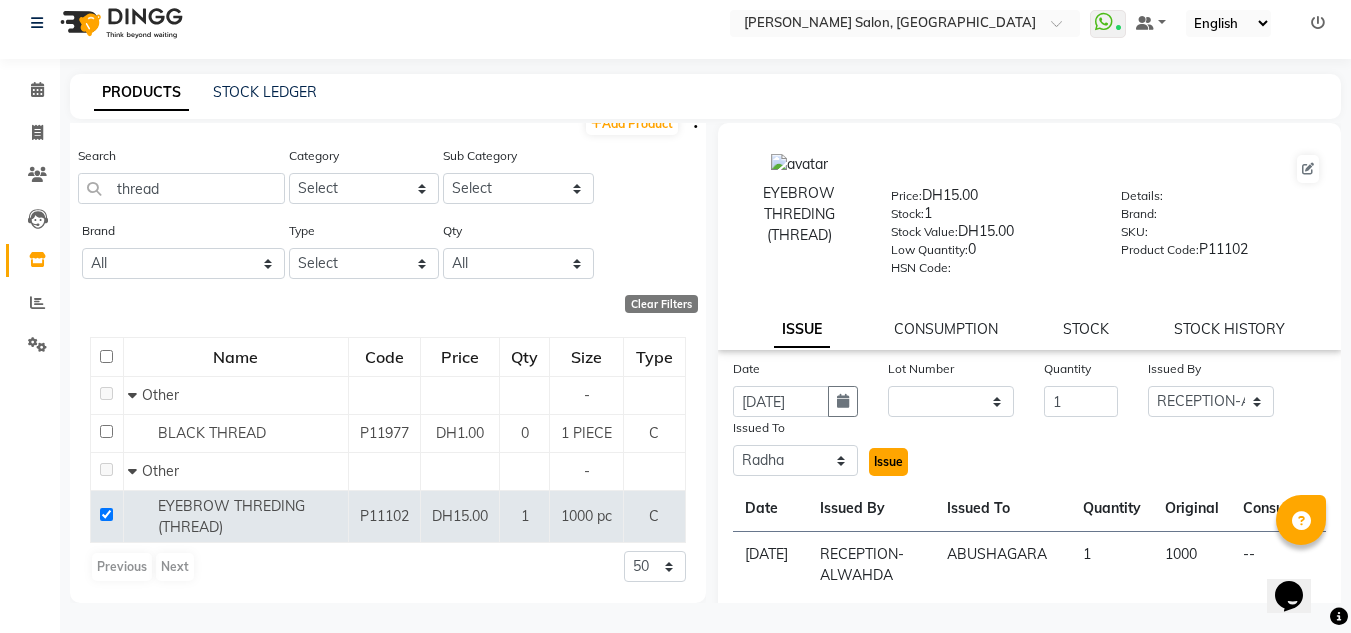 click on "Issue" 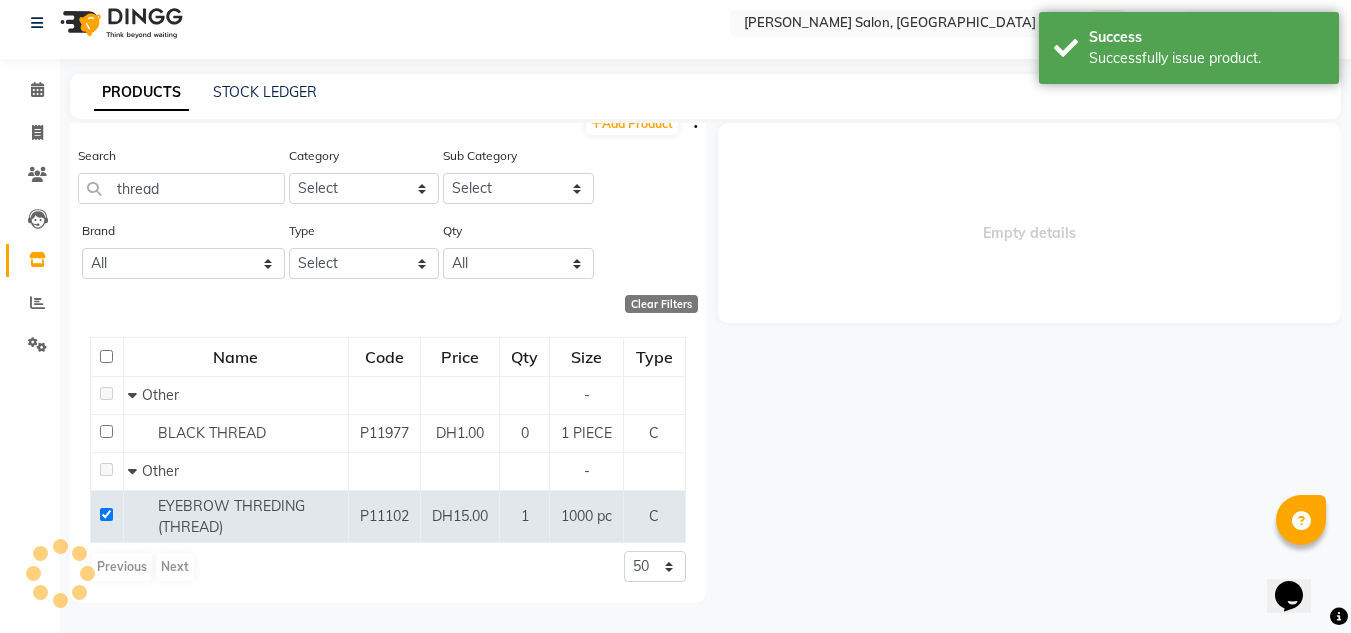 select 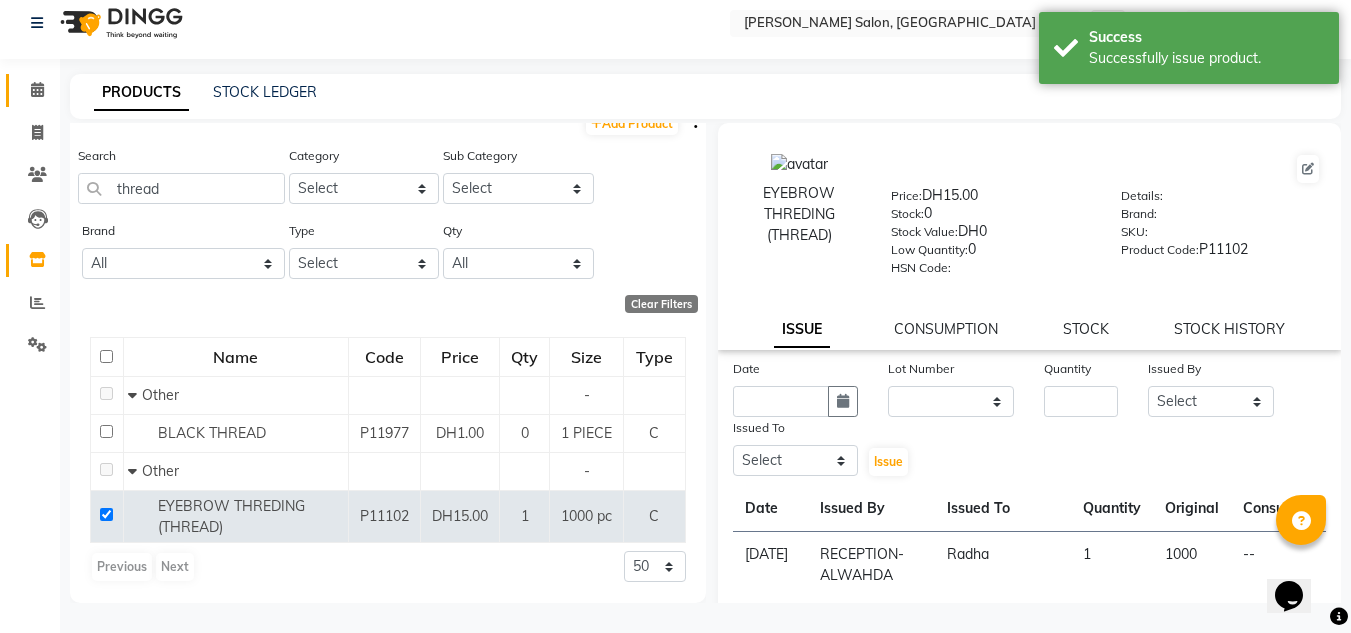 drag, startPoint x: 43, startPoint y: 95, endPoint x: 59, endPoint y: 84, distance: 19.416489 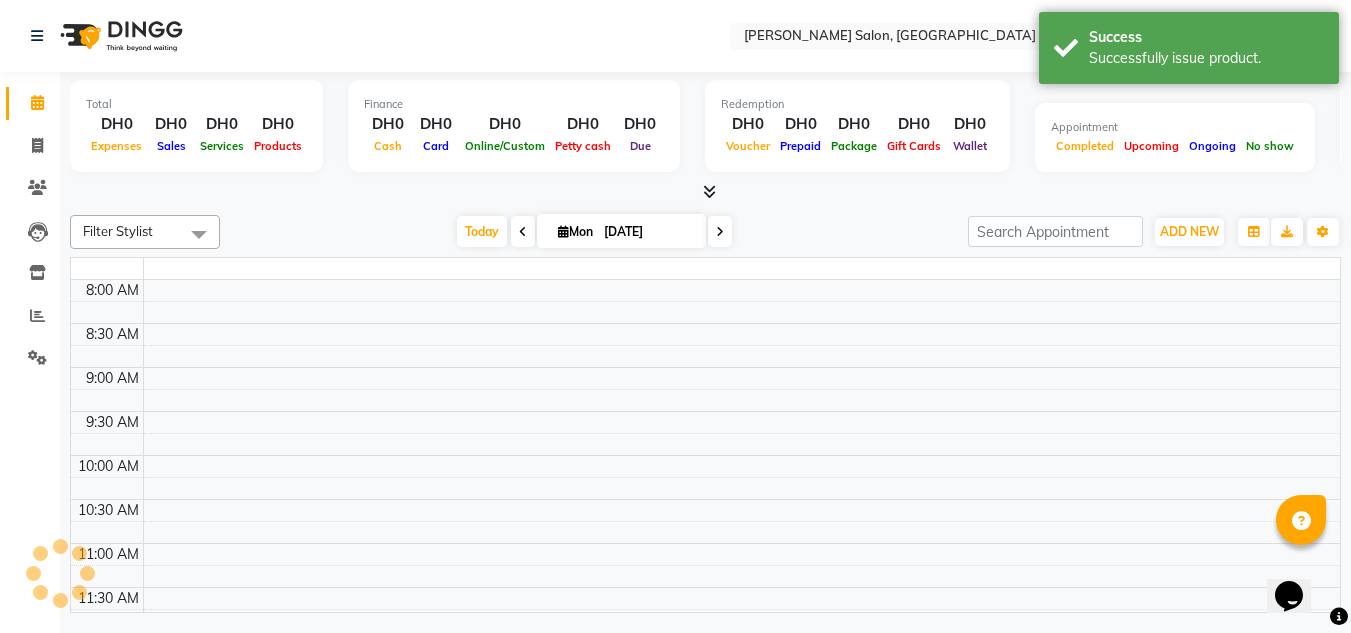 scroll, scrollTop: 0, scrollLeft: 0, axis: both 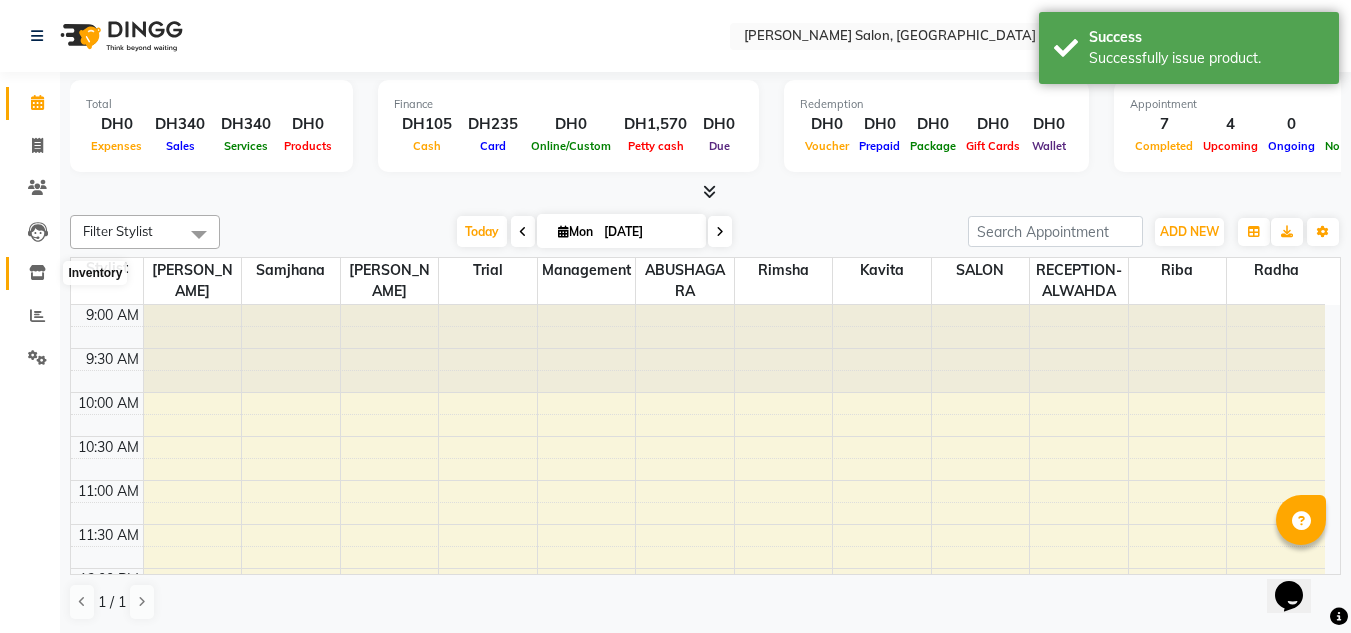 drag, startPoint x: 28, startPoint y: 276, endPoint x: 54, endPoint y: 264, distance: 28.635643 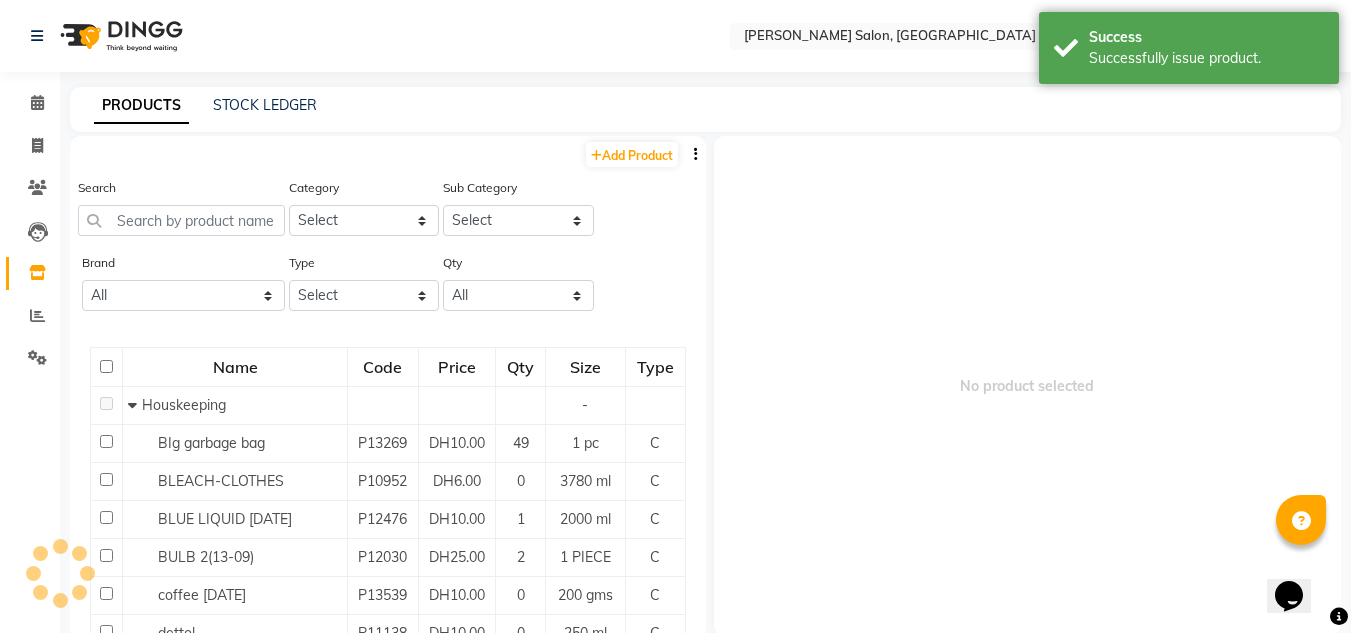 drag, startPoint x: 203, startPoint y: 176, endPoint x: 186, endPoint y: 223, distance: 49.979996 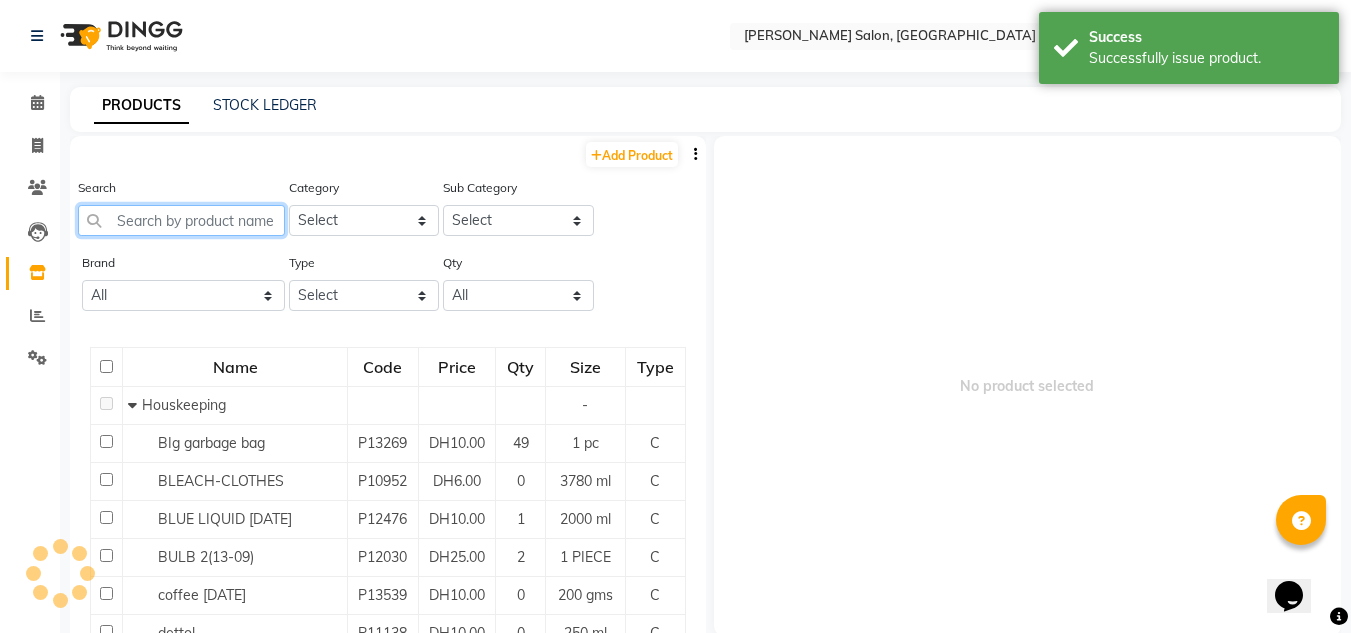 click 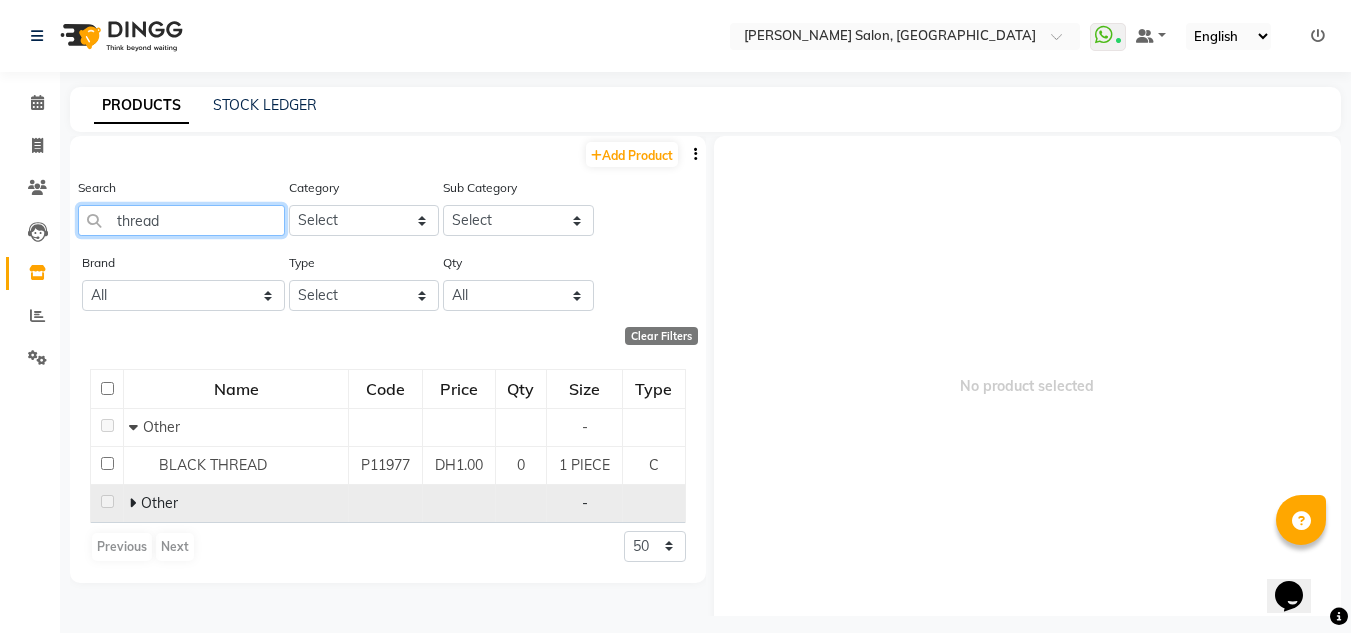 type on "thread" 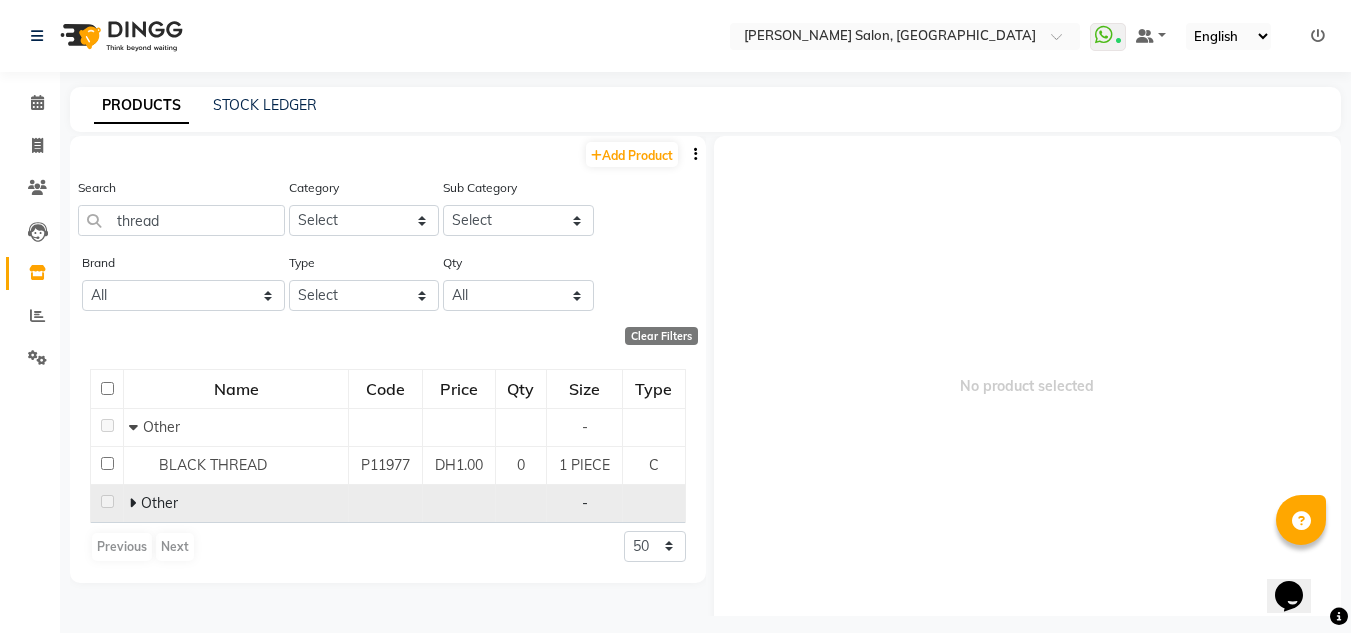 click 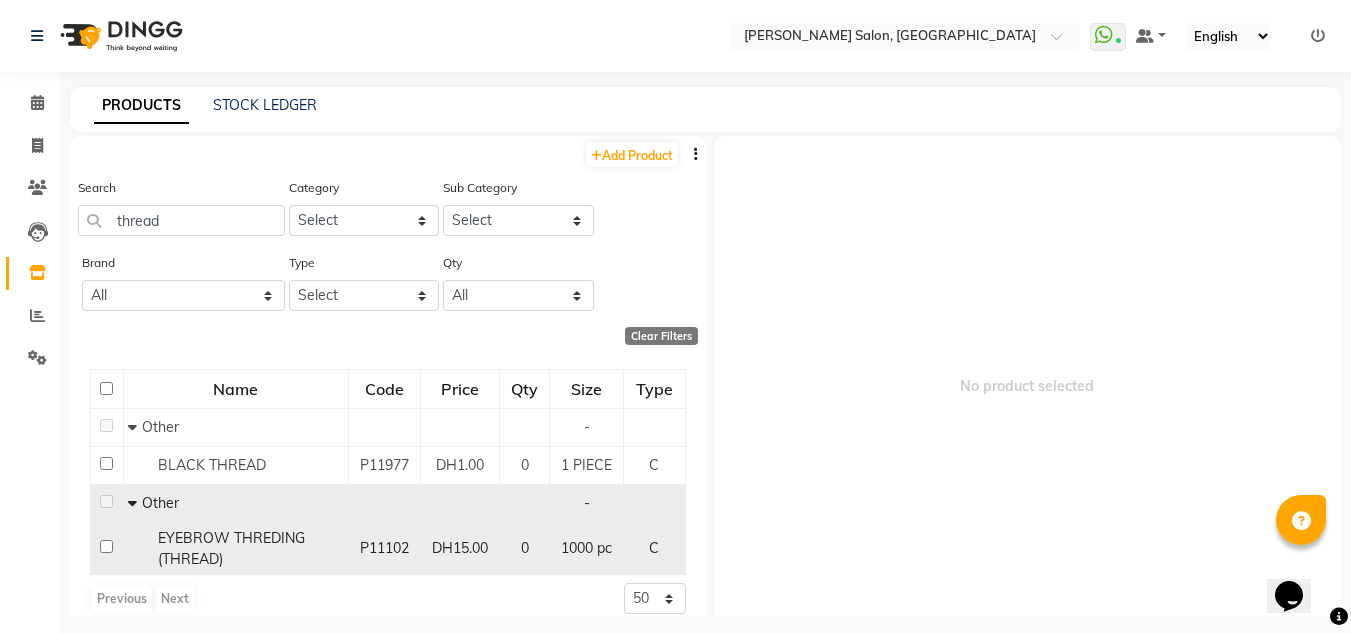 click 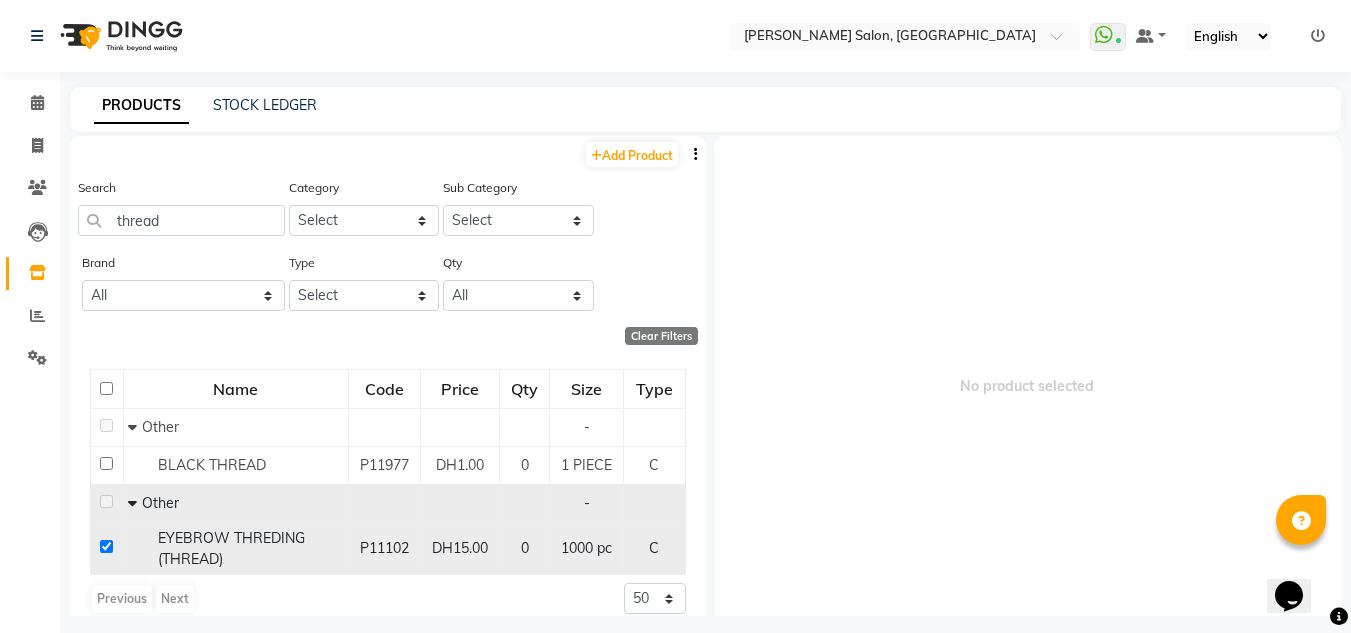 checkbox on "true" 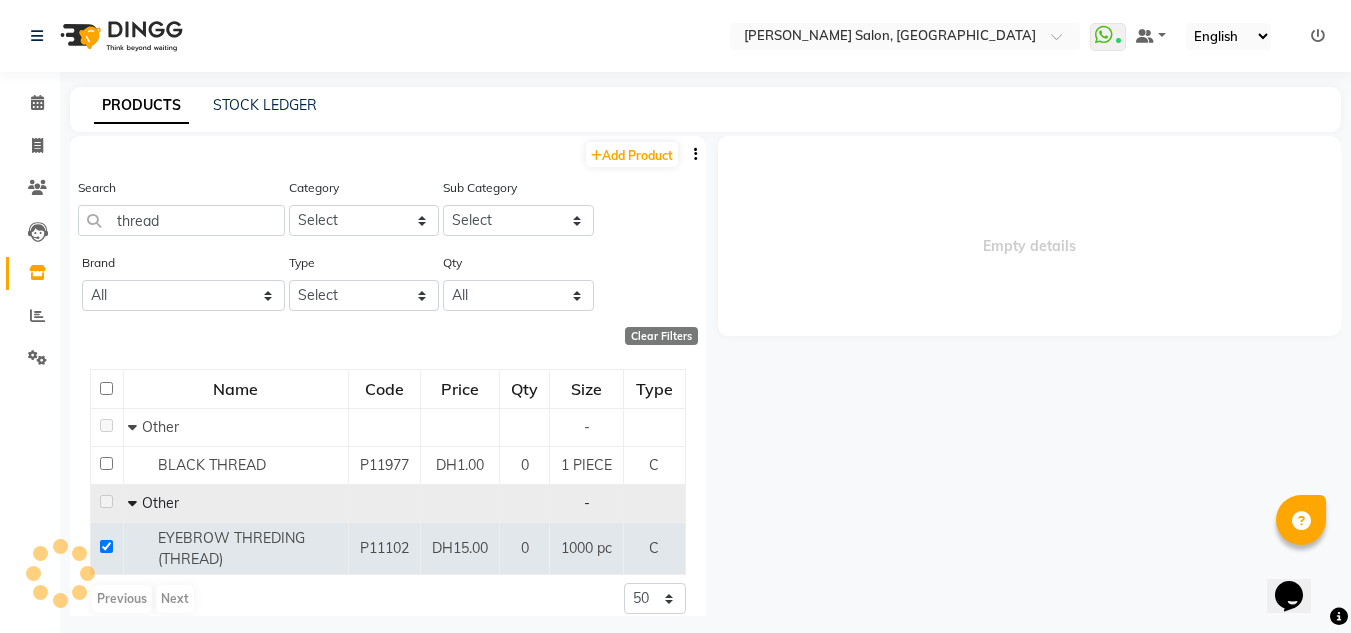 select 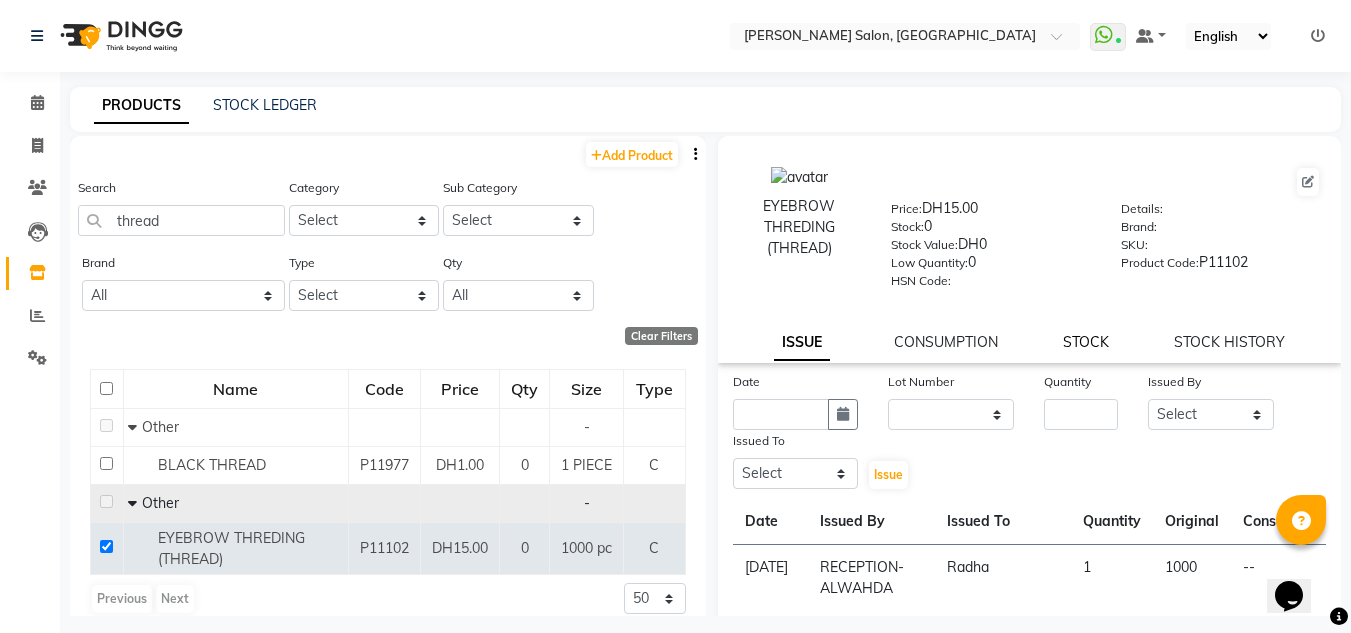 drag, startPoint x: 1063, startPoint y: 349, endPoint x: 1119, endPoint y: 353, distance: 56.142673 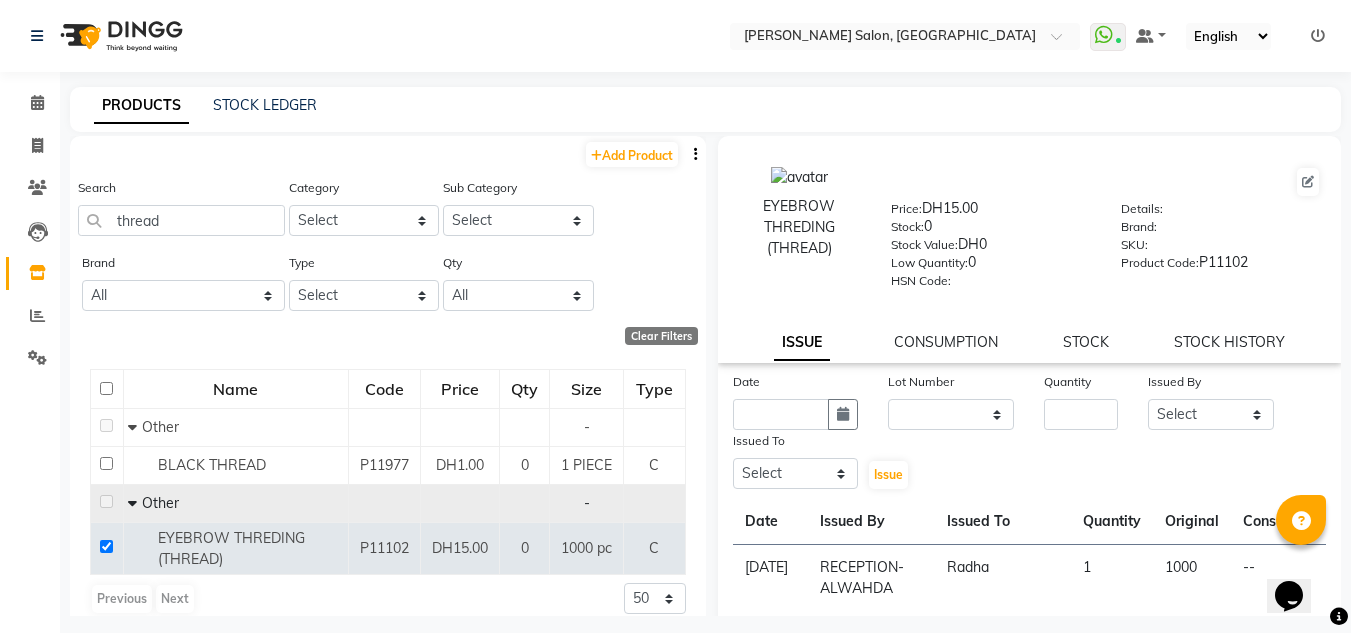 click on "STOCK" 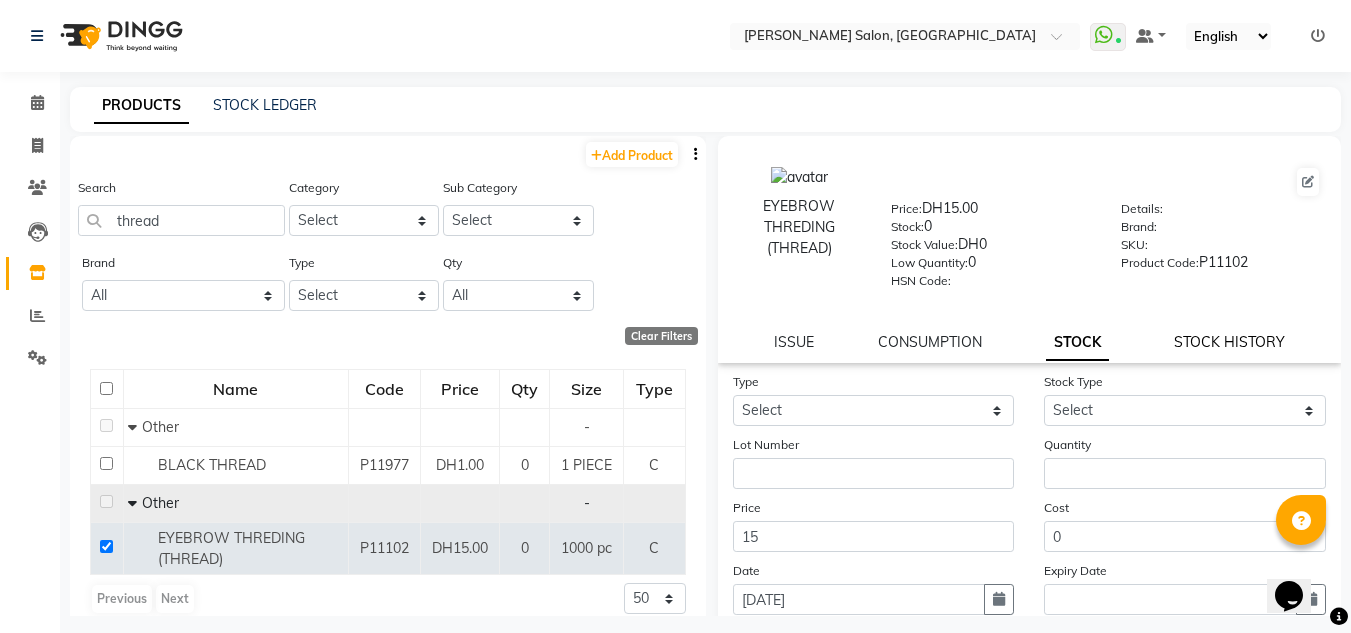 click on "STOCK HISTORY" 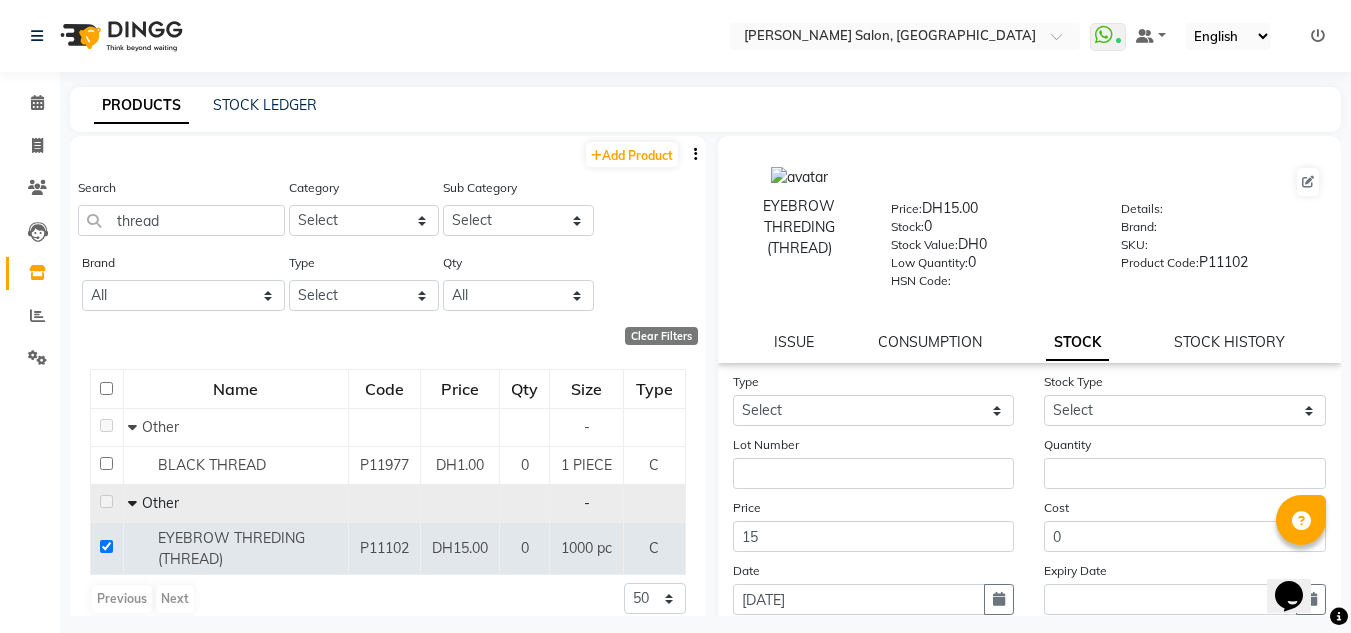 select on "all" 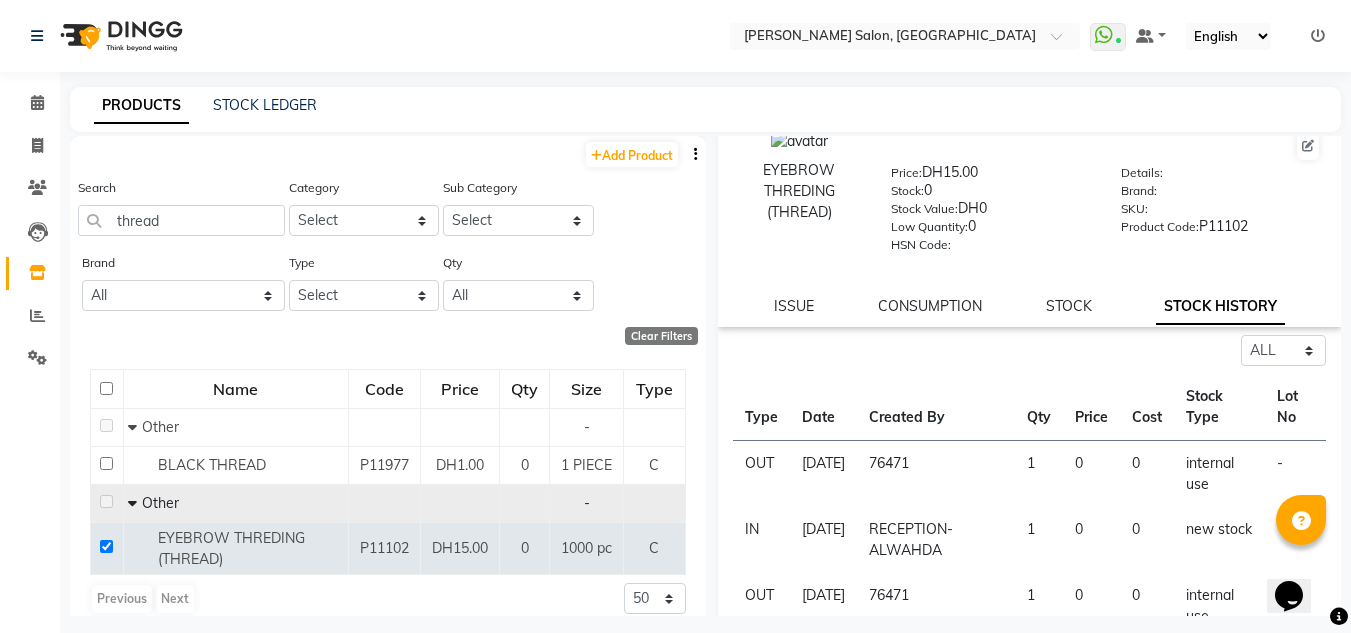 scroll, scrollTop: 0, scrollLeft: 0, axis: both 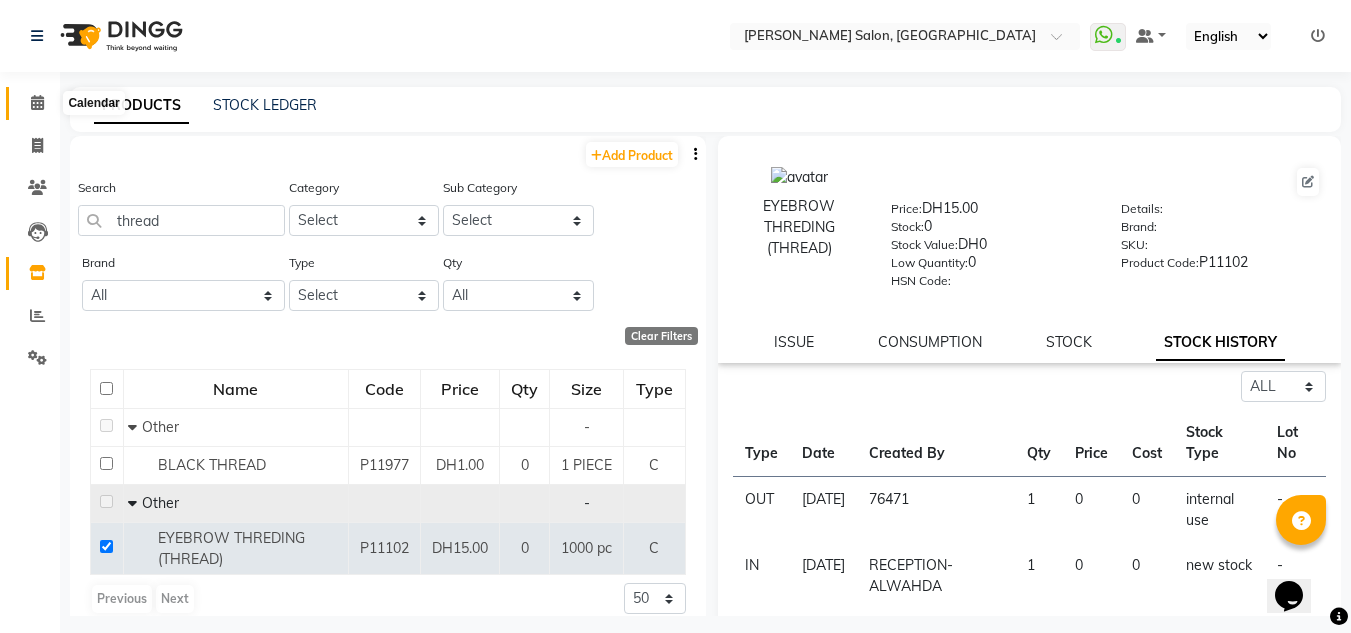 drag, startPoint x: 31, startPoint y: 96, endPoint x: 67, endPoint y: 103, distance: 36.67424 